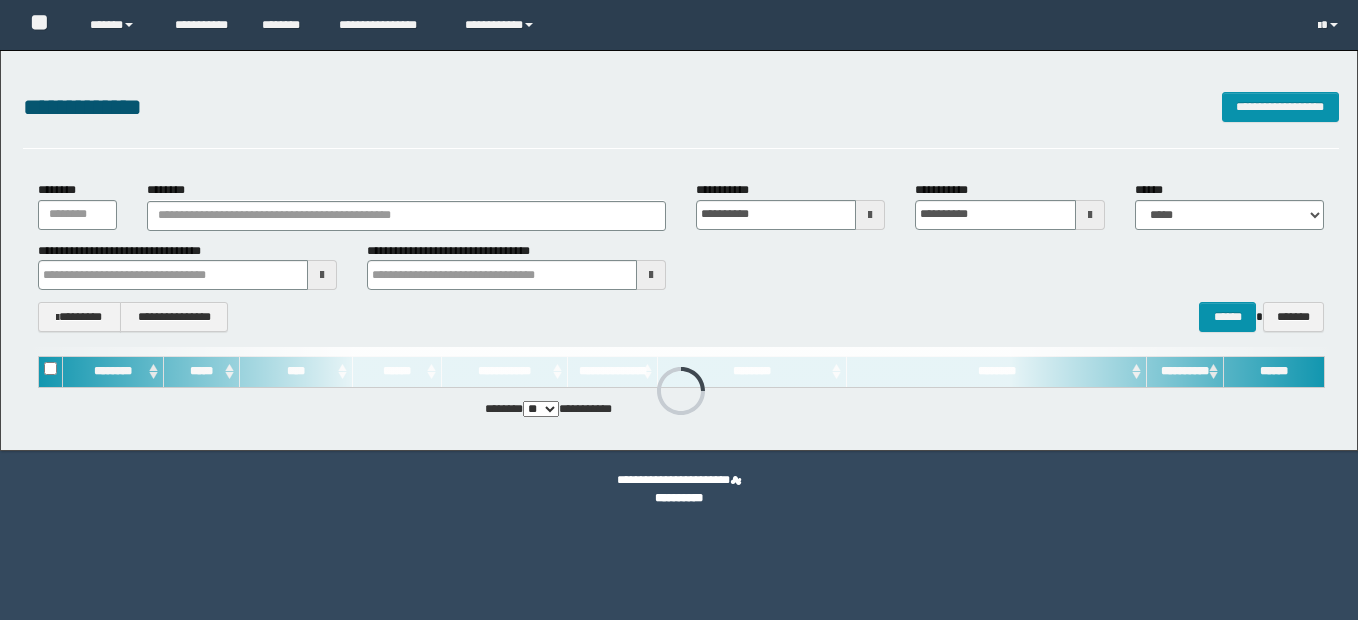 scroll, scrollTop: 0, scrollLeft: 0, axis: both 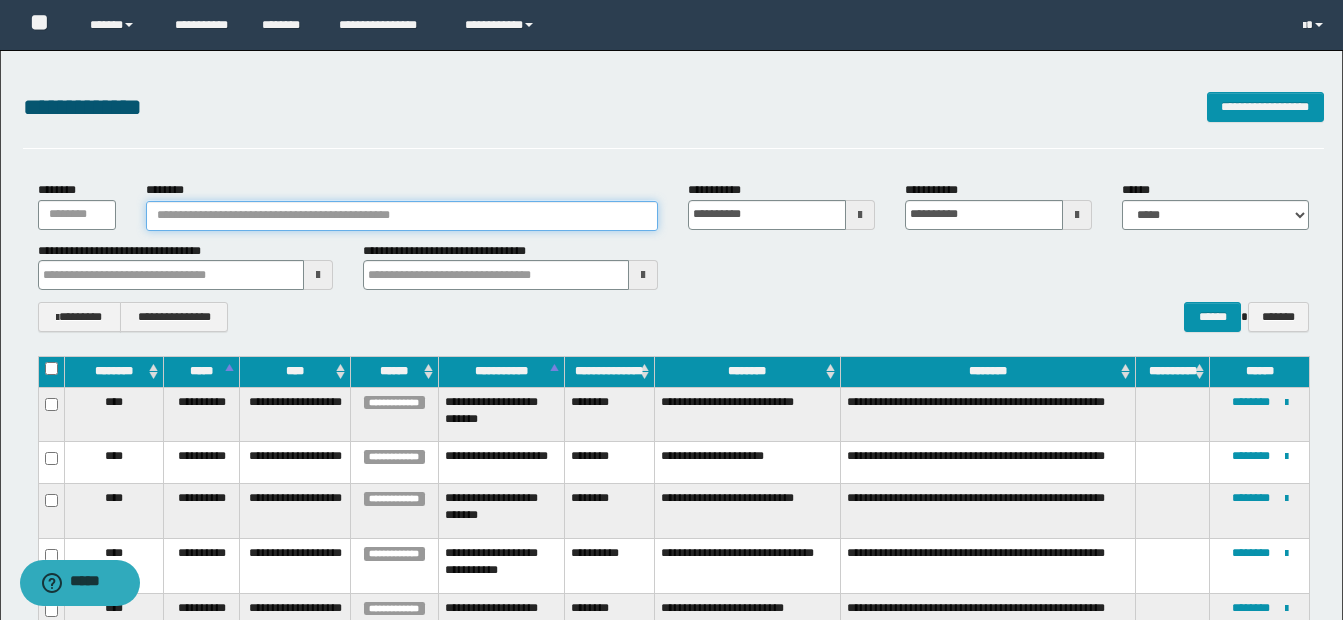 click on "********" at bounding box center [402, 216] 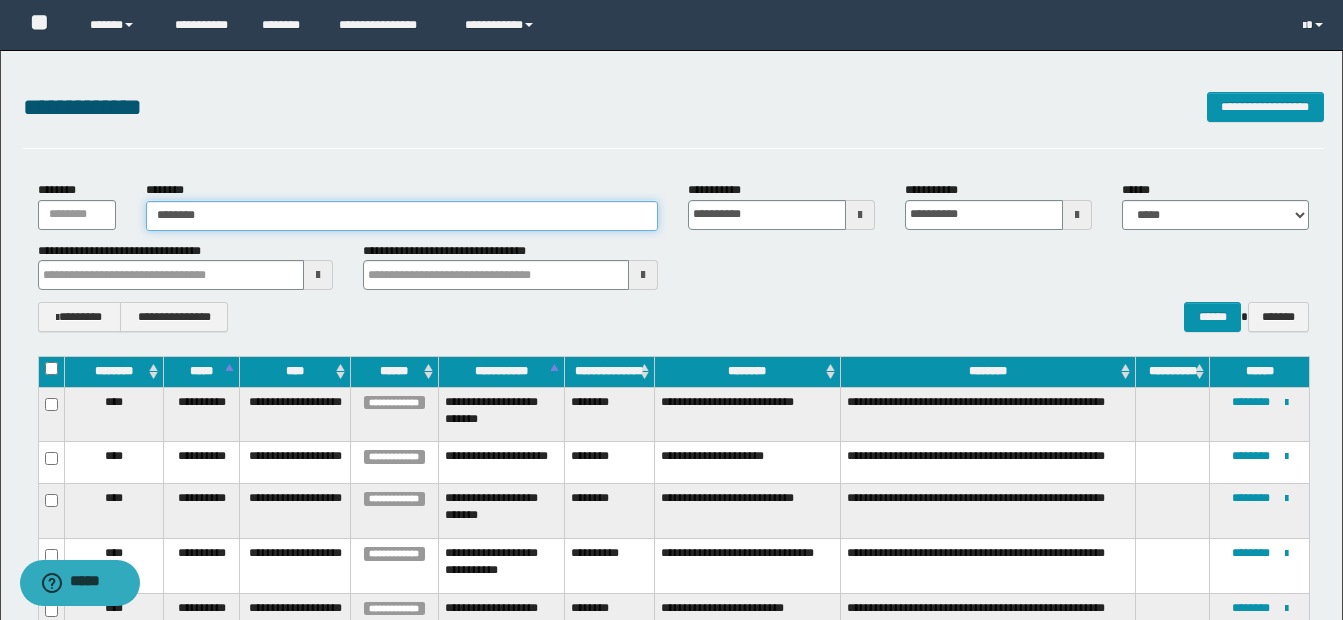 type on "********" 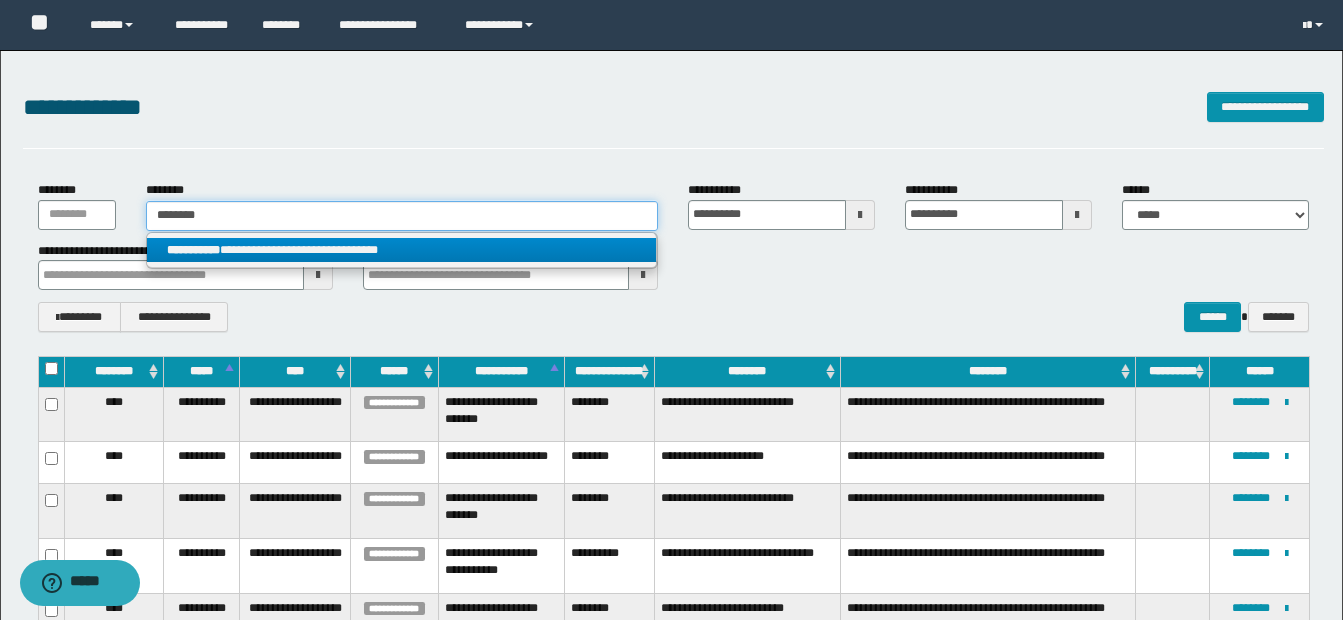 type on "********" 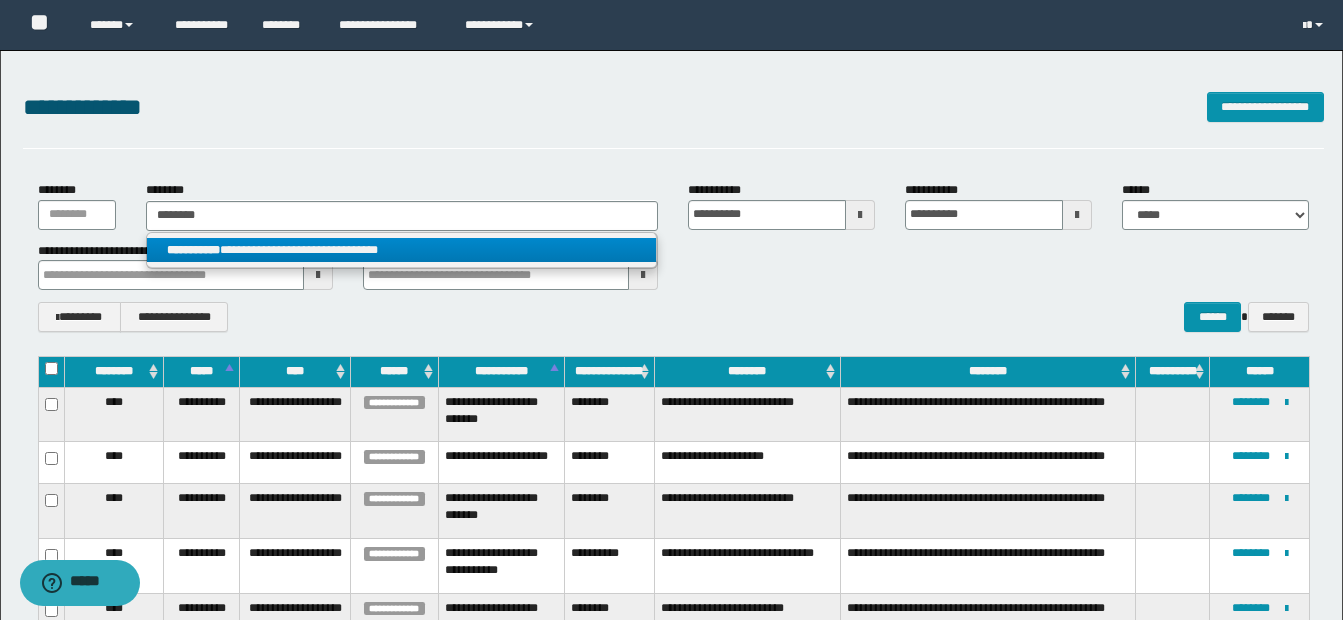 click on "**********" at bounding box center (401, 250) 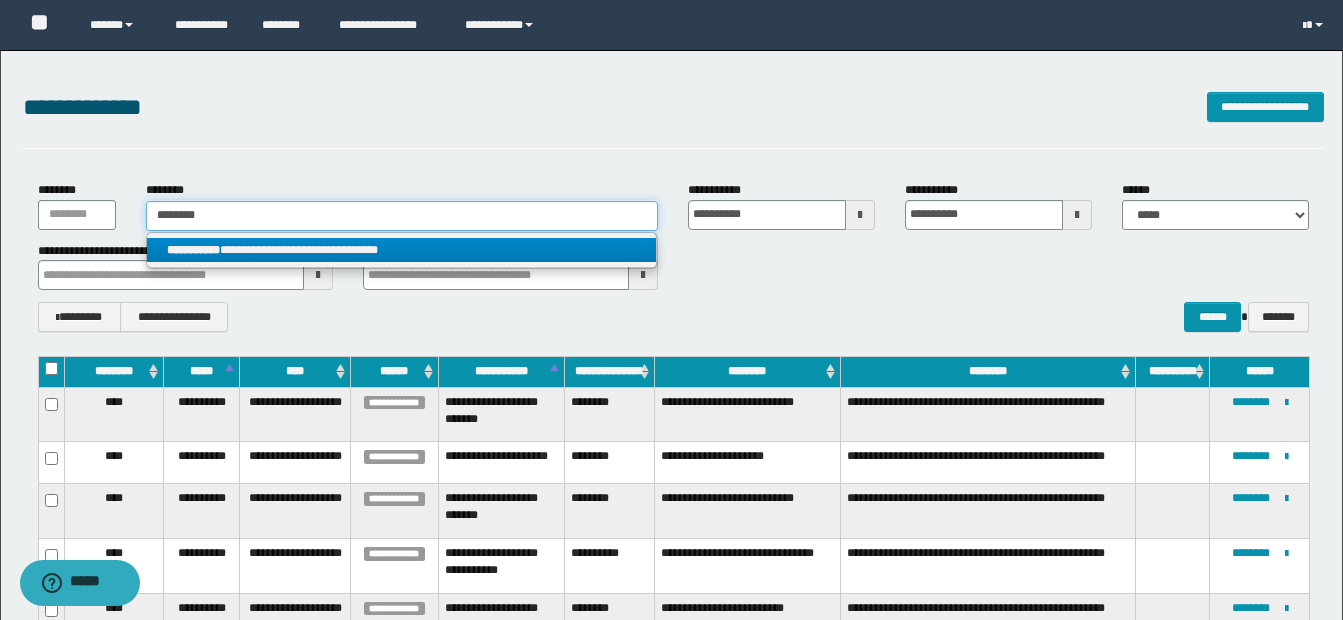 type 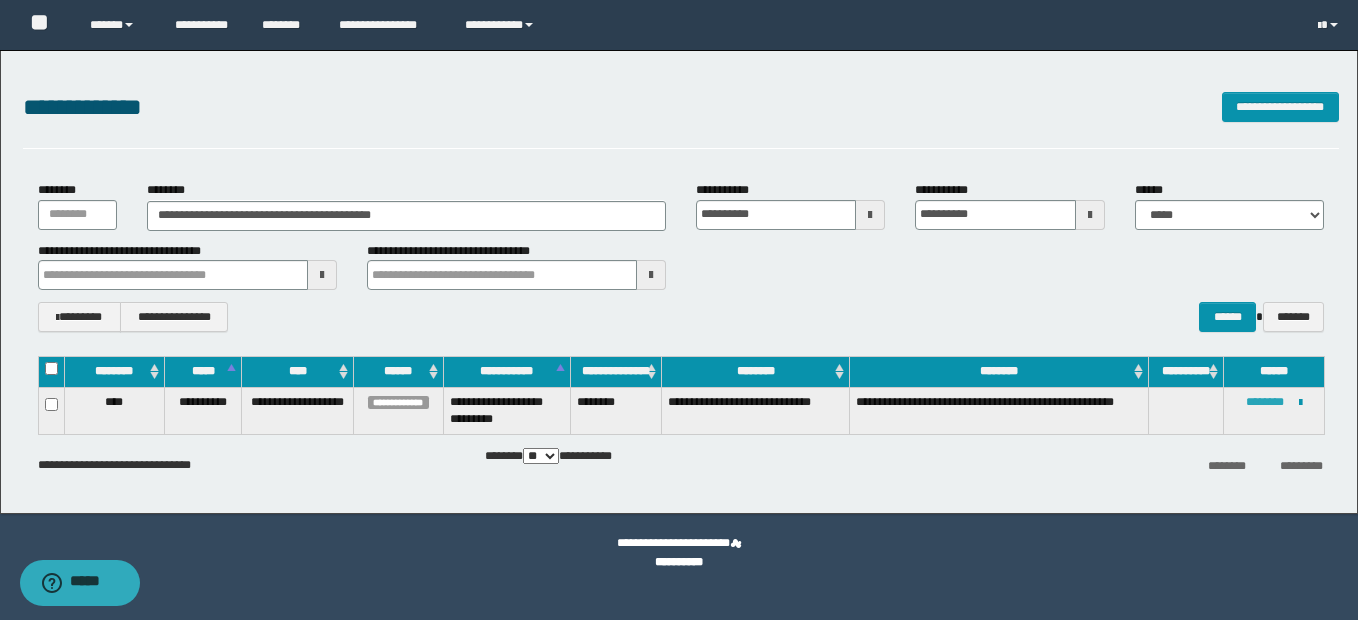 click on "********" at bounding box center [1265, 402] 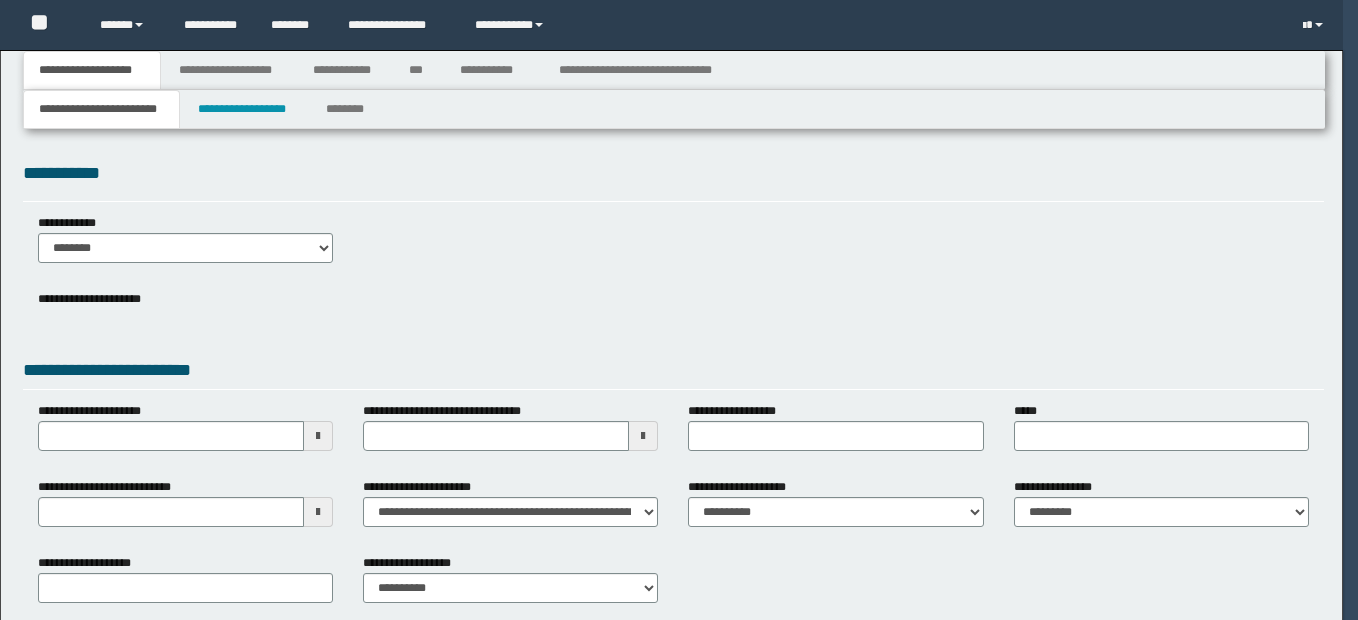 type 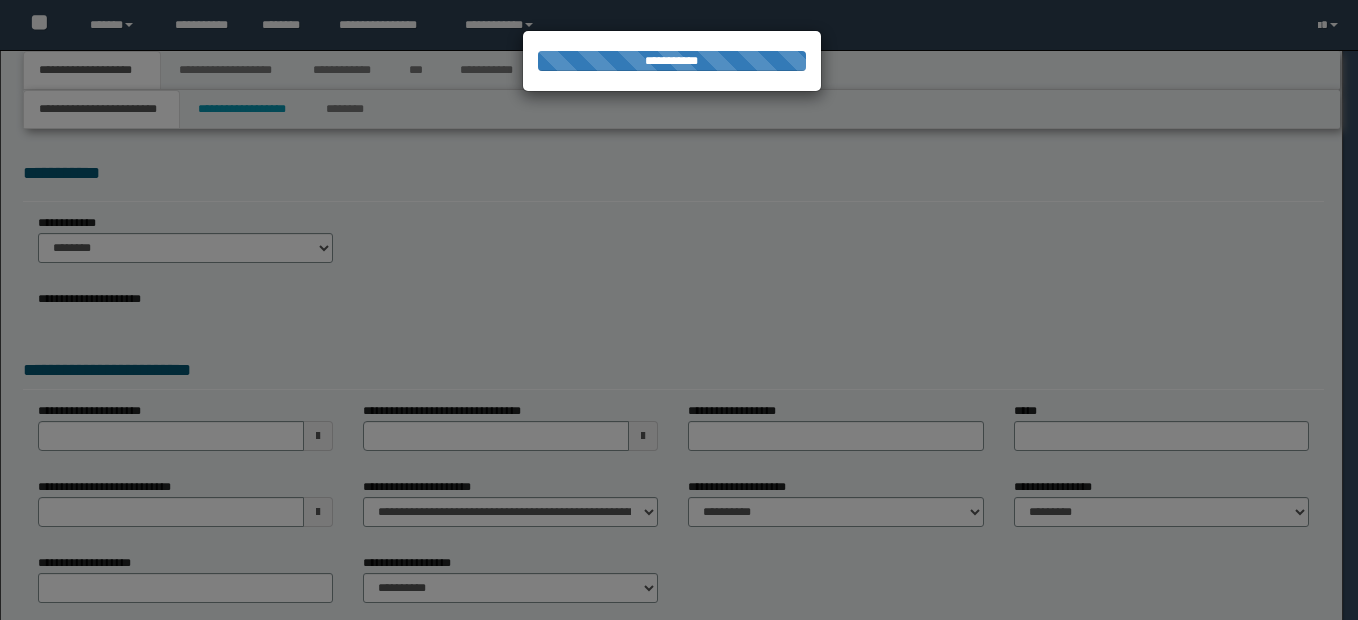 scroll, scrollTop: 0, scrollLeft: 0, axis: both 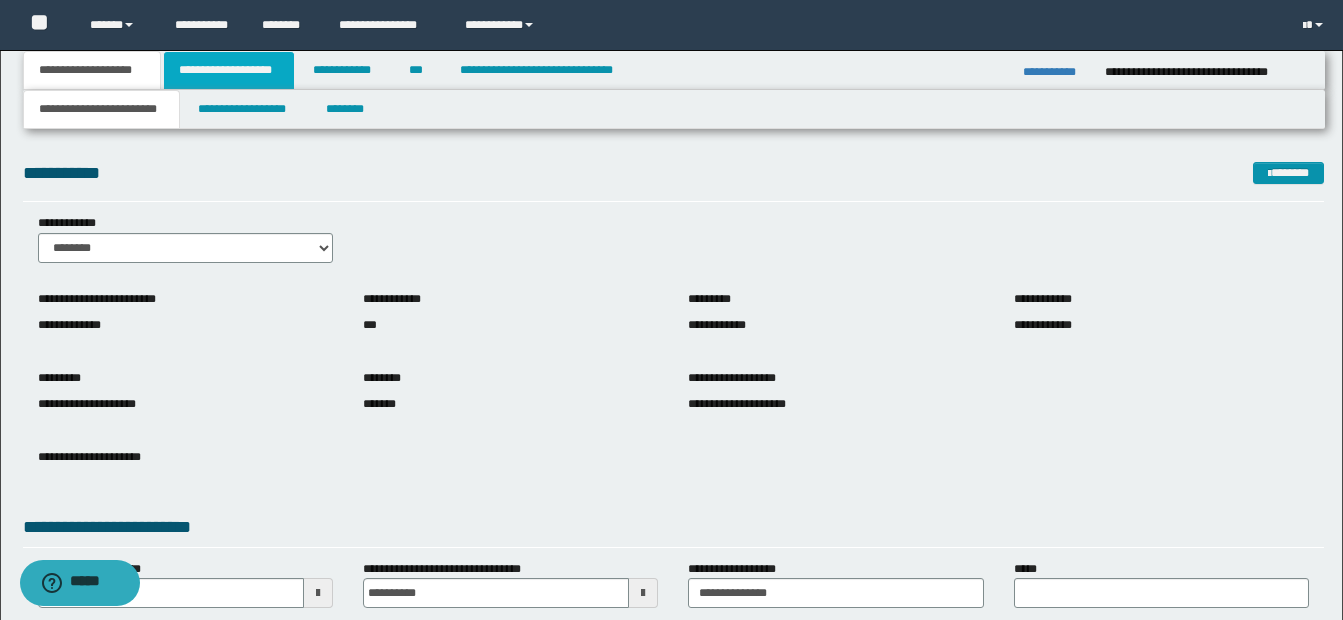 click on "**********" at bounding box center [229, 70] 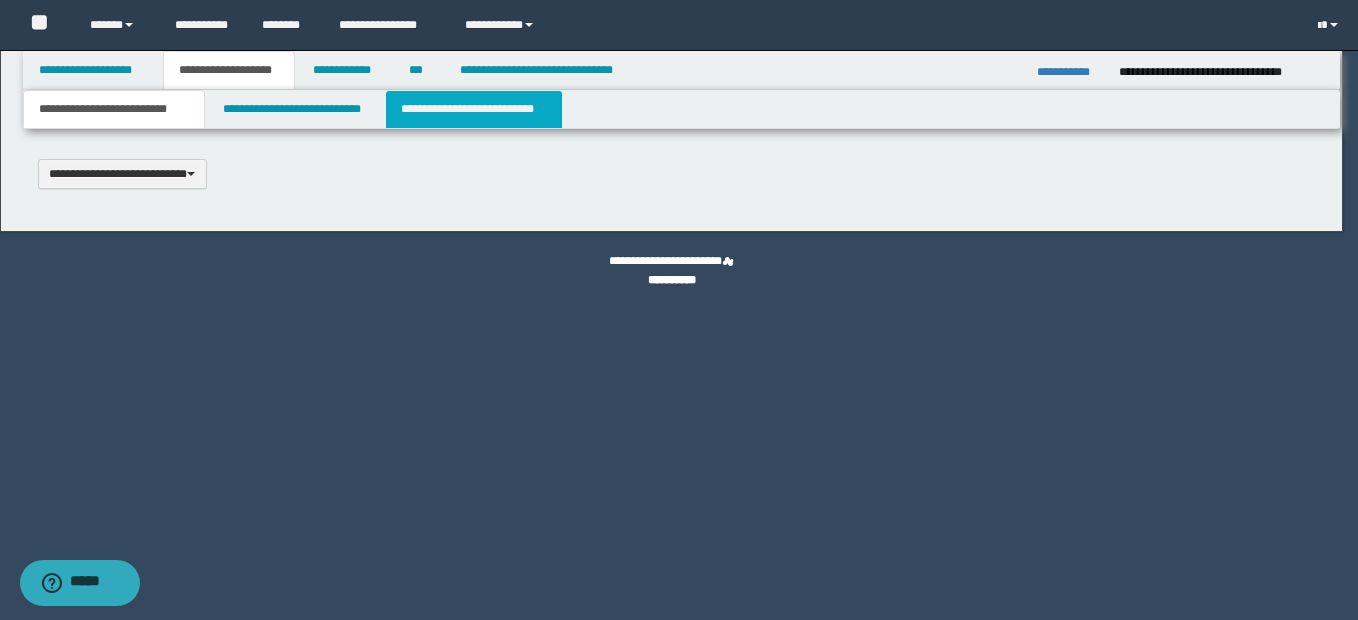 scroll, scrollTop: 0, scrollLeft: 0, axis: both 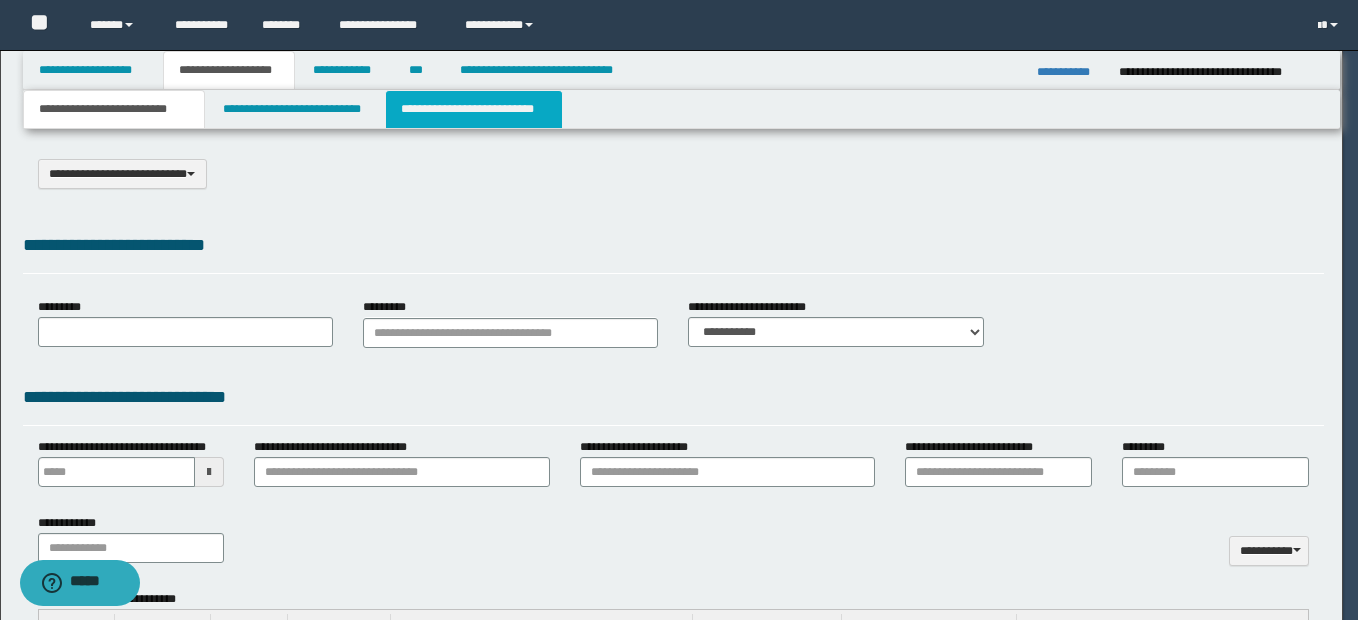 select on "*" 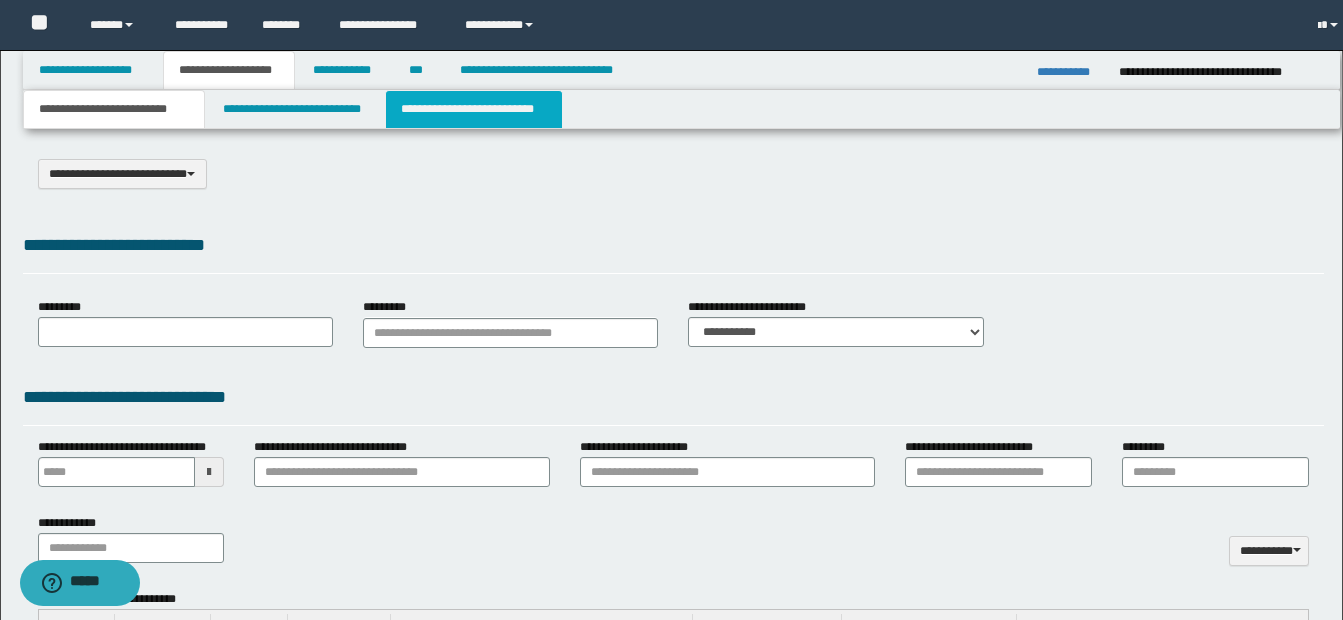click on "**********" at bounding box center (474, 109) 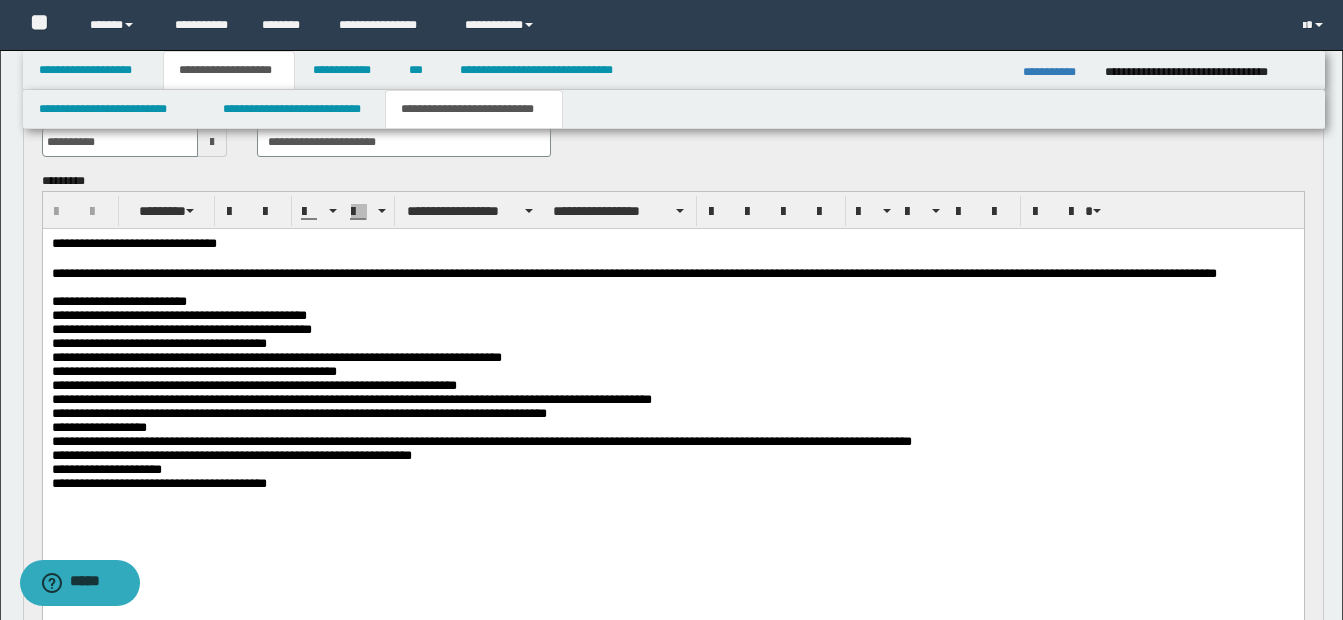 scroll, scrollTop: 200, scrollLeft: 0, axis: vertical 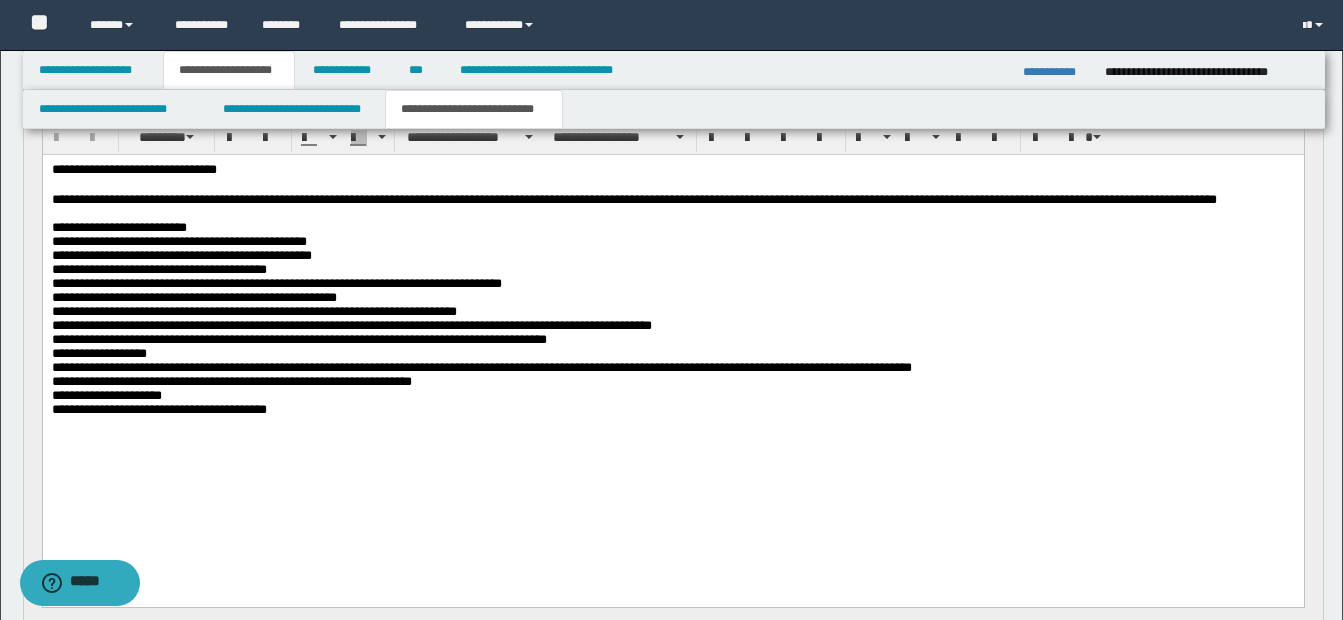 click at bounding box center [672, 424] 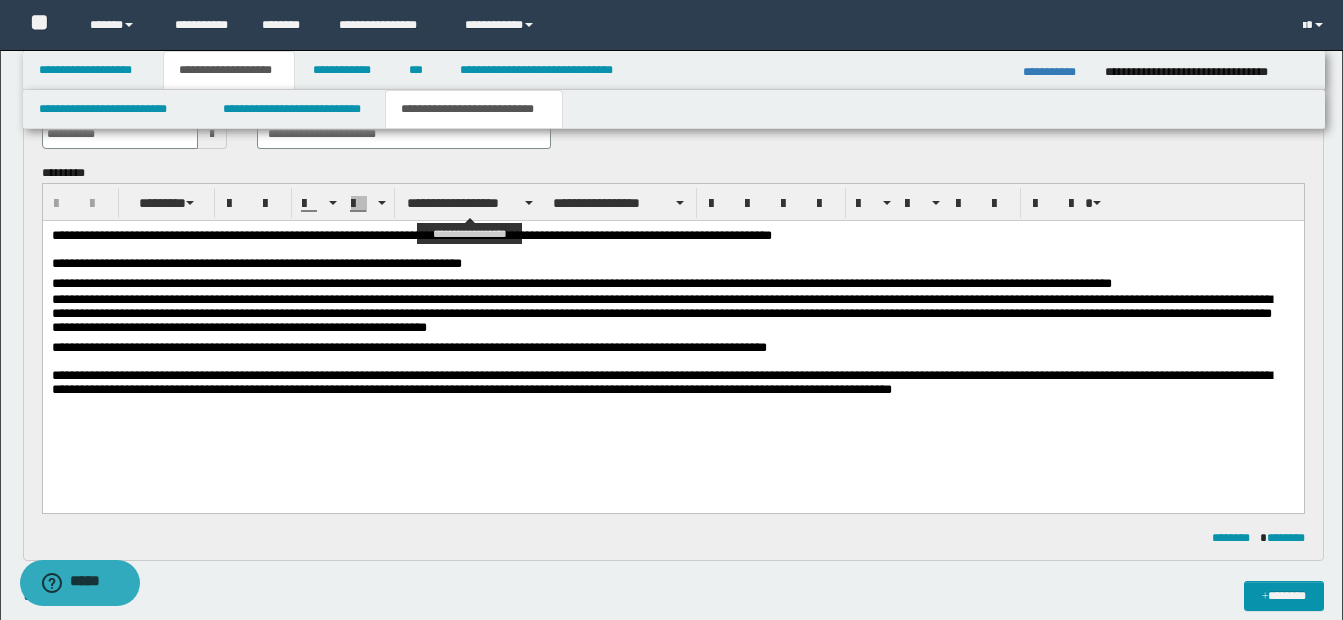 scroll, scrollTop: 800, scrollLeft: 0, axis: vertical 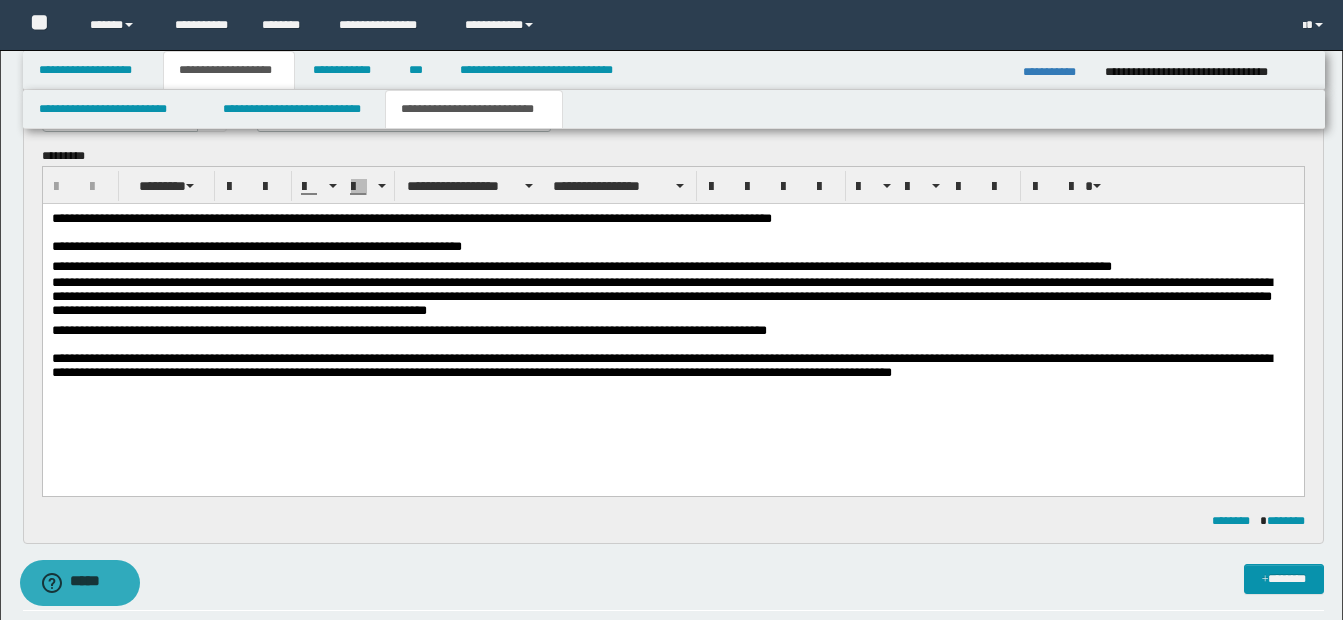 click on "**********" at bounding box center [672, 324] 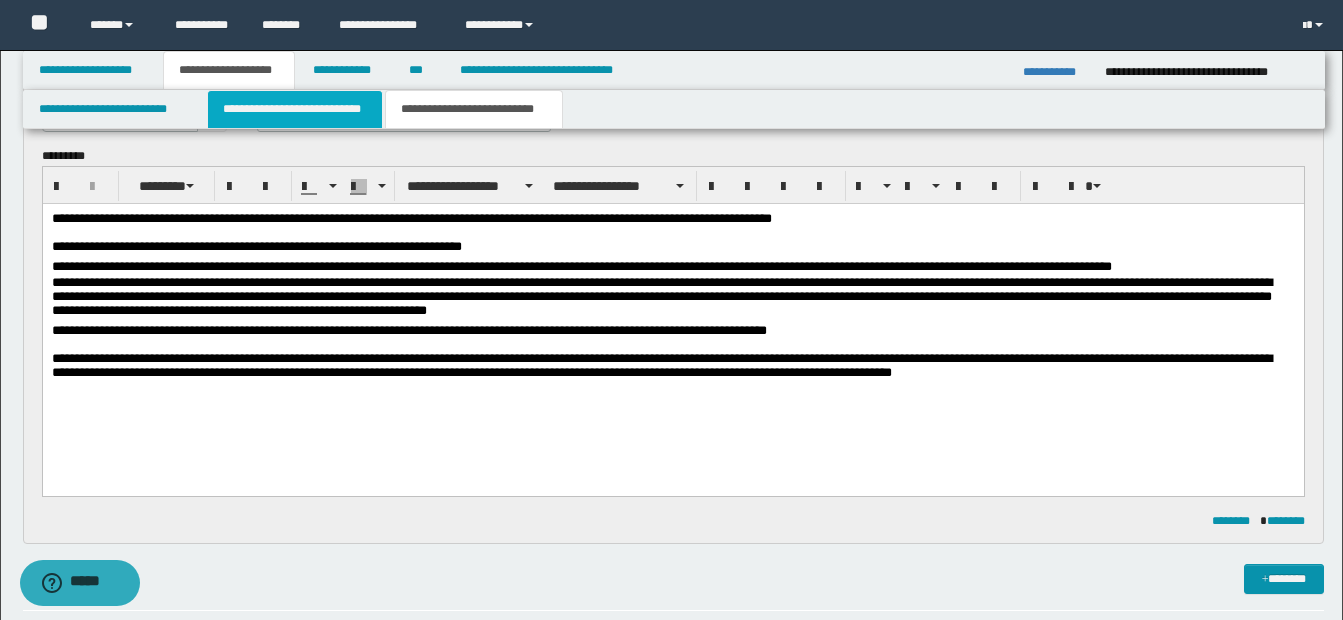 click on "**********" at bounding box center [295, 109] 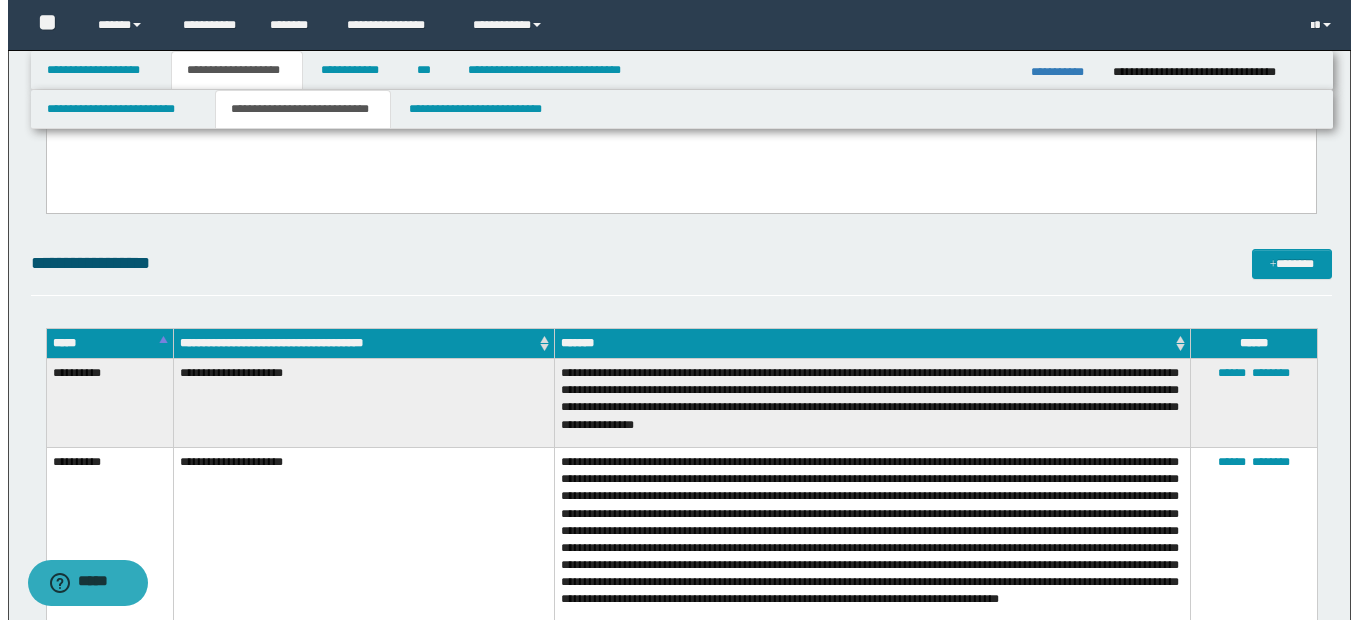 scroll, scrollTop: 1000, scrollLeft: 0, axis: vertical 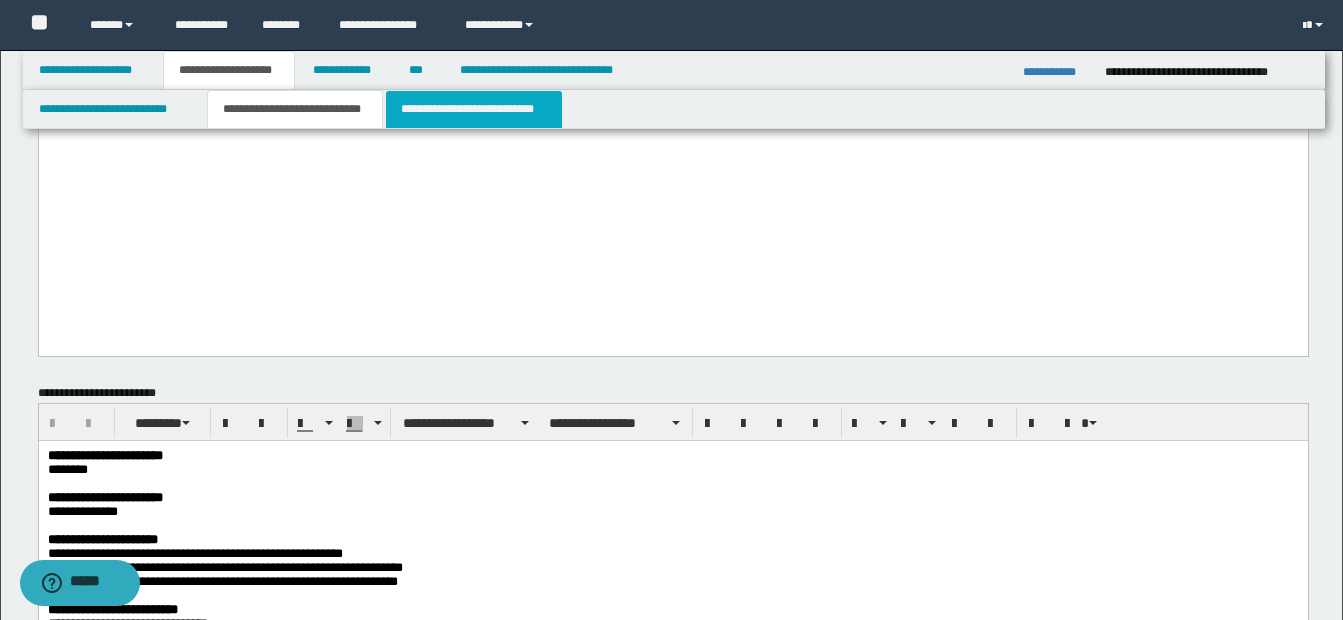click on "**********" at bounding box center [474, 109] 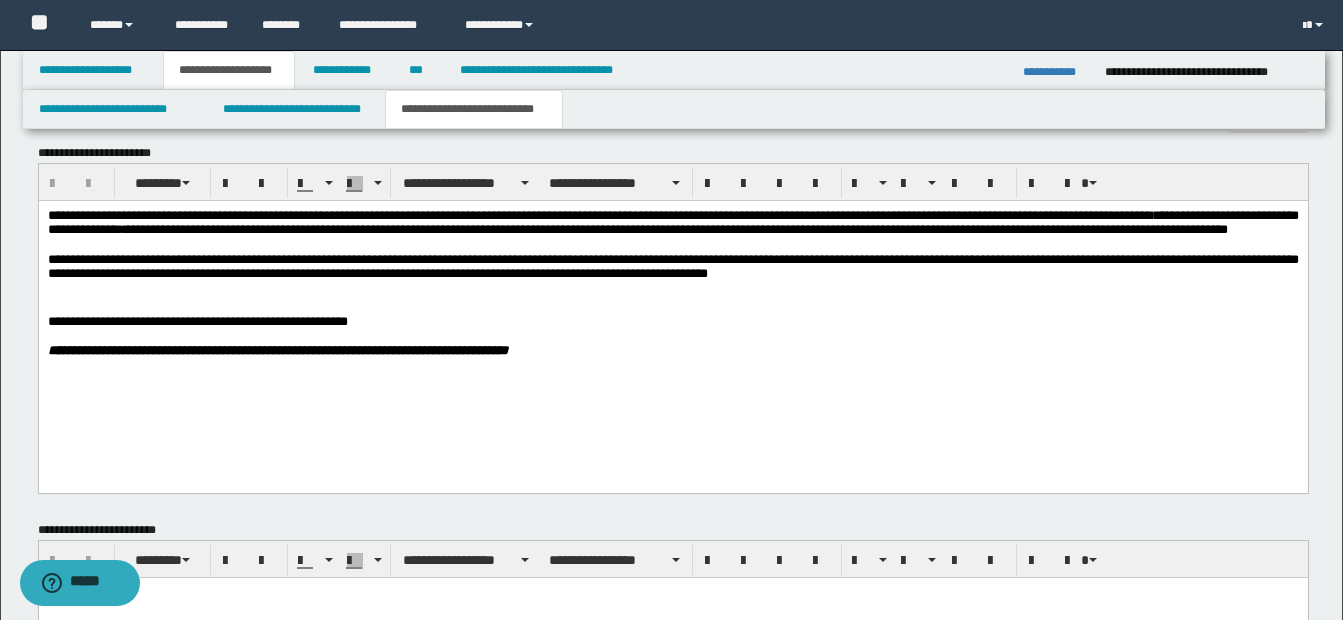 scroll, scrollTop: 1400, scrollLeft: 0, axis: vertical 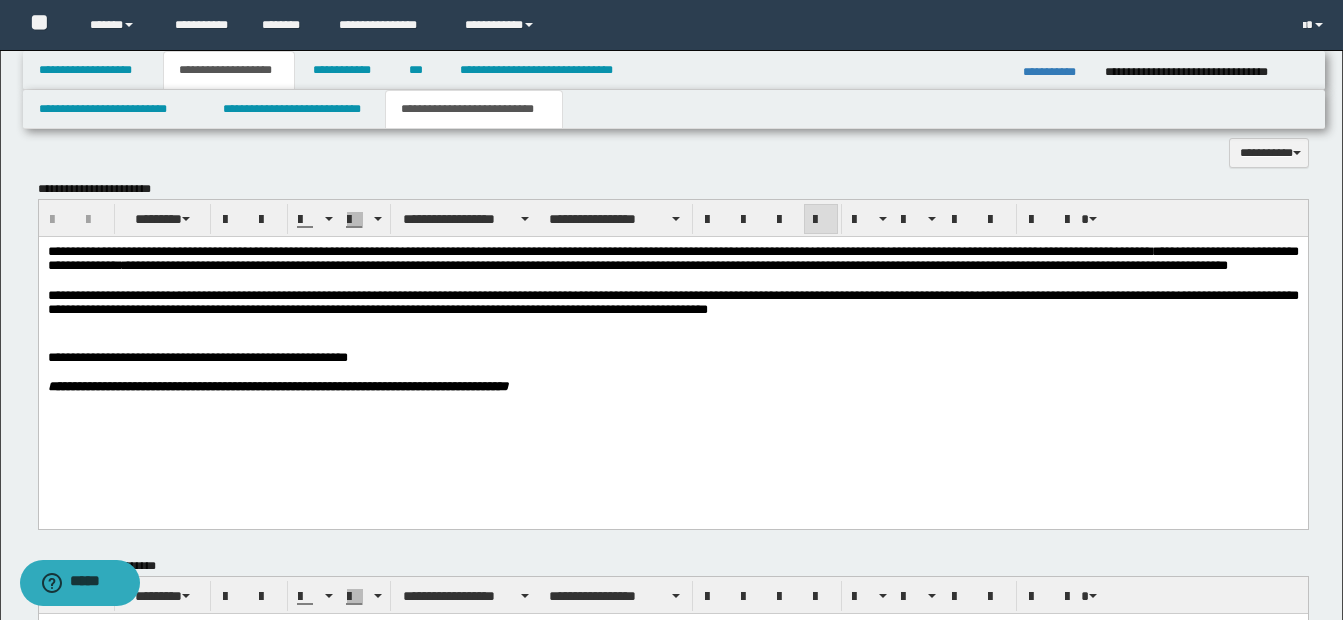 click on "**********" at bounding box center [672, 304] 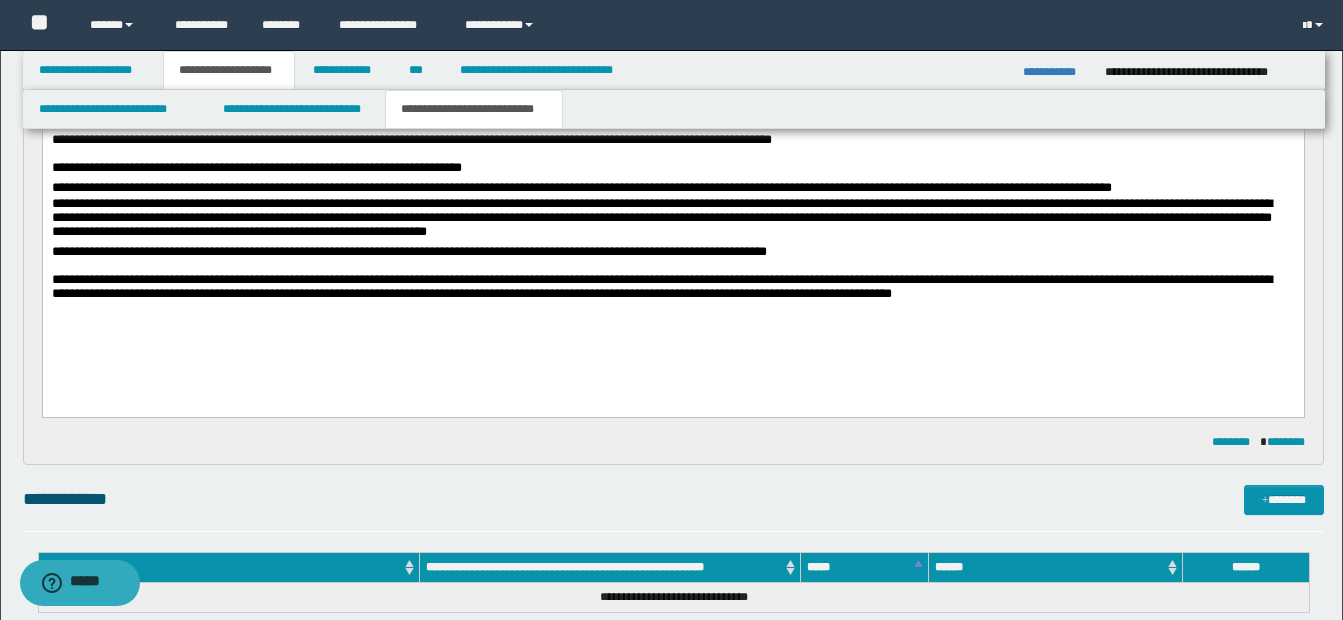 scroll, scrollTop: 800, scrollLeft: 0, axis: vertical 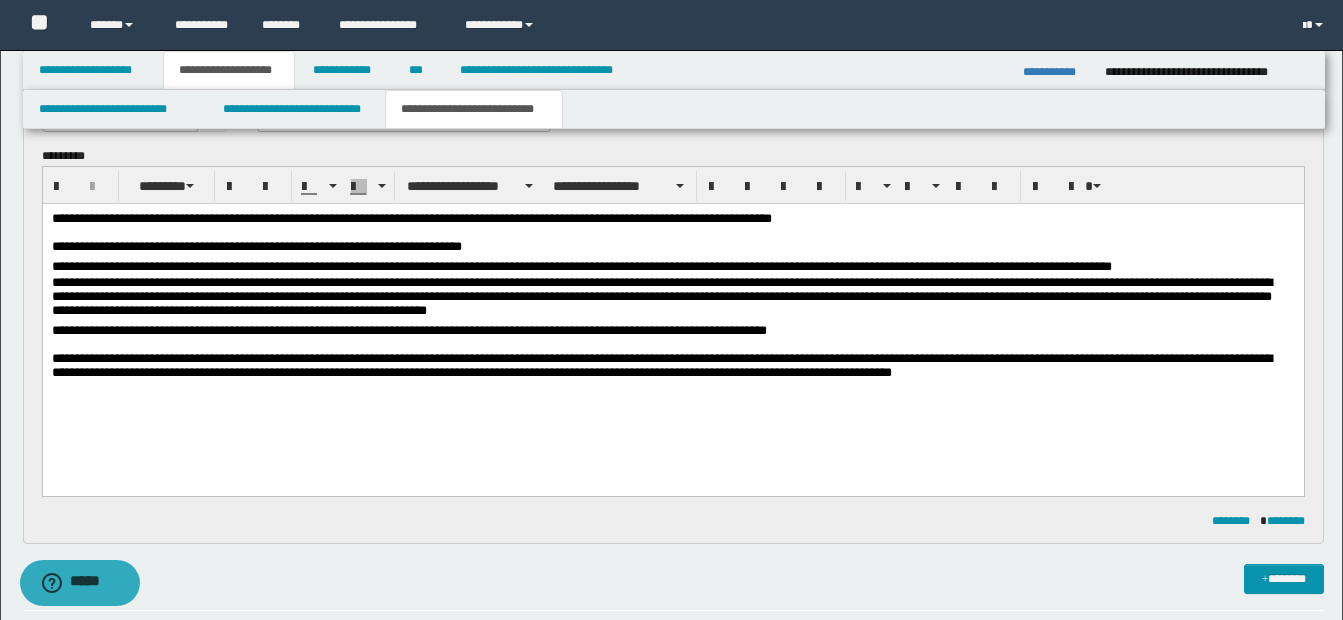 click on "**********" at bounding box center (672, 324) 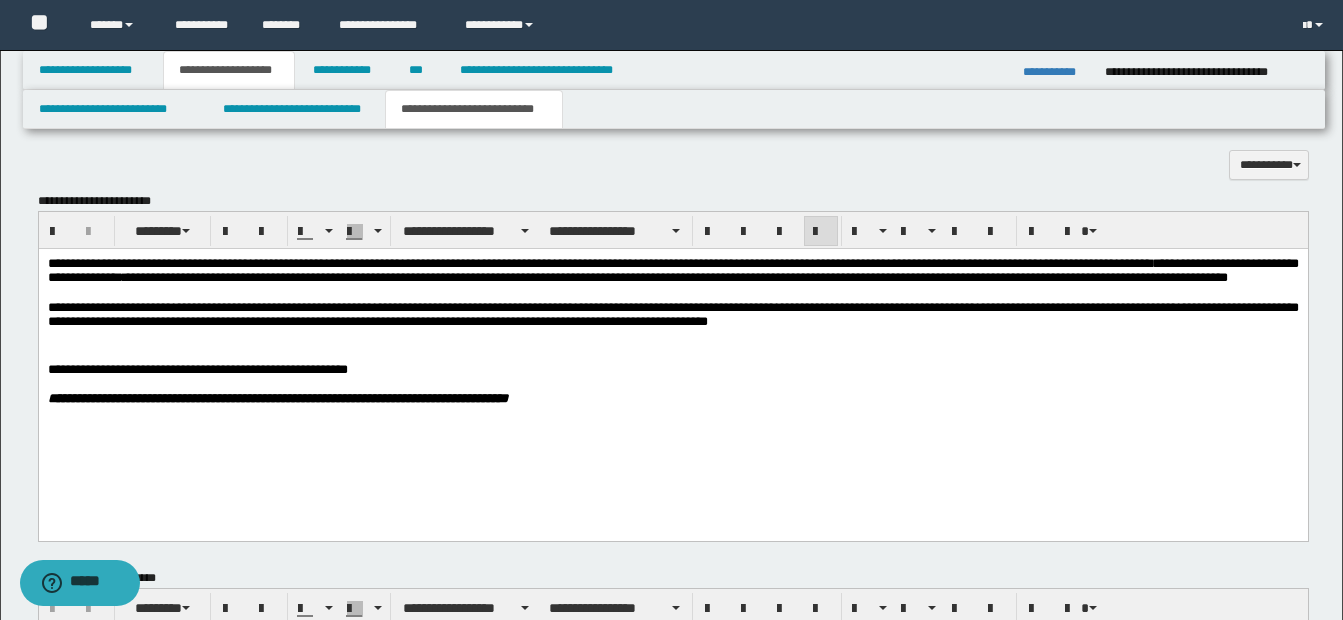 scroll, scrollTop: 1400, scrollLeft: 0, axis: vertical 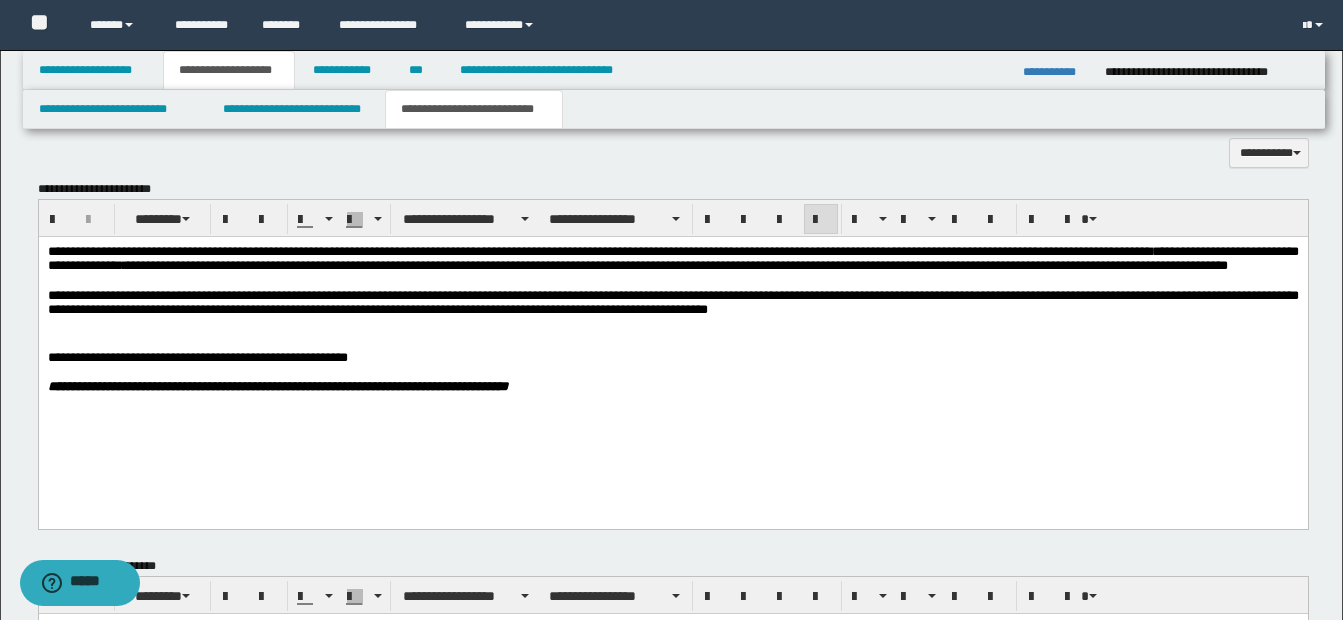 click on "**********" at bounding box center (672, 304) 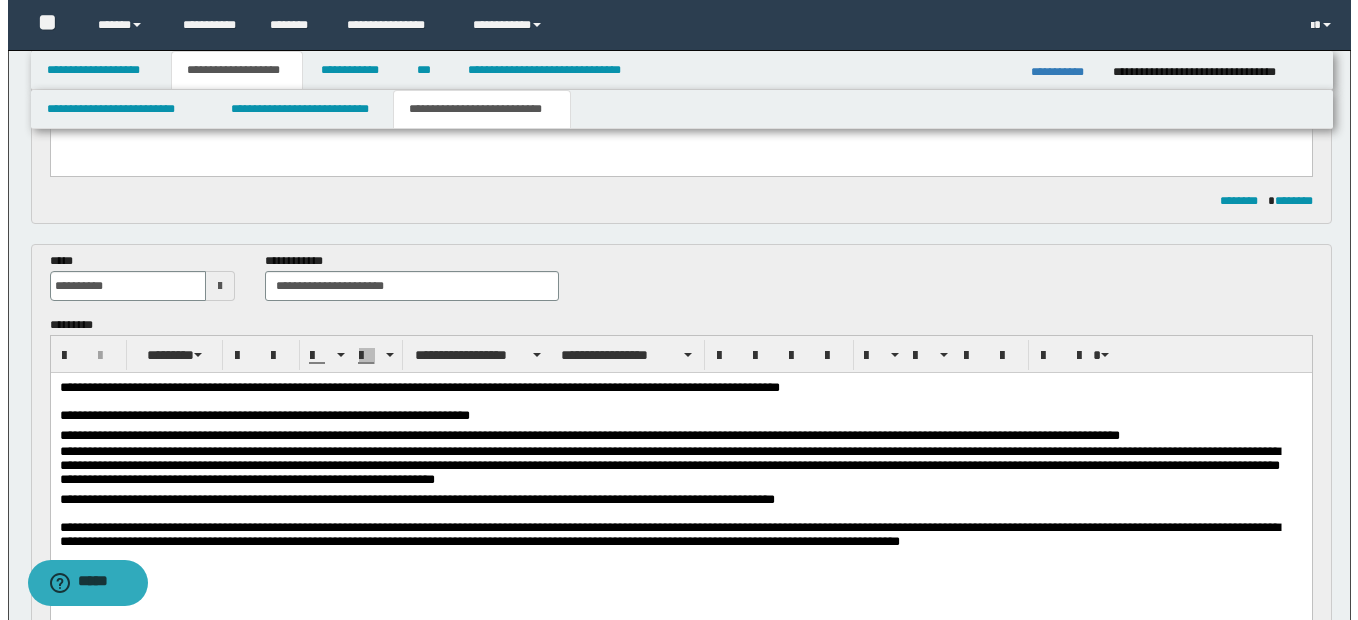 scroll, scrollTop: 500, scrollLeft: 0, axis: vertical 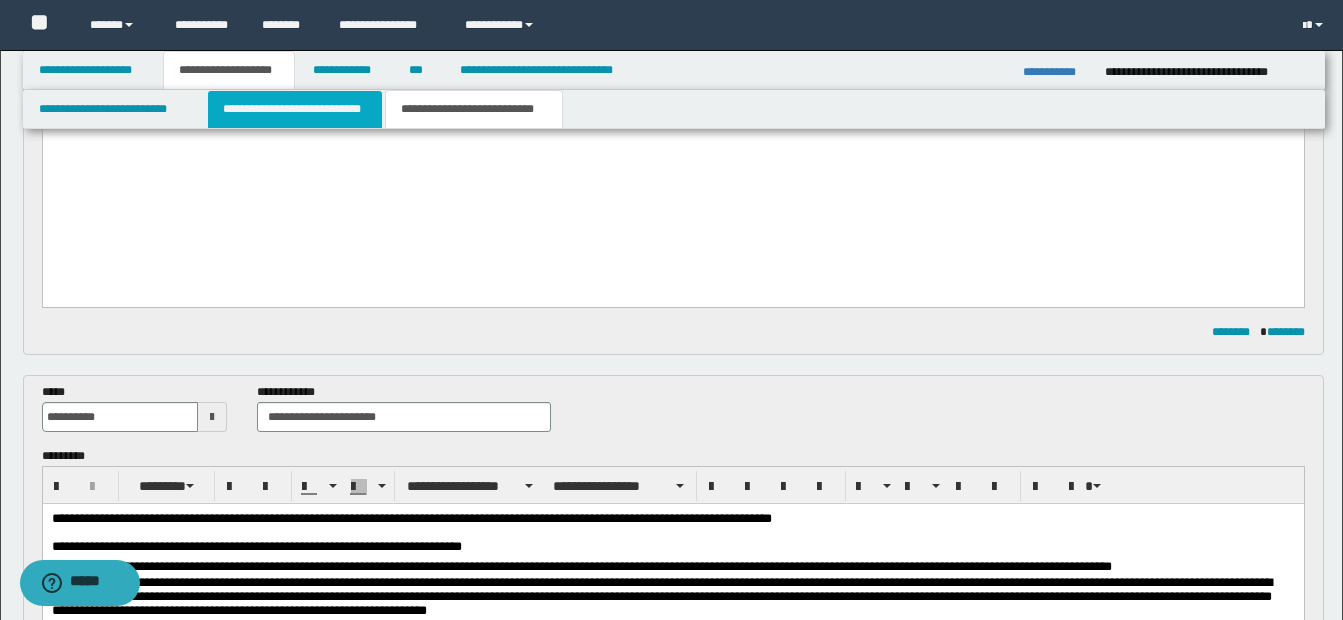 click on "**********" at bounding box center (295, 109) 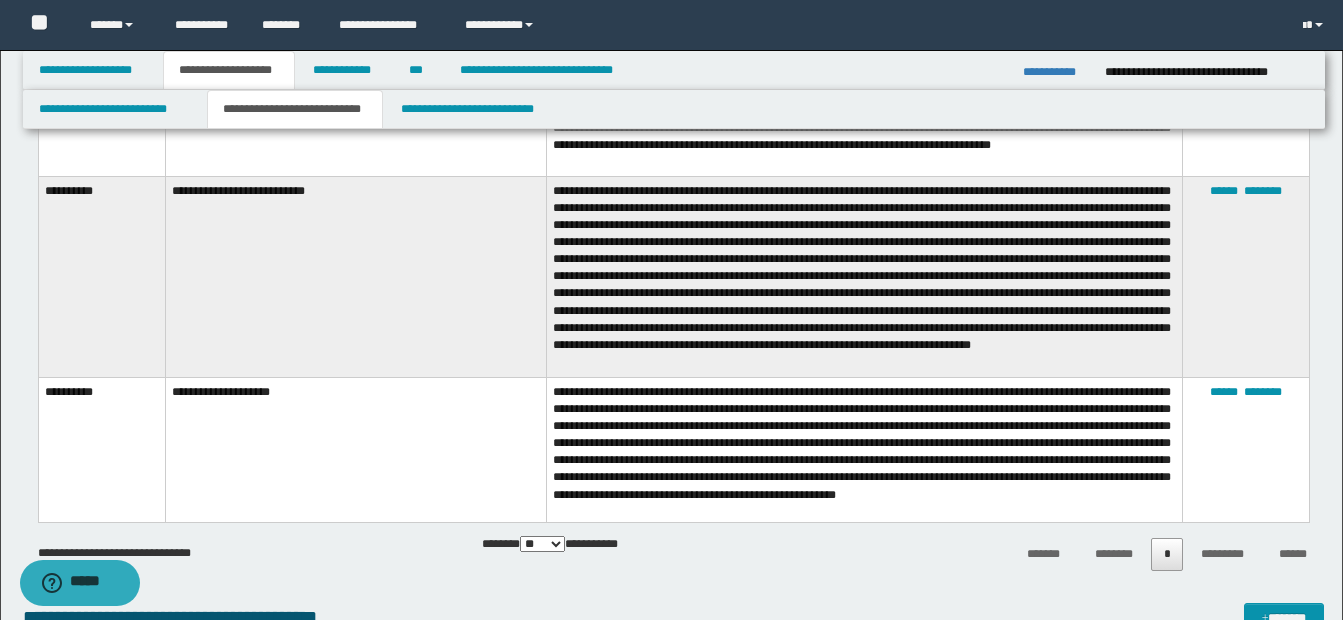 scroll, scrollTop: 2100, scrollLeft: 0, axis: vertical 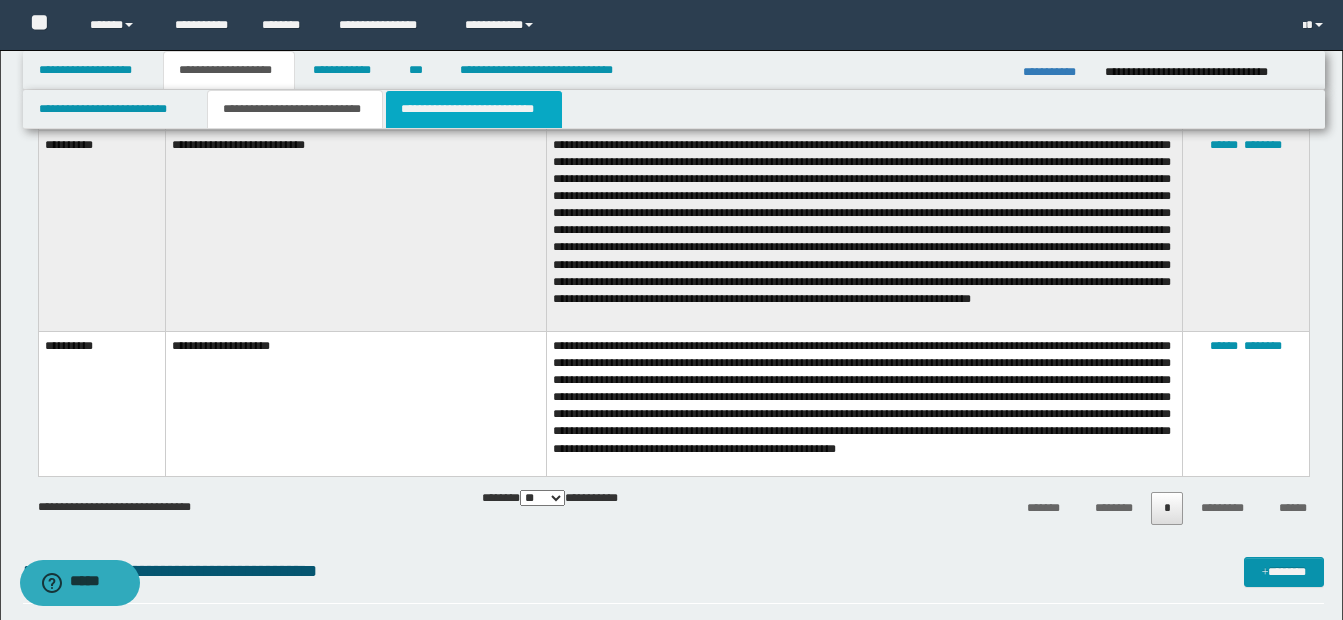 click on "**********" at bounding box center (474, 109) 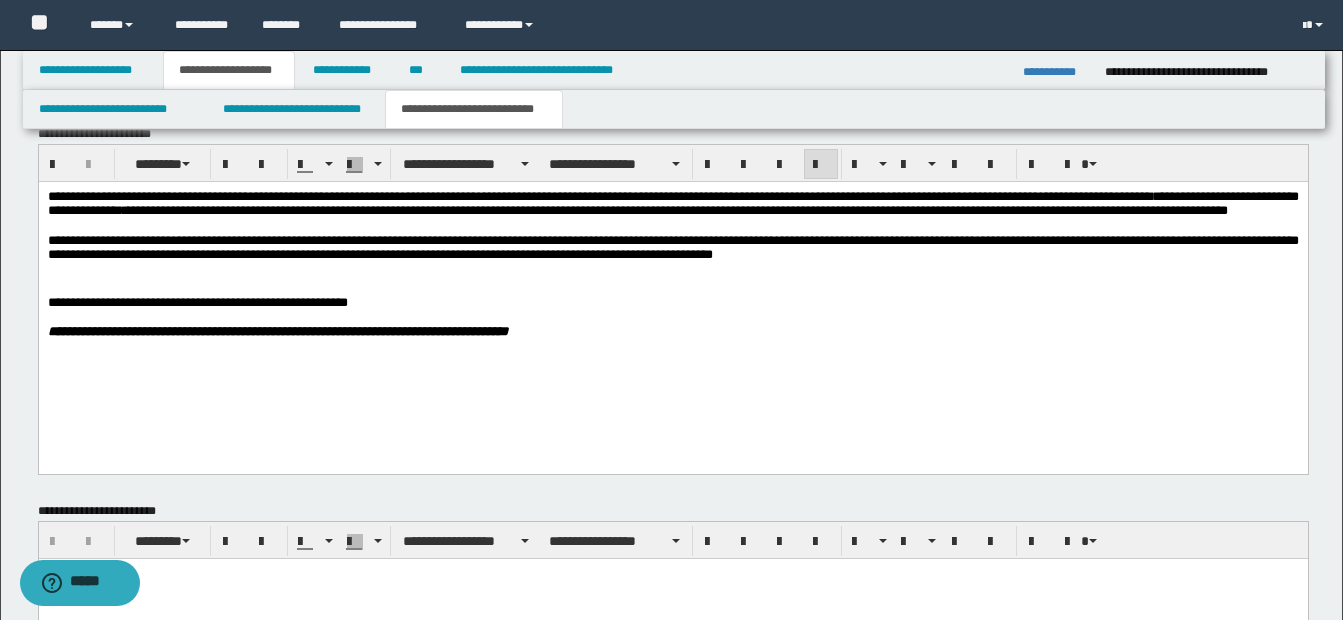 scroll, scrollTop: 1419, scrollLeft: 0, axis: vertical 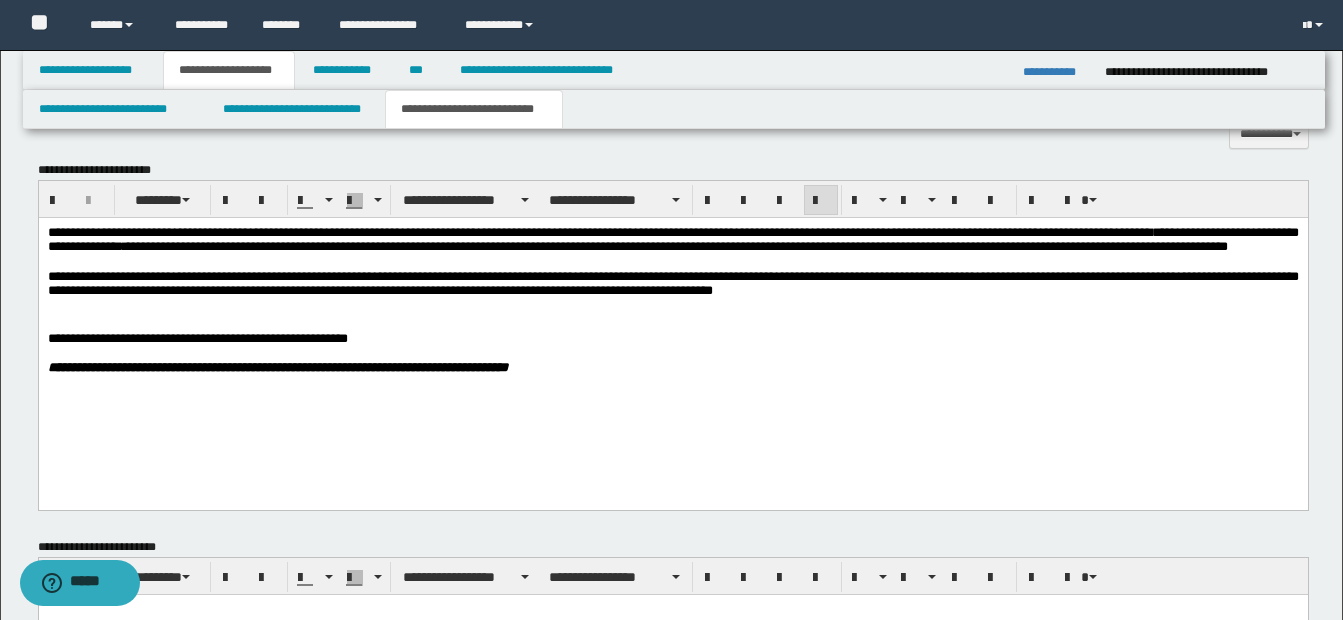 click on "**********" at bounding box center (672, 285) 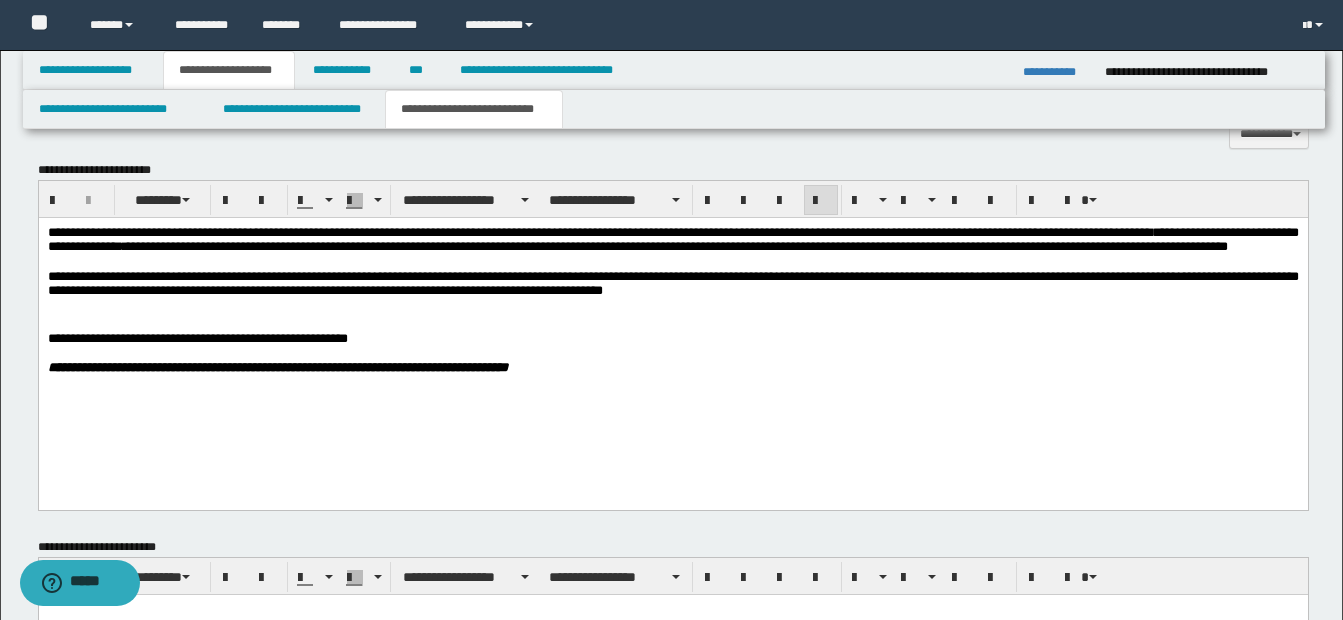 click on "**********" at bounding box center [672, 285] 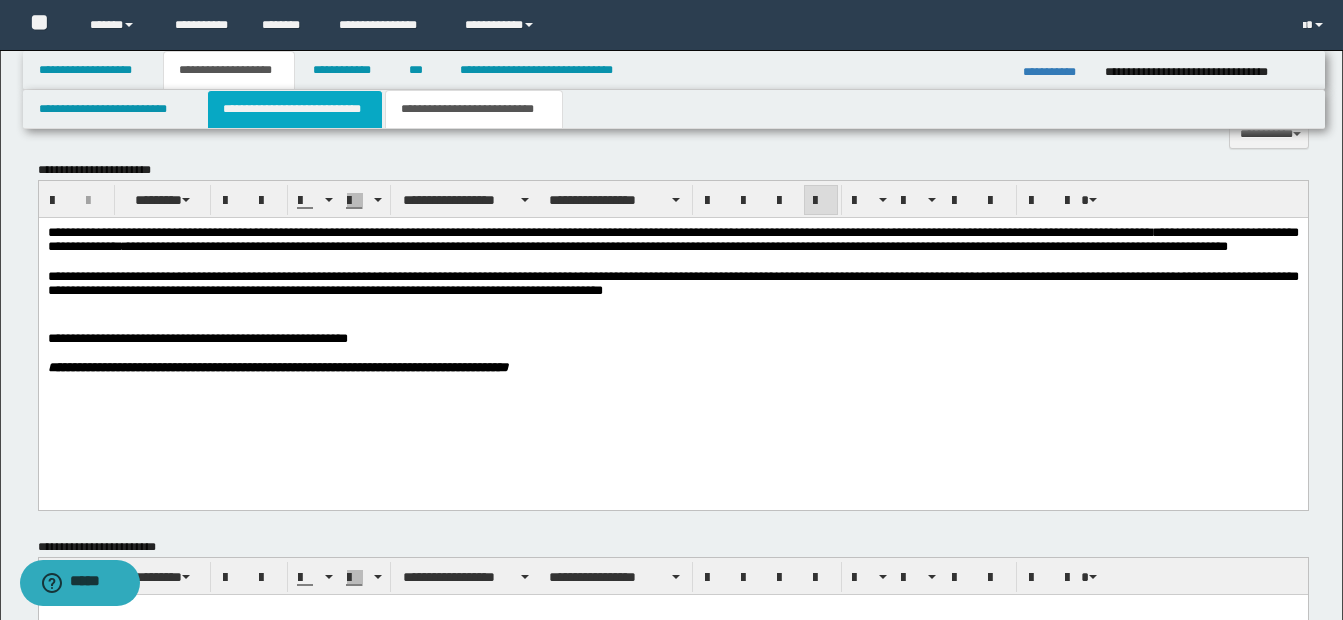click on "**********" at bounding box center [295, 109] 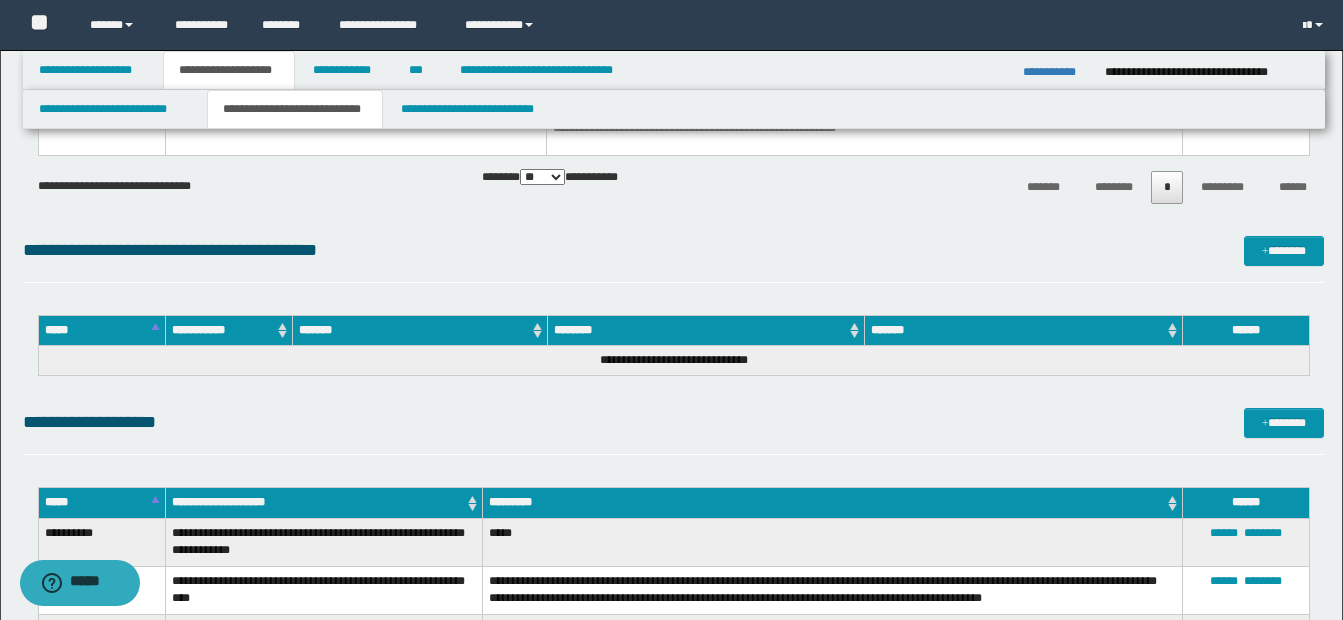 scroll, scrollTop: 2219, scrollLeft: 0, axis: vertical 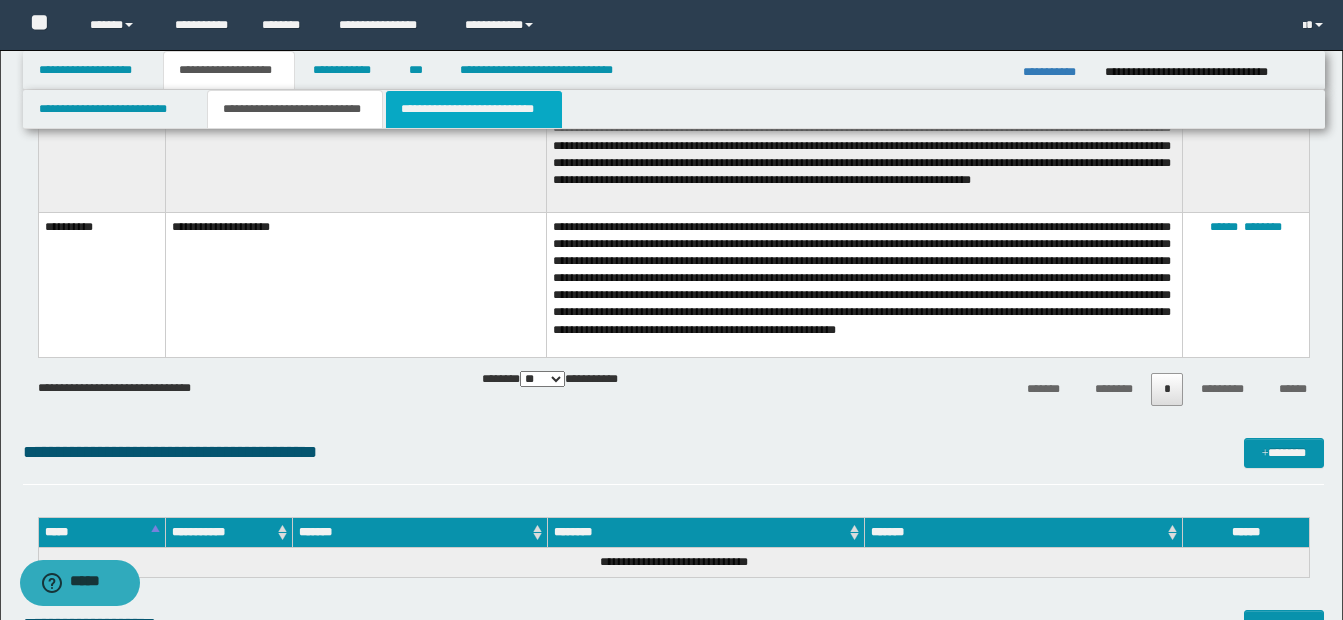 click on "**********" at bounding box center [474, 109] 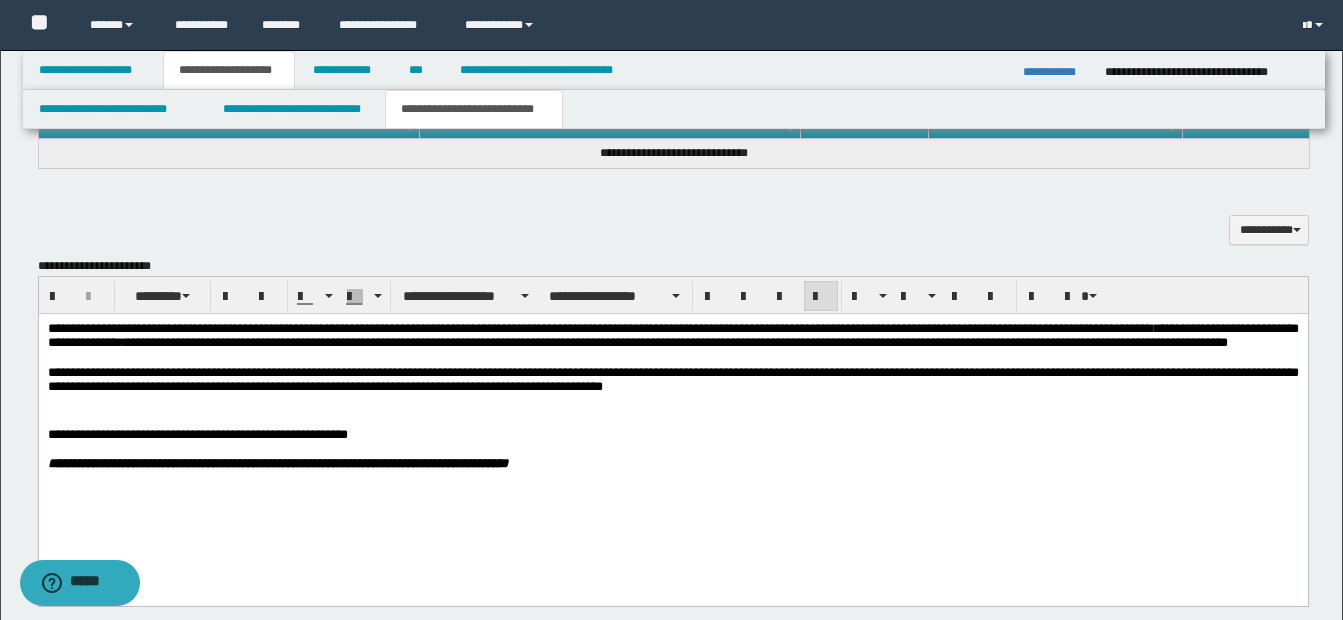 scroll, scrollTop: 1319, scrollLeft: 0, axis: vertical 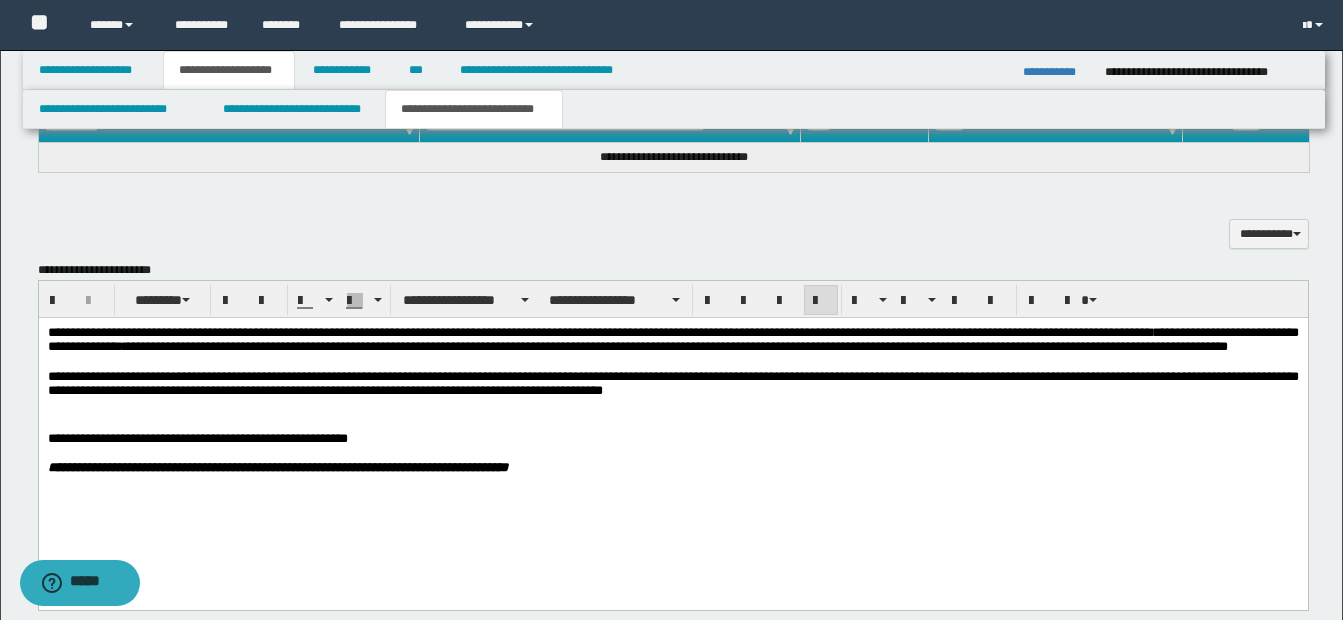 click on "**********" at bounding box center (672, 385) 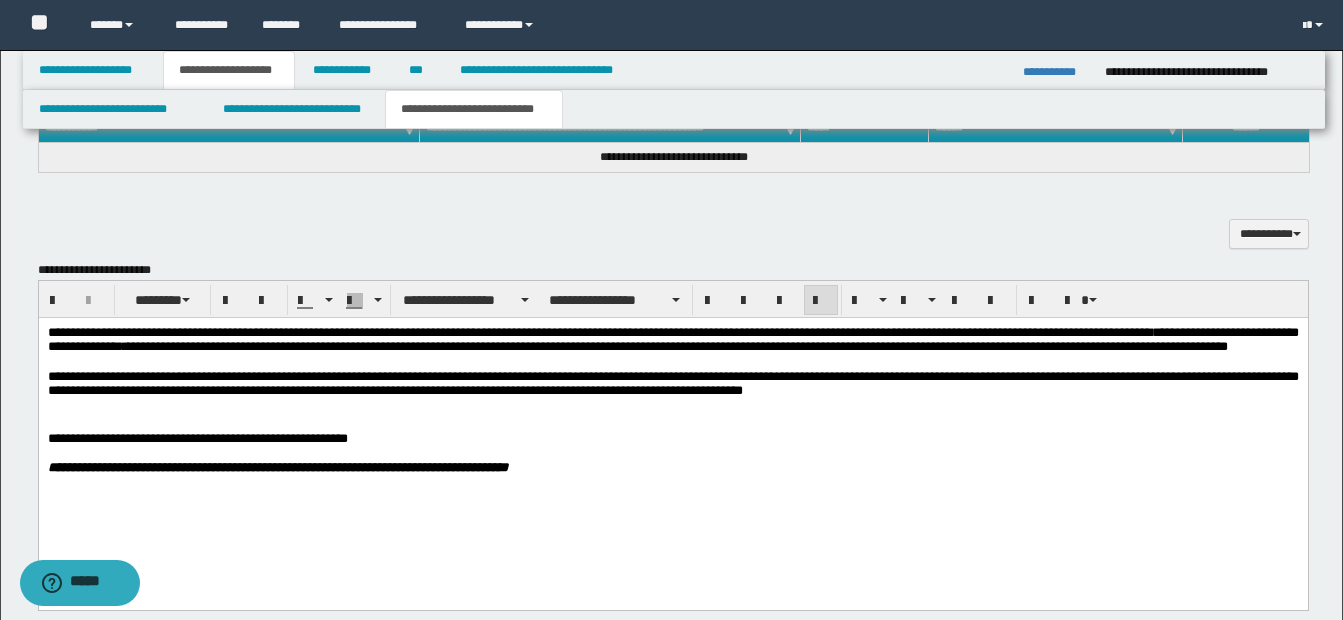 click on "**********" at bounding box center [672, 385] 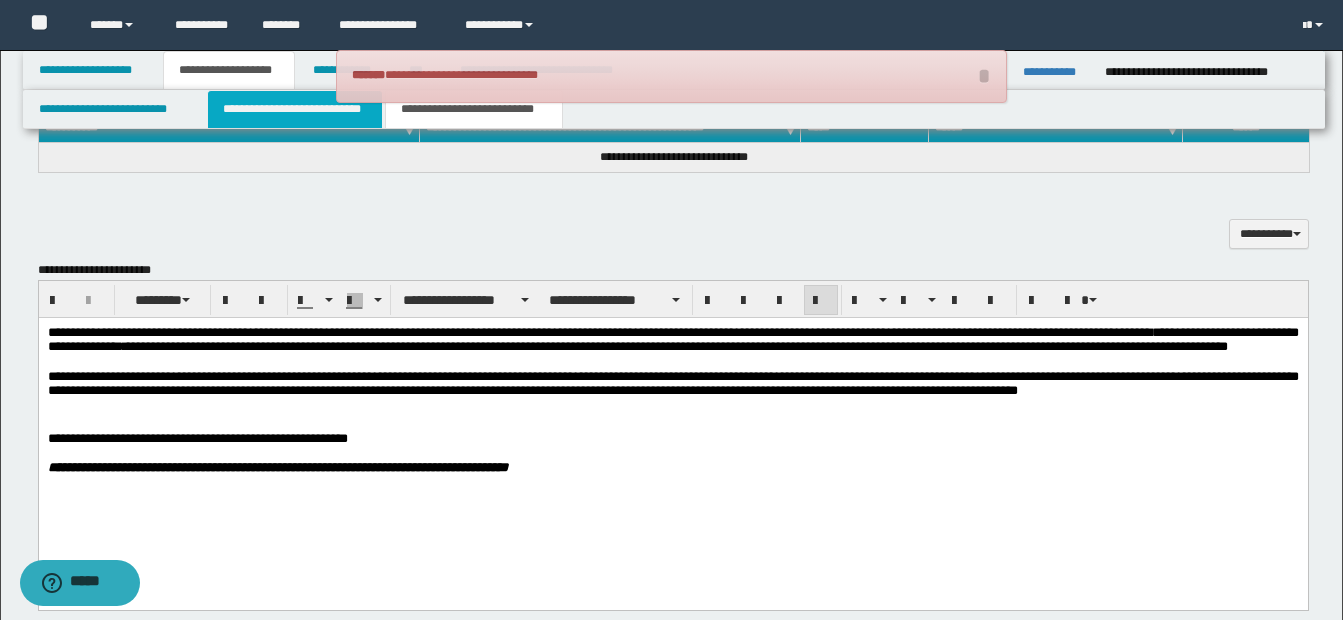 click on "**********" at bounding box center [295, 109] 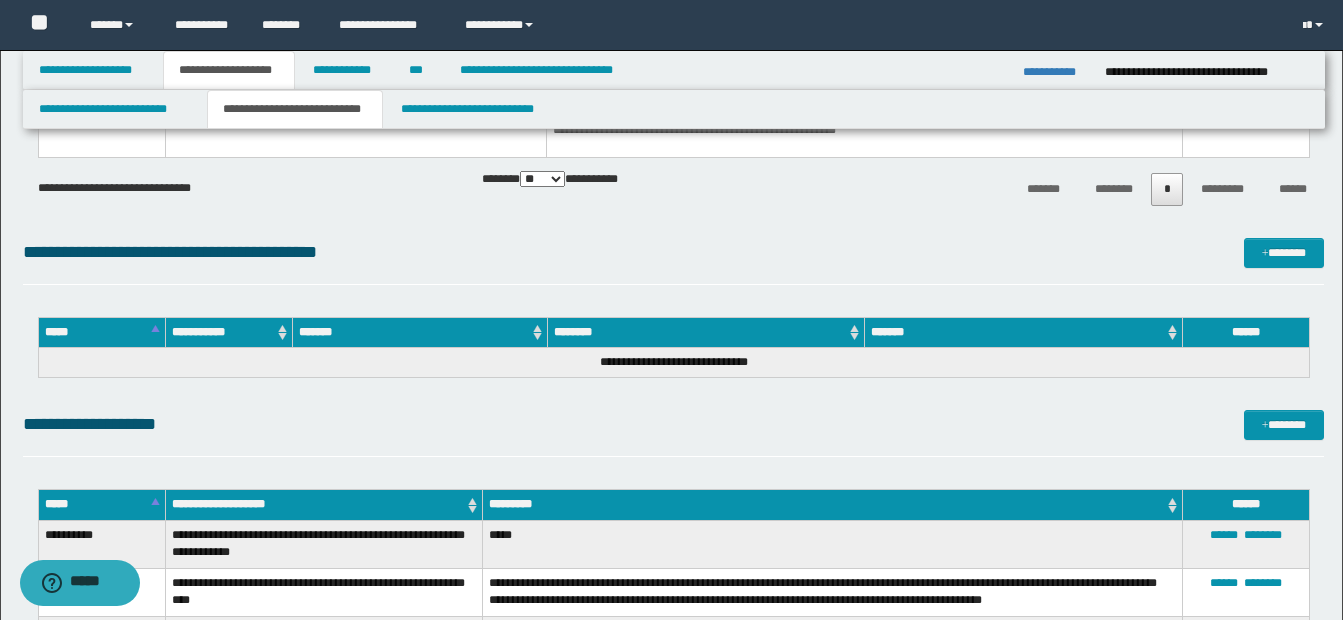 scroll, scrollTop: 2619, scrollLeft: 0, axis: vertical 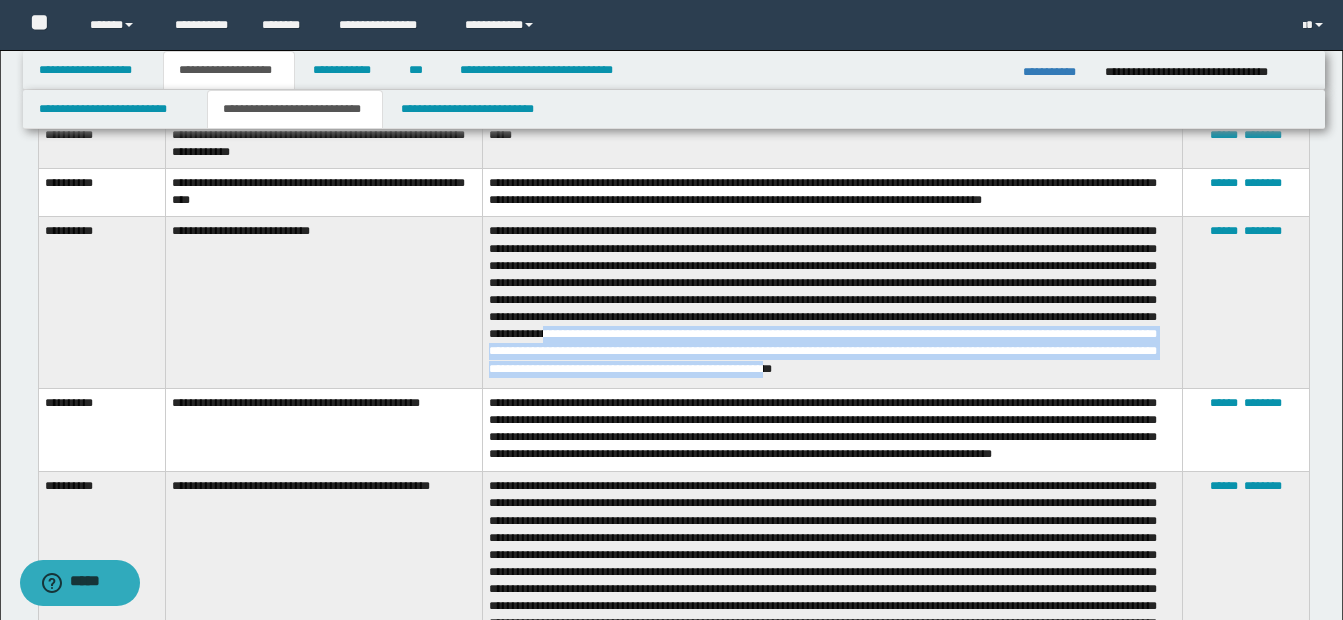 drag, startPoint x: 832, startPoint y: 332, endPoint x: 1163, endPoint y: 359, distance: 332.0994 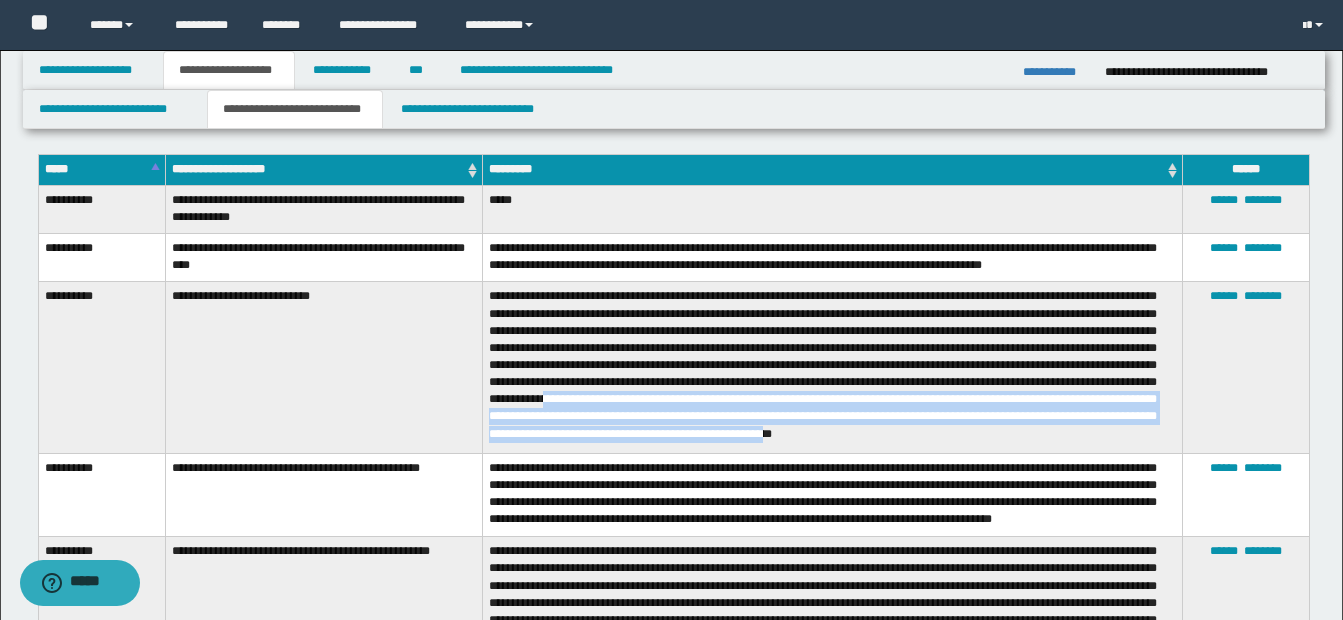 scroll, scrollTop: 2719, scrollLeft: 0, axis: vertical 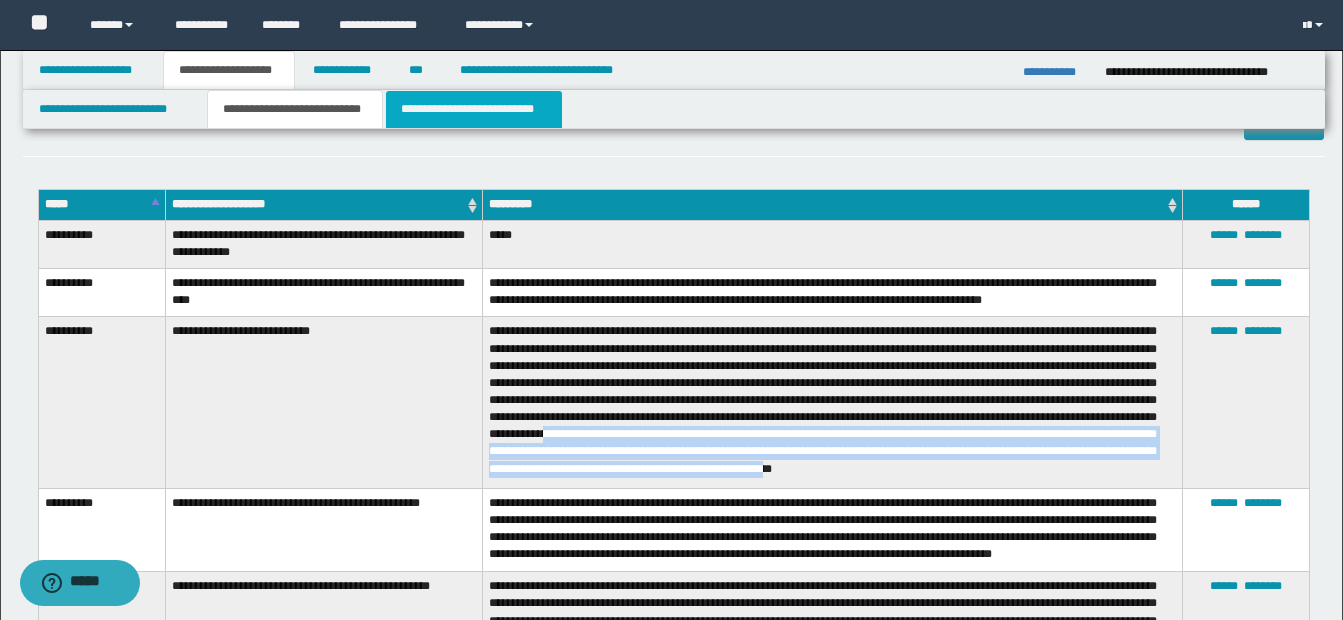 click on "**********" at bounding box center [474, 109] 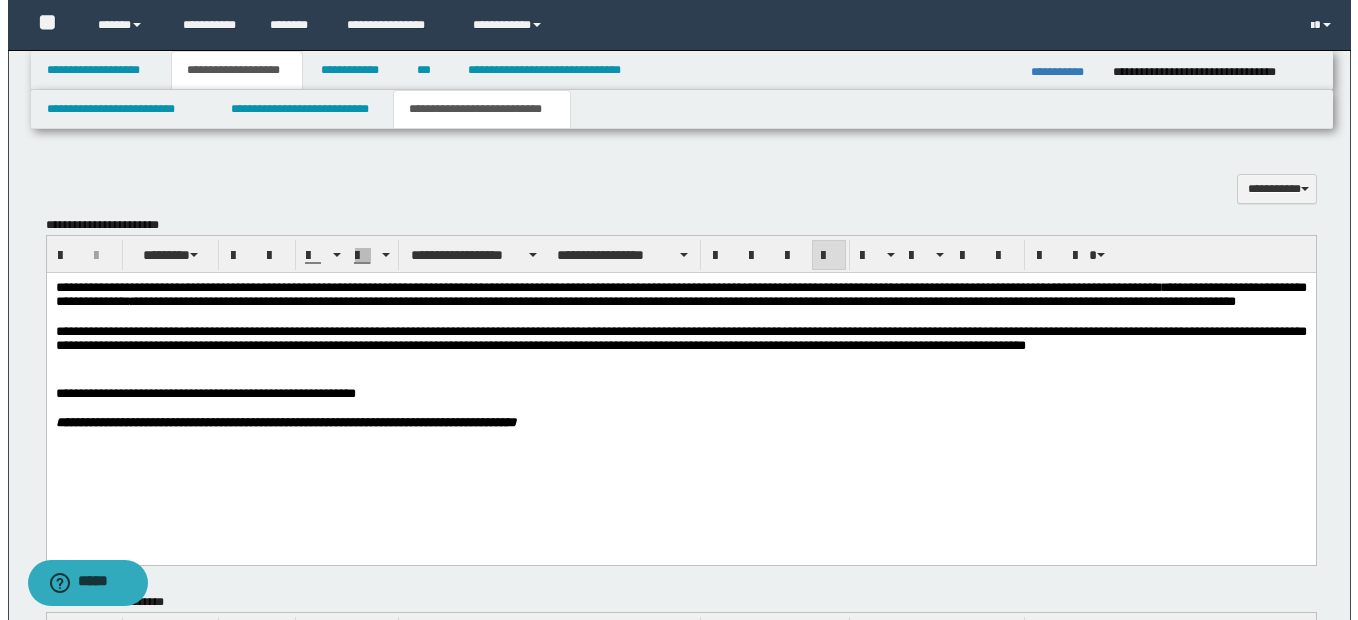 scroll, scrollTop: 1319, scrollLeft: 0, axis: vertical 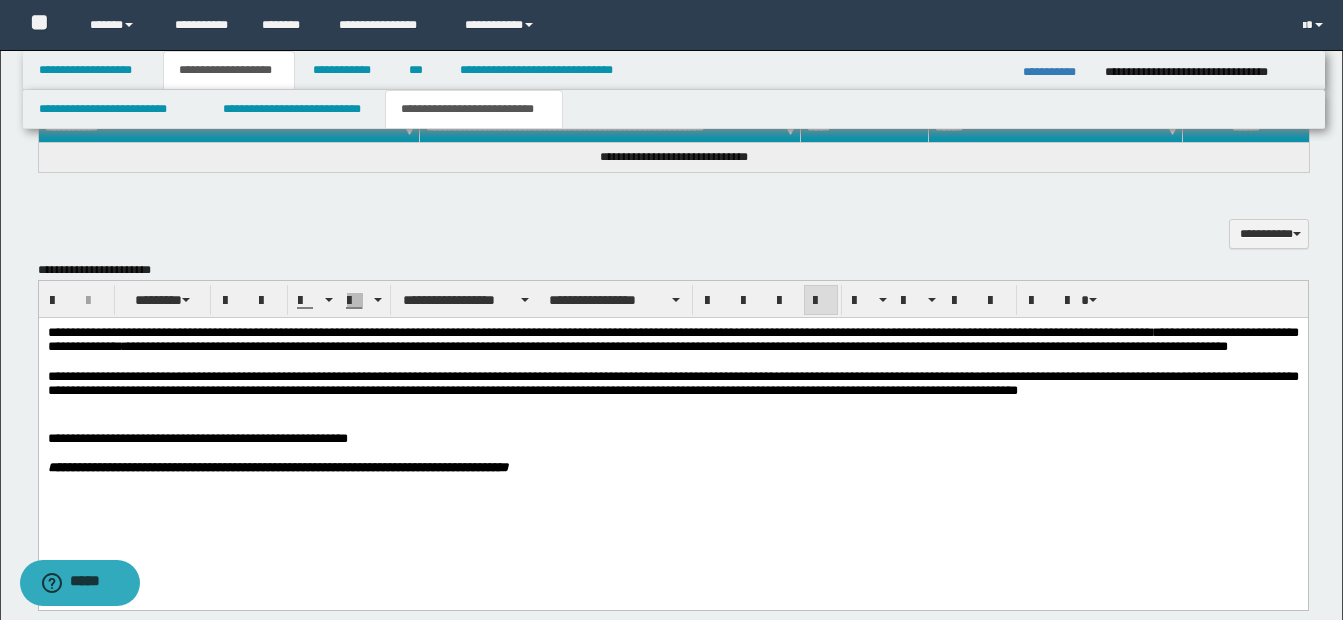 click on "**********" at bounding box center [672, 385] 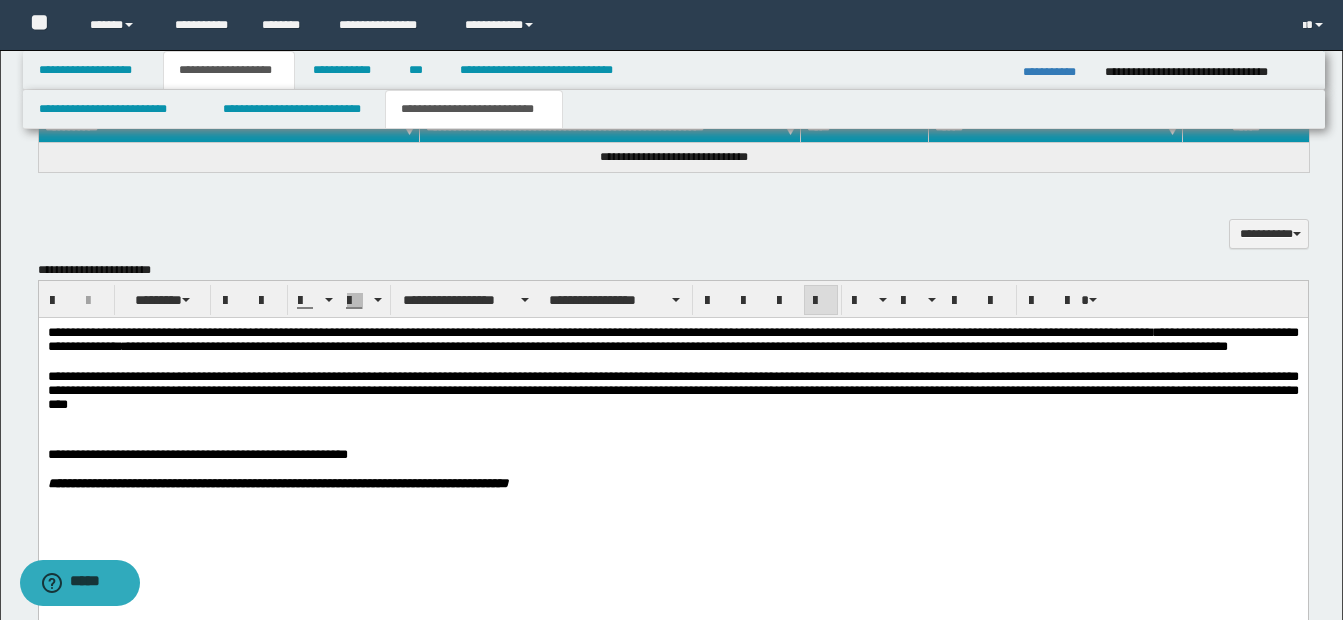 click on "**********" at bounding box center (672, 393) 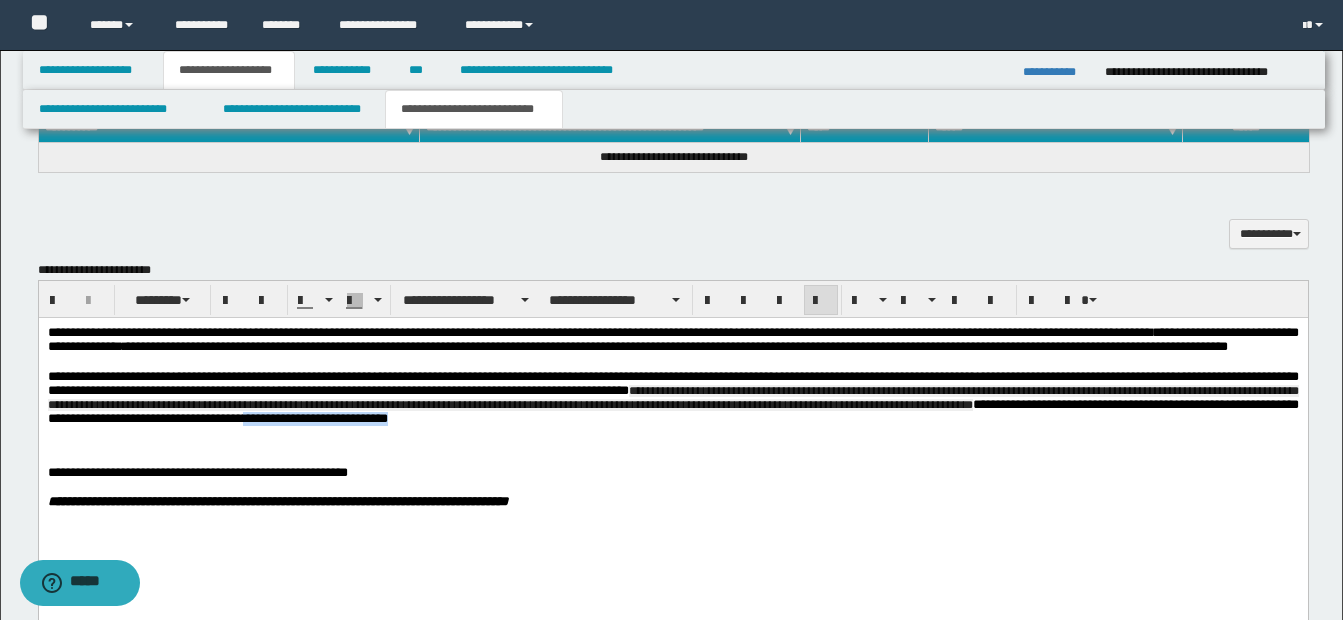 drag, startPoint x: 543, startPoint y: 446, endPoint x: 760, endPoint y: 446, distance: 217 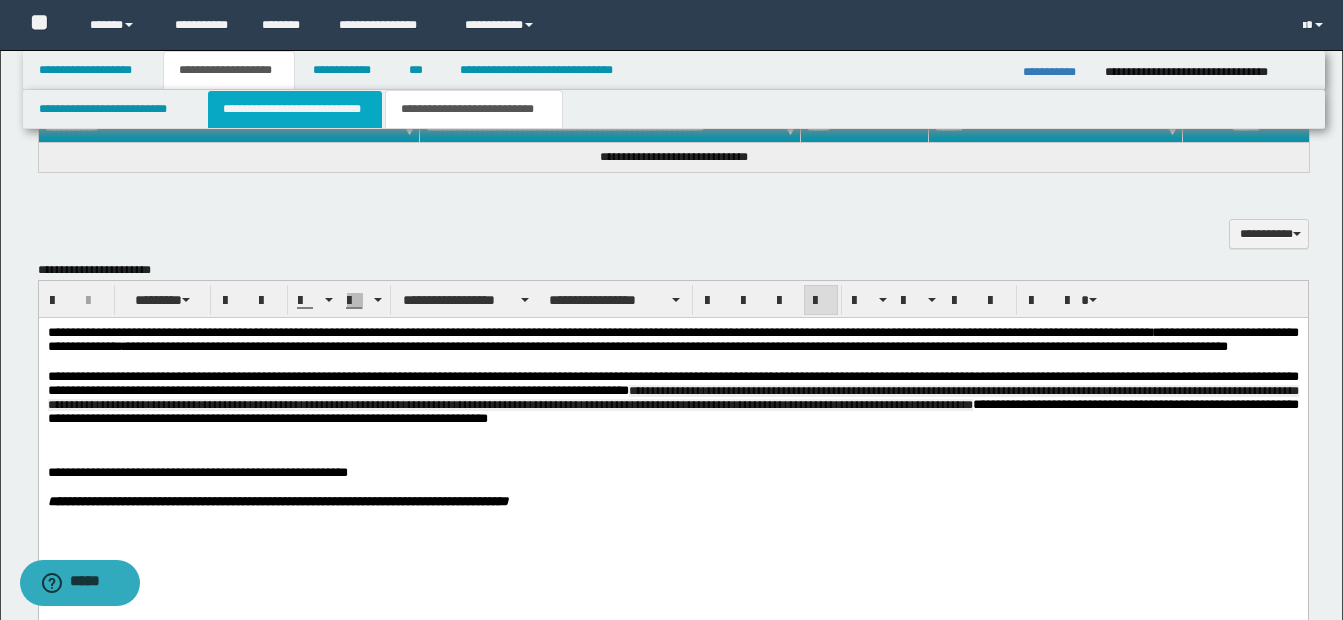 click on "**********" at bounding box center [295, 109] 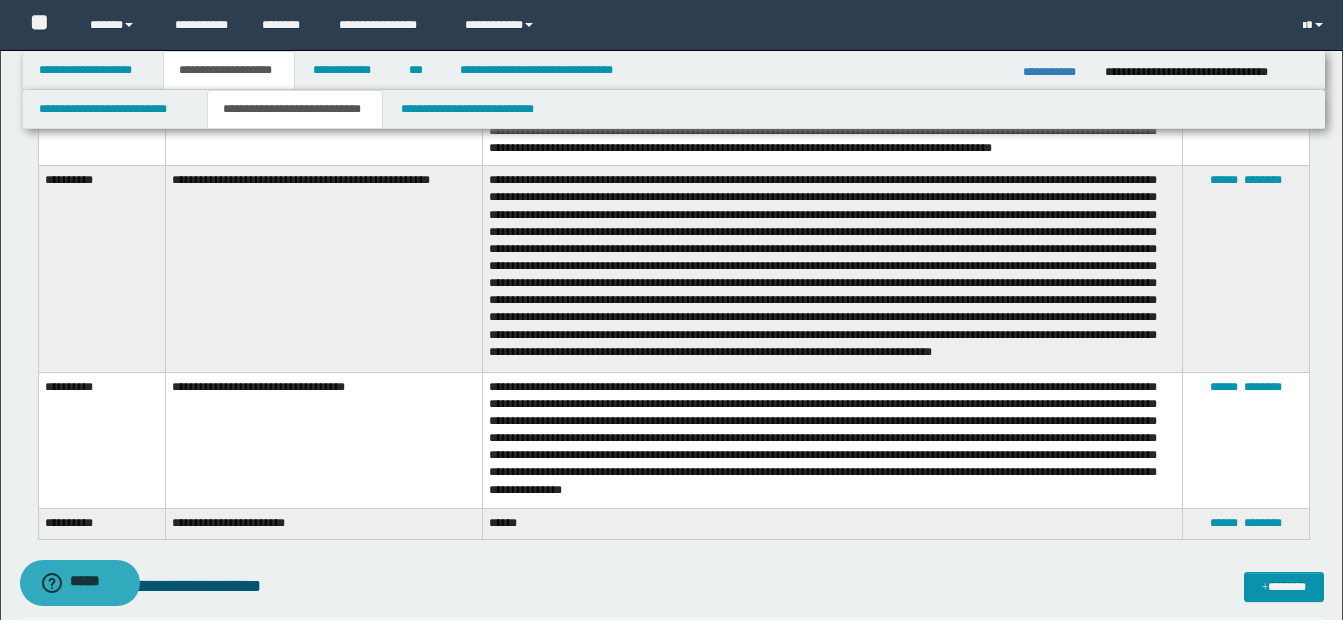 scroll, scrollTop: 3119, scrollLeft: 0, axis: vertical 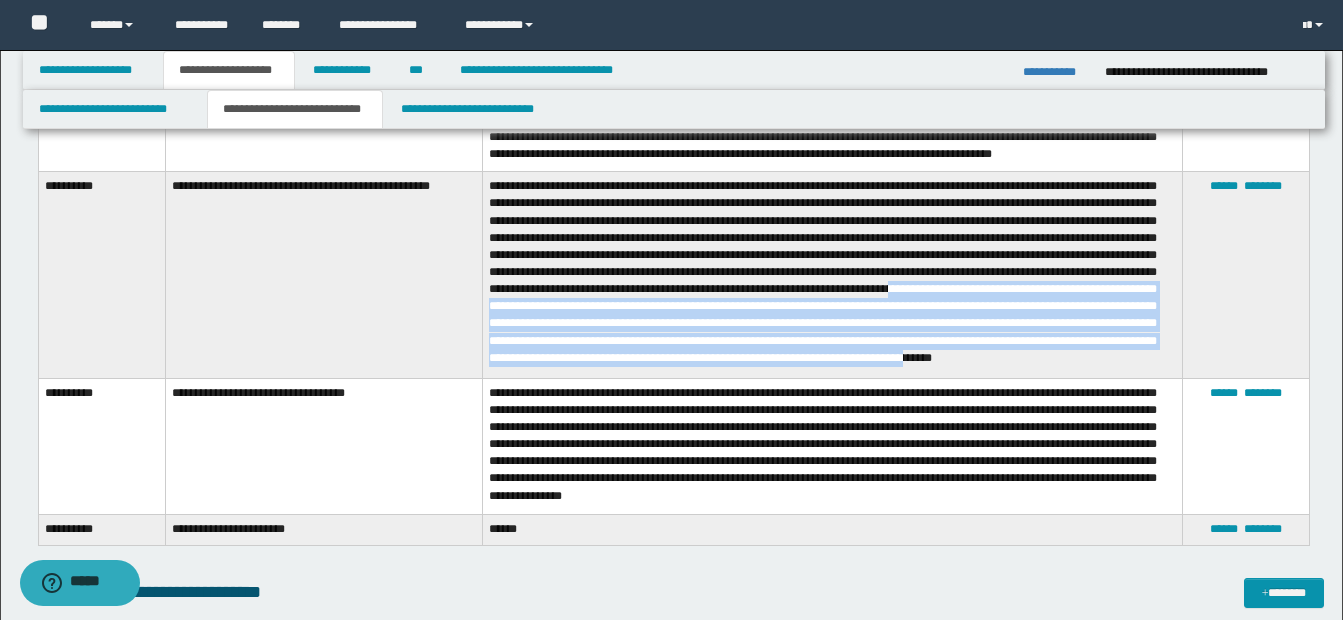 drag, startPoint x: 564, startPoint y: 299, endPoint x: 705, endPoint y: 359, distance: 153.2351 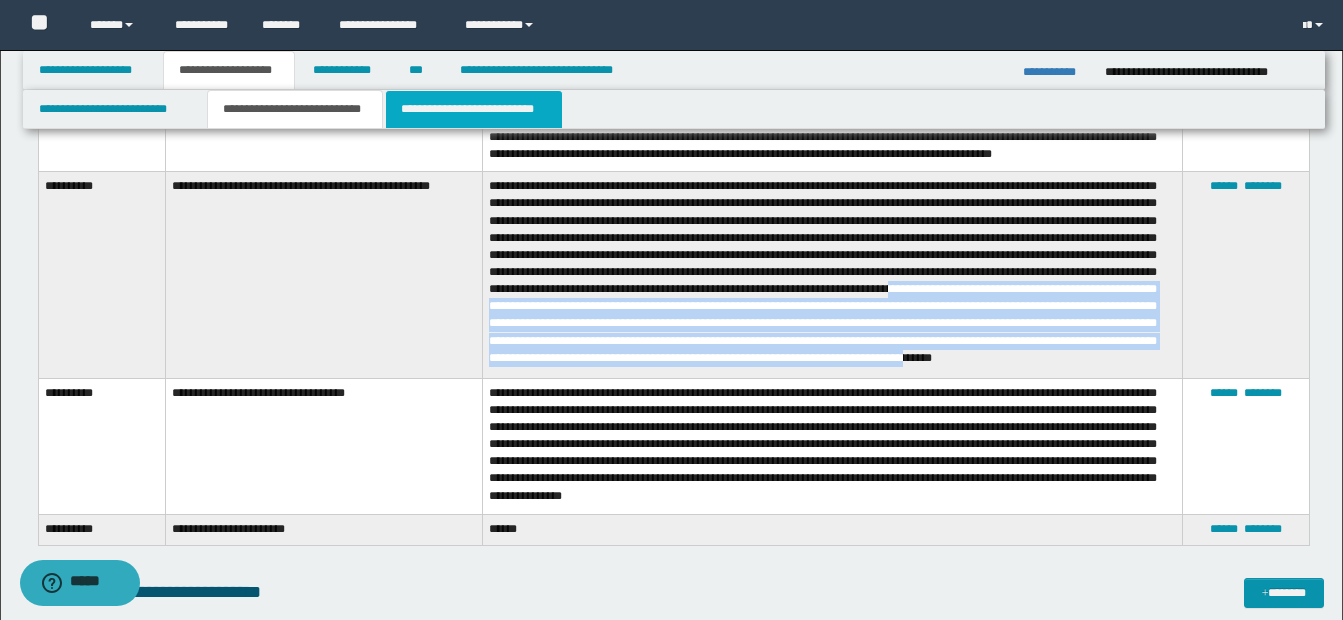 click on "**********" at bounding box center (474, 109) 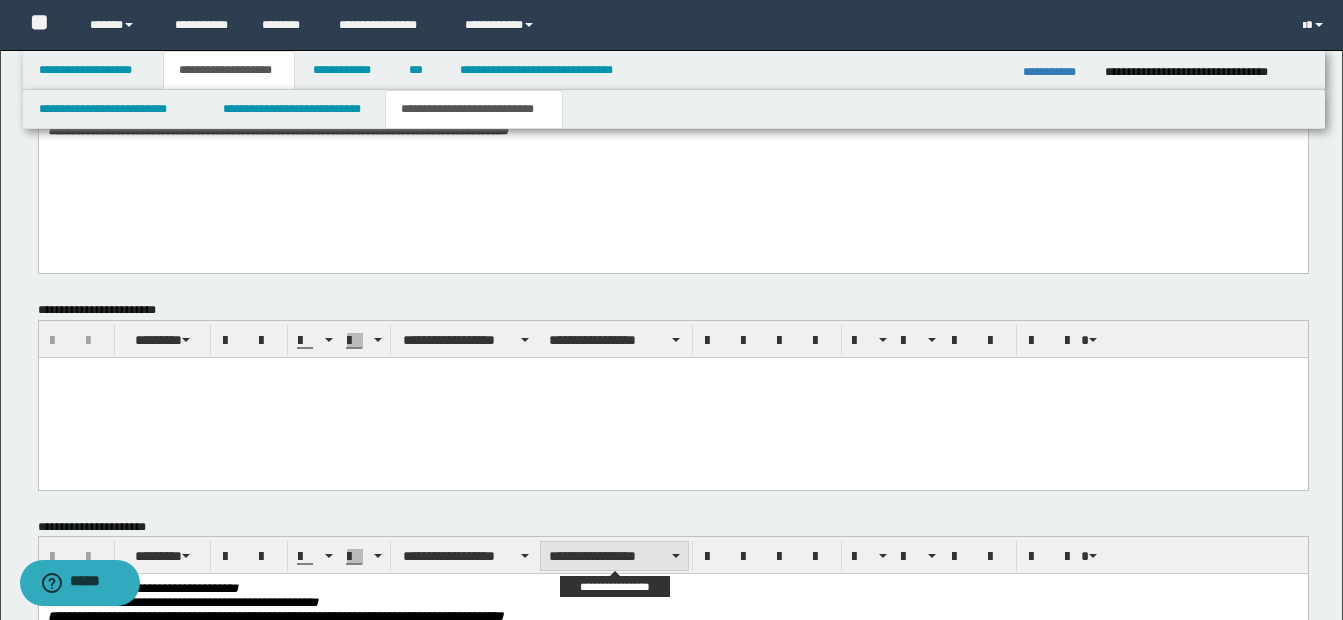 scroll, scrollTop: 1453, scrollLeft: 0, axis: vertical 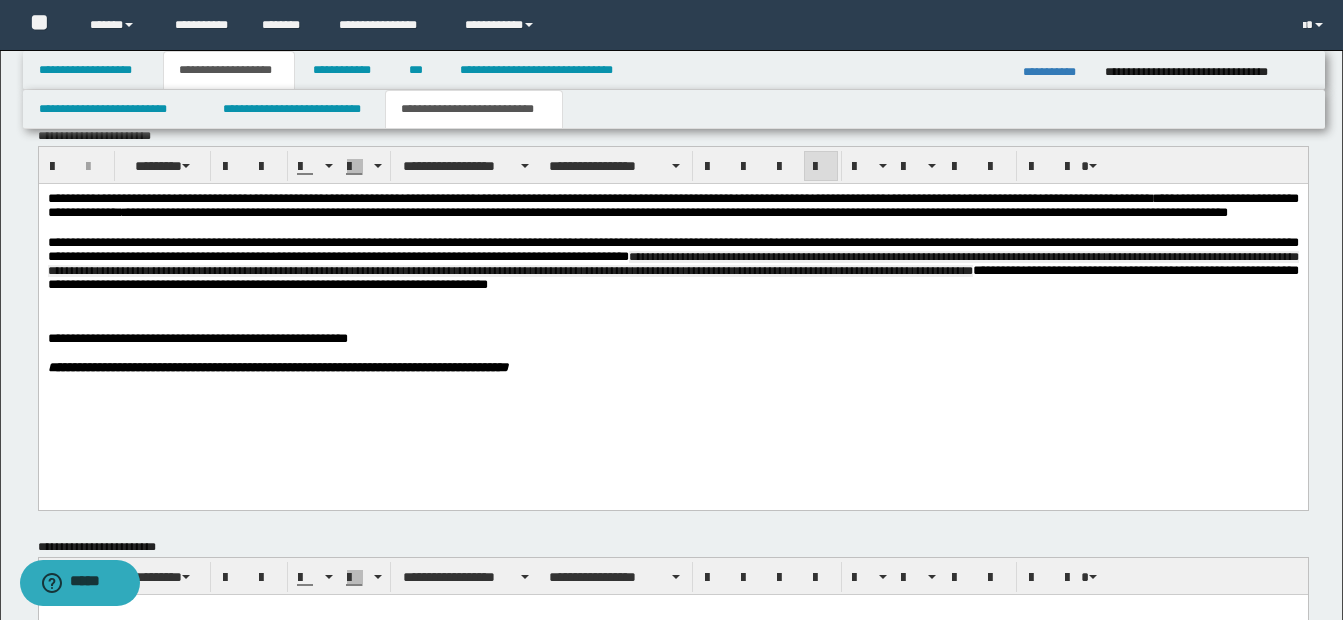 click on "**********" at bounding box center [672, 268] 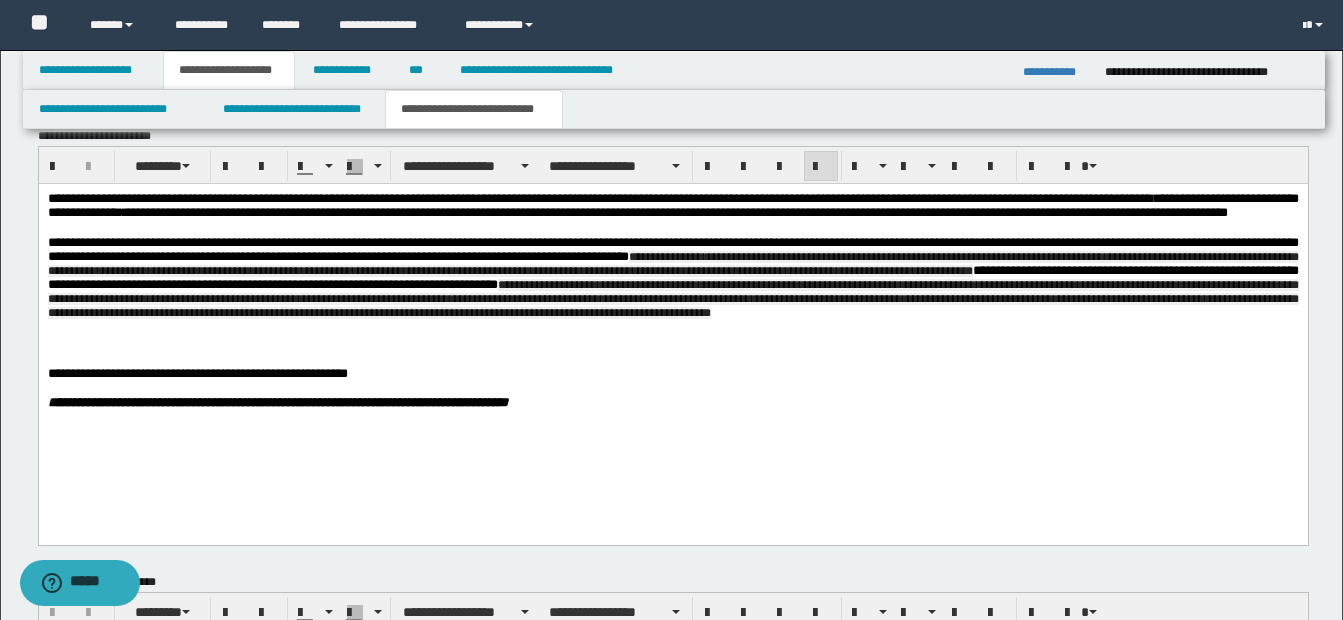 click on "**********" at bounding box center [672, 285] 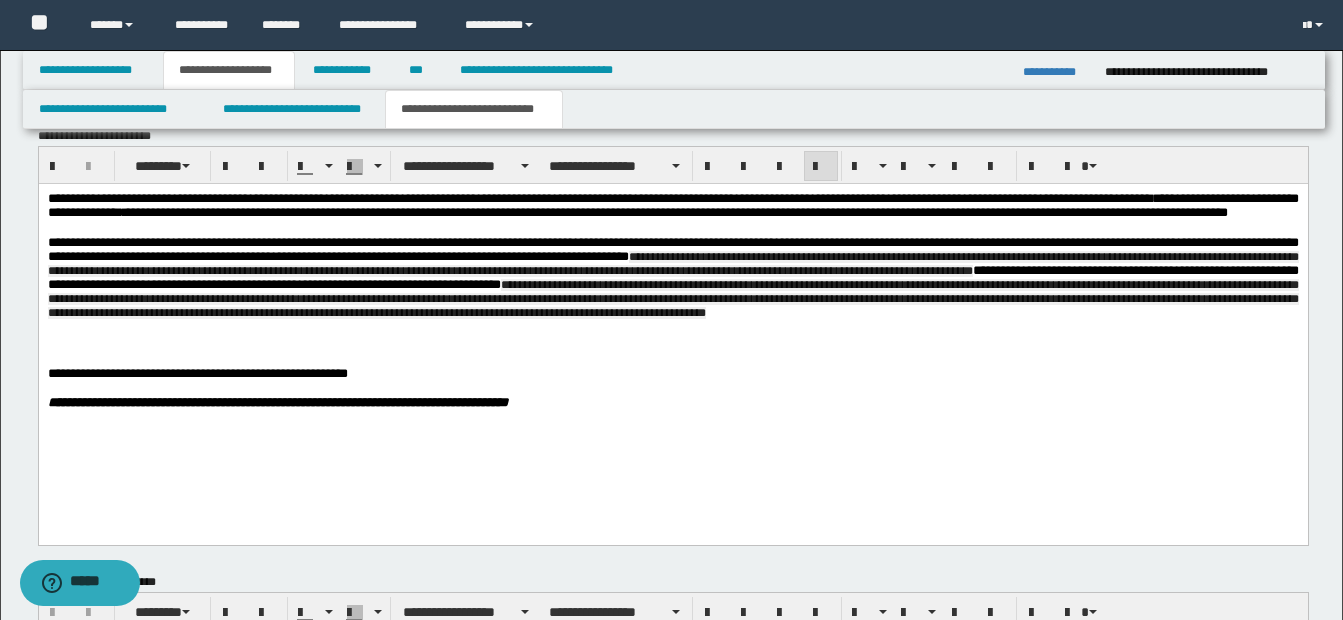 click on "**********" at bounding box center (672, 298) 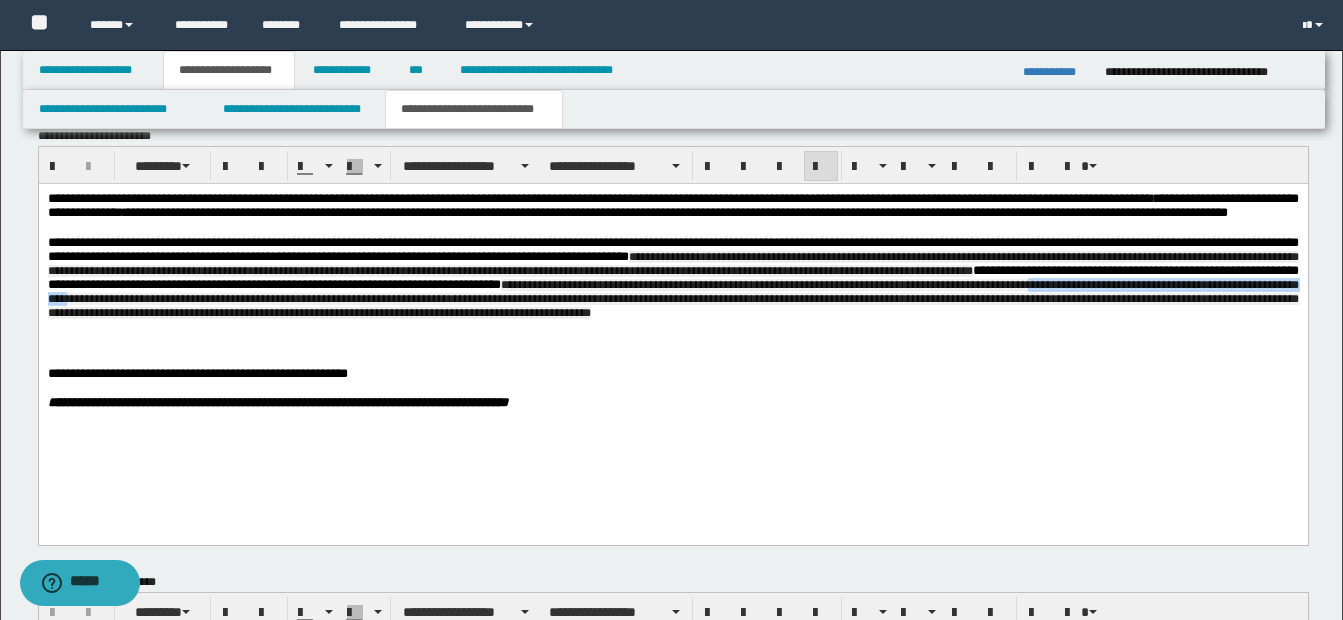 drag, startPoint x: 208, startPoint y: 331, endPoint x: 531, endPoint y: 333, distance: 323.0062 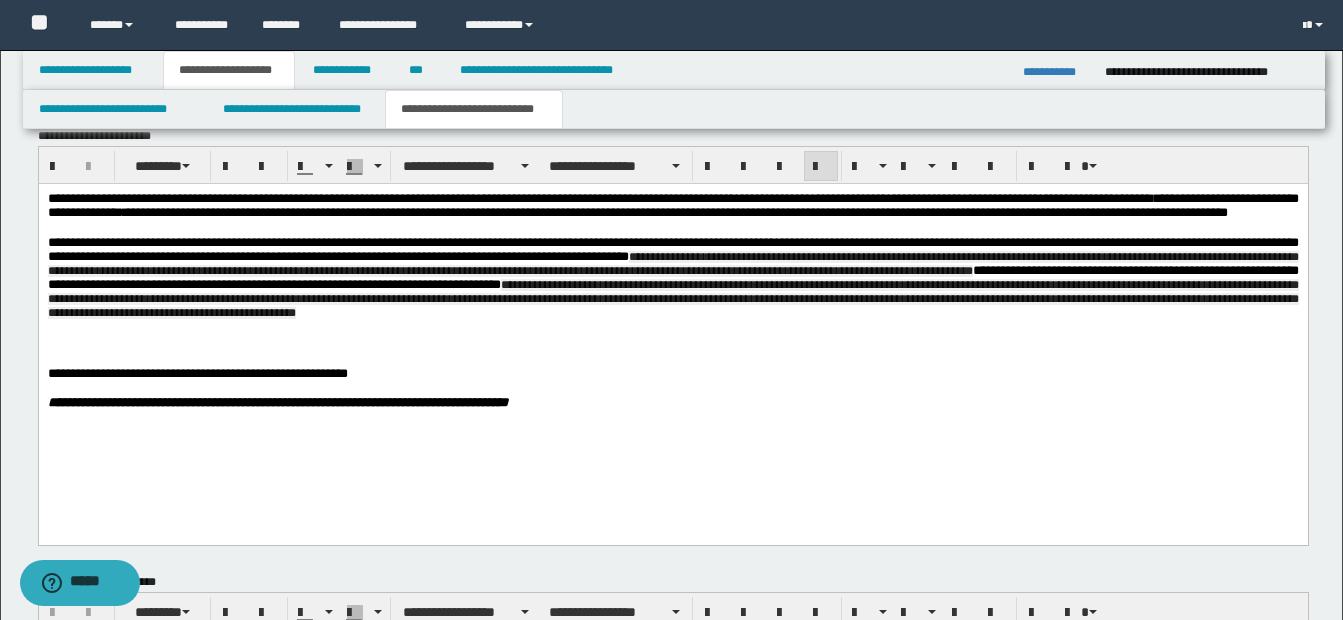 click on "**********" at bounding box center (672, 298) 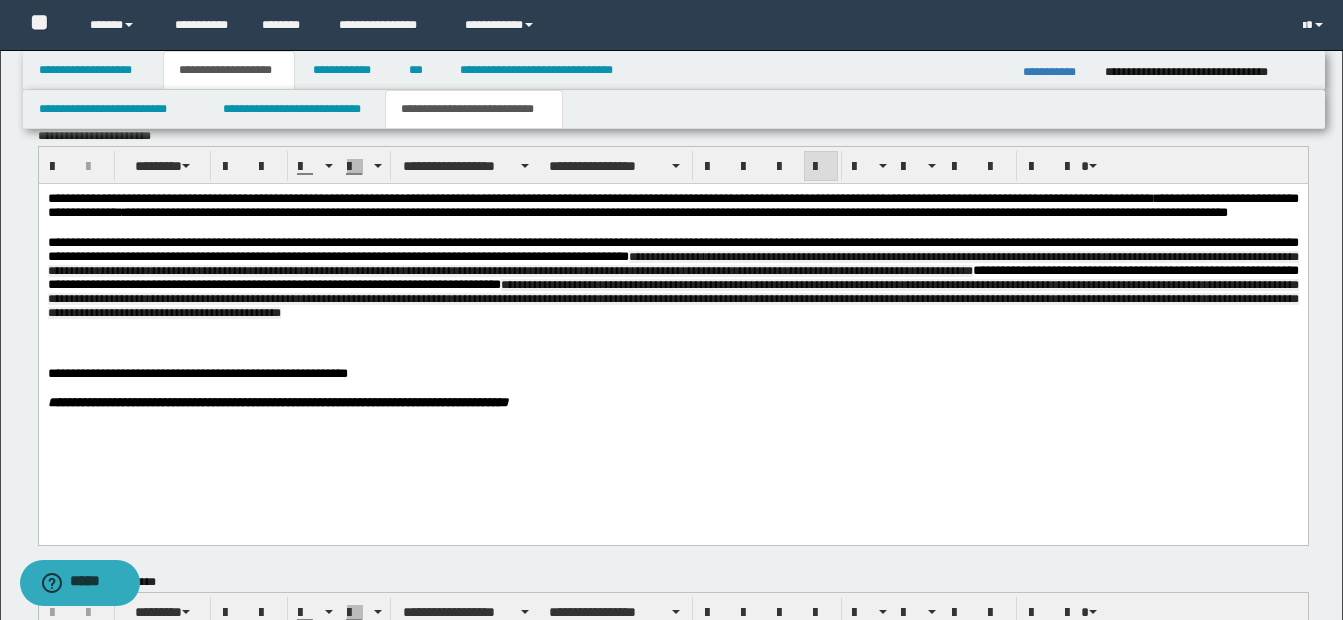 click on "**********" at bounding box center [672, 298] 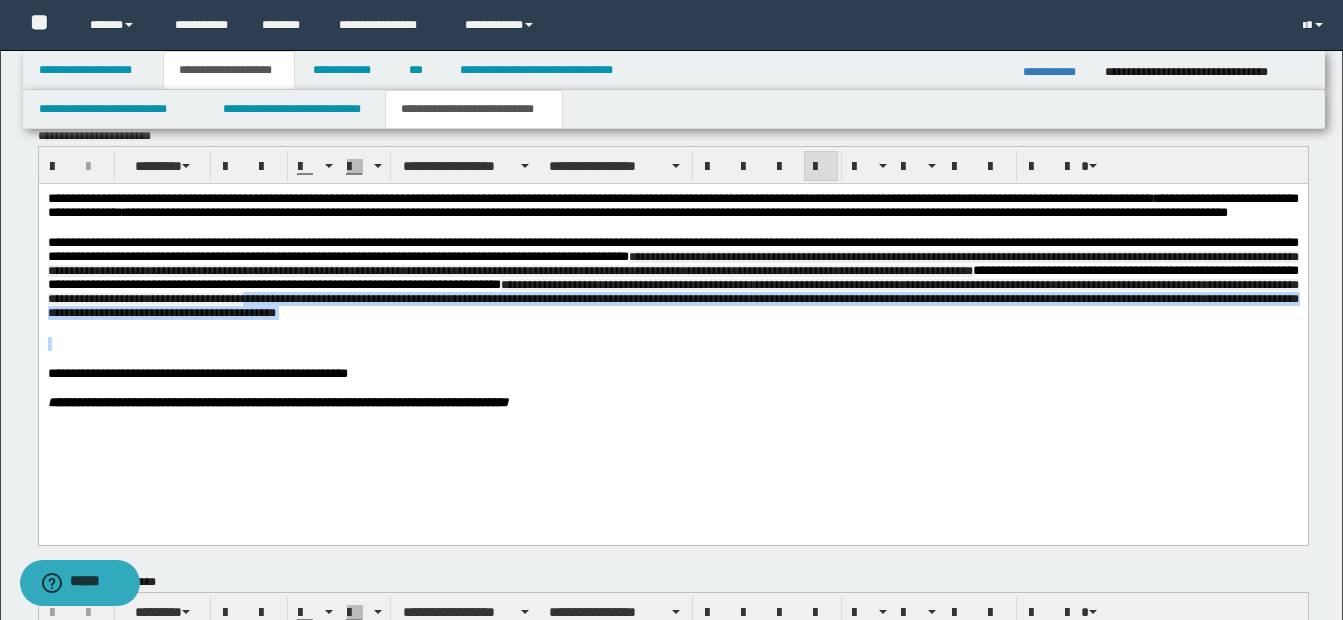 drag, startPoint x: 697, startPoint y: 329, endPoint x: 1009, endPoint y: 359, distance: 313.439 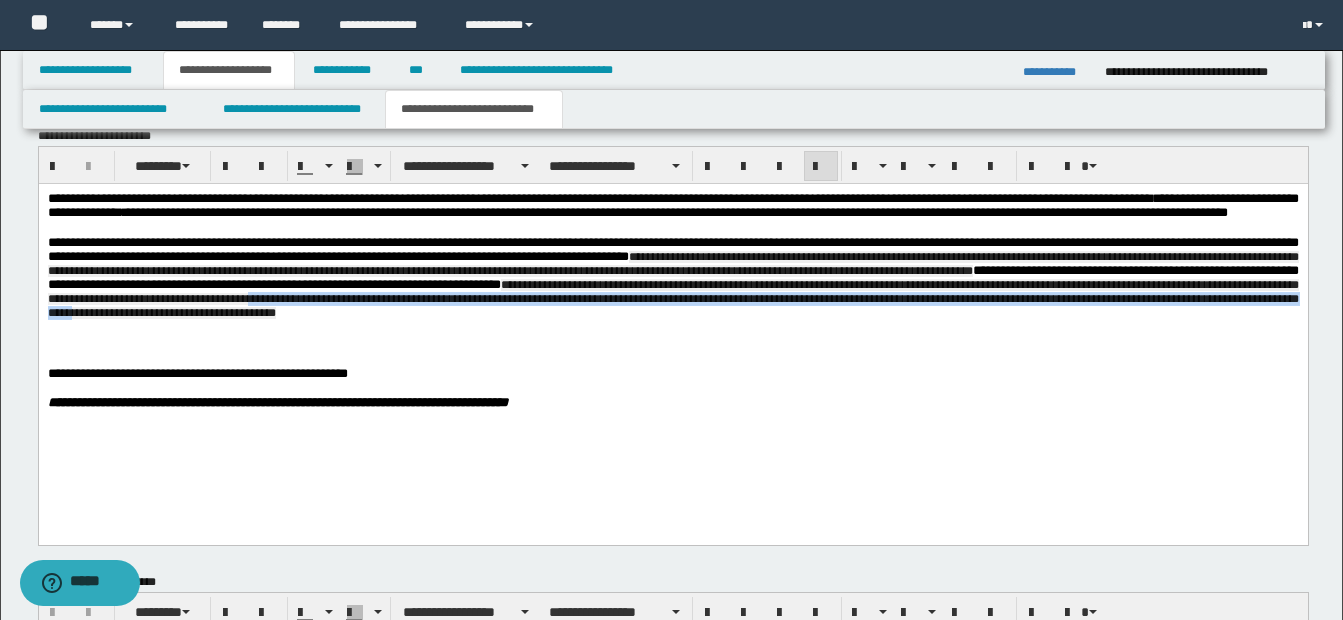 drag, startPoint x: 702, startPoint y: 331, endPoint x: 587, endPoint y: 353, distance: 117.08544 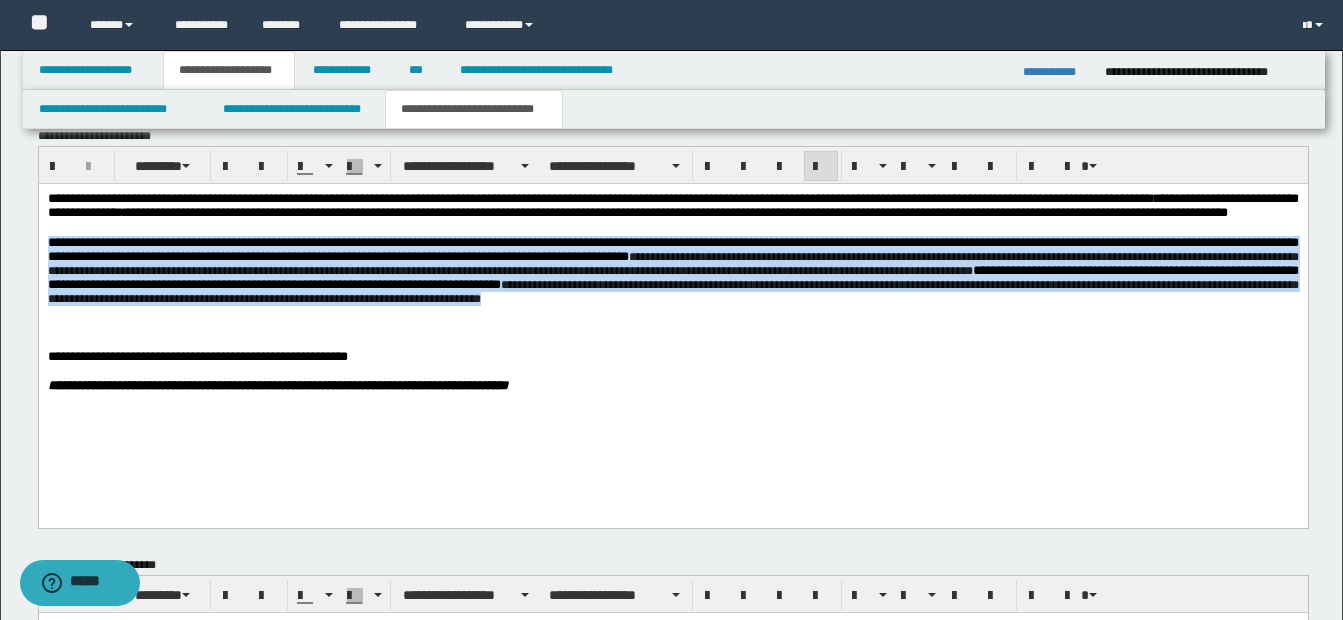 drag, startPoint x: 47, startPoint y: 264, endPoint x: 975, endPoint y: 327, distance: 930.136 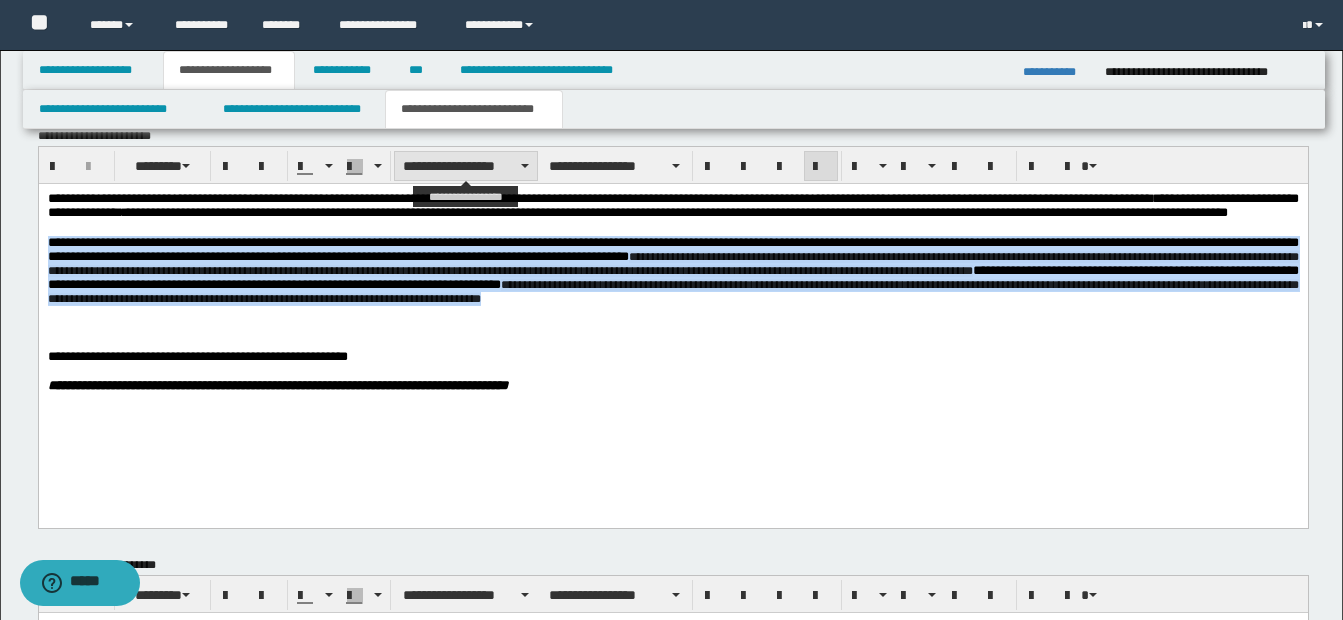 click on "**********" at bounding box center (466, 166) 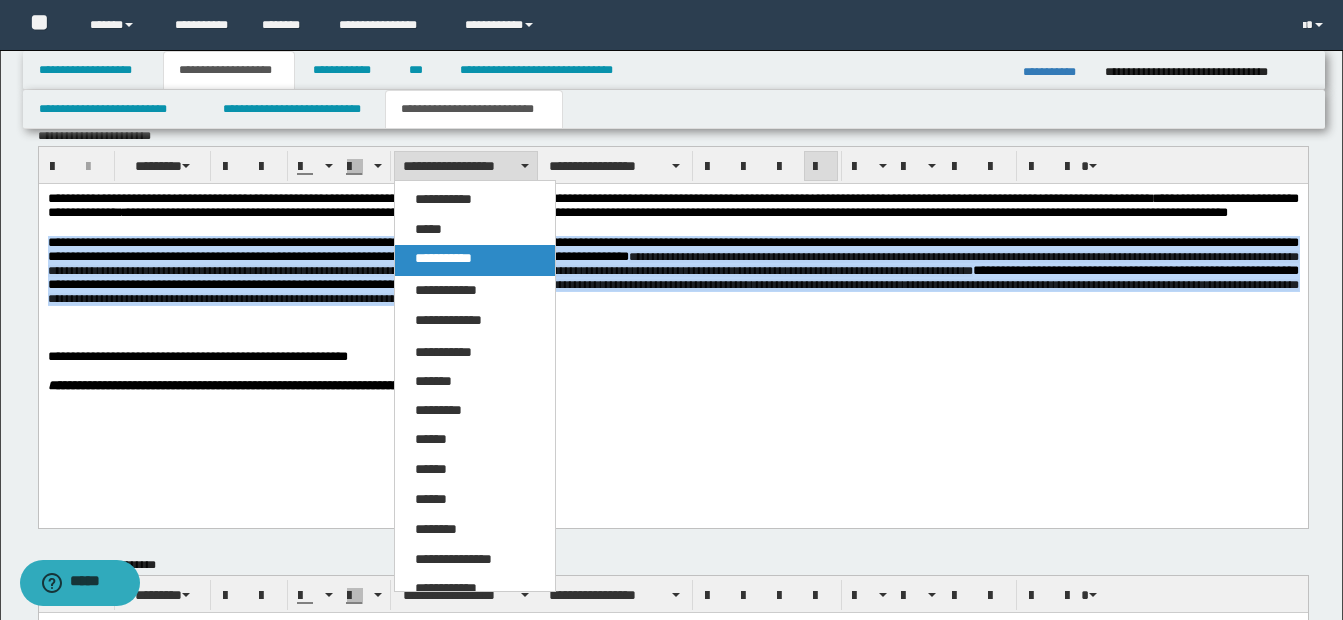 click on "**********" at bounding box center (443, 258) 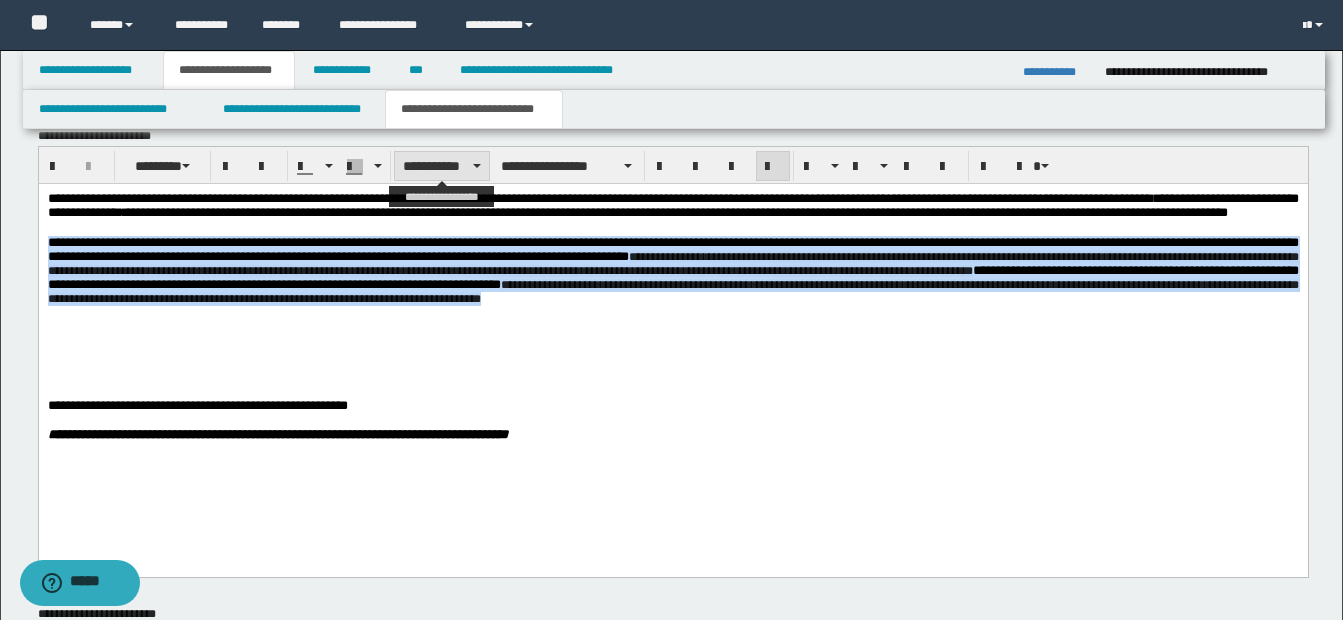 click on "**********" at bounding box center (442, 166) 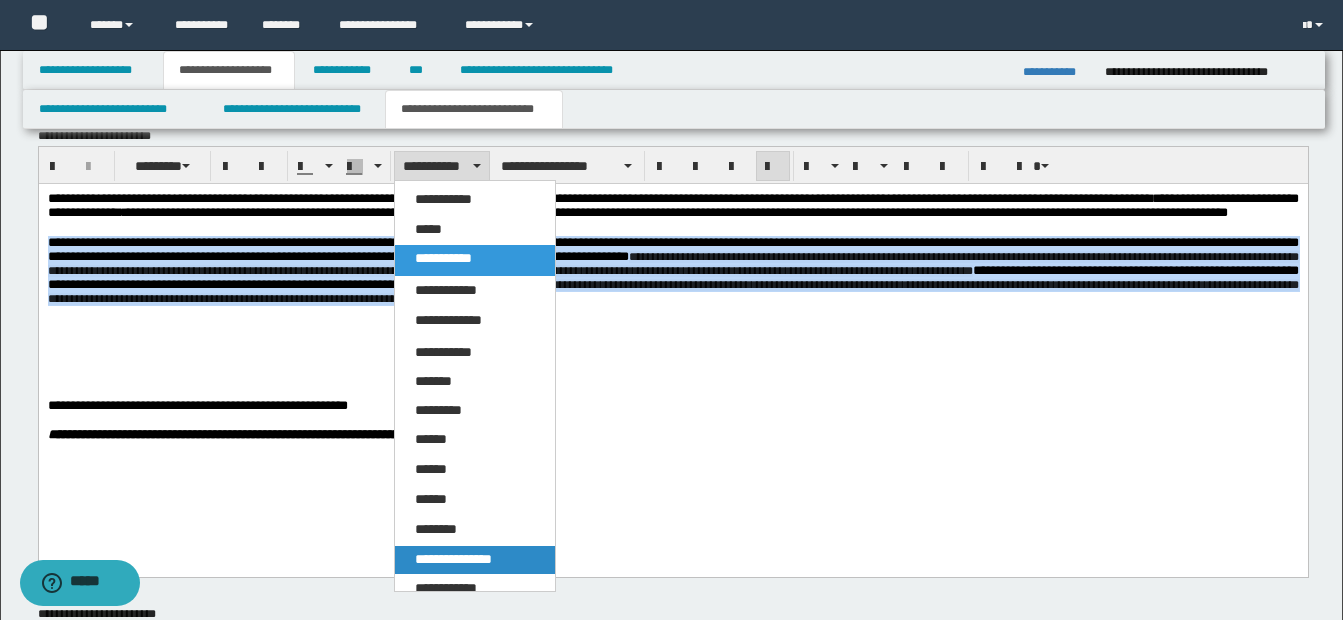 click on "**********" at bounding box center [453, 559] 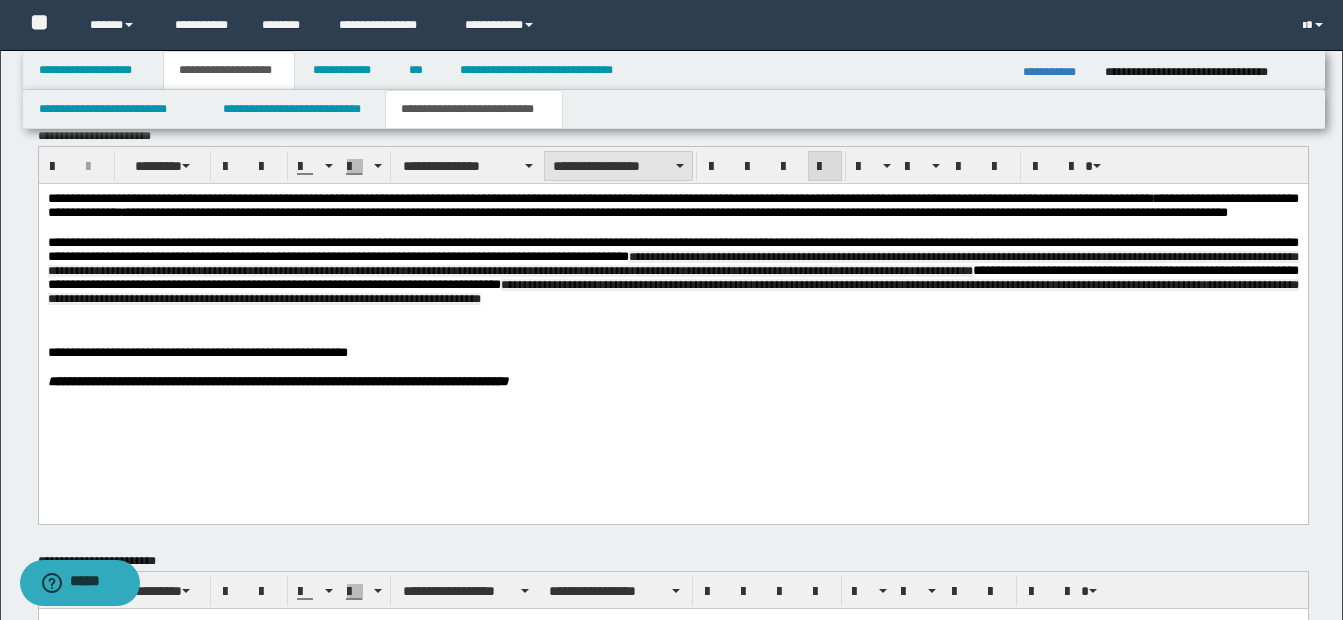 drag, startPoint x: 594, startPoint y: 162, endPoint x: 592, endPoint y: 176, distance: 14.142136 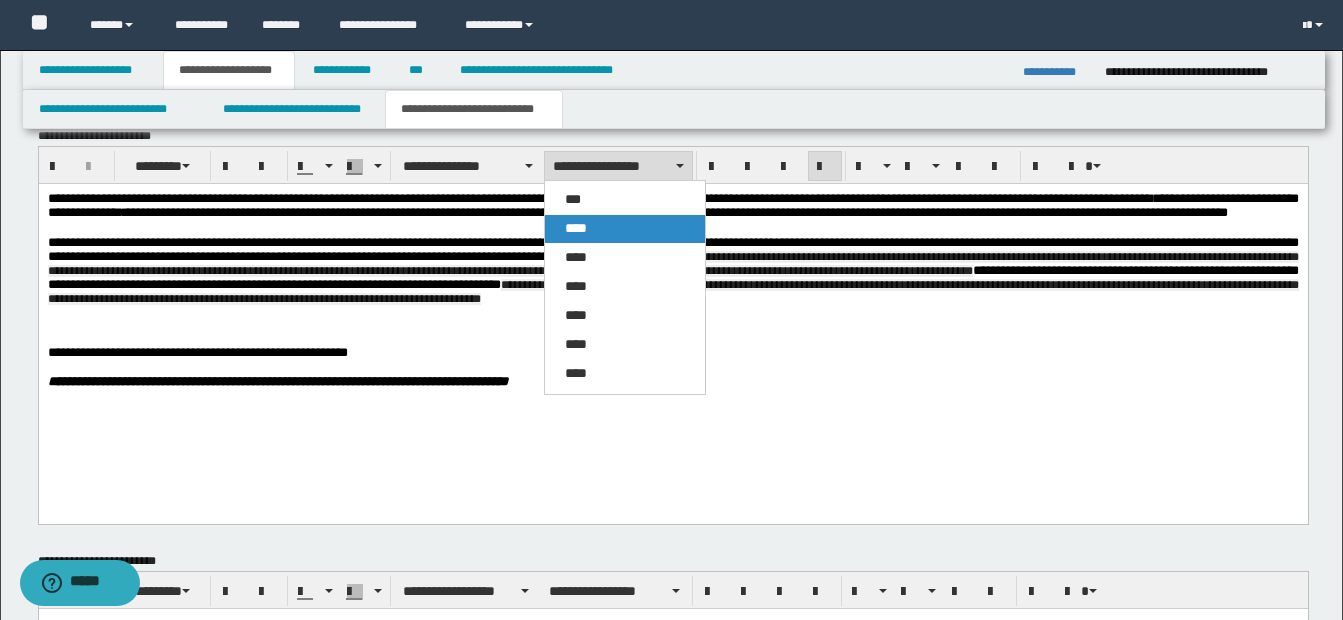 drag, startPoint x: 583, startPoint y: 227, endPoint x: 544, endPoint y: 44, distance: 187.10959 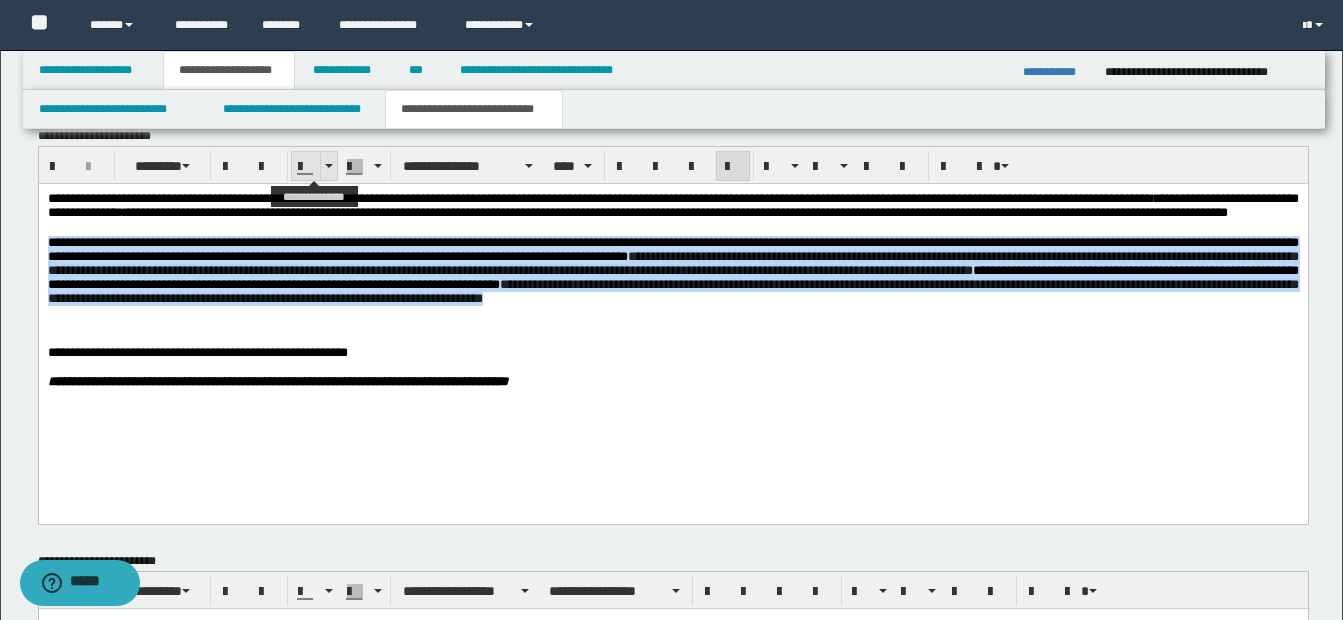 click at bounding box center [328, 166] 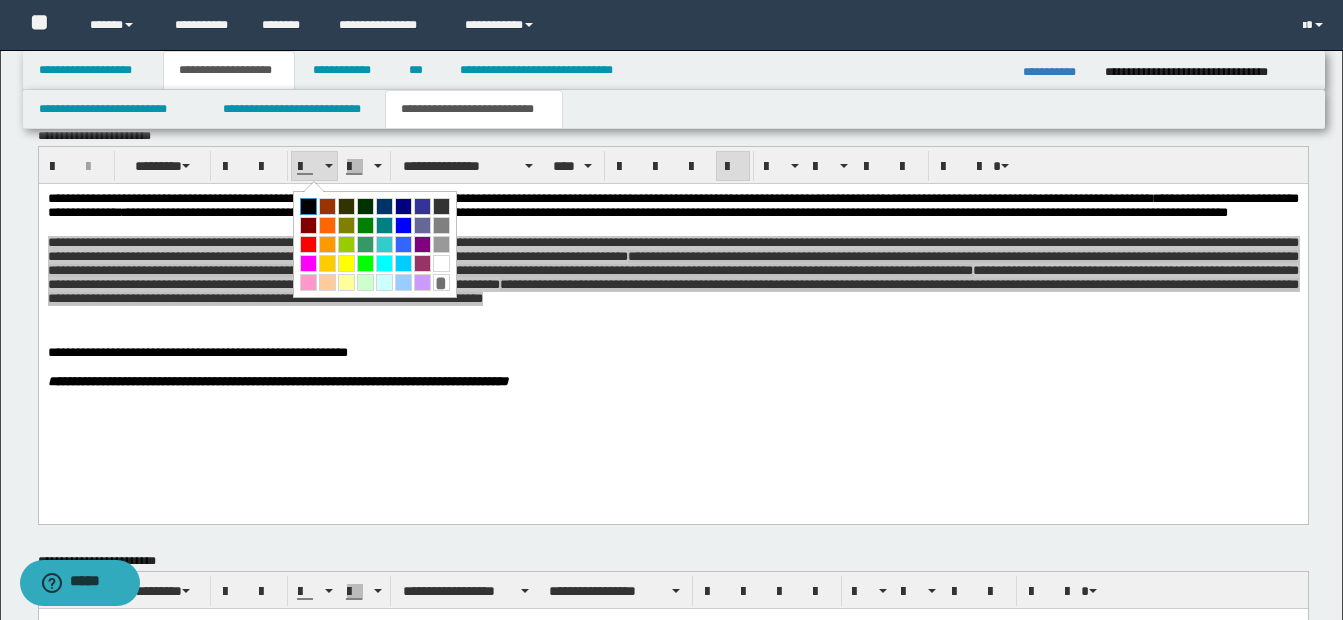 drag, startPoint x: 309, startPoint y: 201, endPoint x: 307, endPoint y: 14, distance: 187.0107 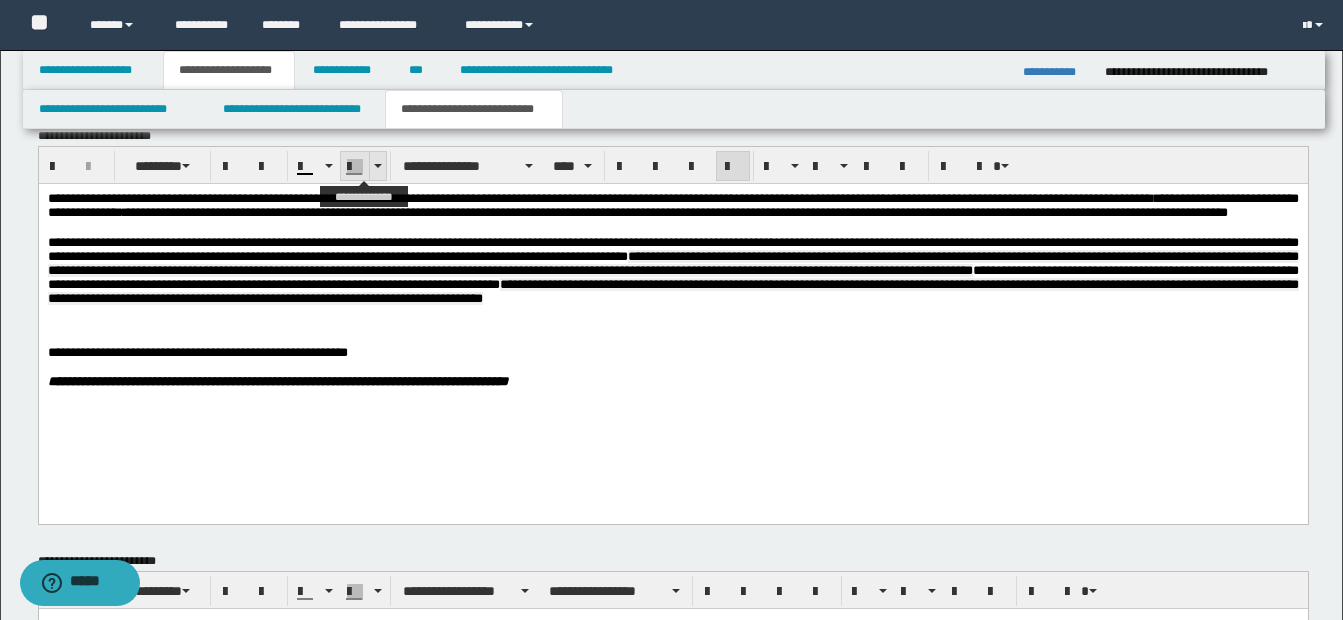 click at bounding box center [377, 166] 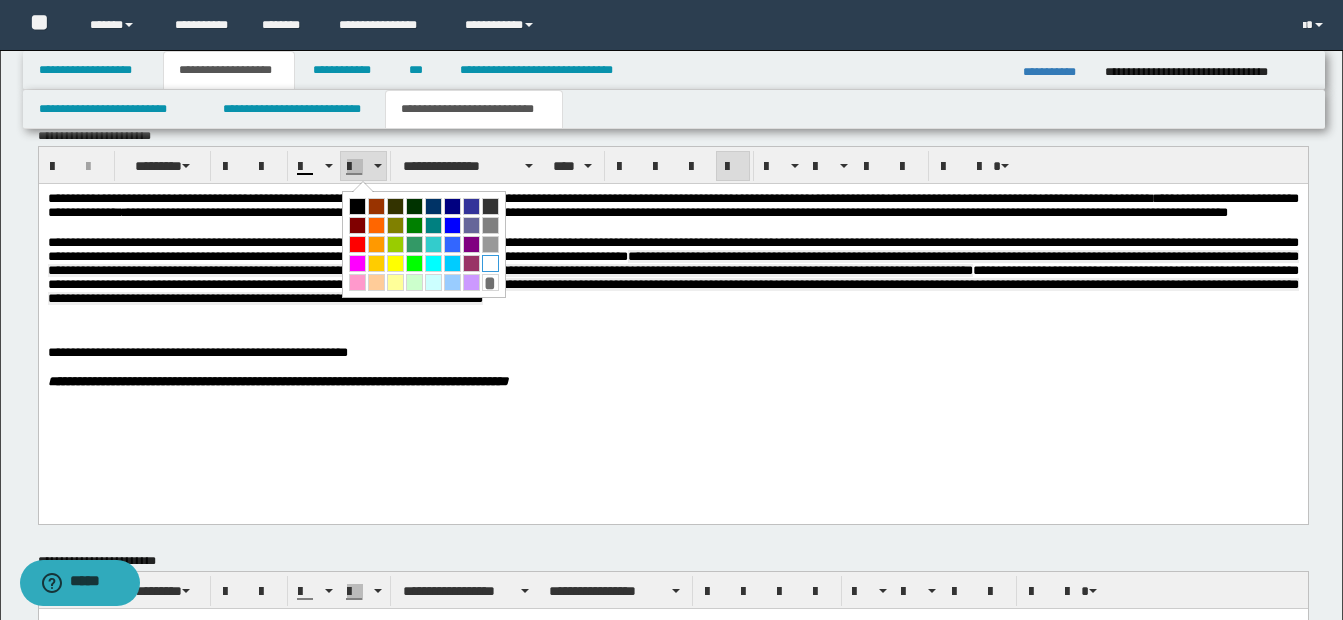 click at bounding box center (490, 263) 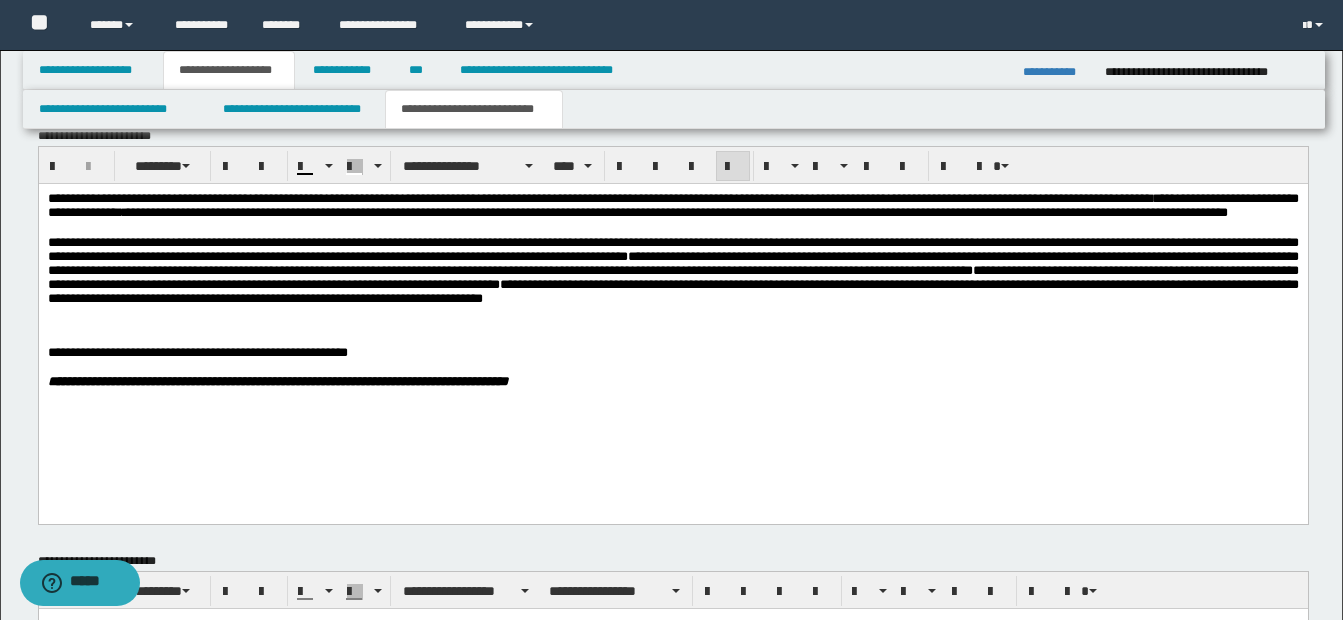 click on "**********" at bounding box center [672, 380] 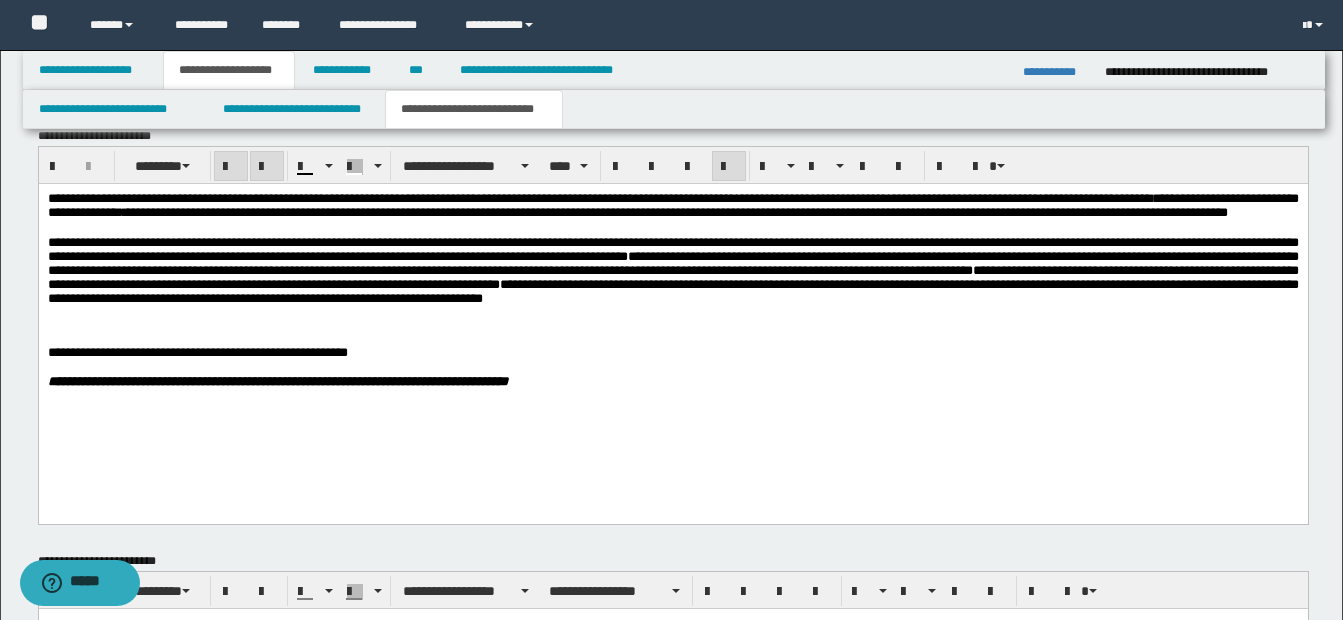 click on "**********" at bounding box center (672, 380) 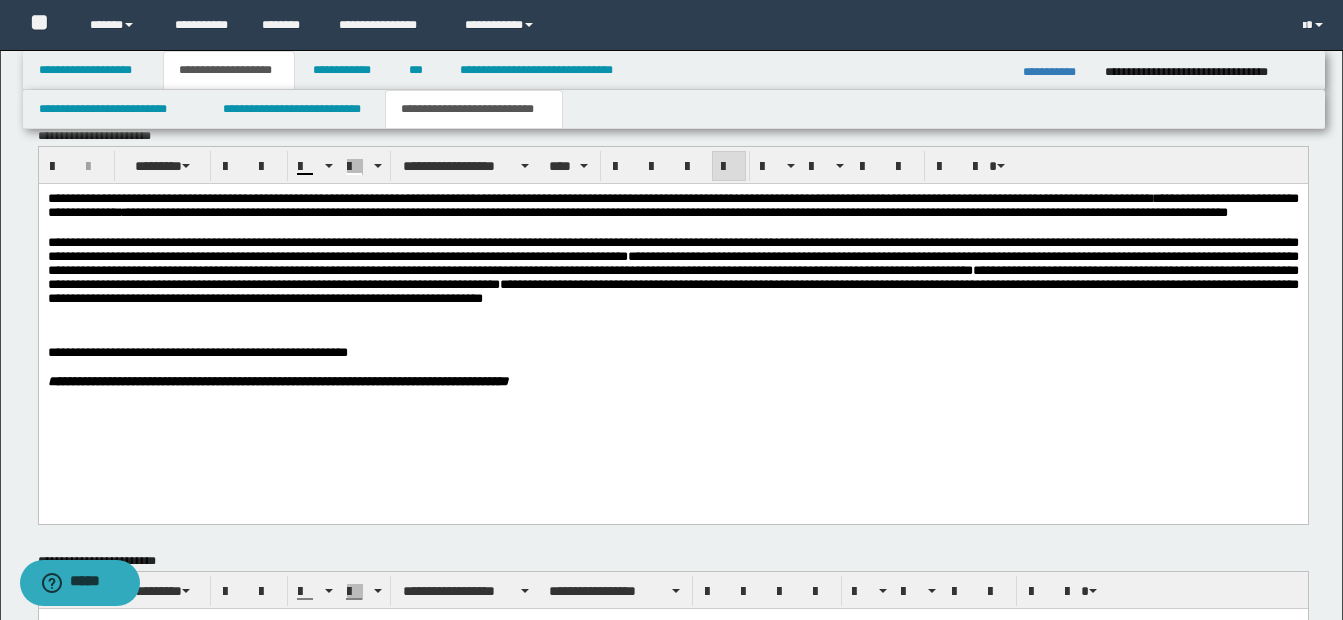 click at bounding box center (696, 366) 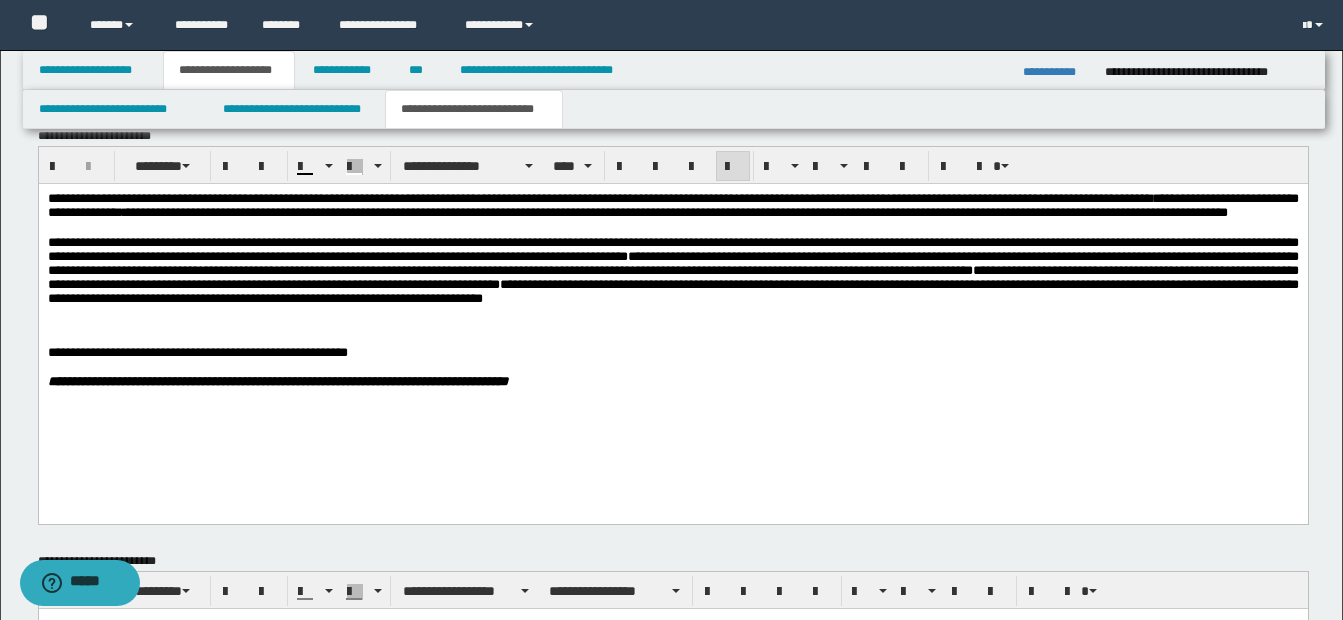 click on "**********" at bounding box center [672, 275] 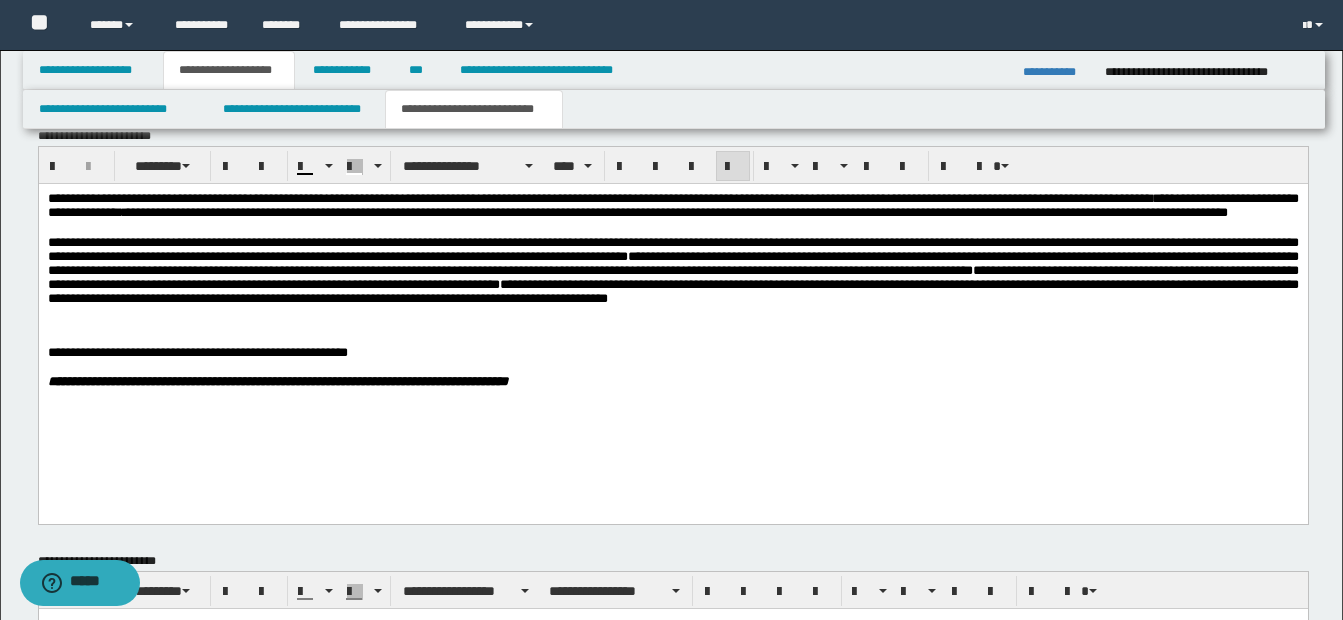click on "**********" at bounding box center [672, 262] 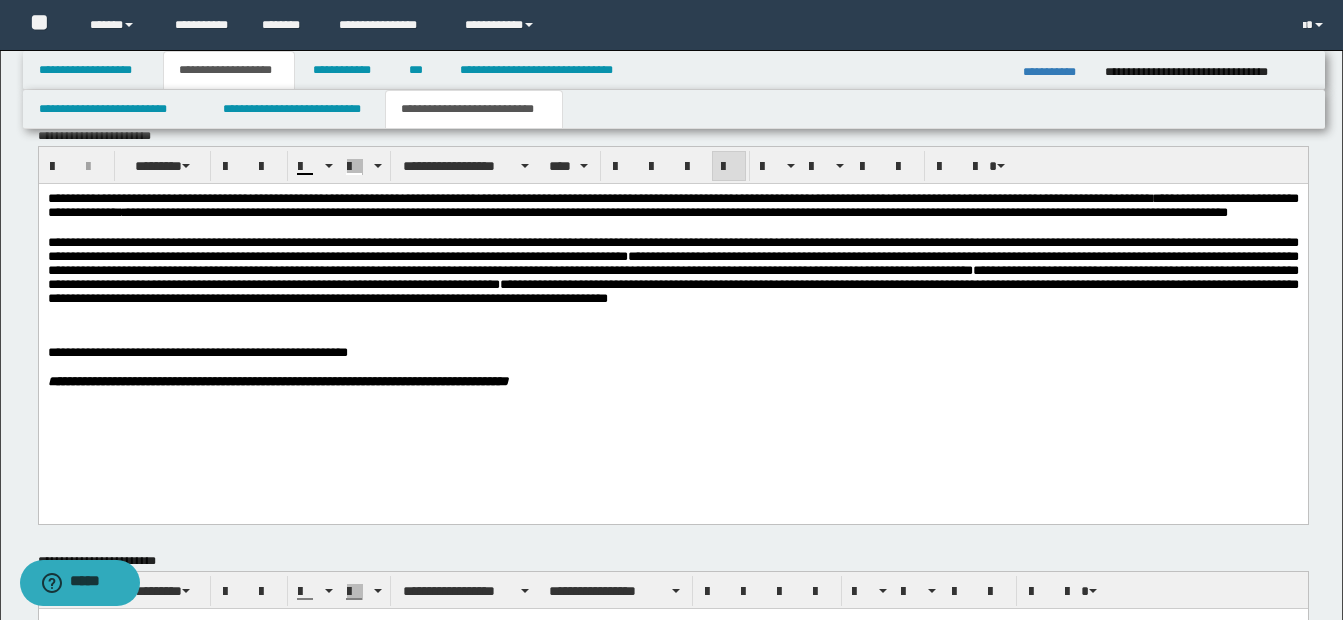 click on "**********" at bounding box center (672, 262) 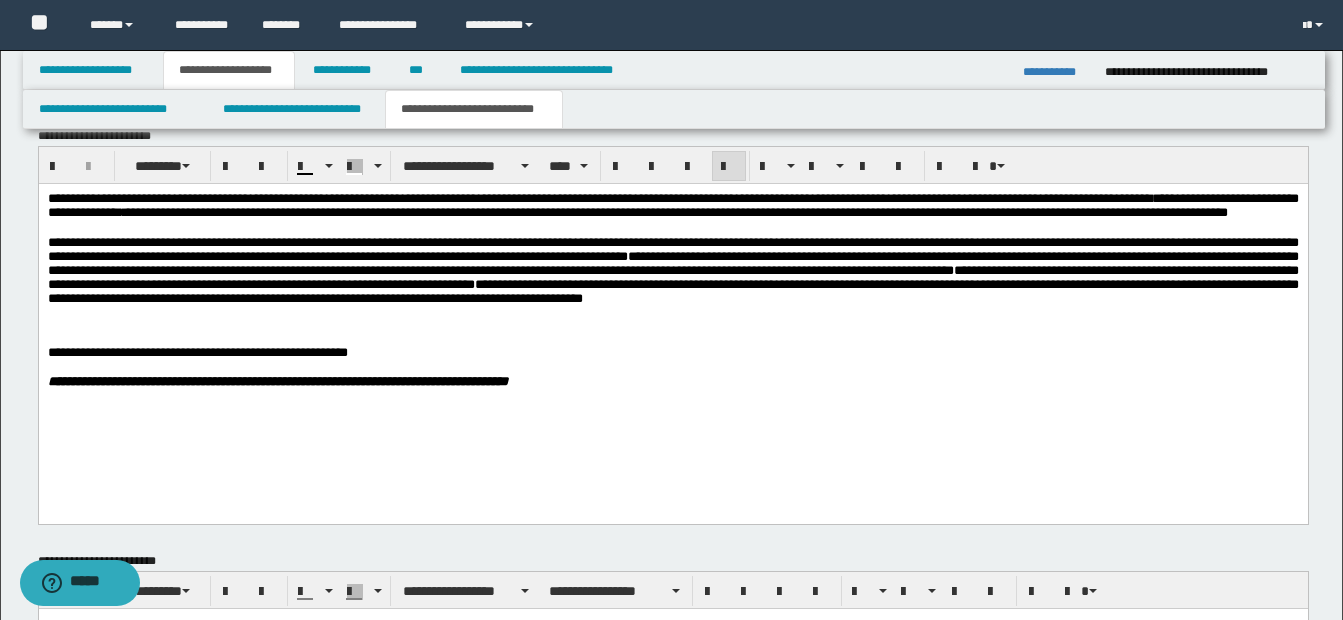click at bounding box center [672, 338] 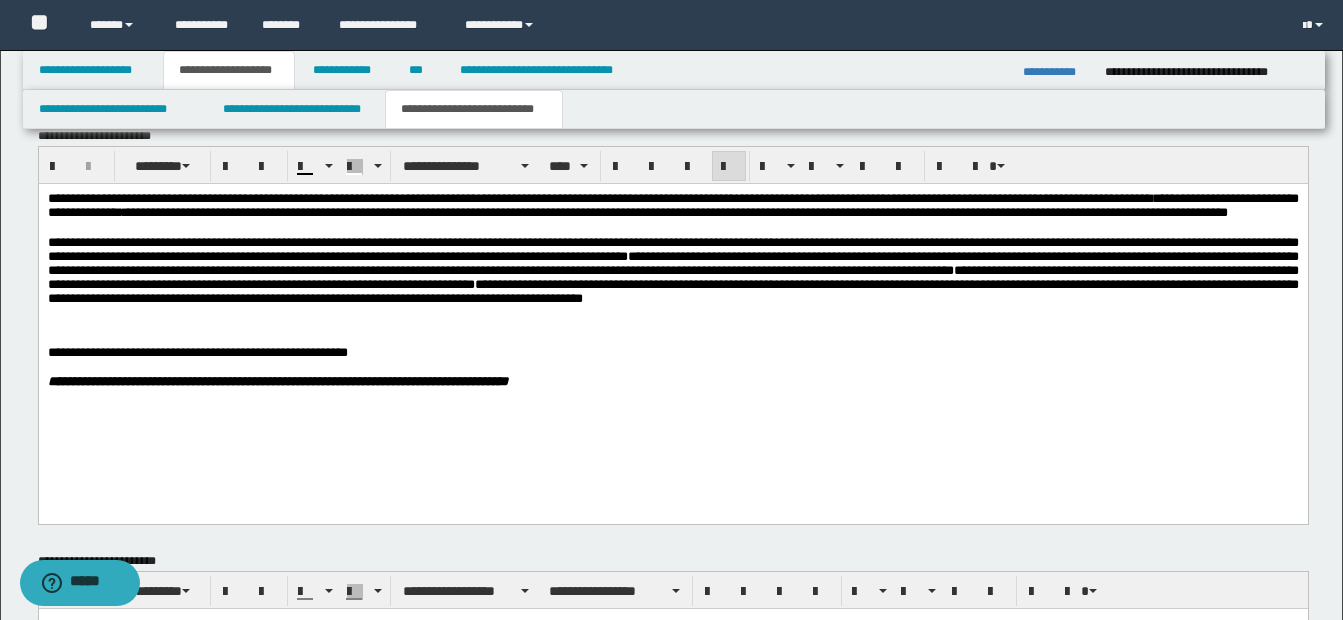 click on "**********" at bounding box center [672, 269] 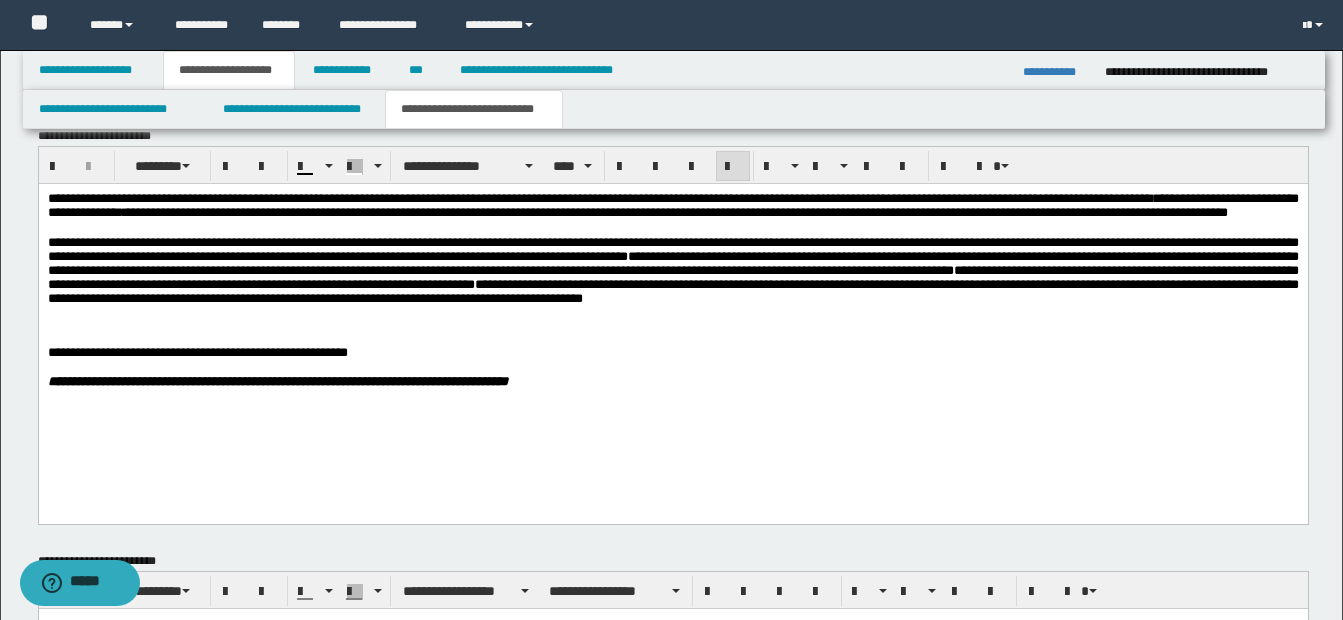 click on "**********" at bounding box center (672, 269) 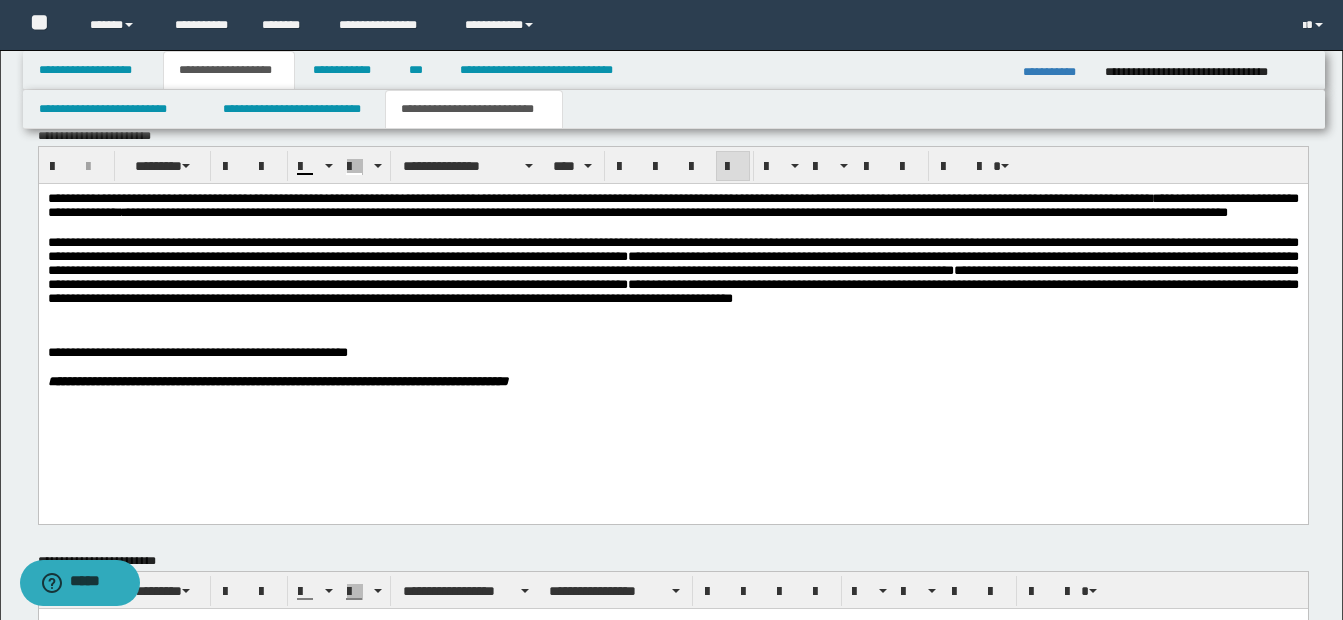 click on "**********" at bounding box center (696, 352) 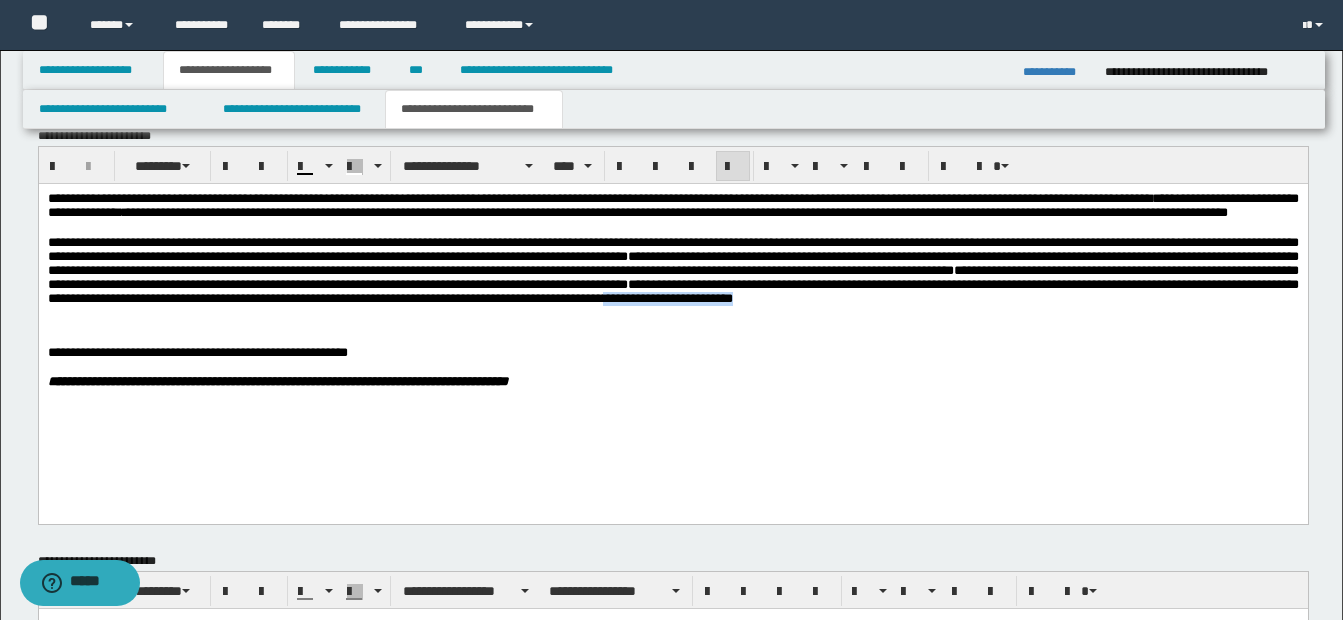 drag, startPoint x: 1067, startPoint y: 330, endPoint x: 1197, endPoint y: 332, distance: 130.01538 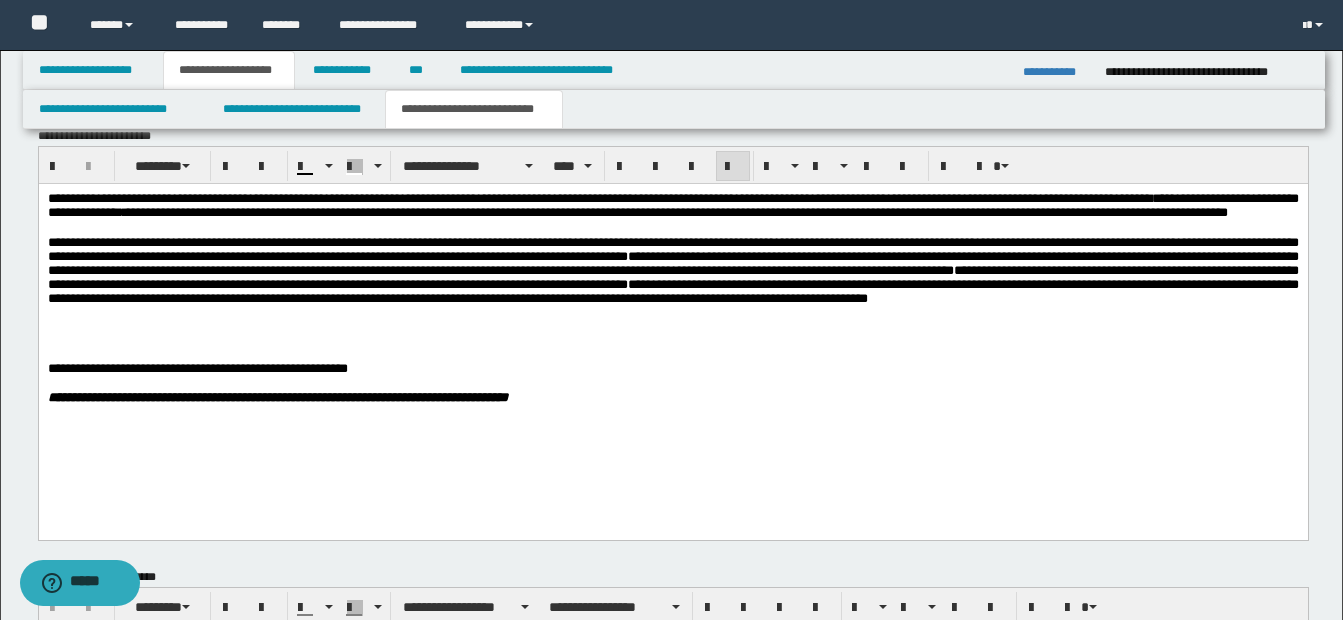 click on "**********" at bounding box center (672, 290) 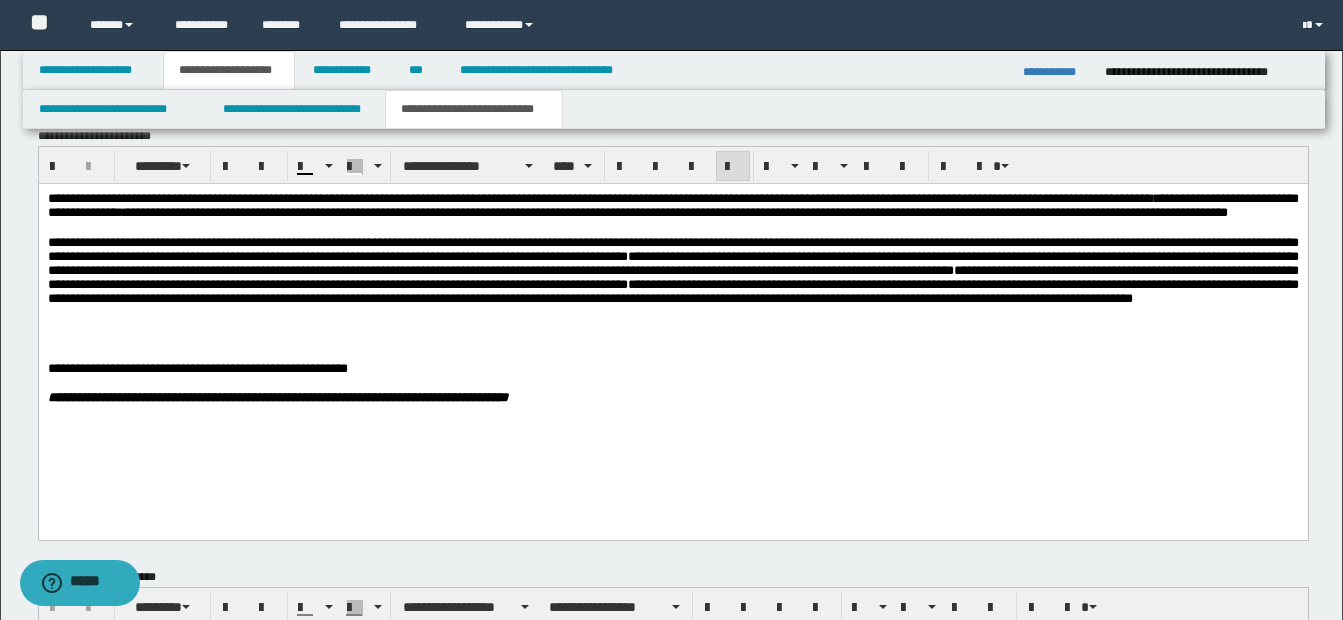 click on "**********" at bounding box center (672, 283) 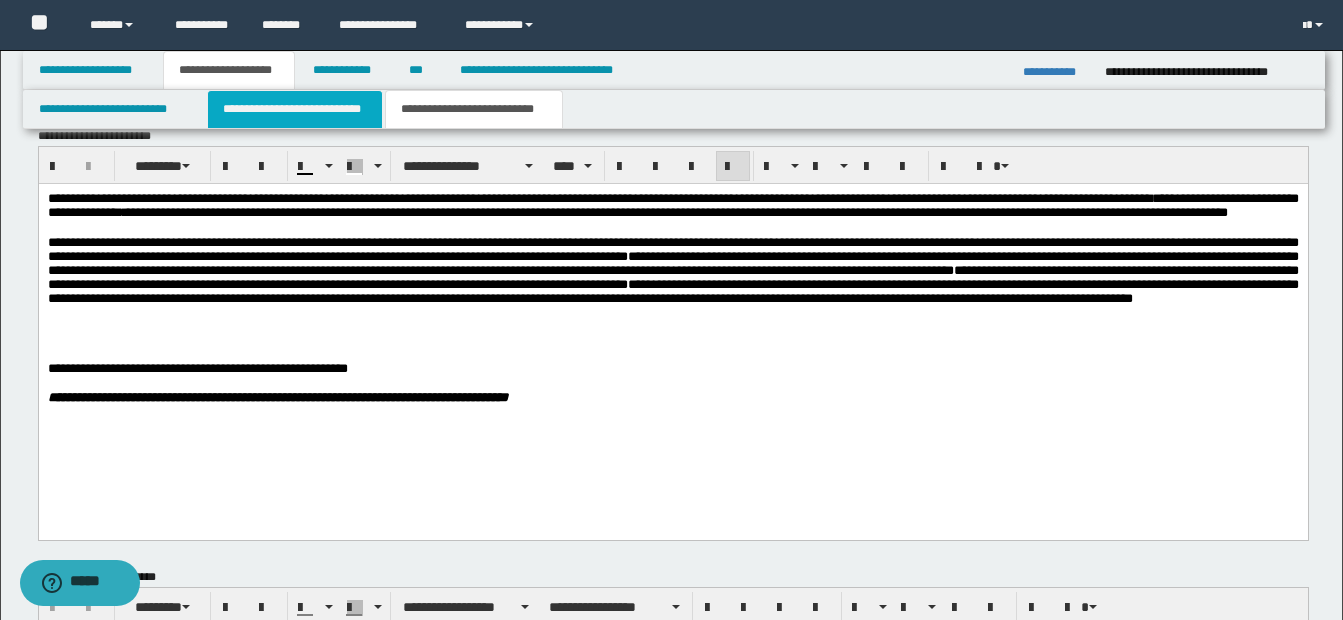 click on "**********" at bounding box center (295, 109) 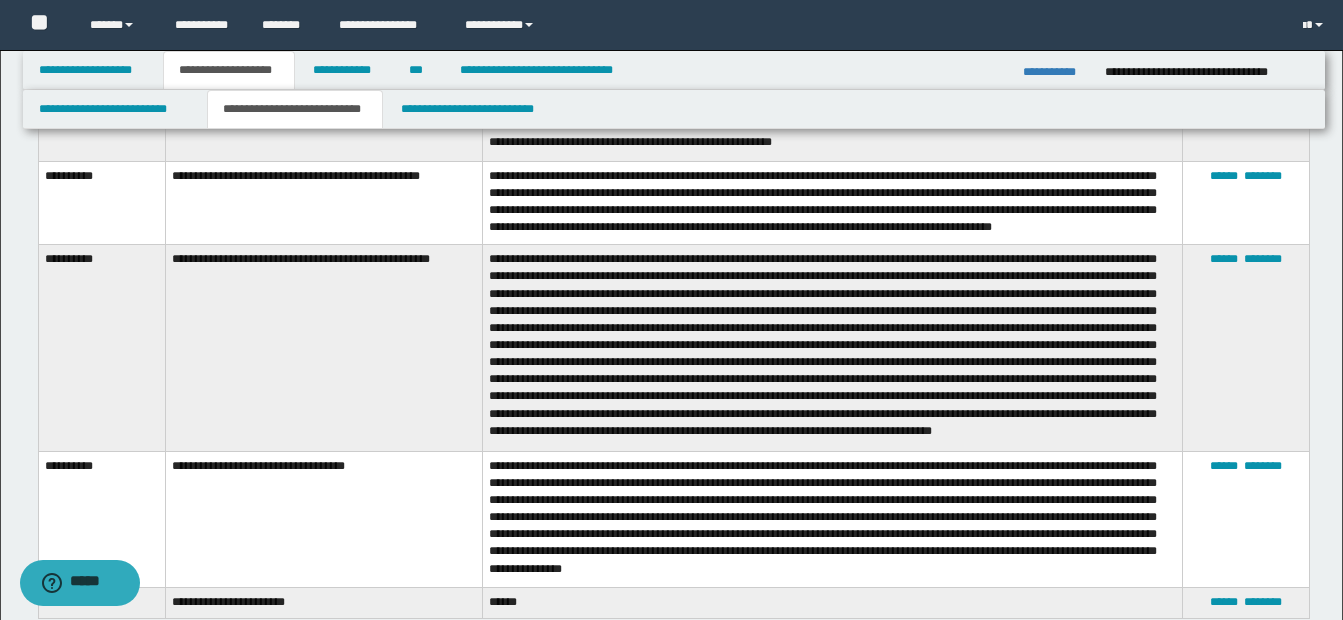 scroll, scrollTop: 3253, scrollLeft: 0, axis: vertical 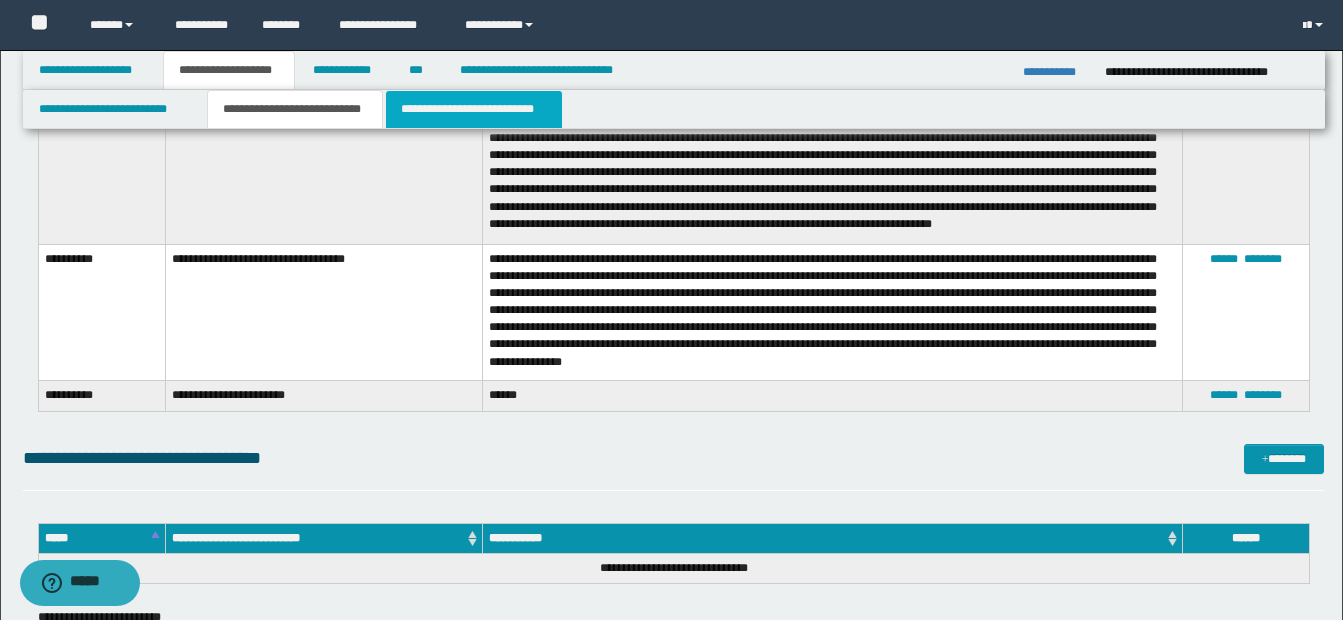 drag, startPoint x: 437, startPoint y: 106, endPoint x: 400, endPoint y: 48, distance: 68.7968 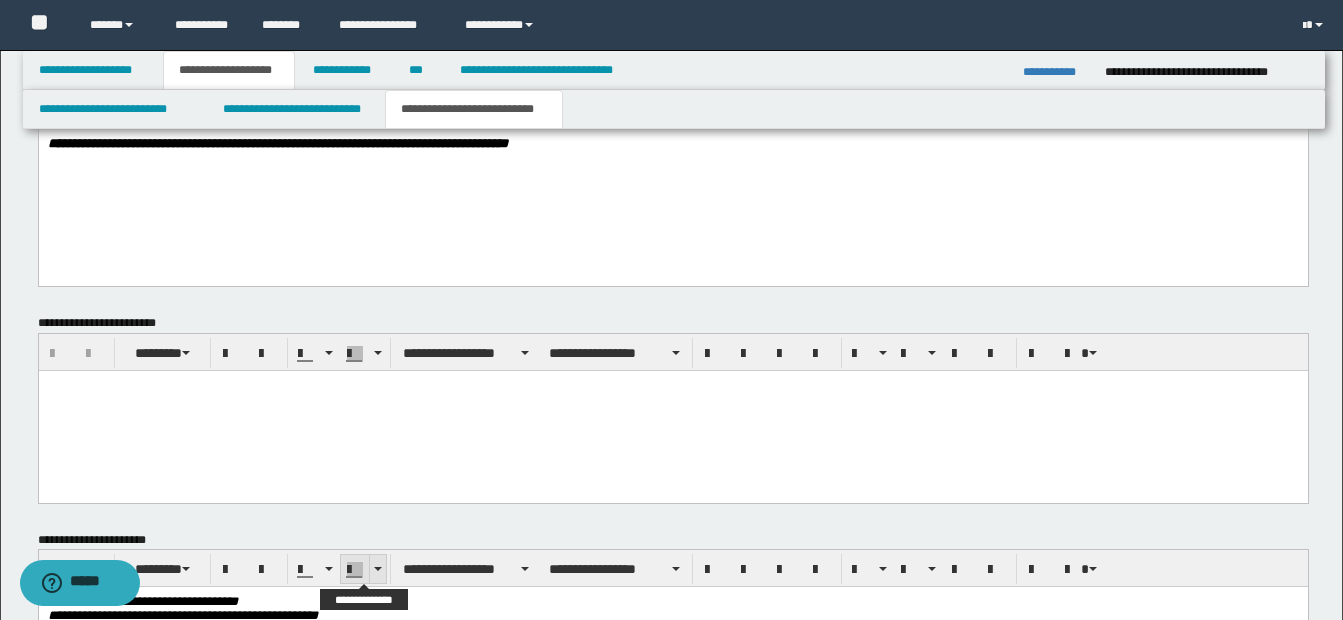 scroll, scrollTop: 1383, scrollLeft: 0, axis: vertical 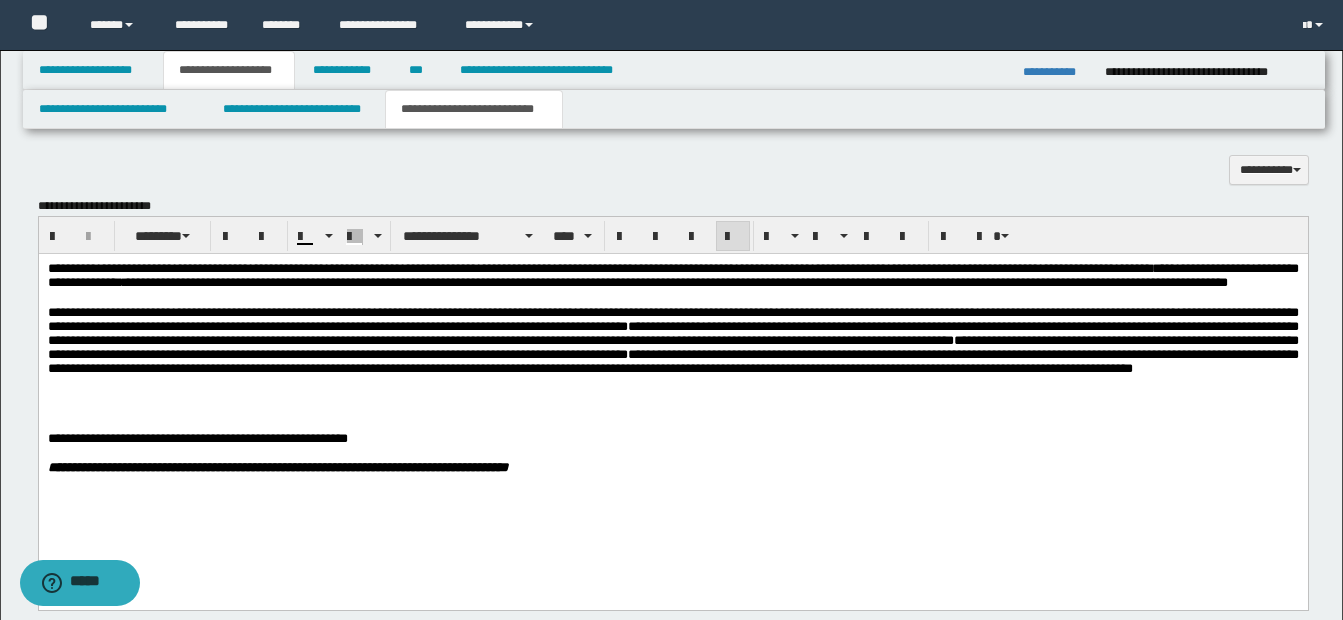 click on "**********" at bounding box center (672, 353) 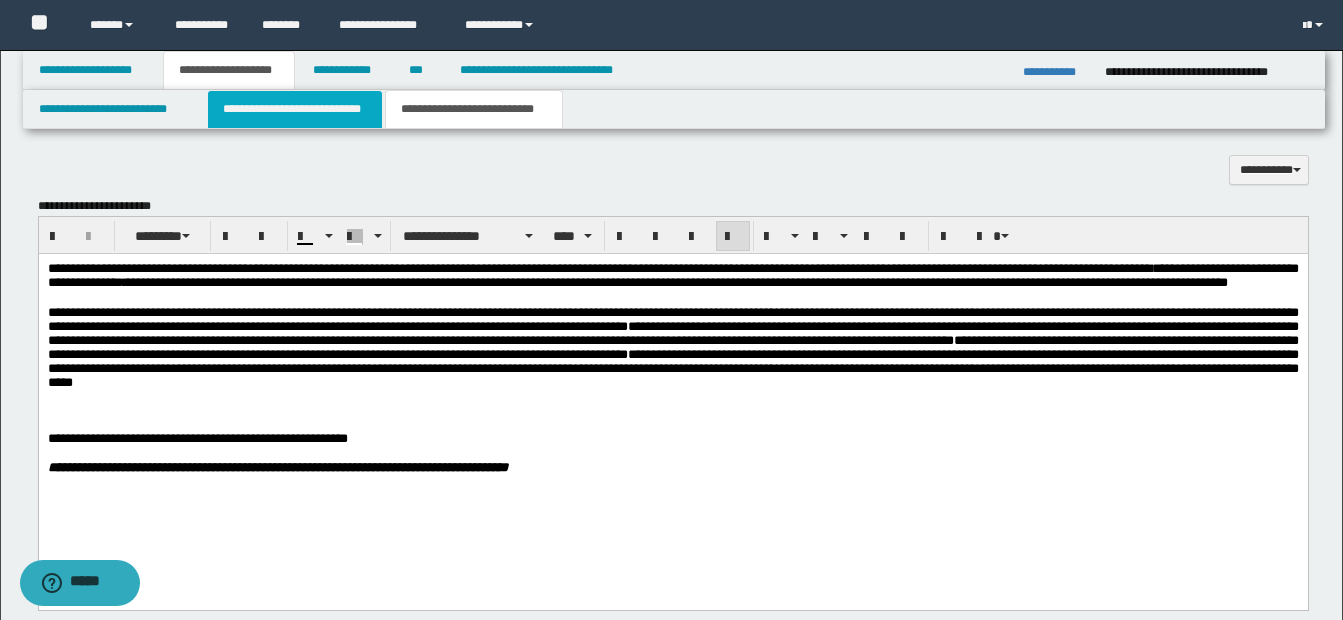 click on "**********" at bounding box center (295, 109) 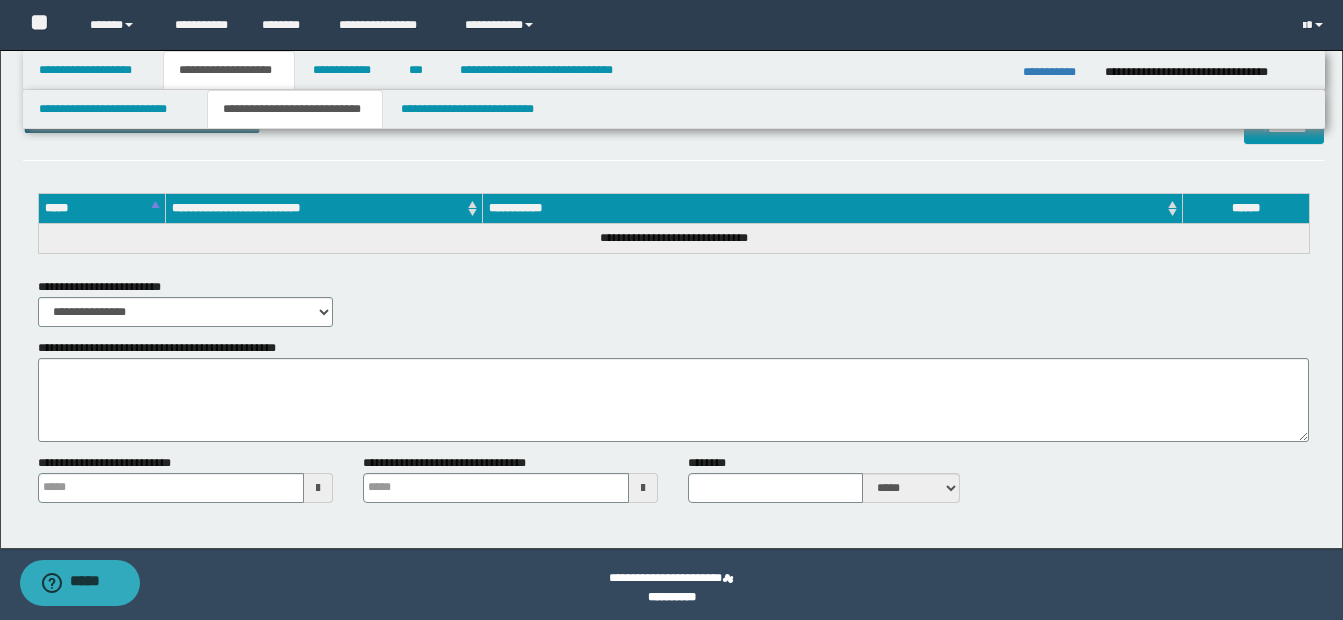 type 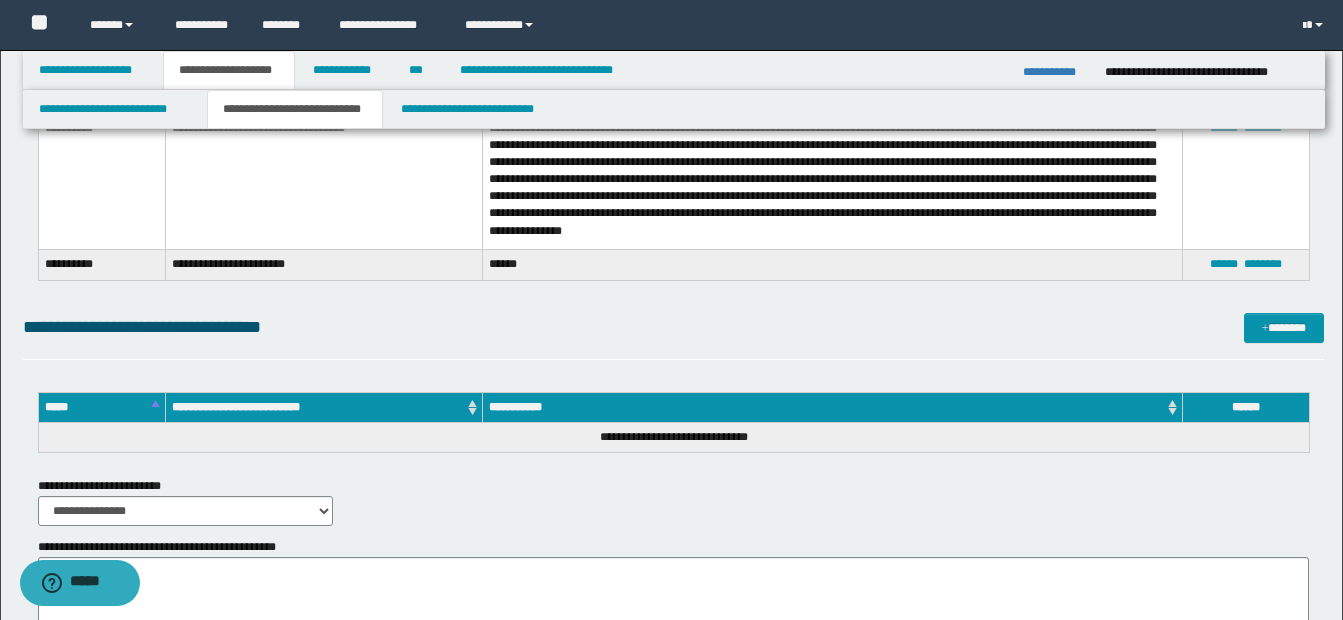 scroll, scrollTop: 3383, scrollLeft: 0, axis: vertical 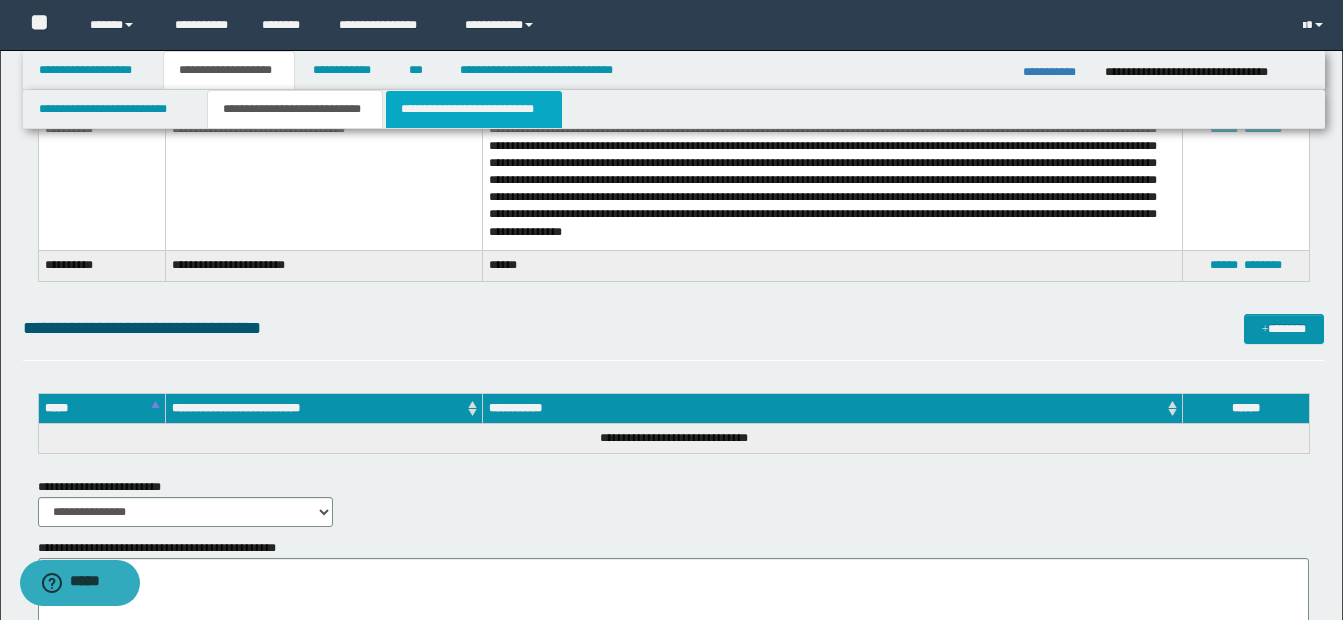 click on "**********" at bounding box center (474, 109) 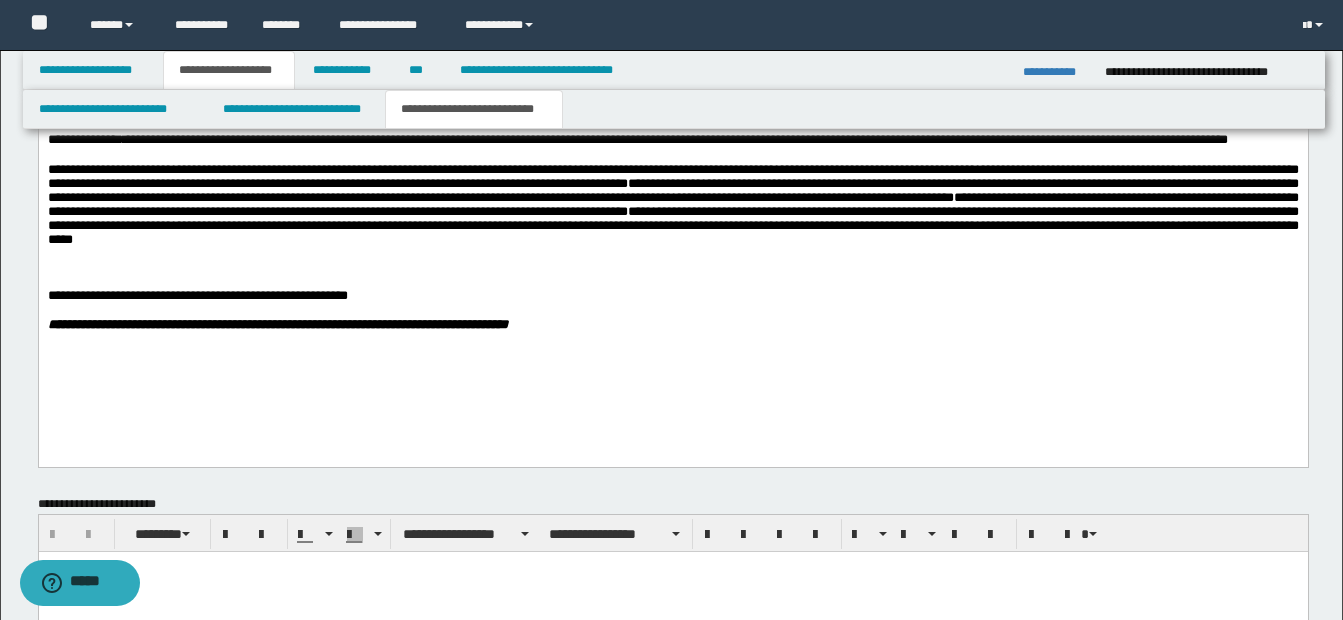scroll, scrollTop: 1383, scrollLeft: 0, axis: vertical 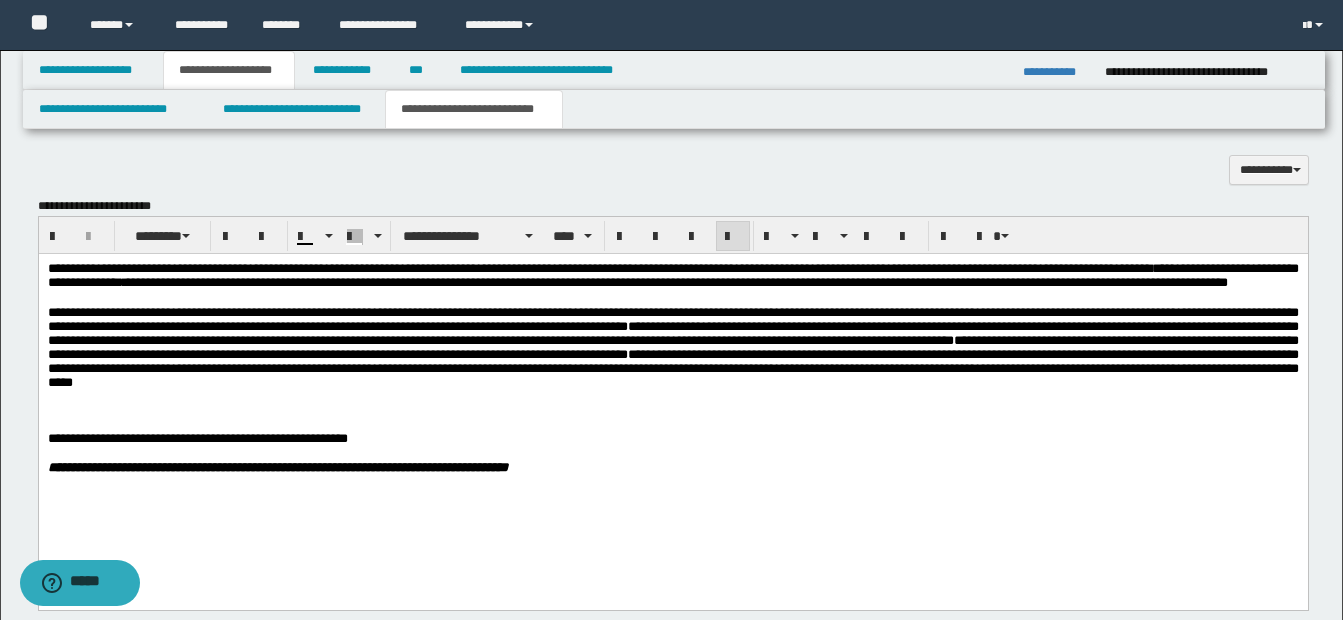 click on "**********" at bounding box center (672, 353) 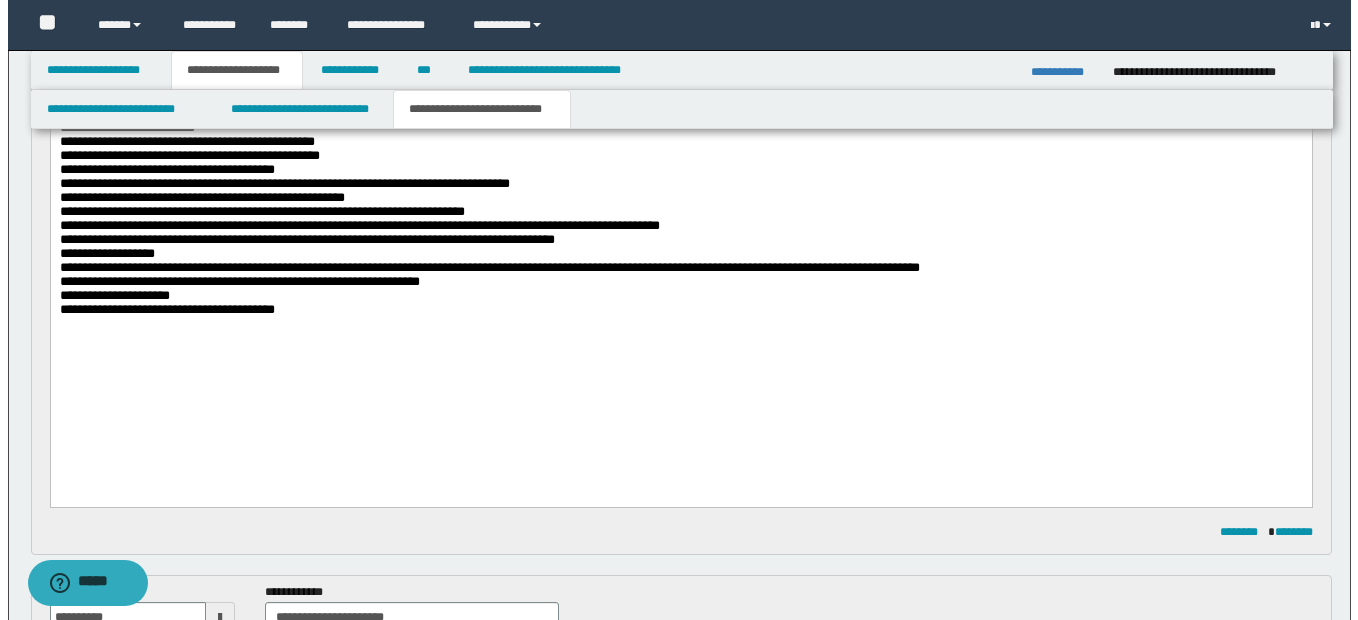 scroll, scrollTop: 600, scrollLeft: 0, axis: vertical 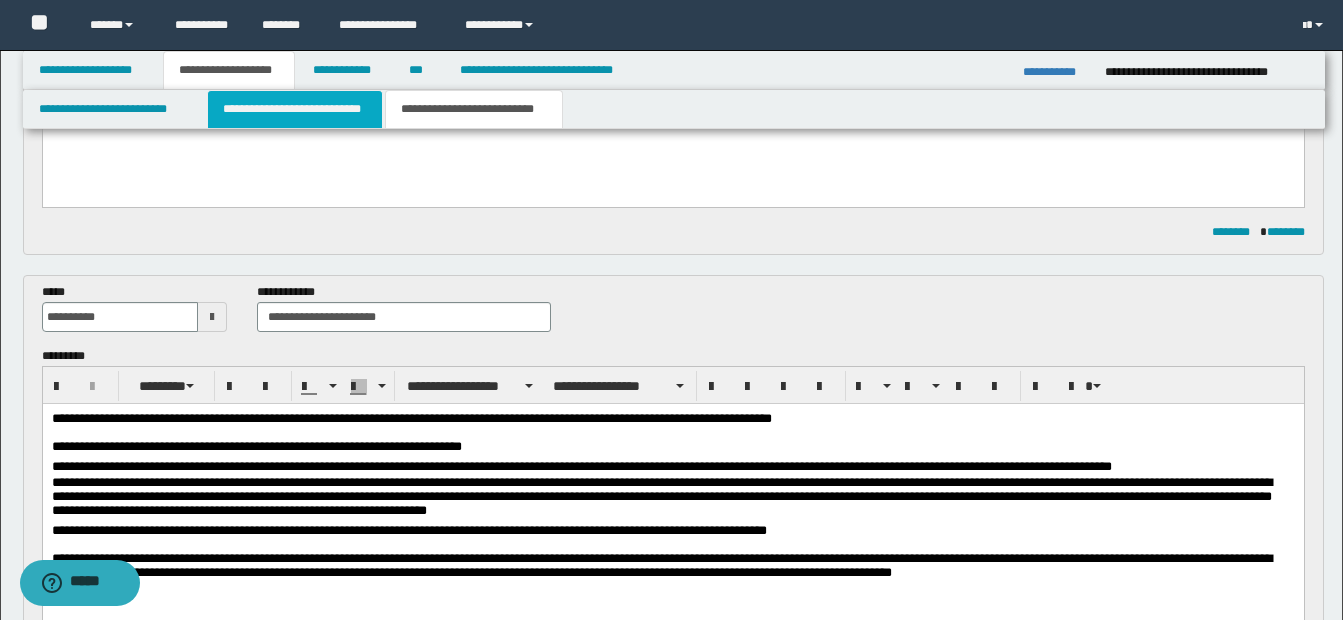 drag, startPoint x: 265, startPoint y: 379, endPoint x: 296, endPoint y: 114, distance: 266.80704 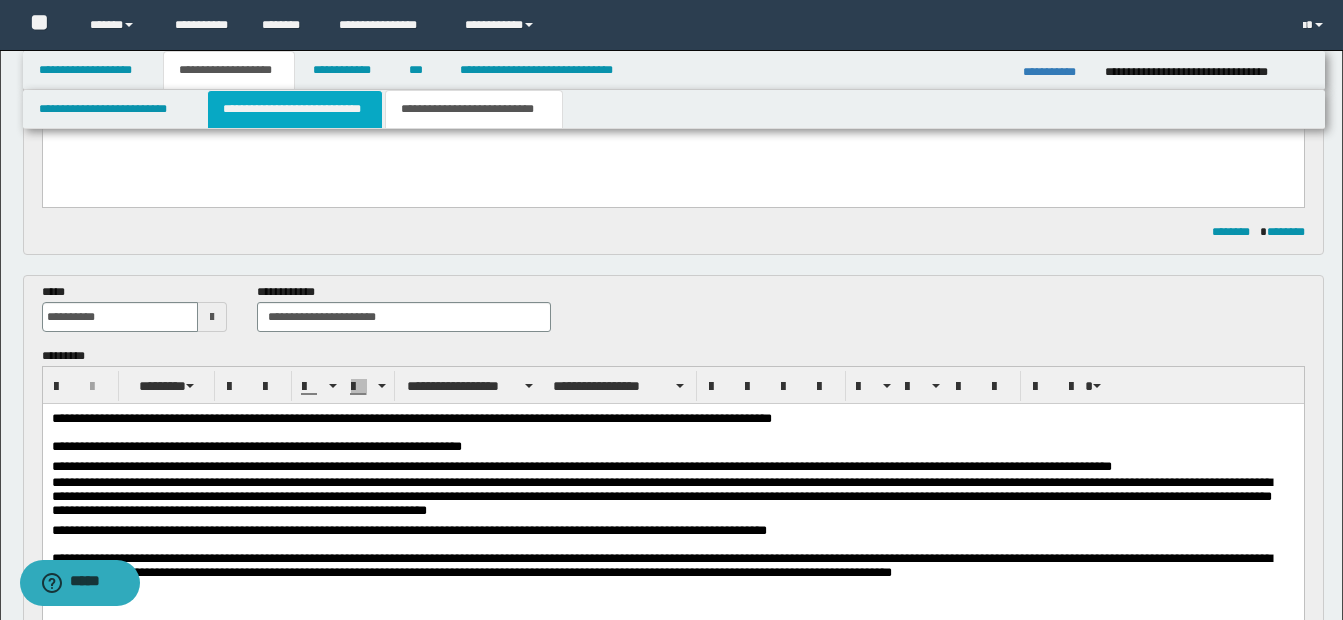 type 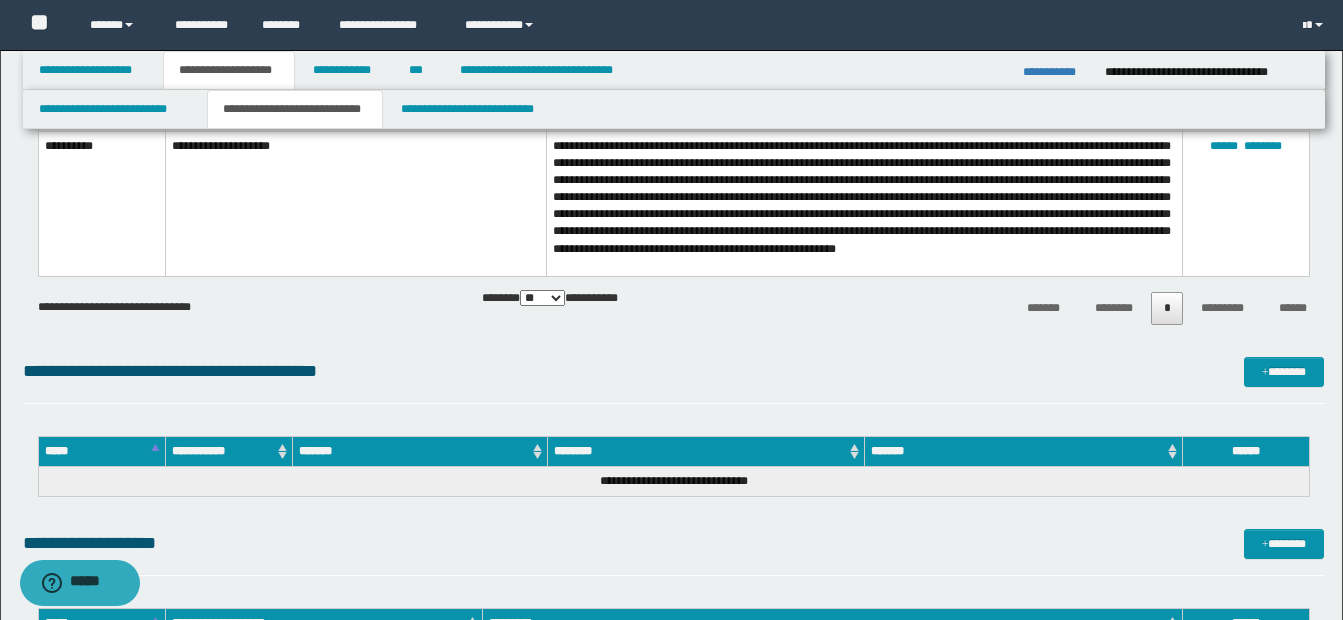 scroll, scrollTop: 2100, scrollLeft: 0, axis: vertical 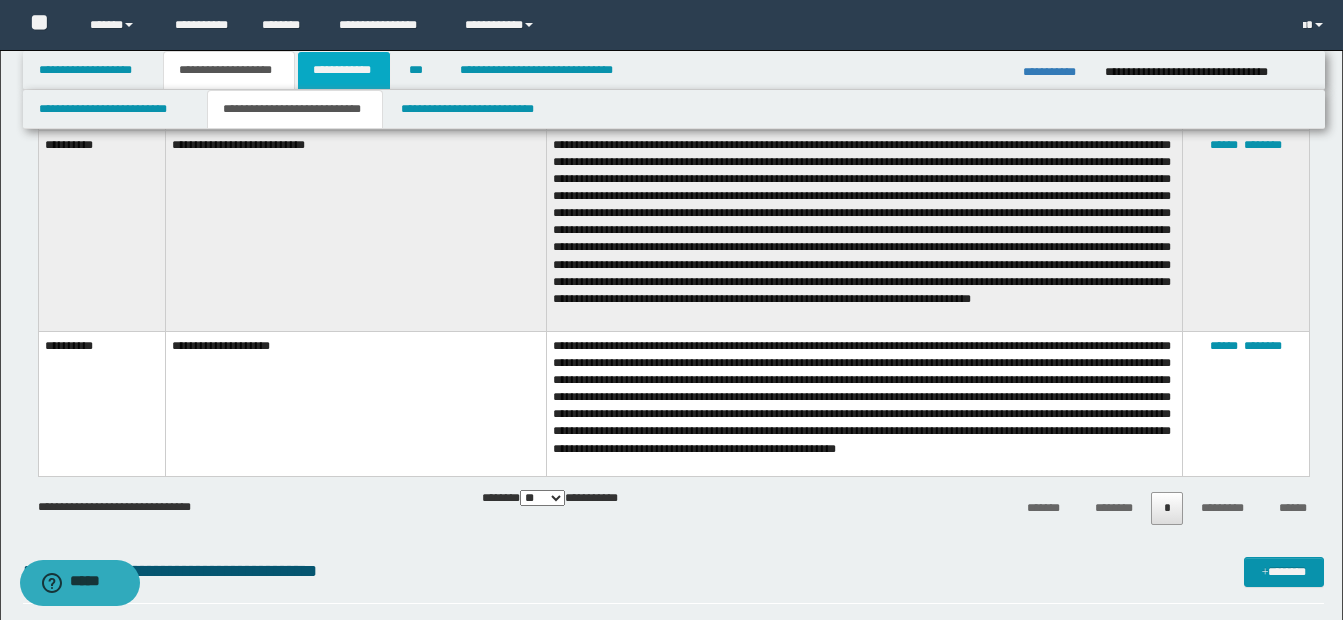 click on "**********" at bounding box center (344, 70) 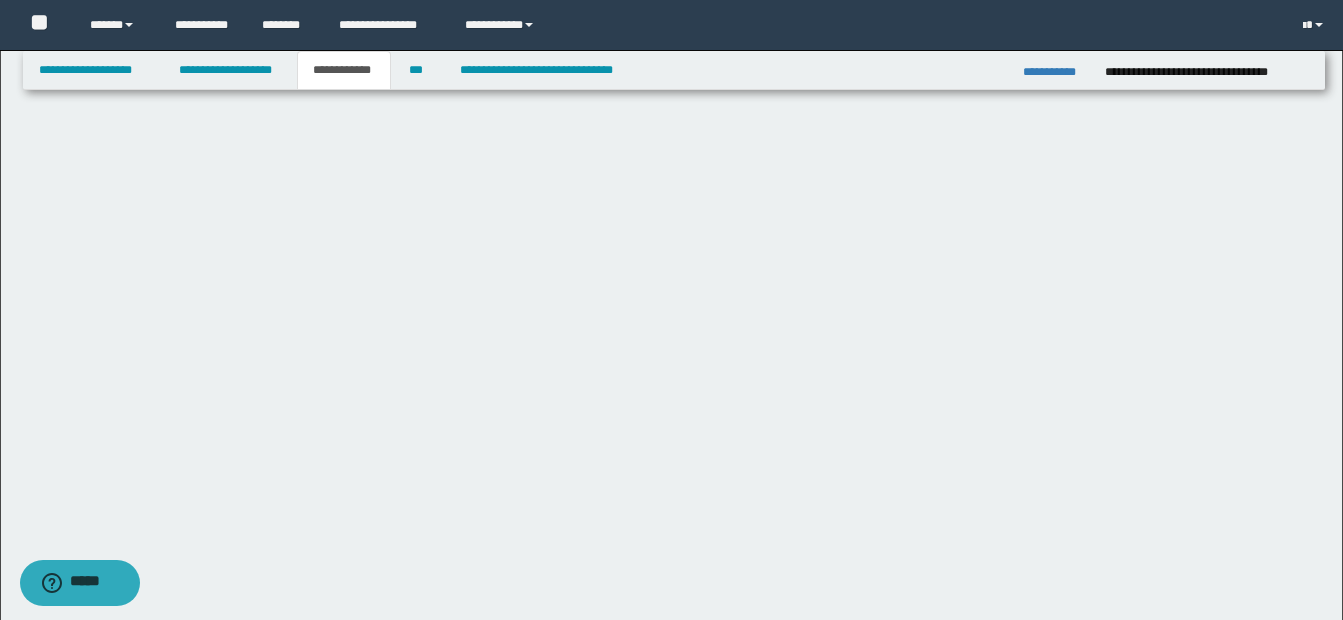 scroll, scrollTop: 529, scrollLeft: 0, axis: vertical 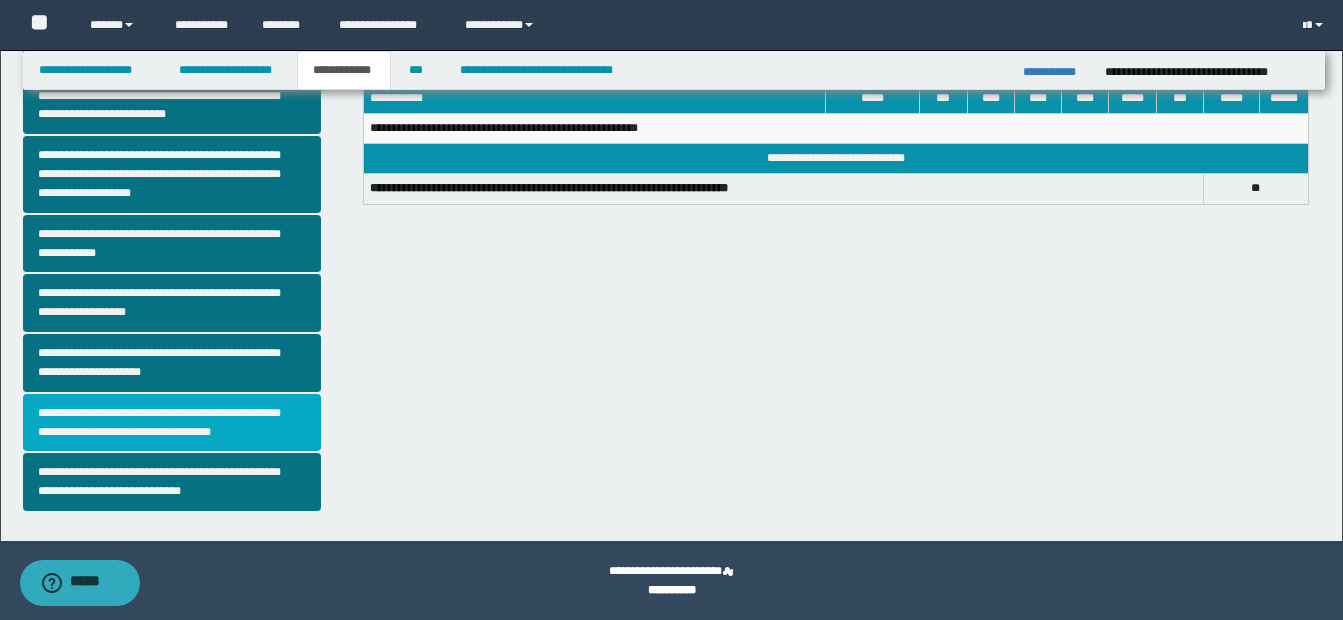click on "**********" at bounding box center (172, 423) 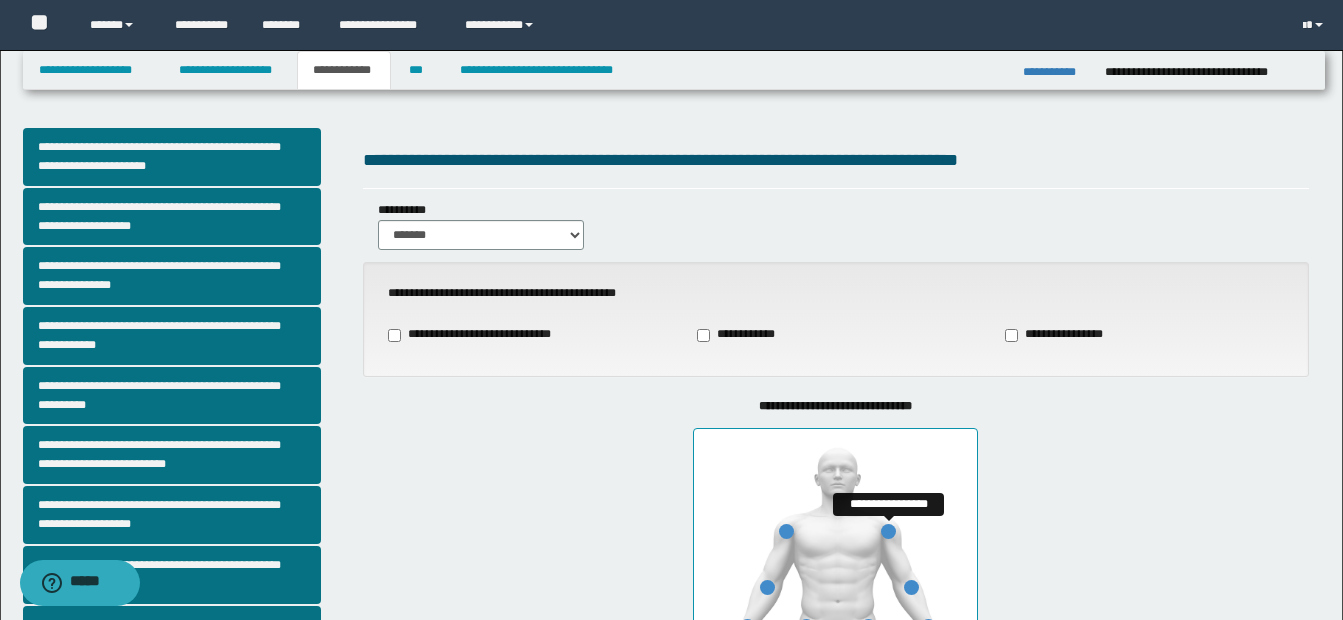 click at bounding box center [888, 531] 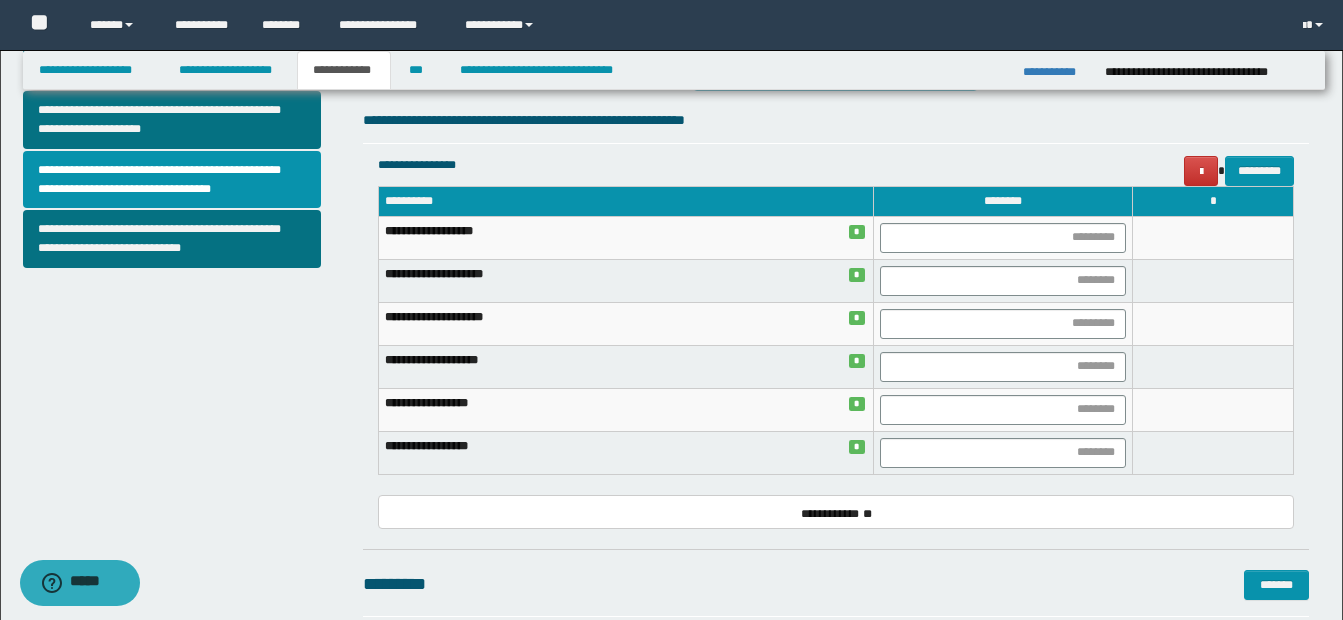 scroll, scrollTop: 800, scrollLeft: 0, axis: vertical 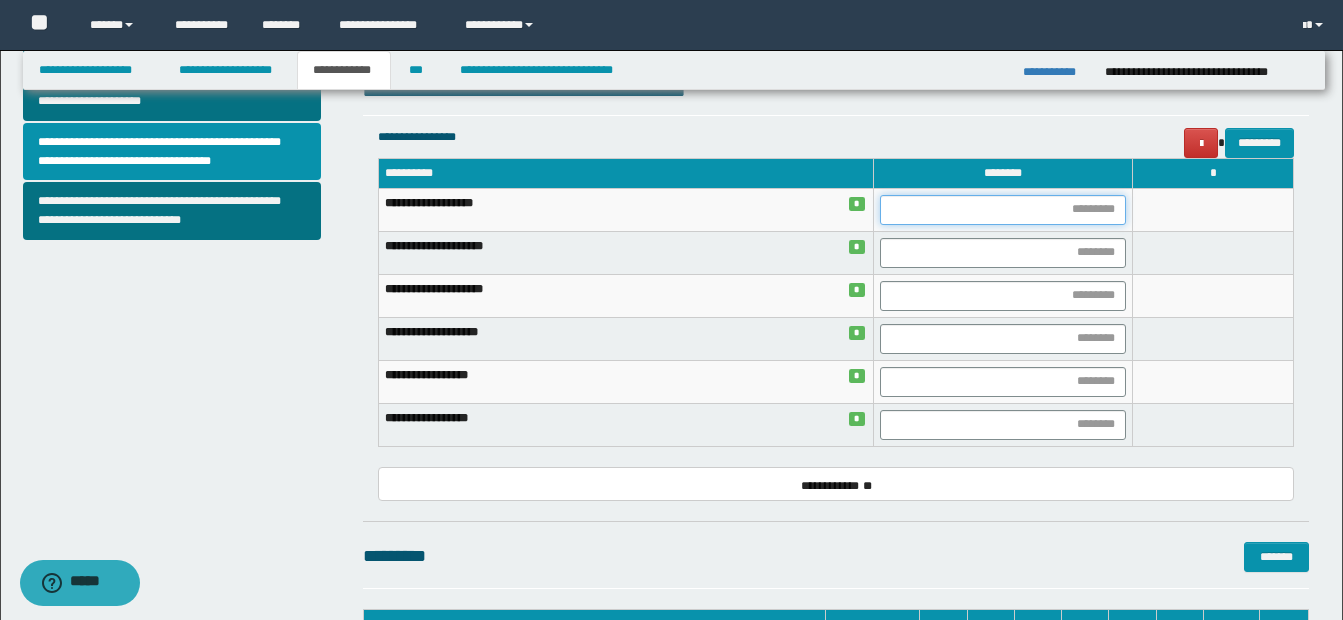 click at bounding box center [1003, 210] 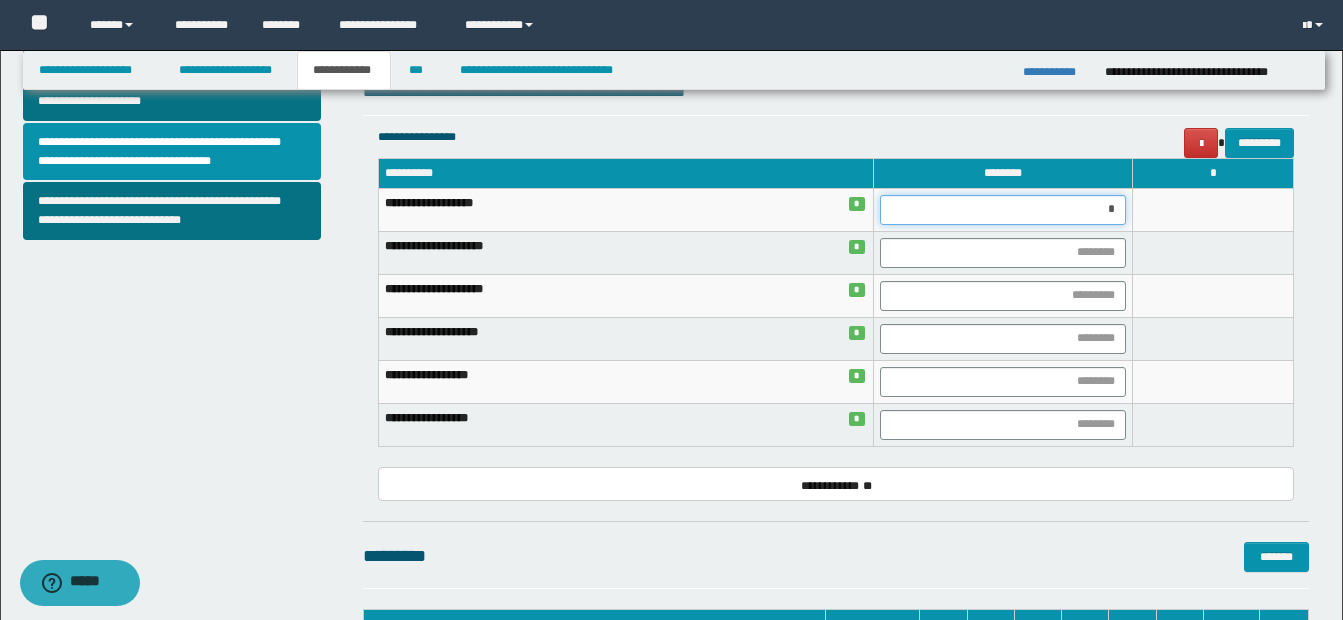 type on "**" 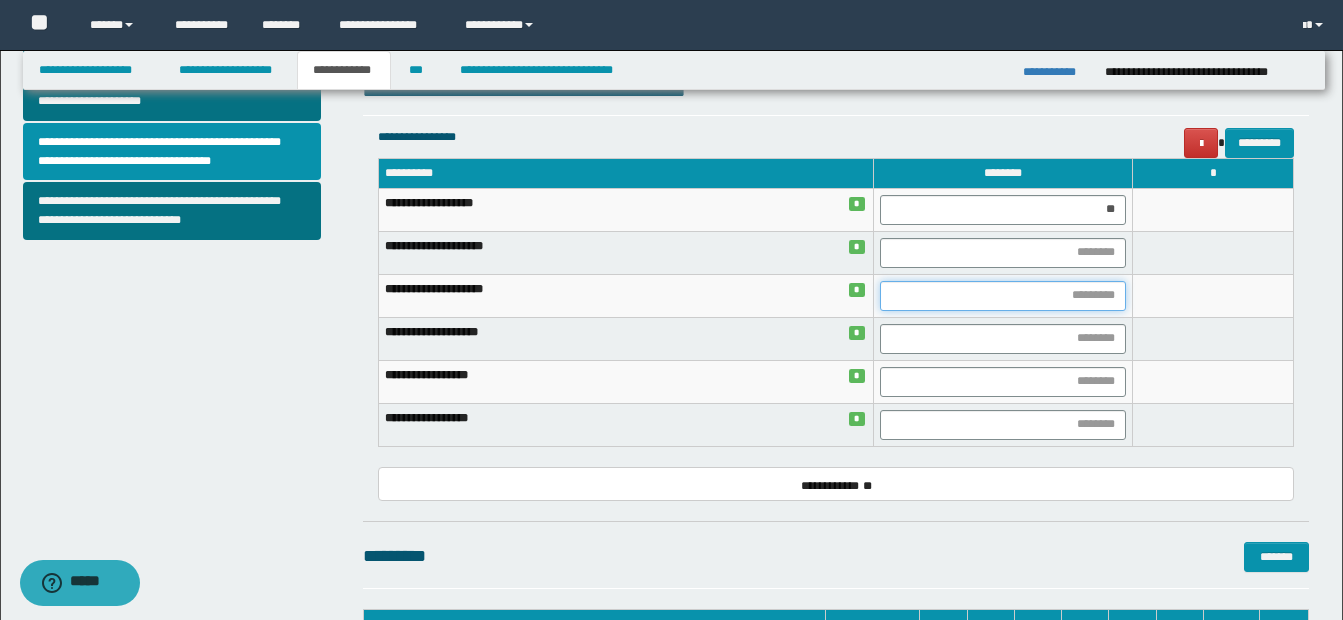 click at bounding box center [1003, 296] 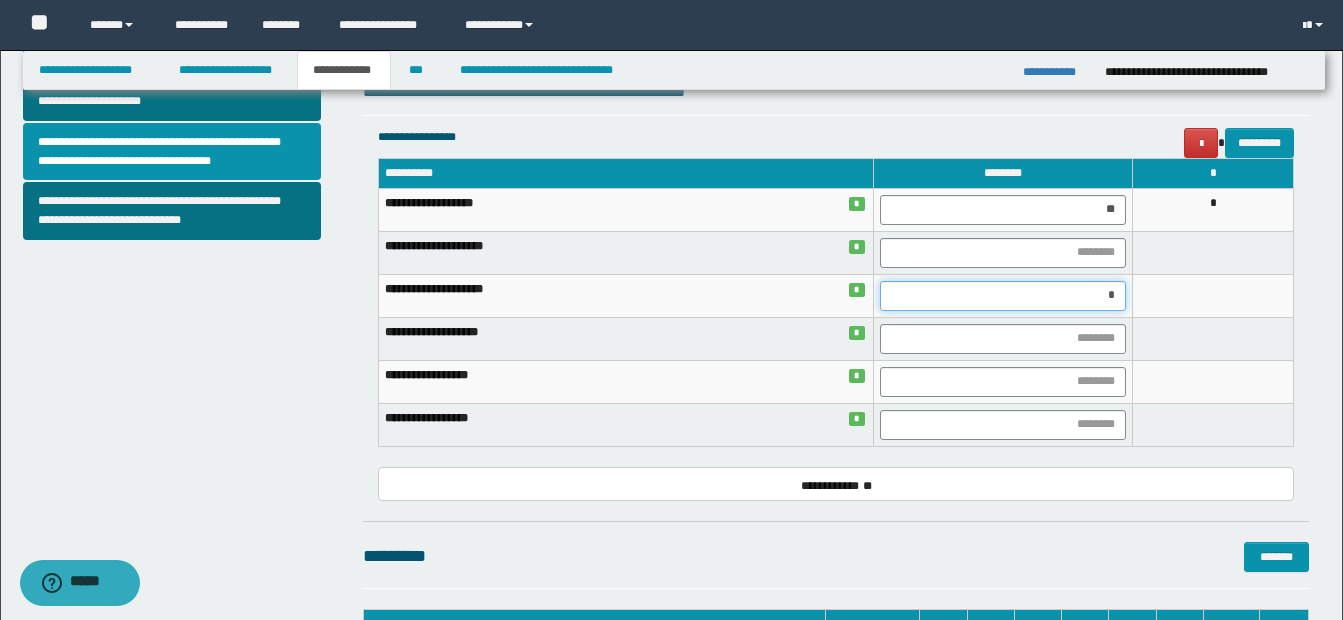 type on "**" 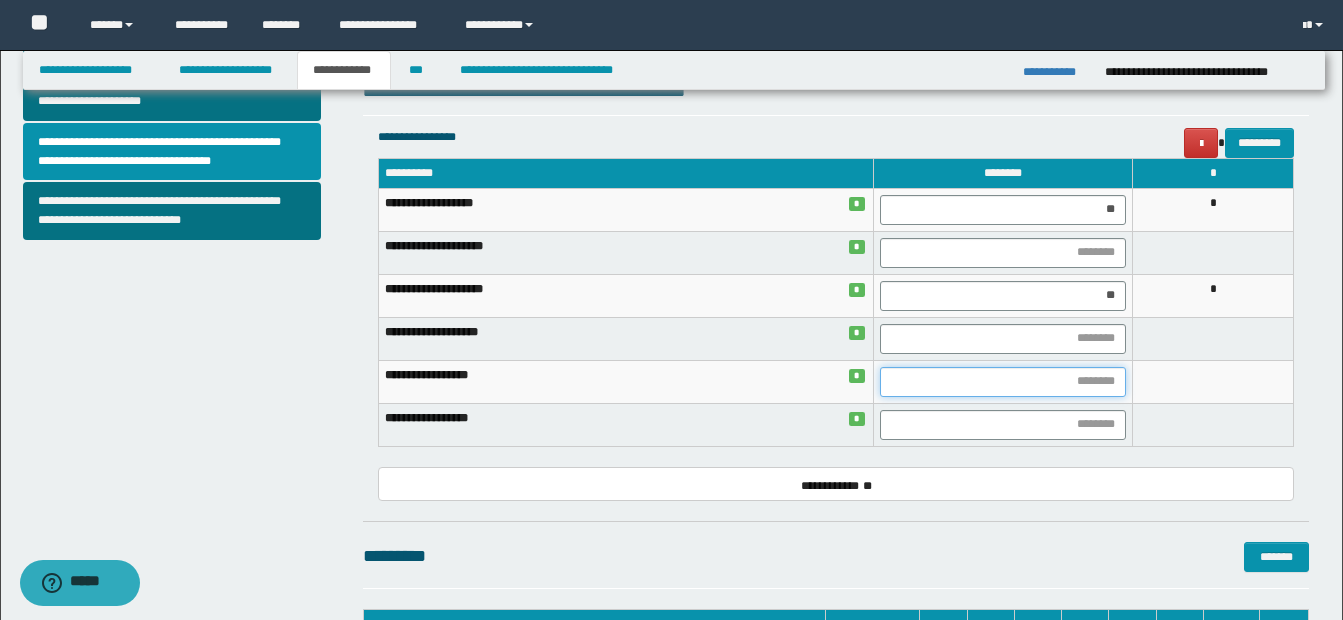 click at bounding box center [1003, 382] 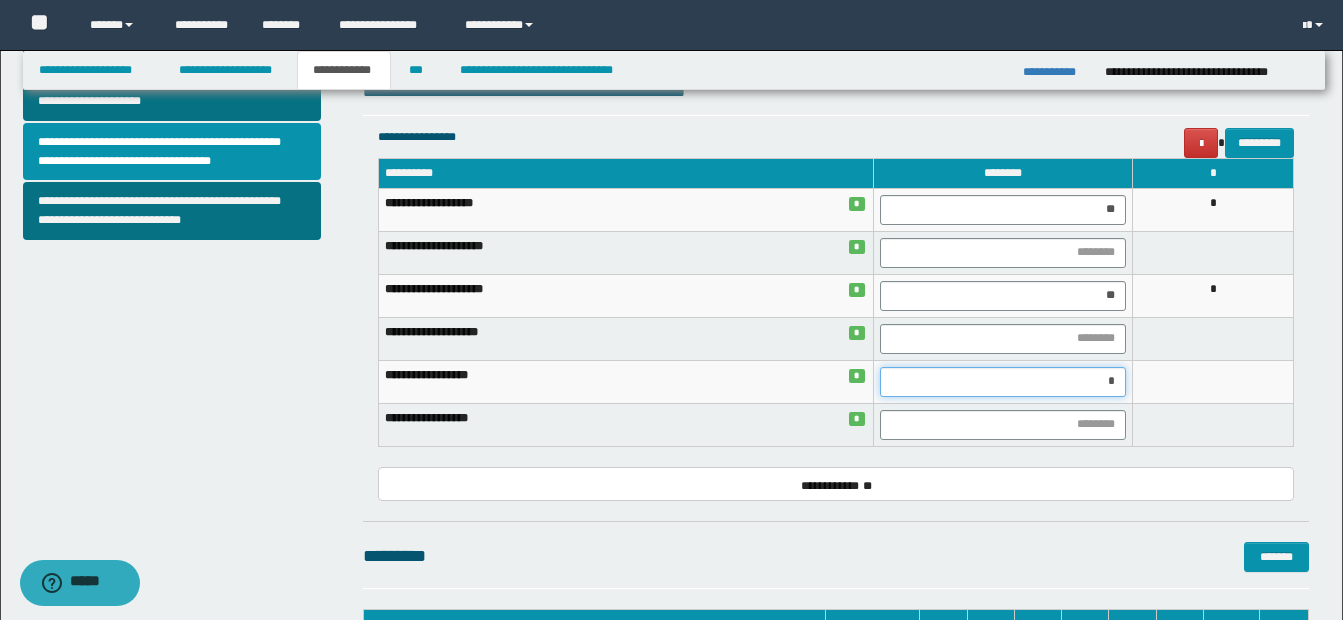 type on "**" 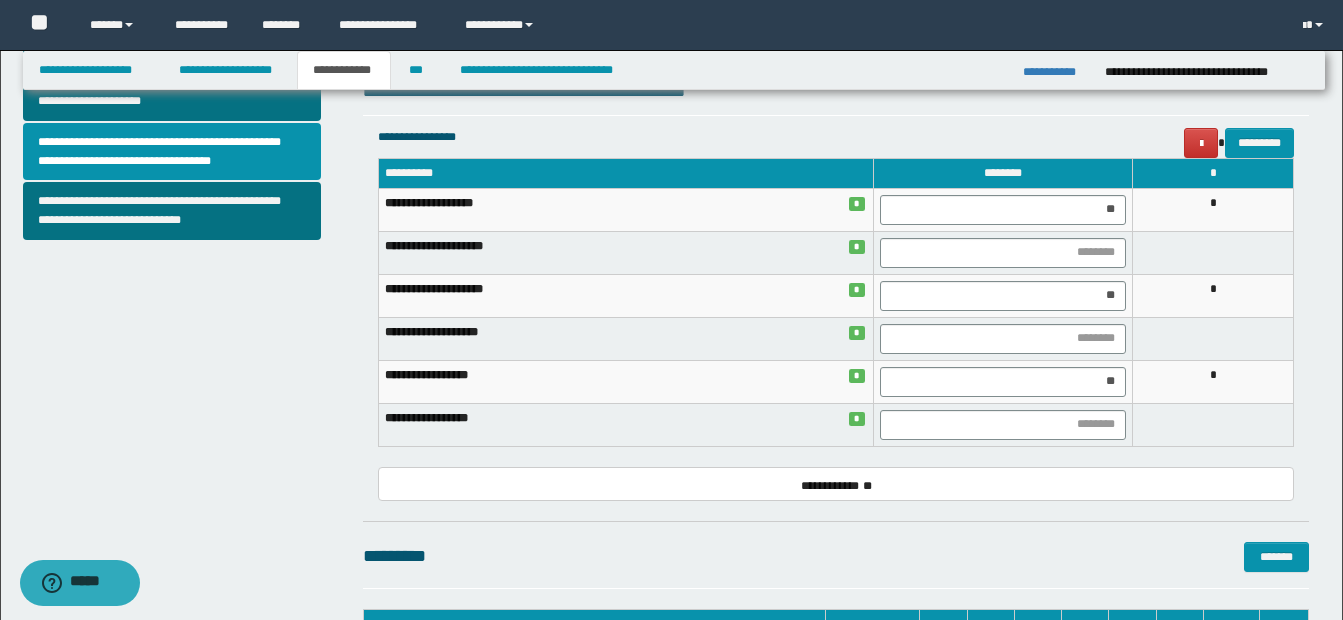 click on "**********" at bounding box center [836, 484] 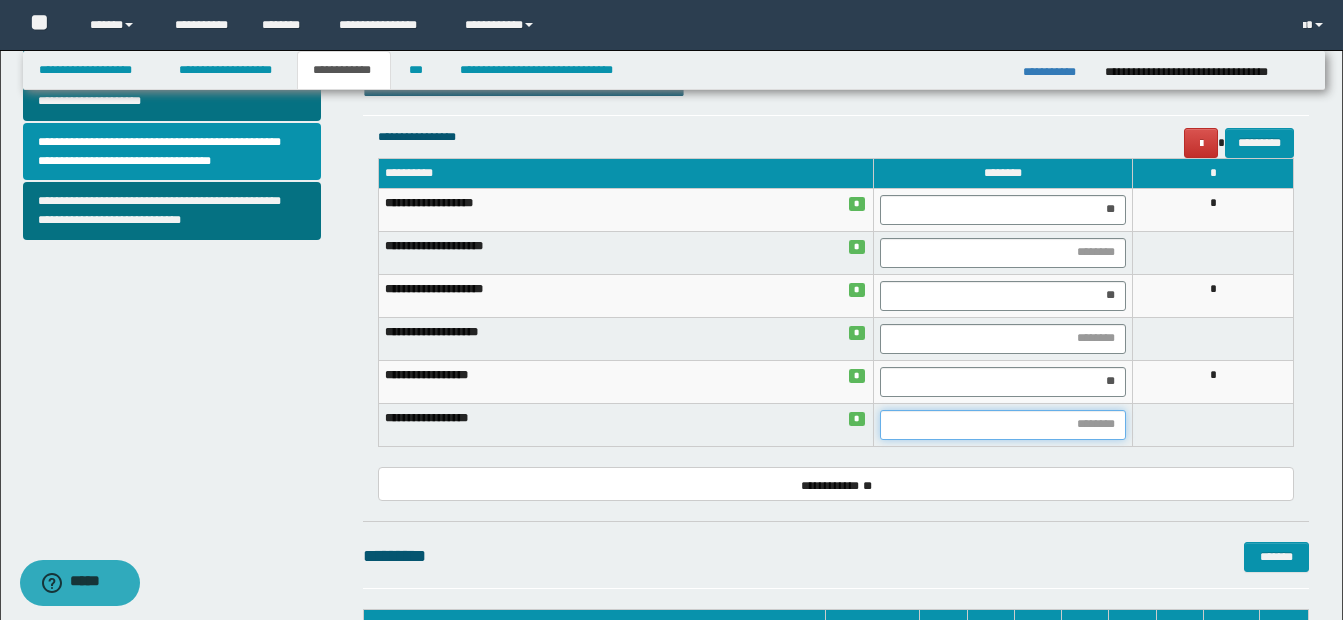 click at bounding box center [1003, 425] 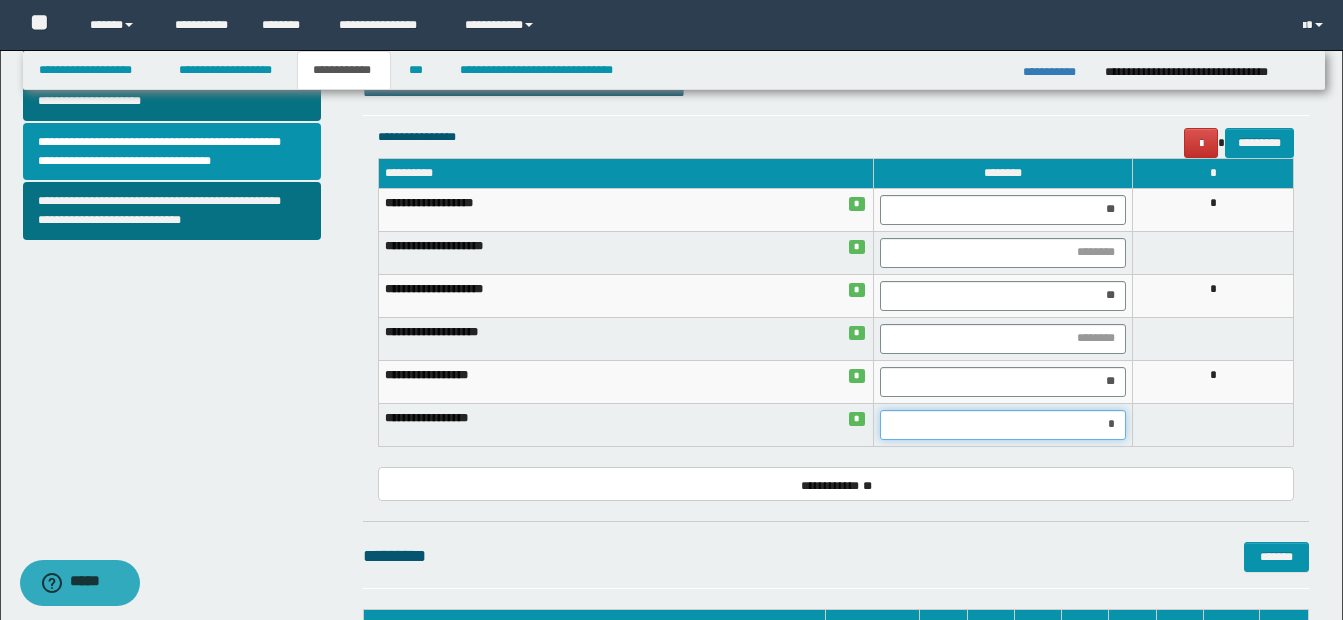 type on "**" 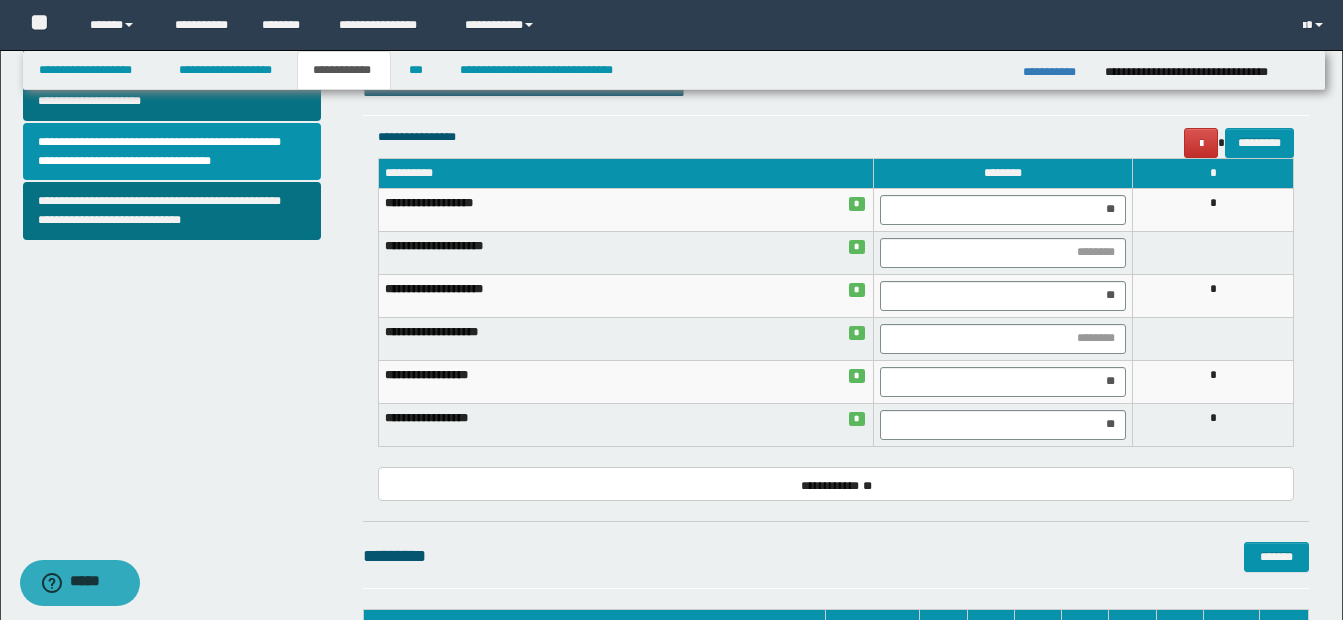 click on "**********" at bounding box center (836, 312) 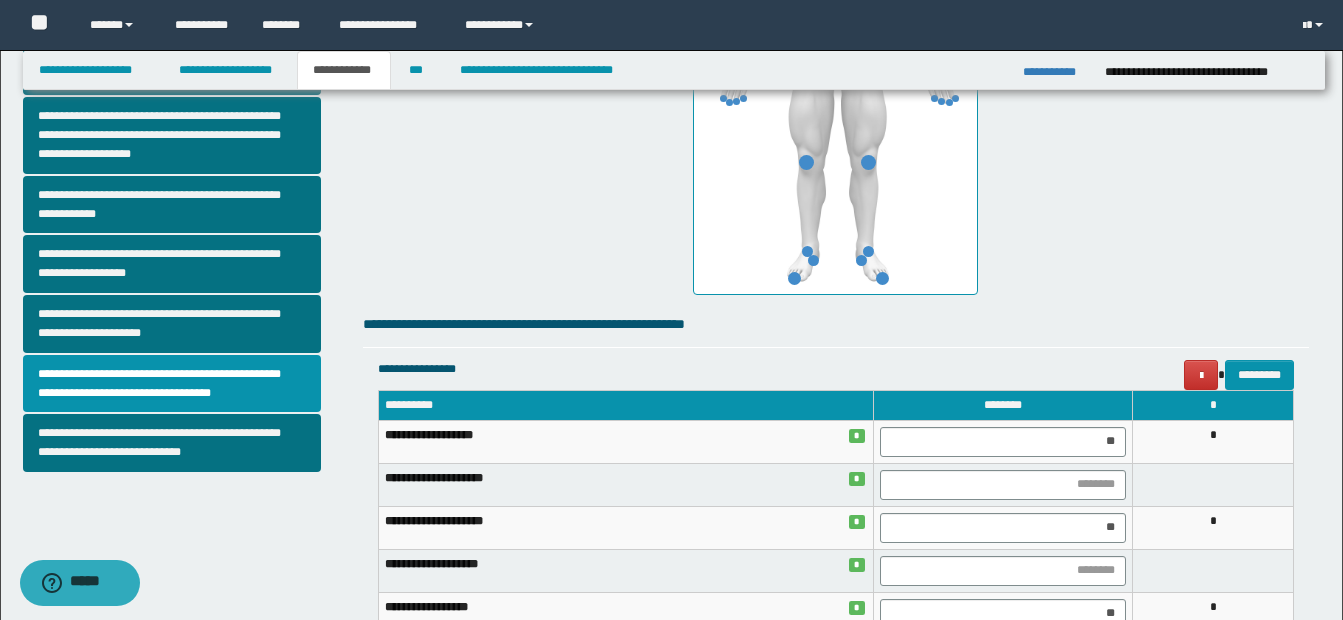 scroll, scrollTop: 500, scrollLeft: 0, axis: vertical 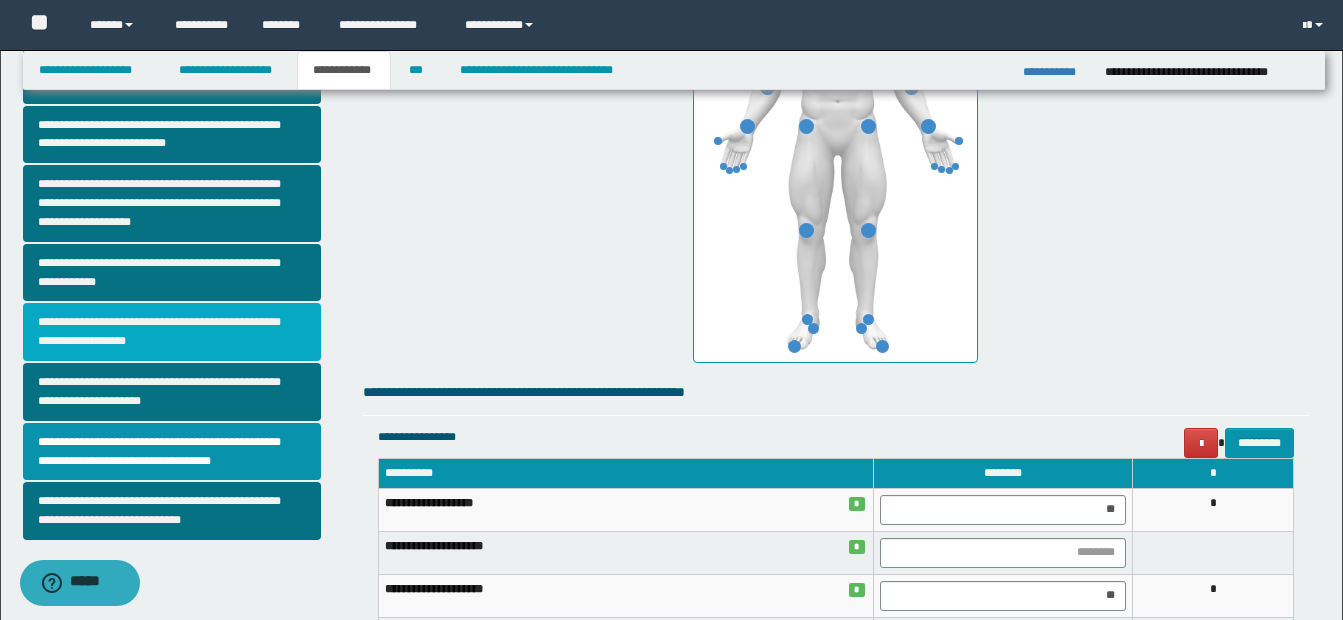 click on "**********" at bounding box center [172, 332] 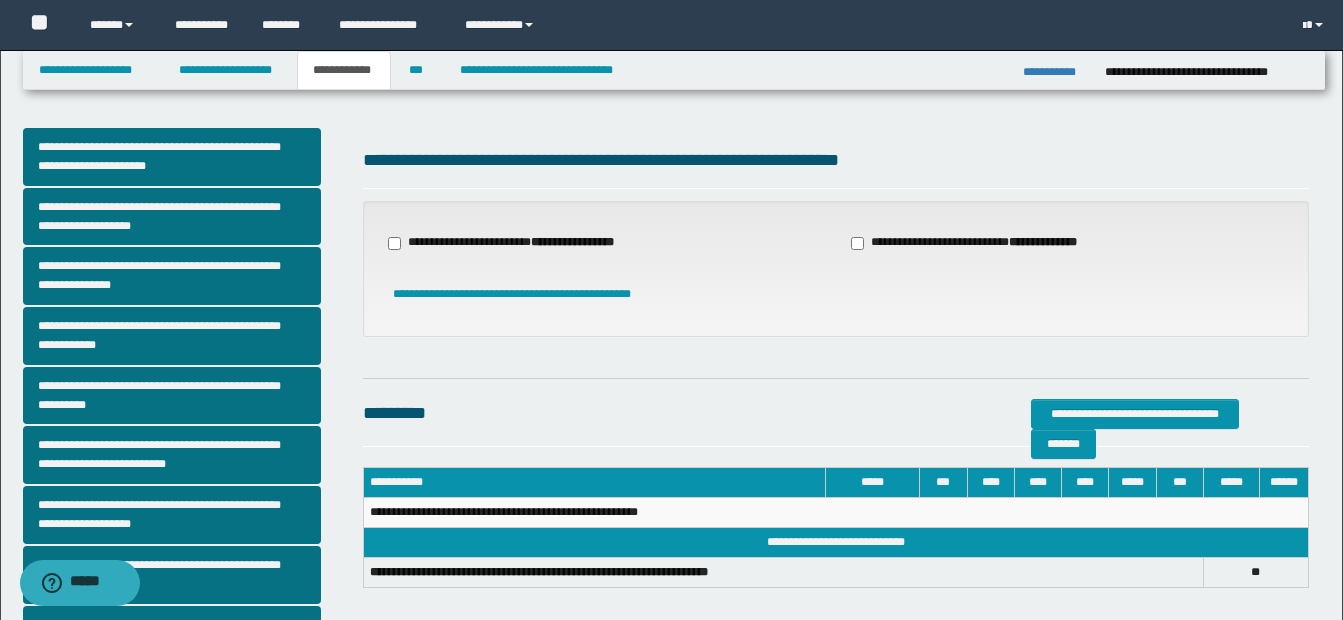 click on "**********" at bounding box center [513, 243] 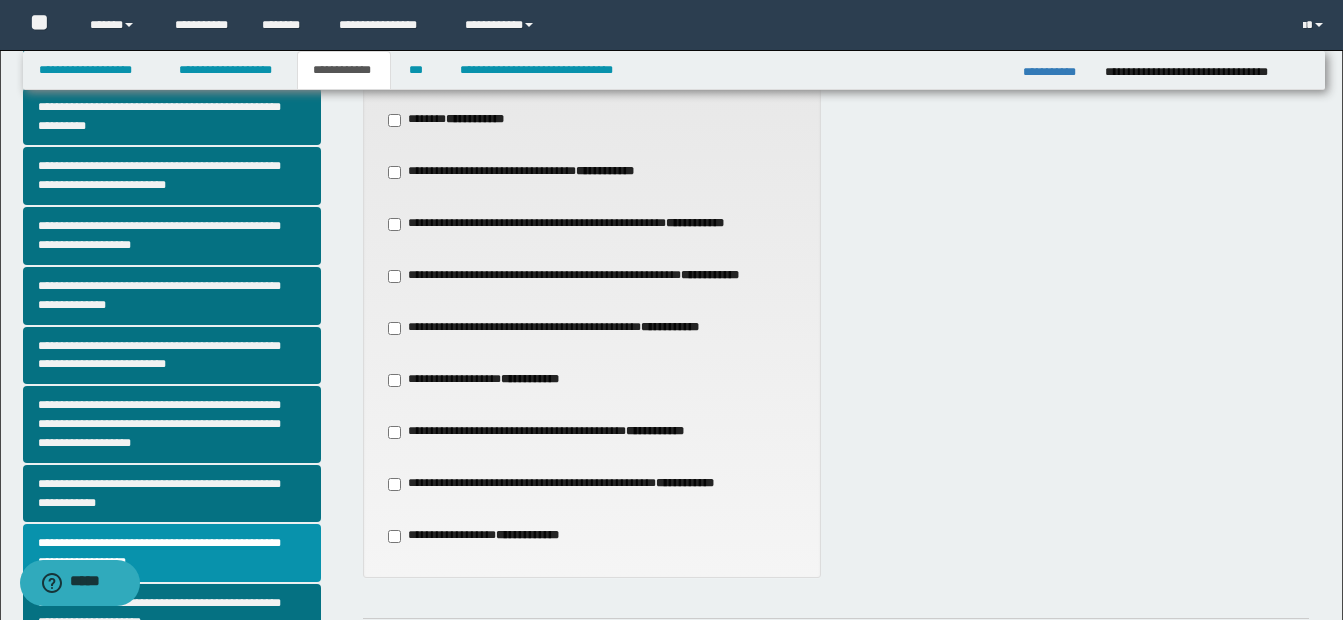 scroll, scrollTop: 300, scrollLeft: 0, axis: vertical 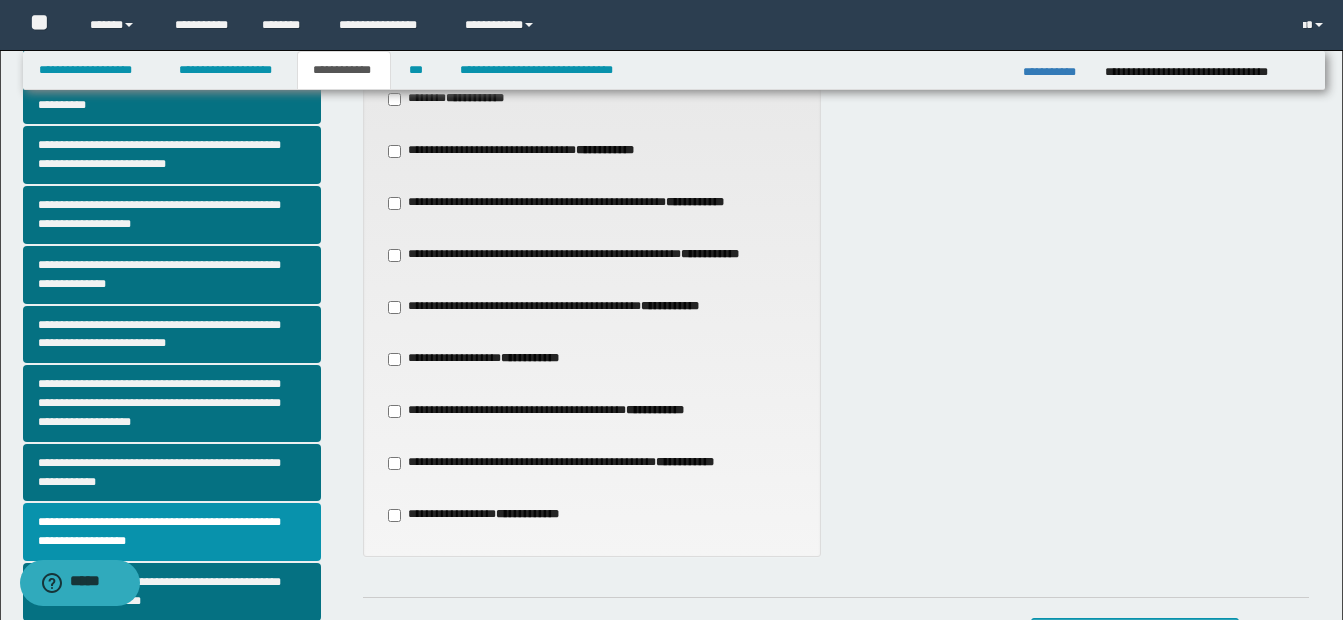 click on "**********" at bounding box center (556, 307) 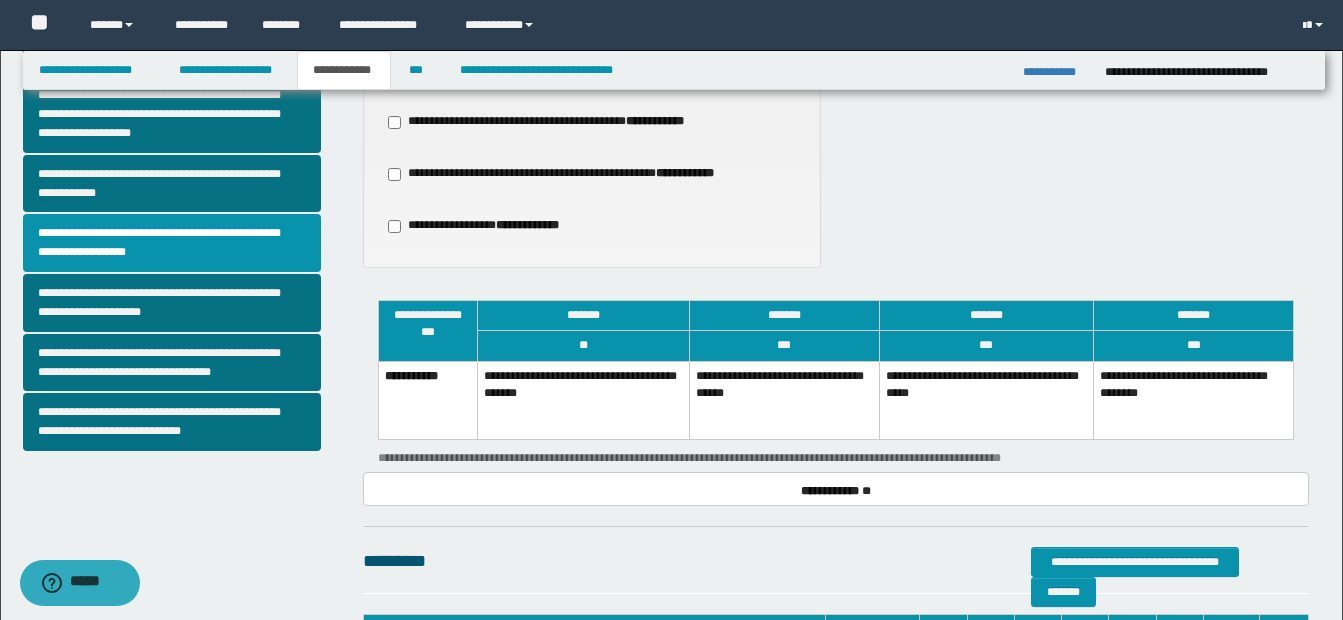 scroll, scrollTop: 600, scrollLeft: 0, axis: vertical 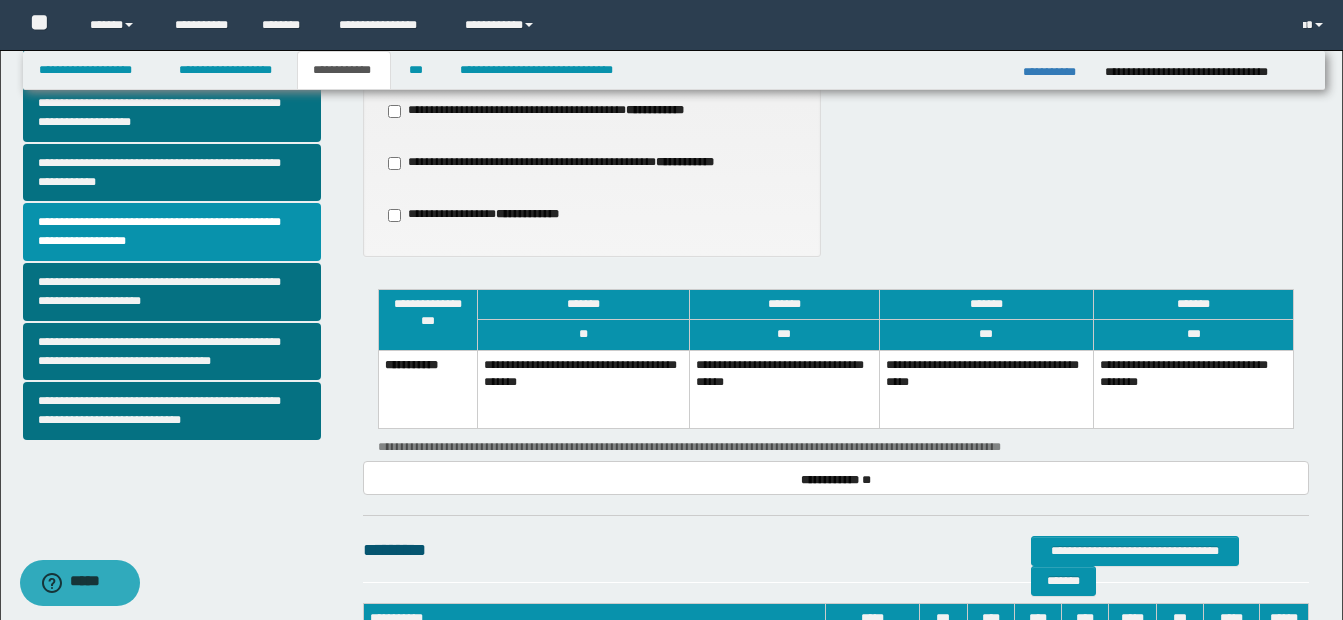 click on "**********" at bounding box center [784, 389] 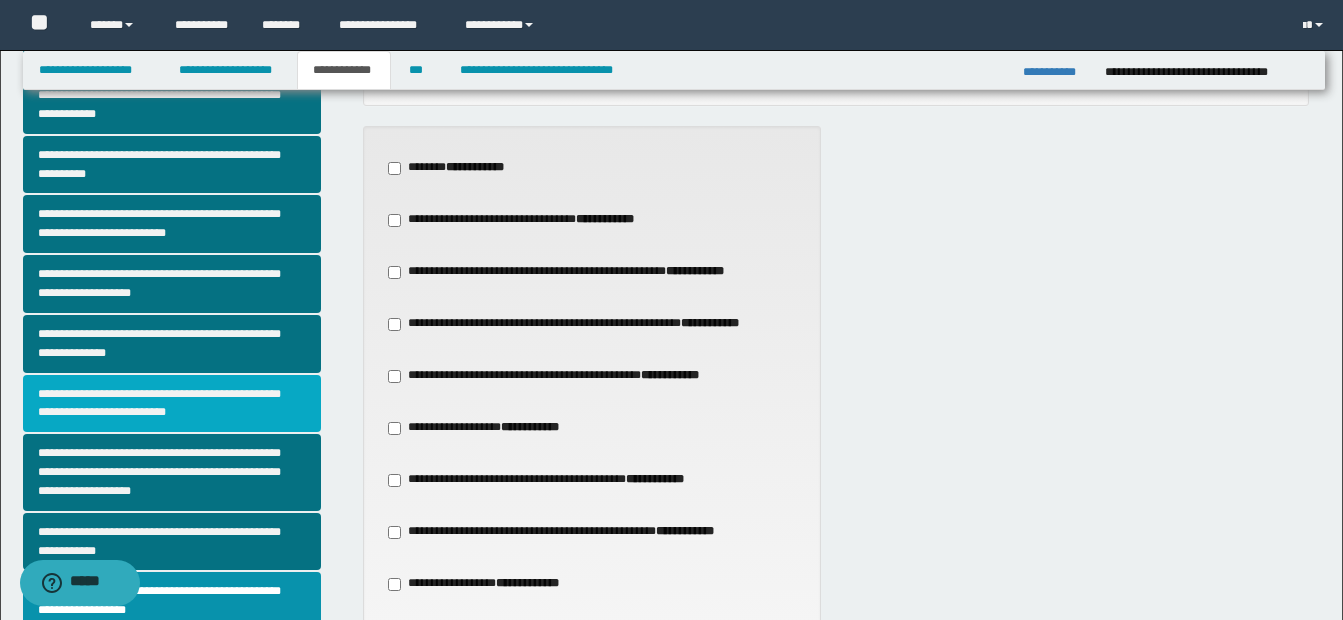 scroll, scrollTop: 147, scrollLeft: 0, axis: vertical 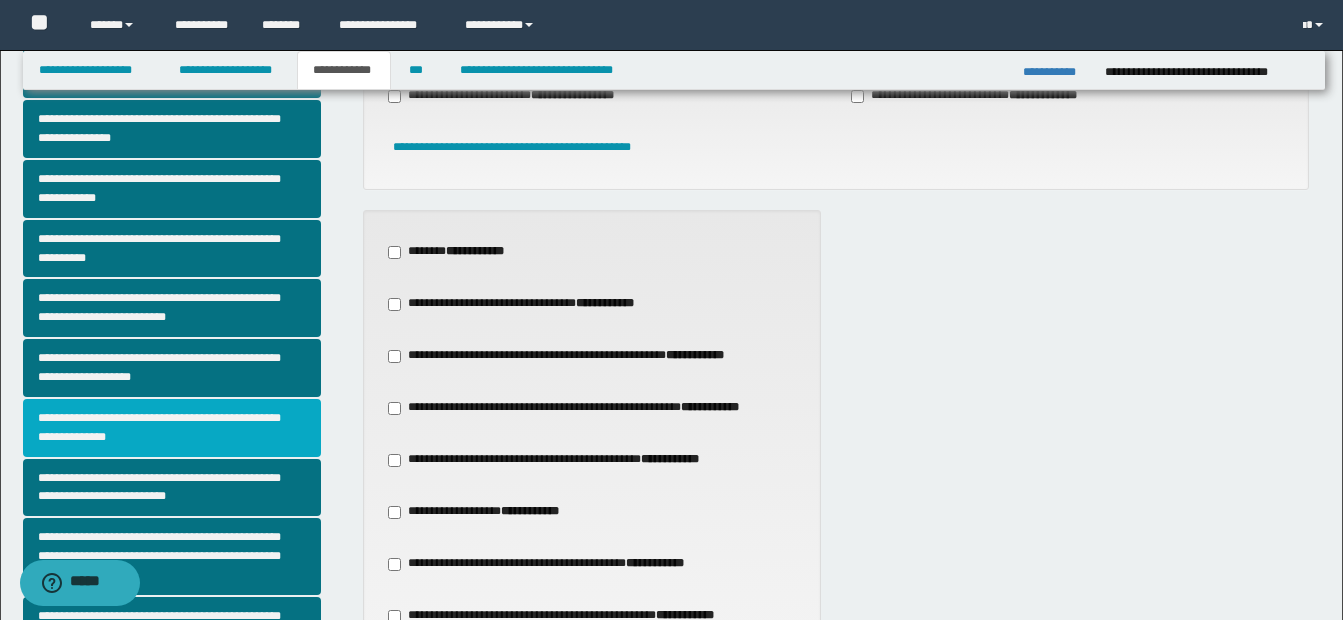 click on "**********" at bounding box center [172, 428] 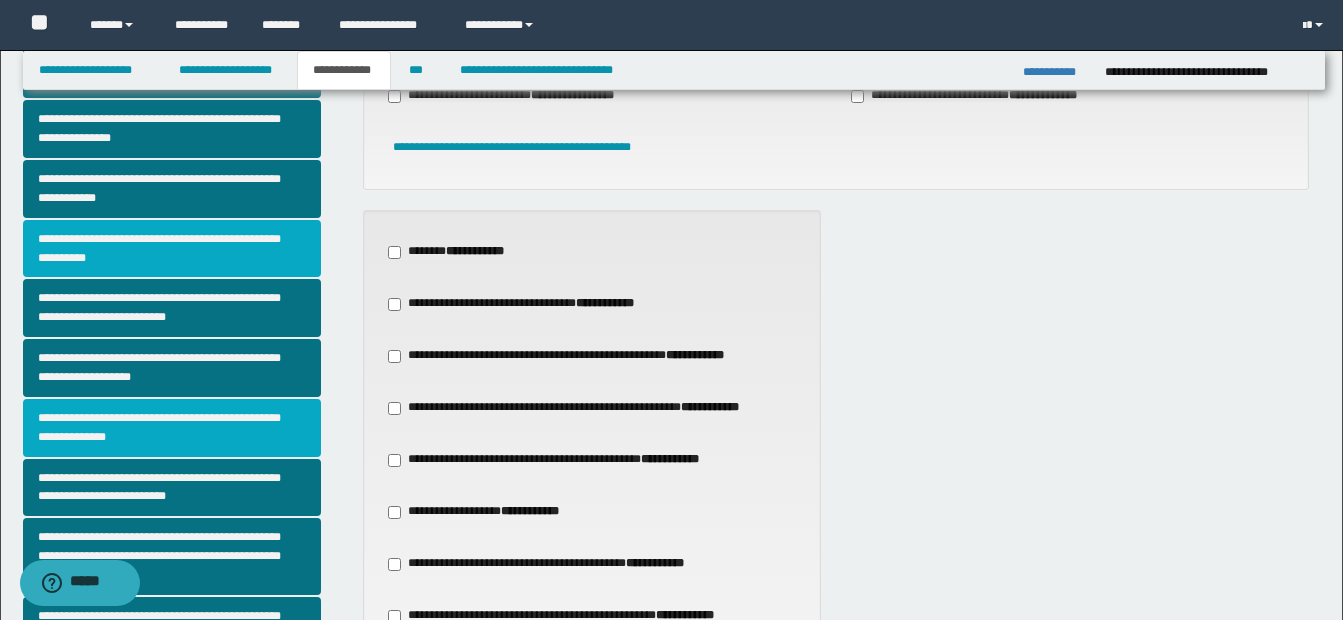 scroll, scrollTop: 0, scrollLeft: 0, axis: both 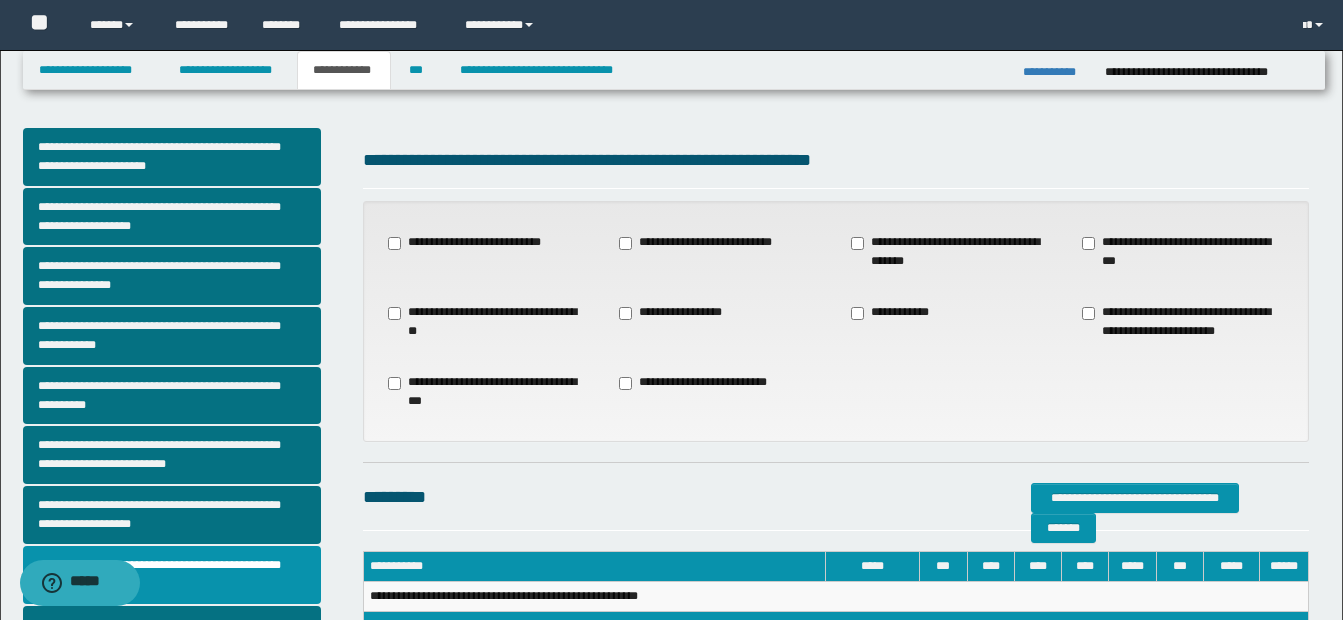 click on "**********" at bounding box center [674, 313] 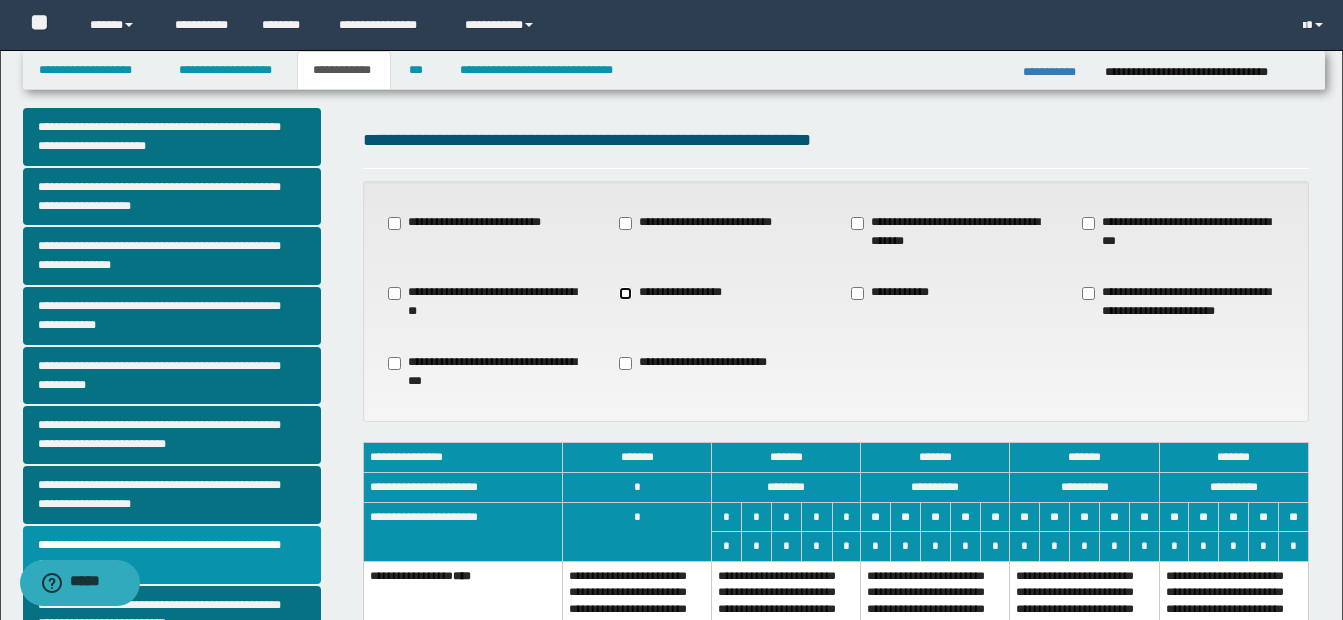 scroll, scrollTop: 300, scrollLeft: 0, axis: vertical 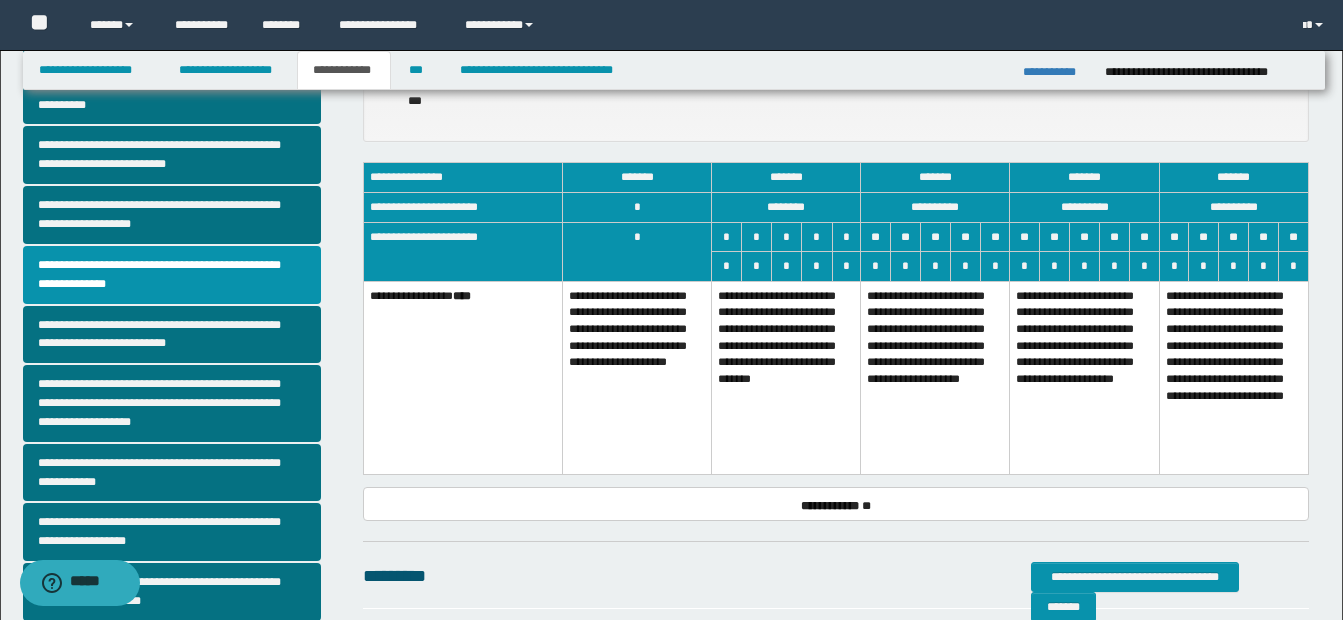 click on "**********" at bounding box center (935, 377) 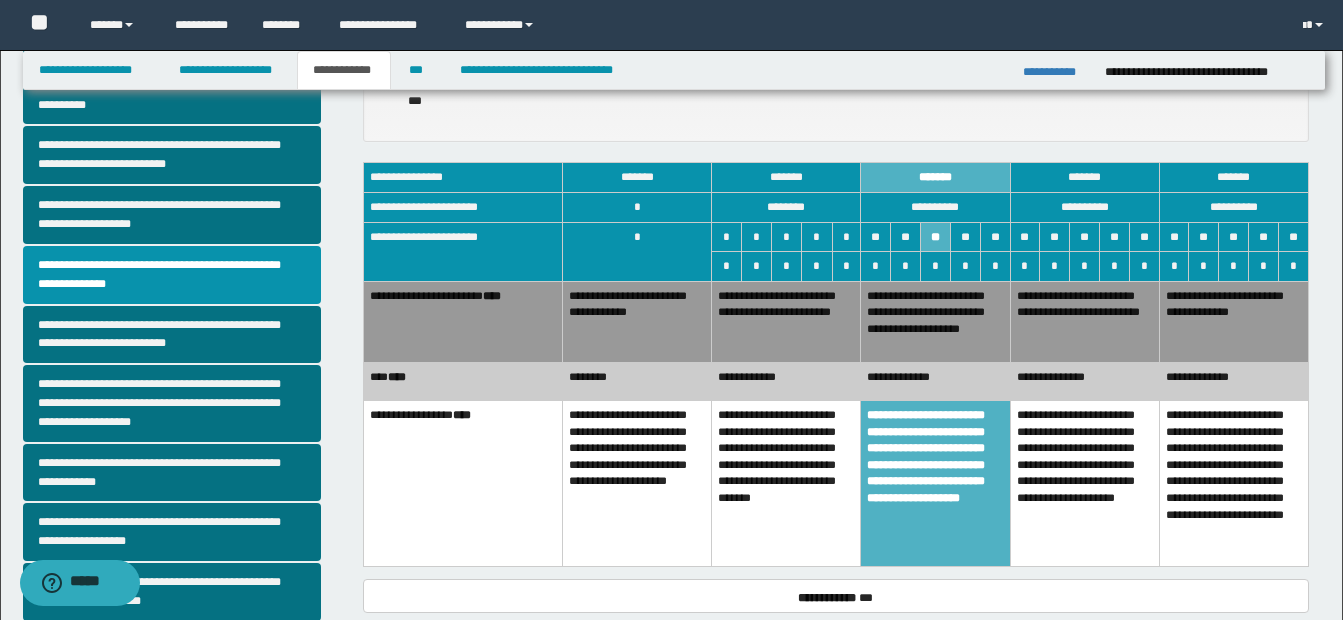 scroll, scrollTop: 400, scrollLeft: 0, axis: vertical 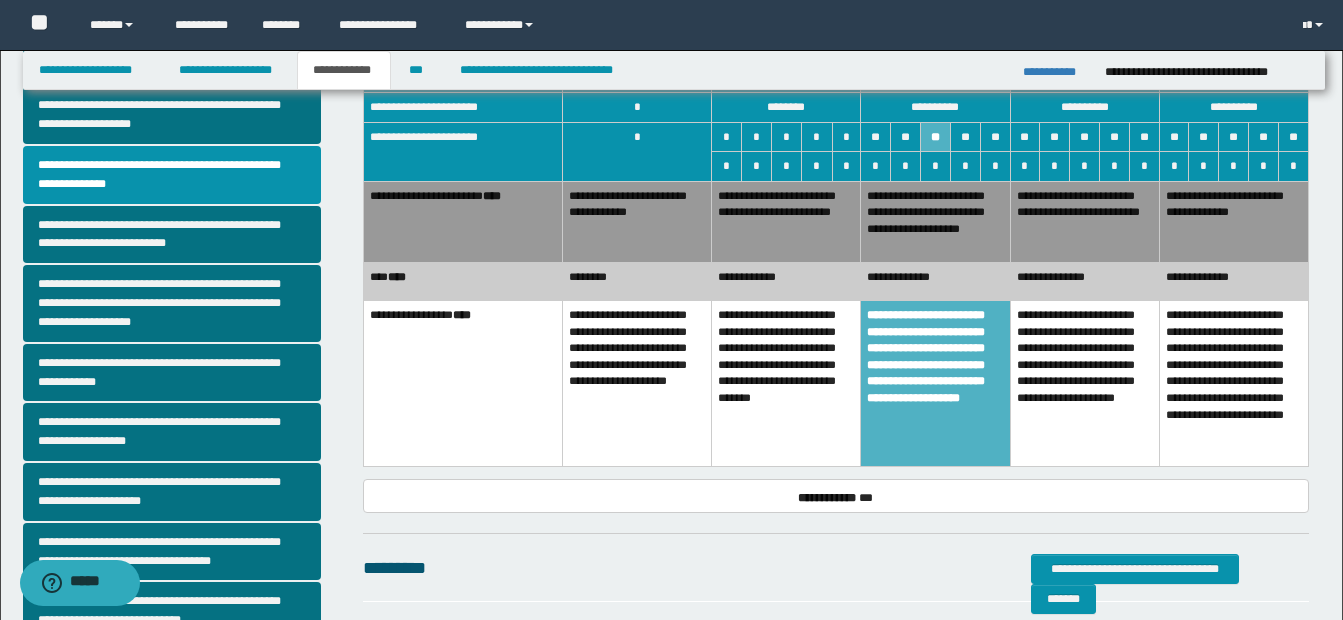 click on "**********" at bounding box center (935, 281) 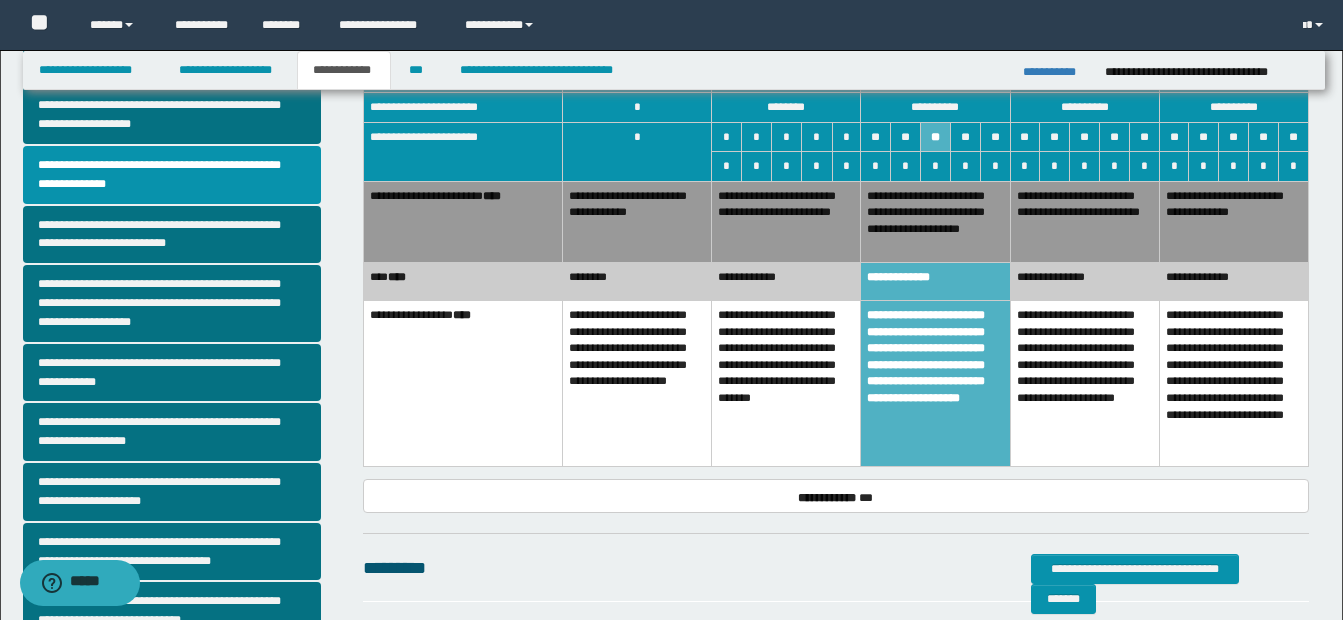 click on "**********" at bounding box center (935, 221) 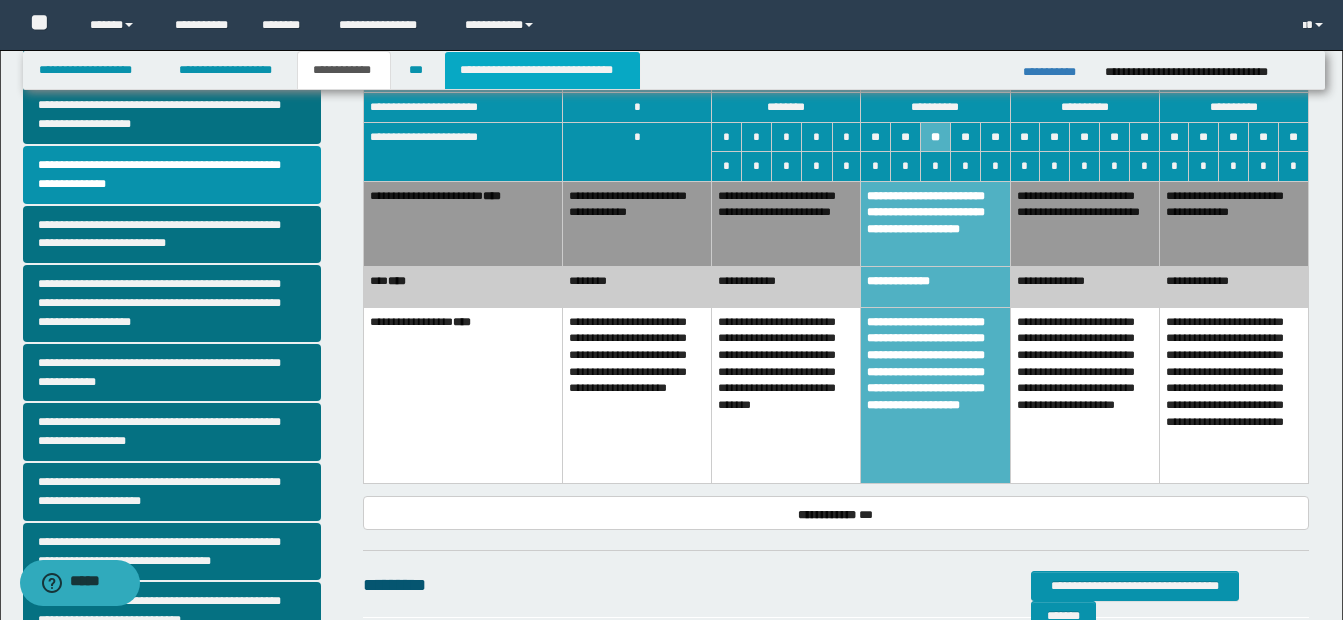 click on "**********" at bounding box center (542, 70) 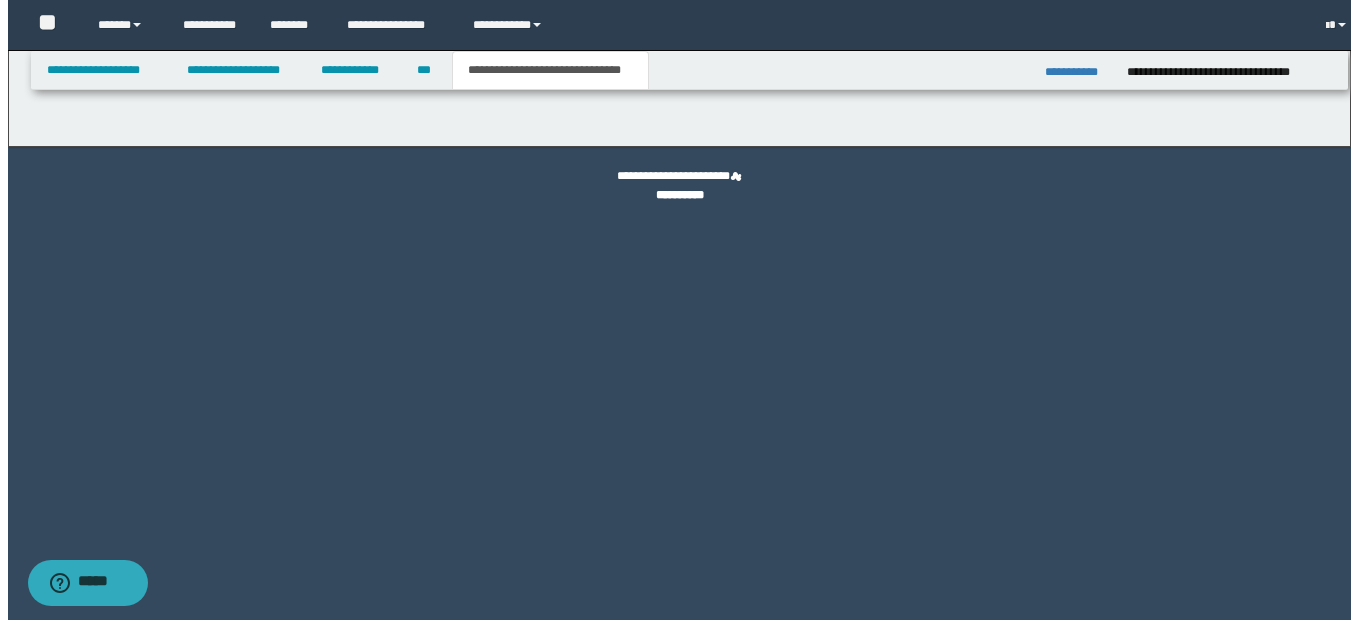 scroll, scrollTop: 0, scrollLeft: 0, axis: both 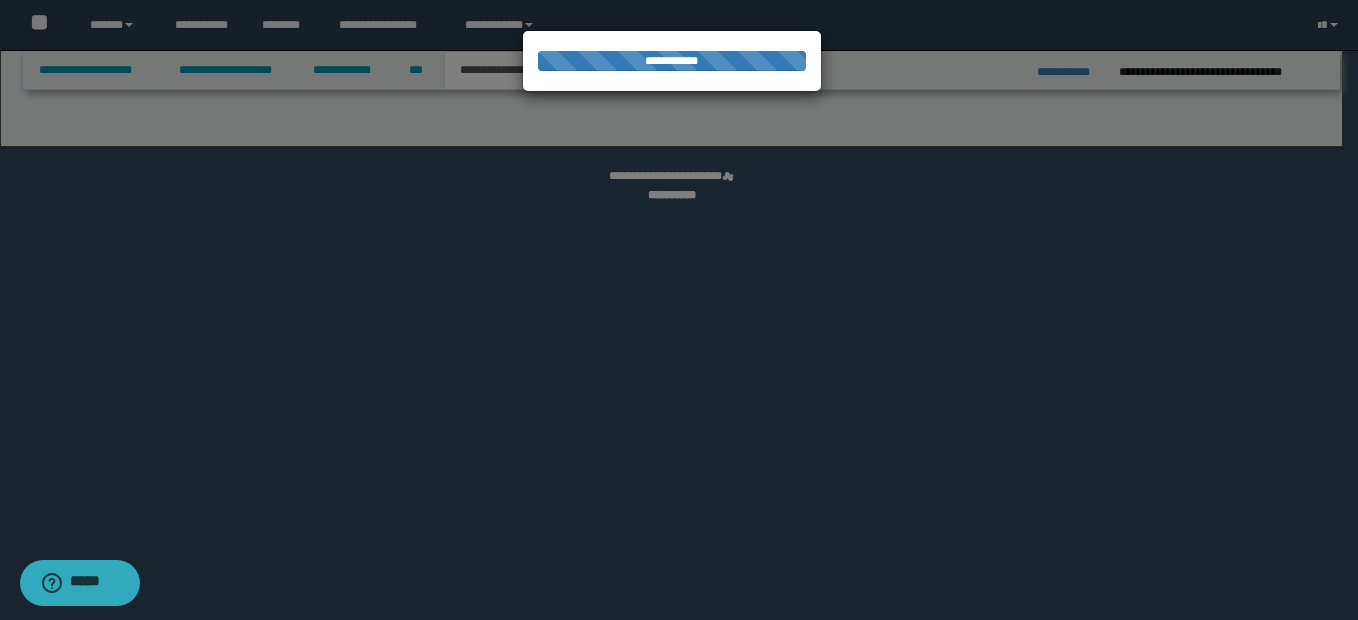 select on "*" 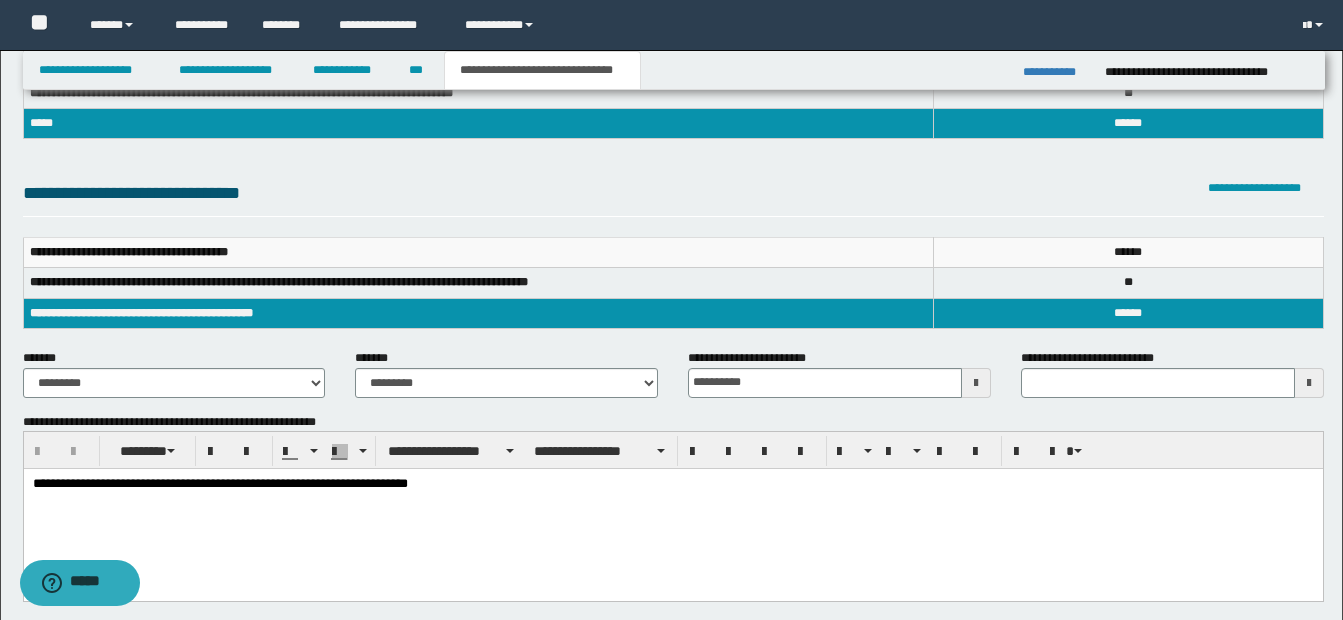 scroll, scrollTop: 200, scrollLeft: 0, axis: vertical 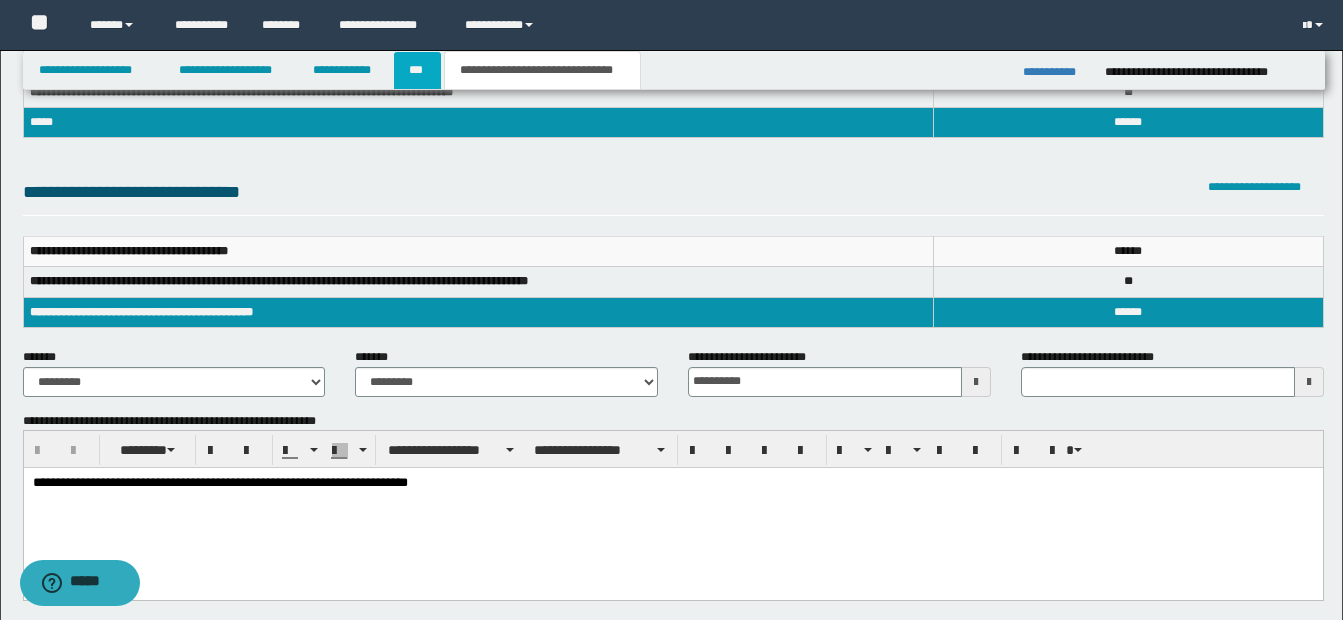 click on "***" at bounding box center (417, 70) 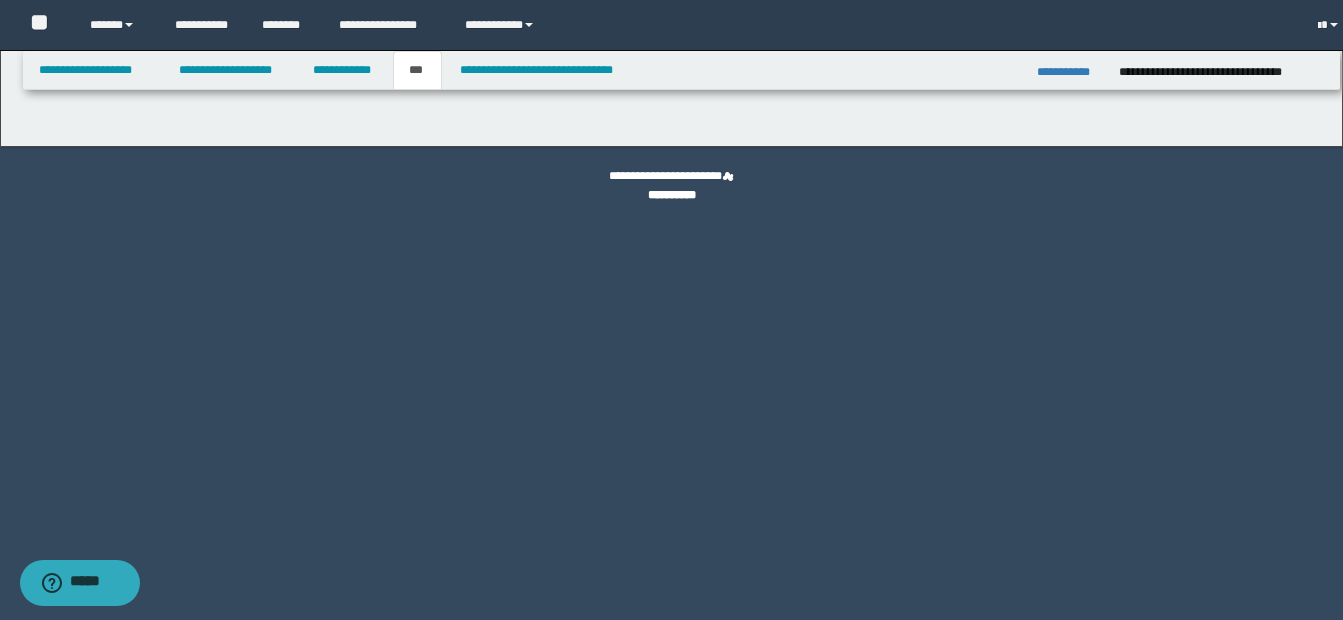 scroll, scrollTop: 0, scrollLeft: 0, axis: both 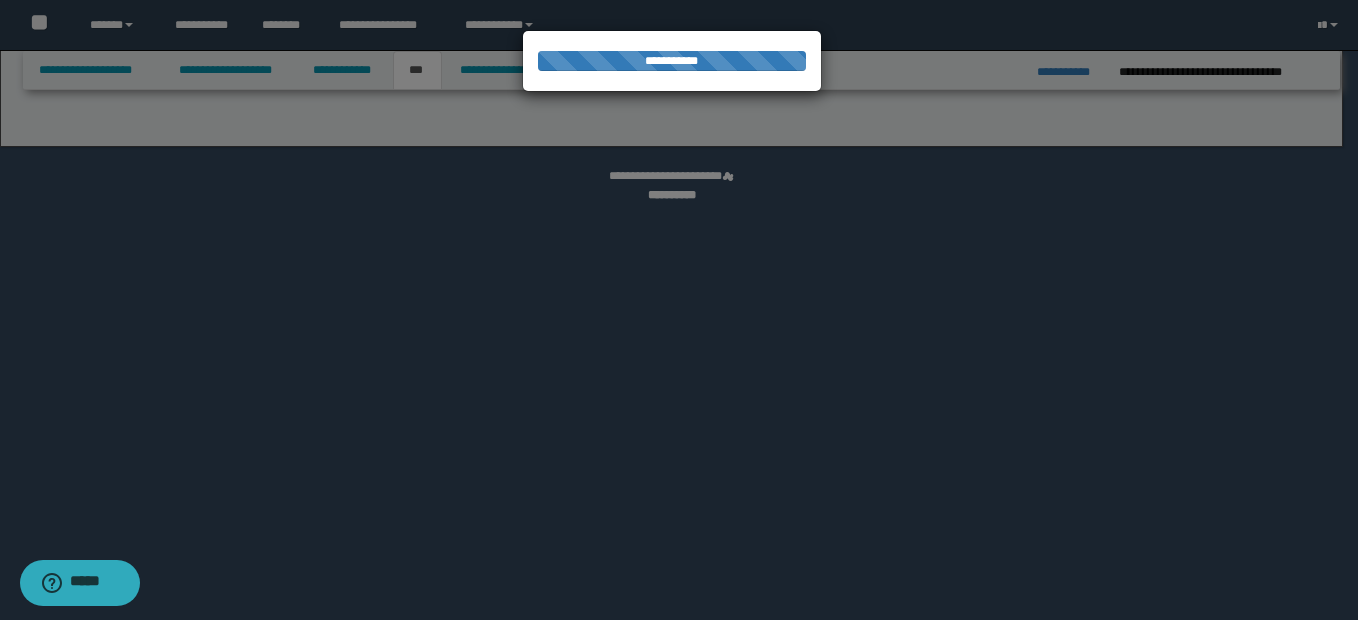 select on "***" 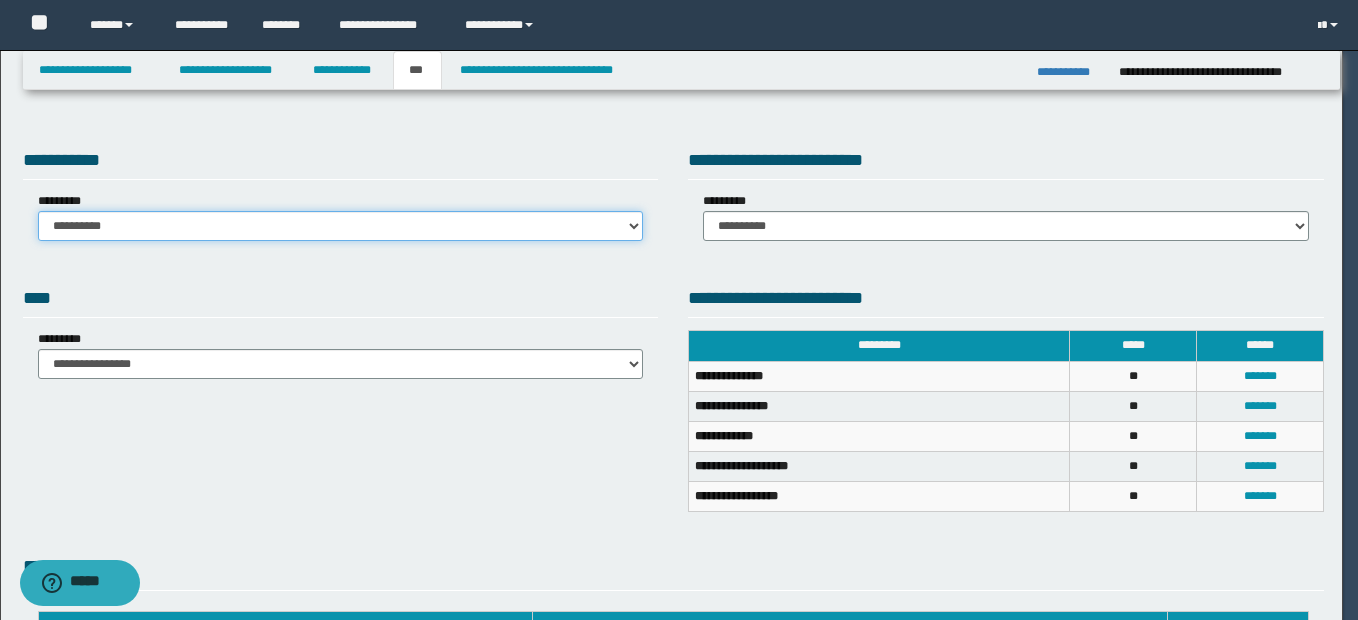 click on "**********" at bounding box center [341, 226] 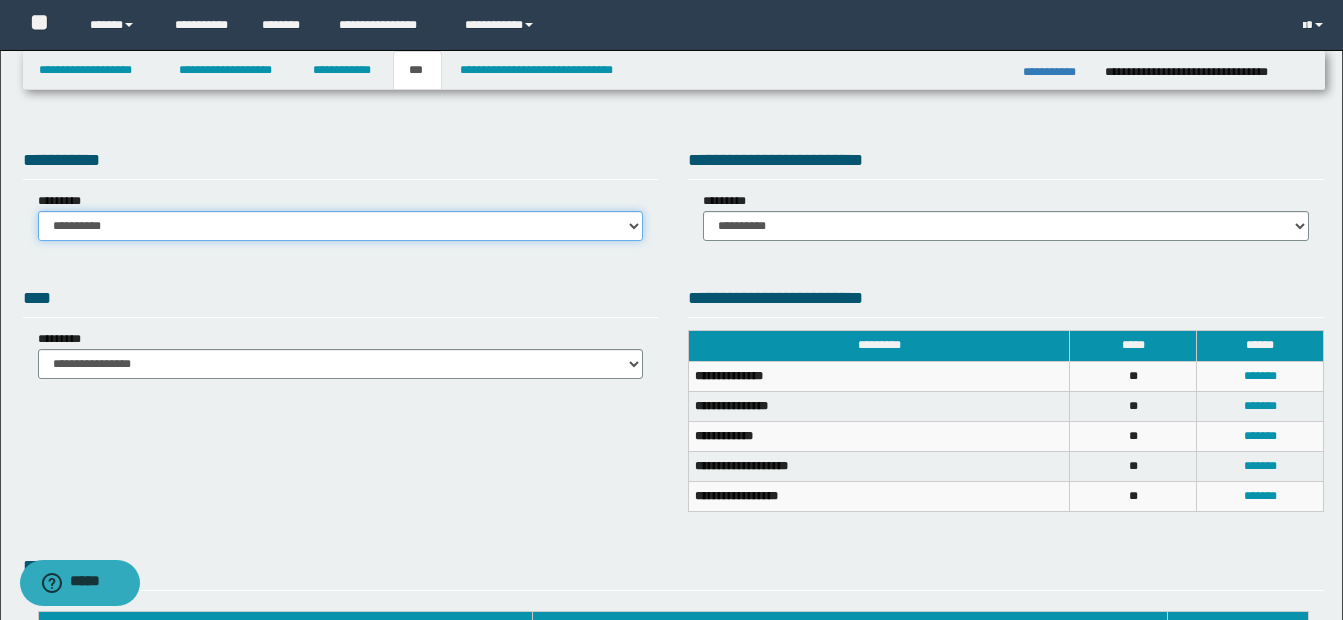 select on "**" 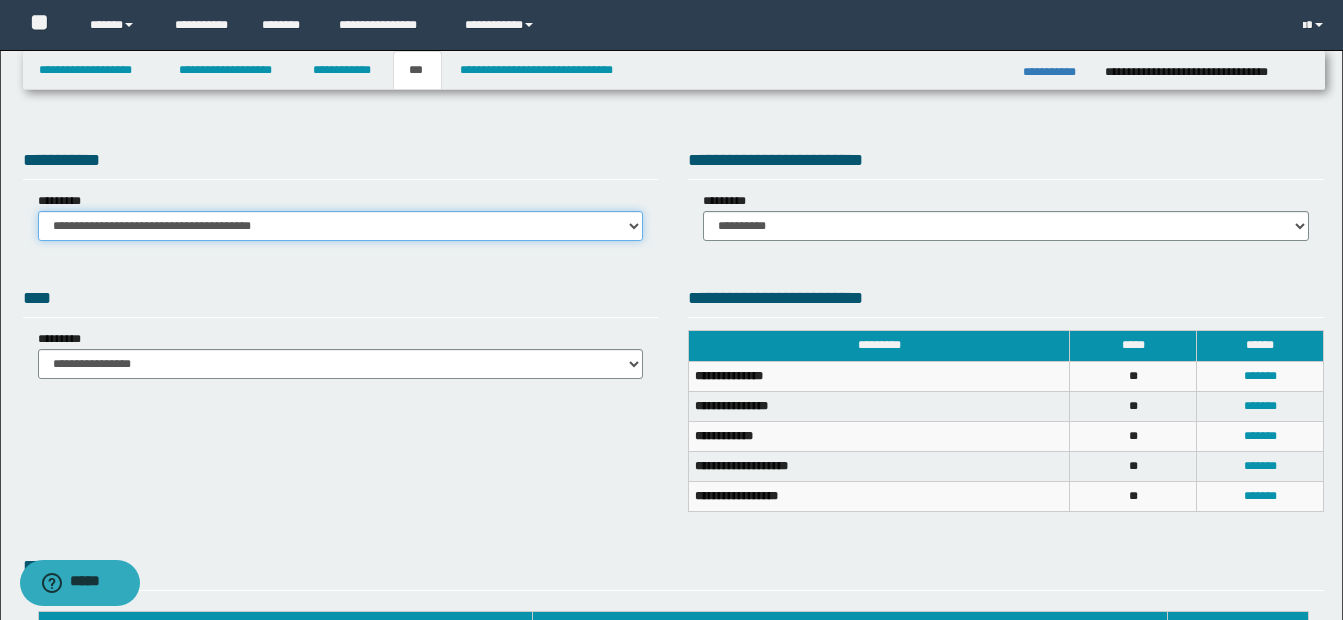 click on "**********" at bounding box center (341, 226) 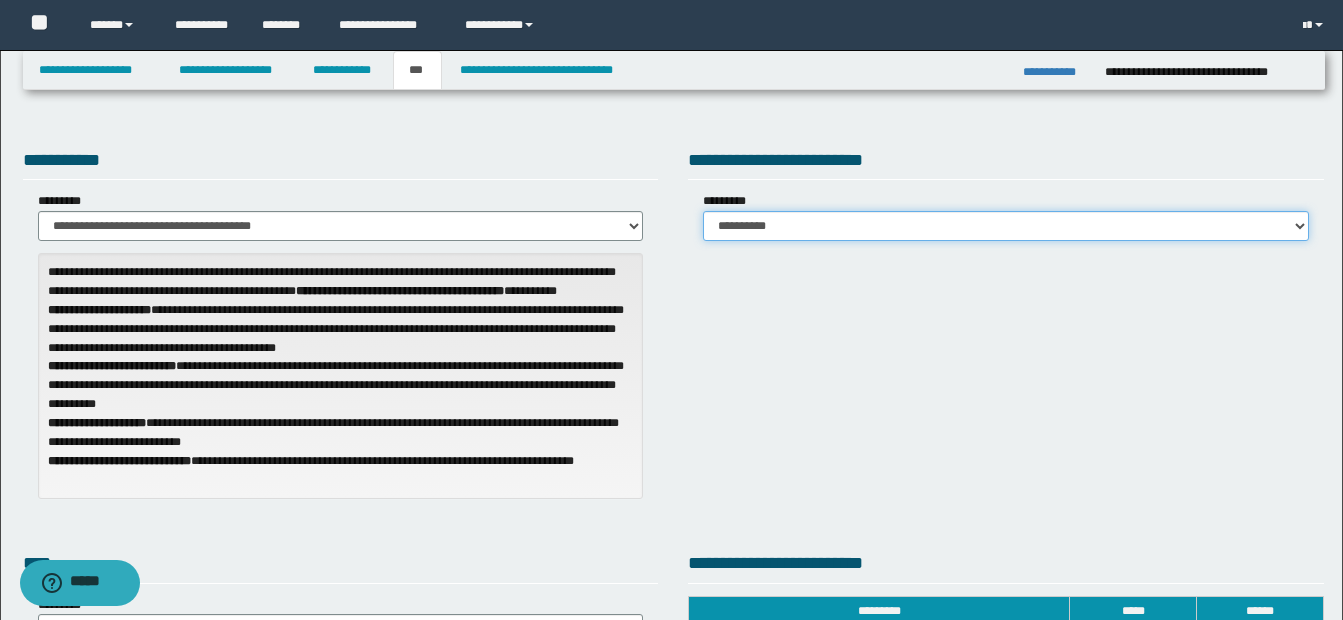 click on "**********" at bounding box center (1006, 226) 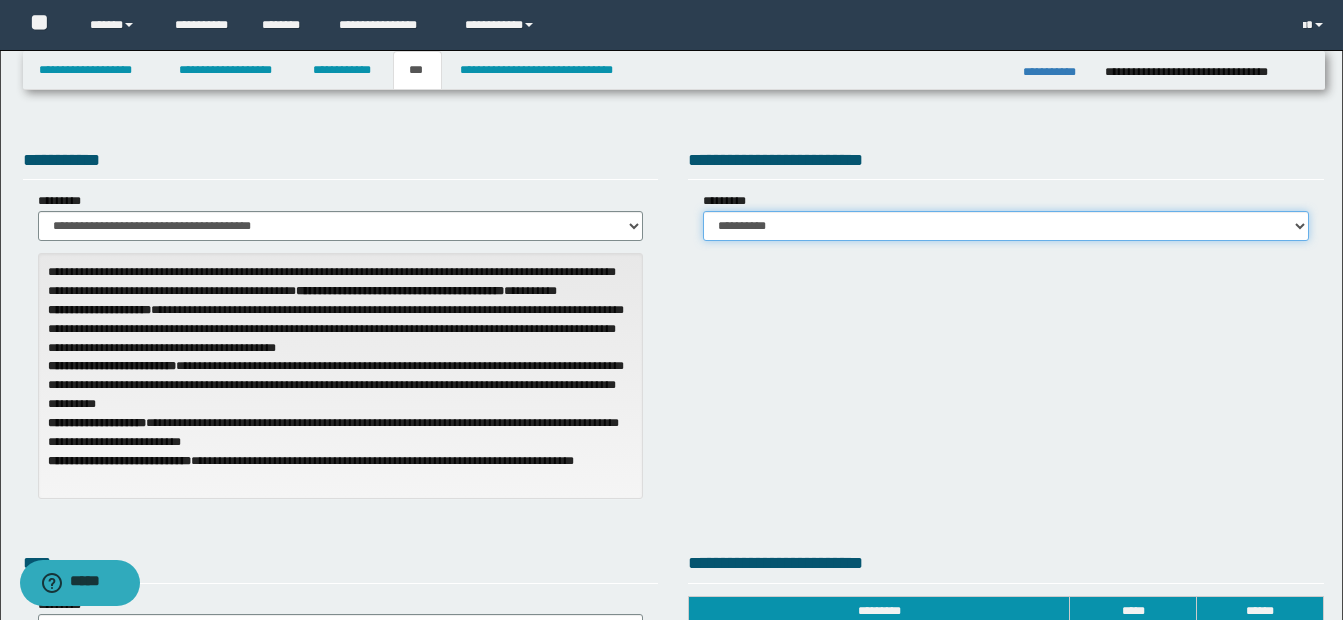 select on "*" 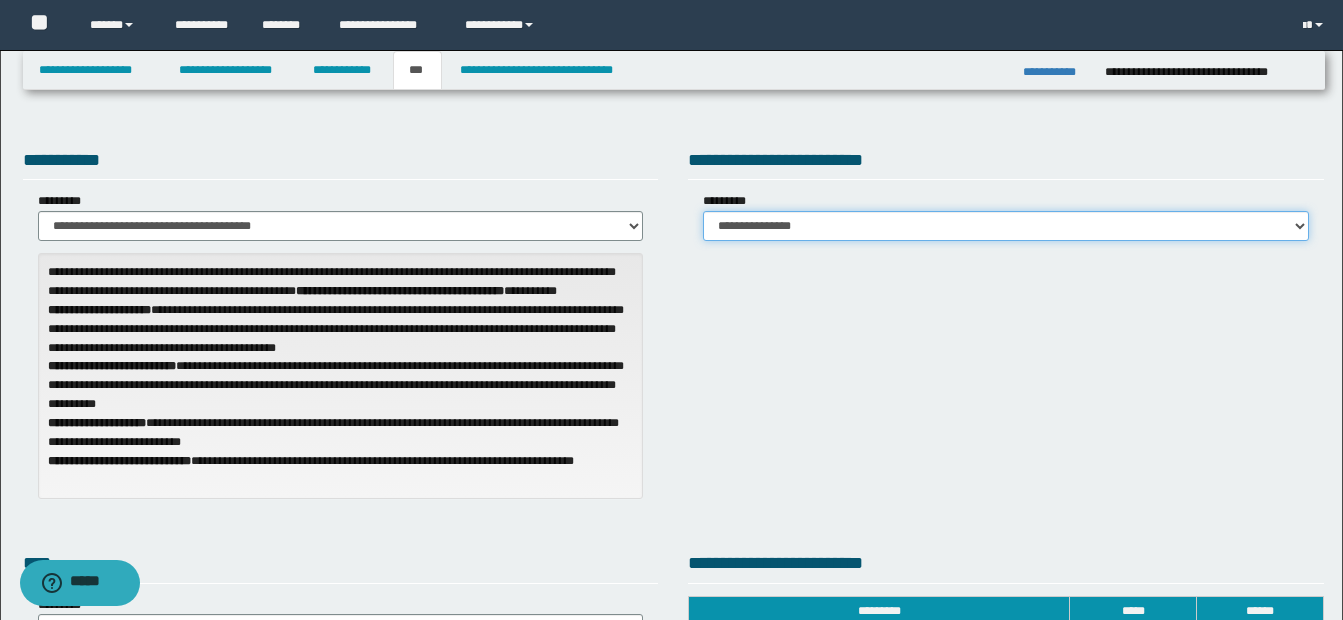 click on "**********" at bounding box center [1006, 226] 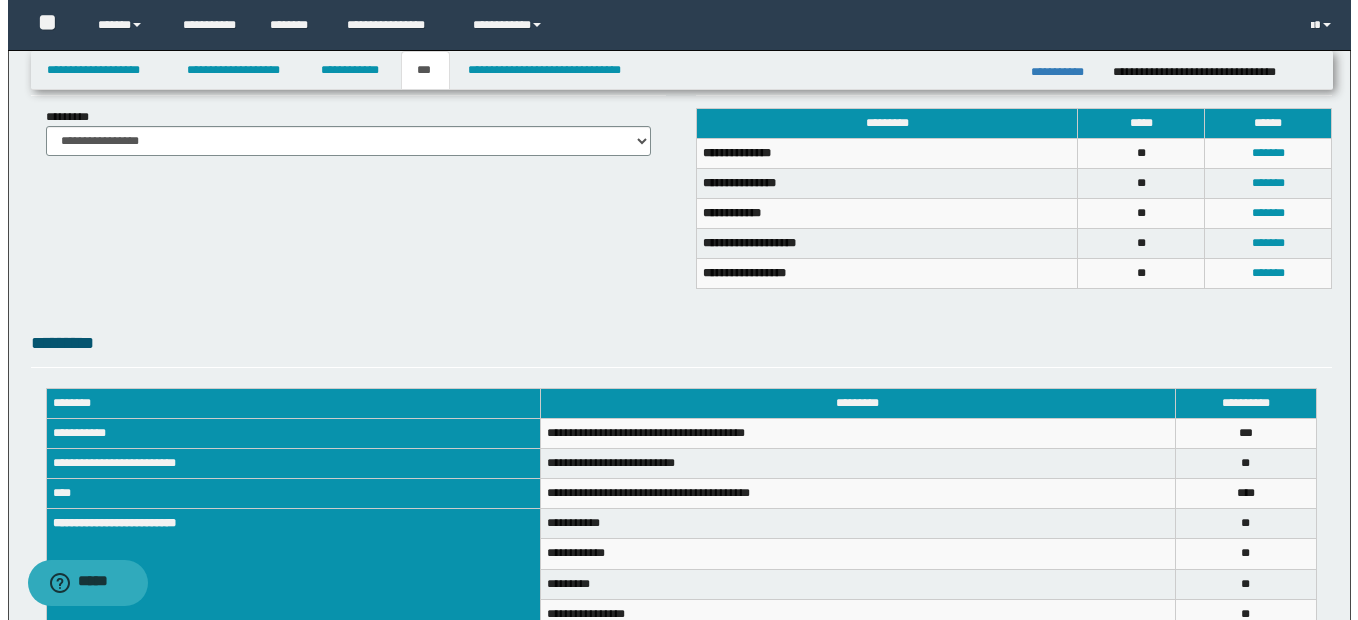 scroll, scrollTop: 500, scrollLeft: 0, axis: vertical 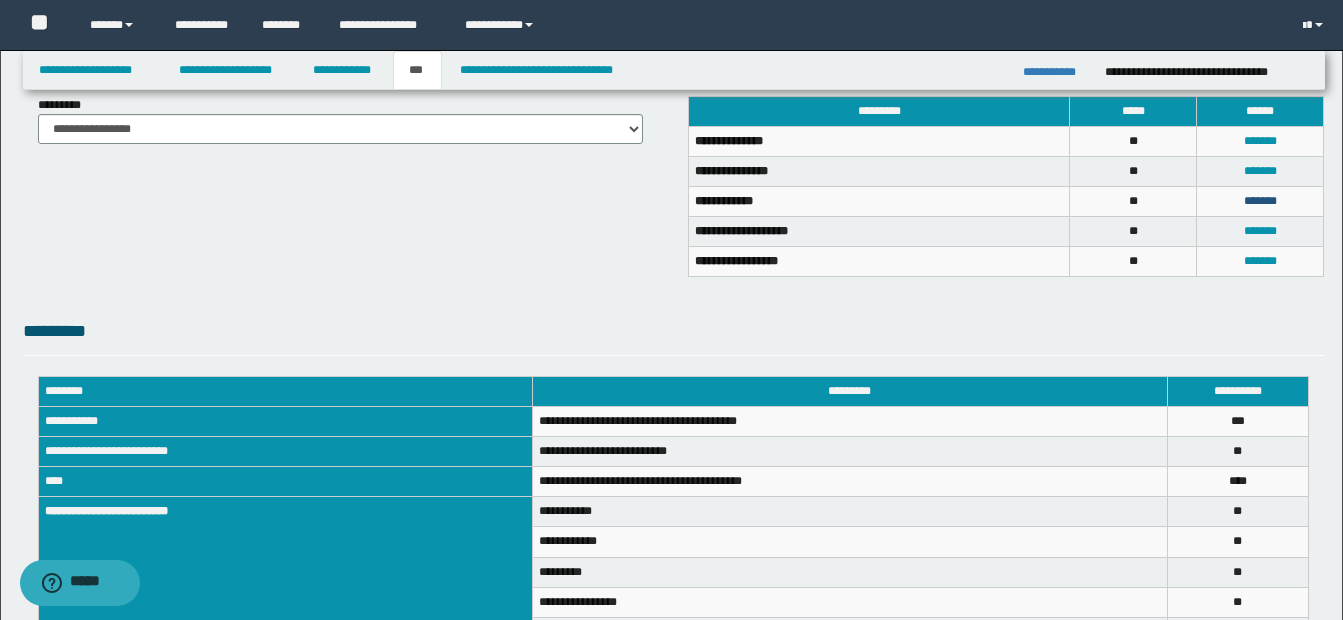 drag, startPoint x: 1265, startPoint y: 205, endPoint x: 1100, endPoint y: 246, distance: 170.01764 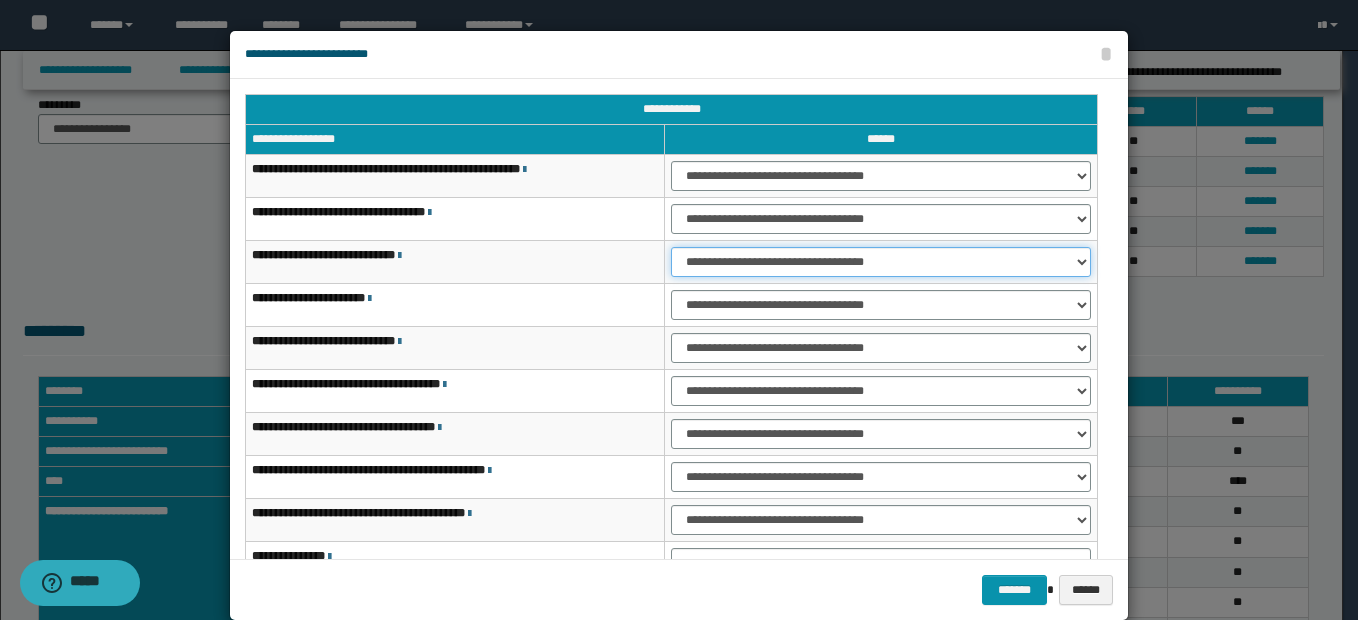 drag, startPoint x: 761, startPoint y: 265, endPoint x: 764, endPoint y: 275, distance: 10.440307 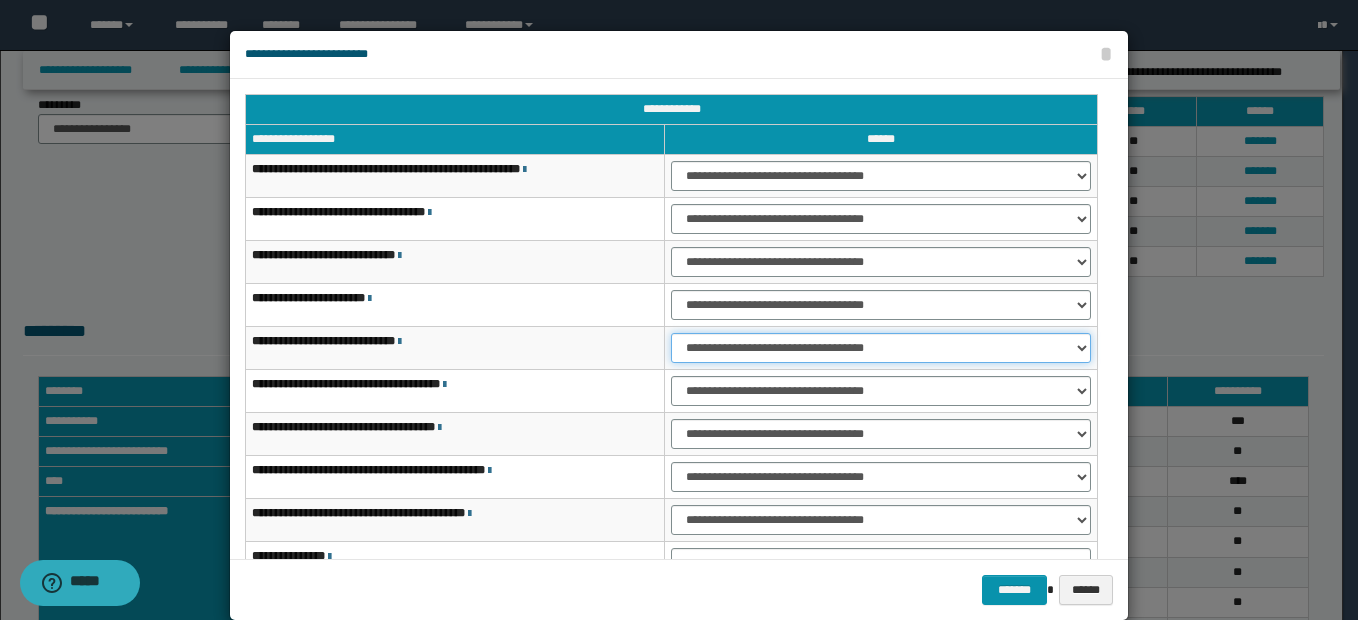 click on "**********" at bounding box center [881, 348] 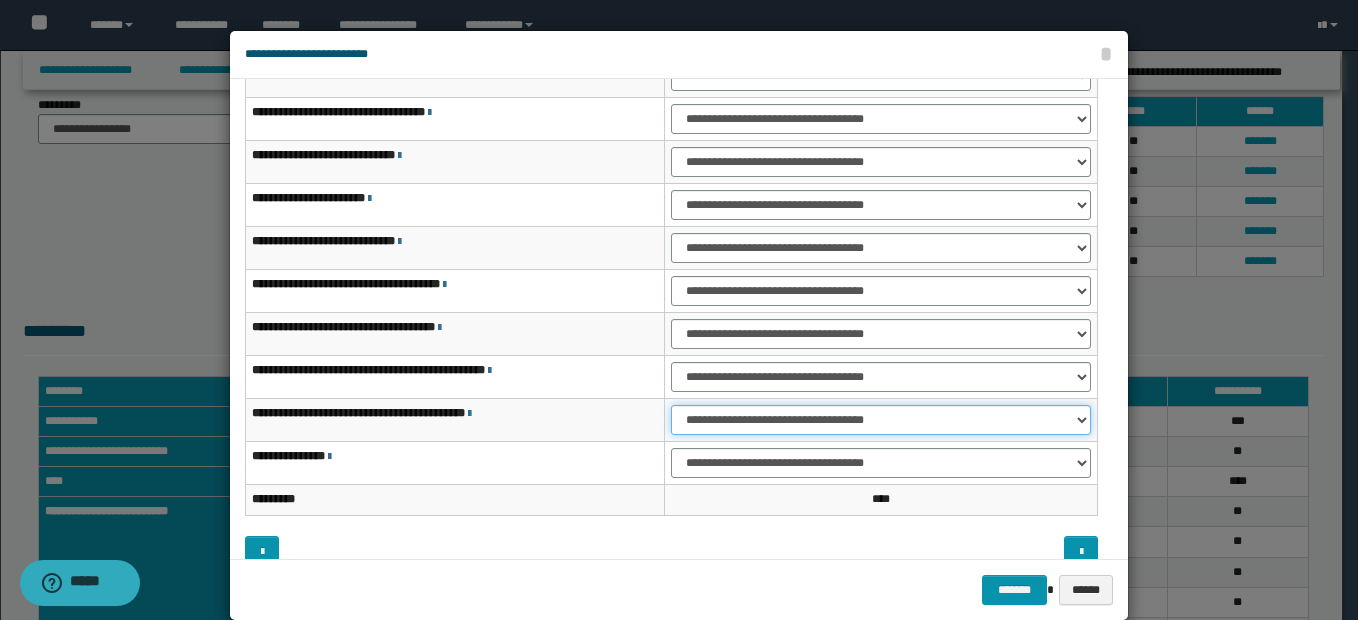 click on "**********" at bounding box center (881, 420) 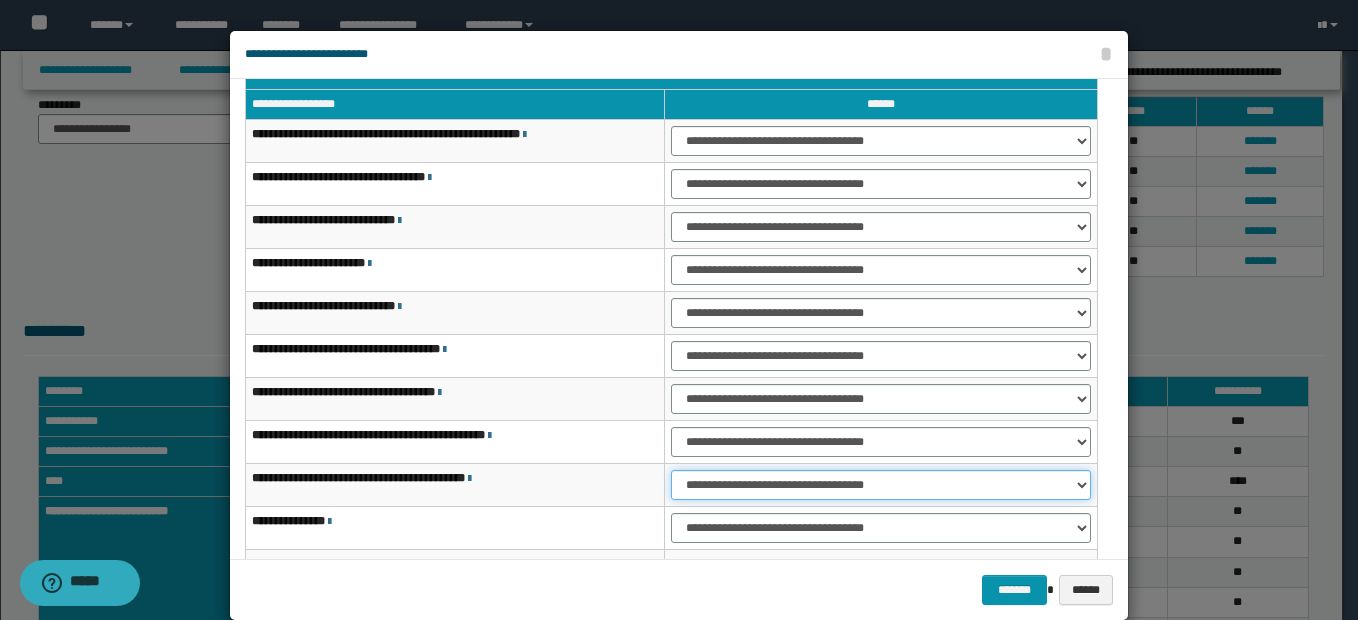 scroll, scrollTop: 0, scrollLeft: 0, axis: both 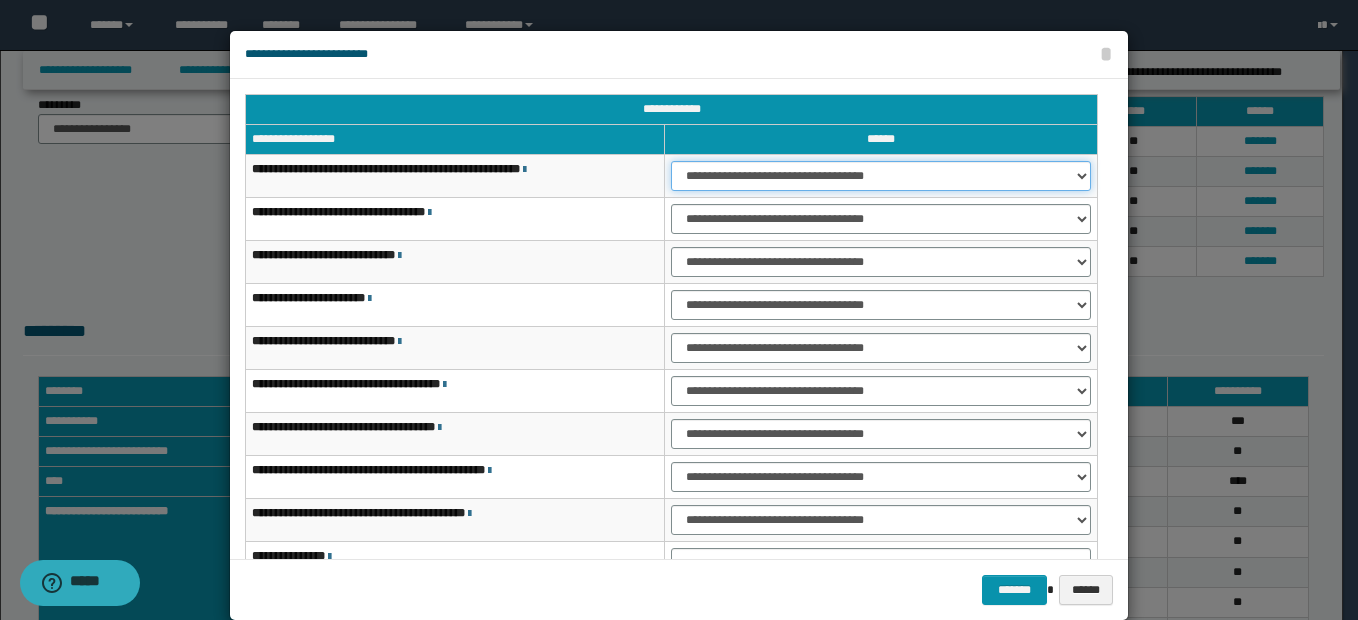 drag, startPoint x: 719, startPoint y: 175, endPoint x: 719, endPoint y: 193, distance: 18 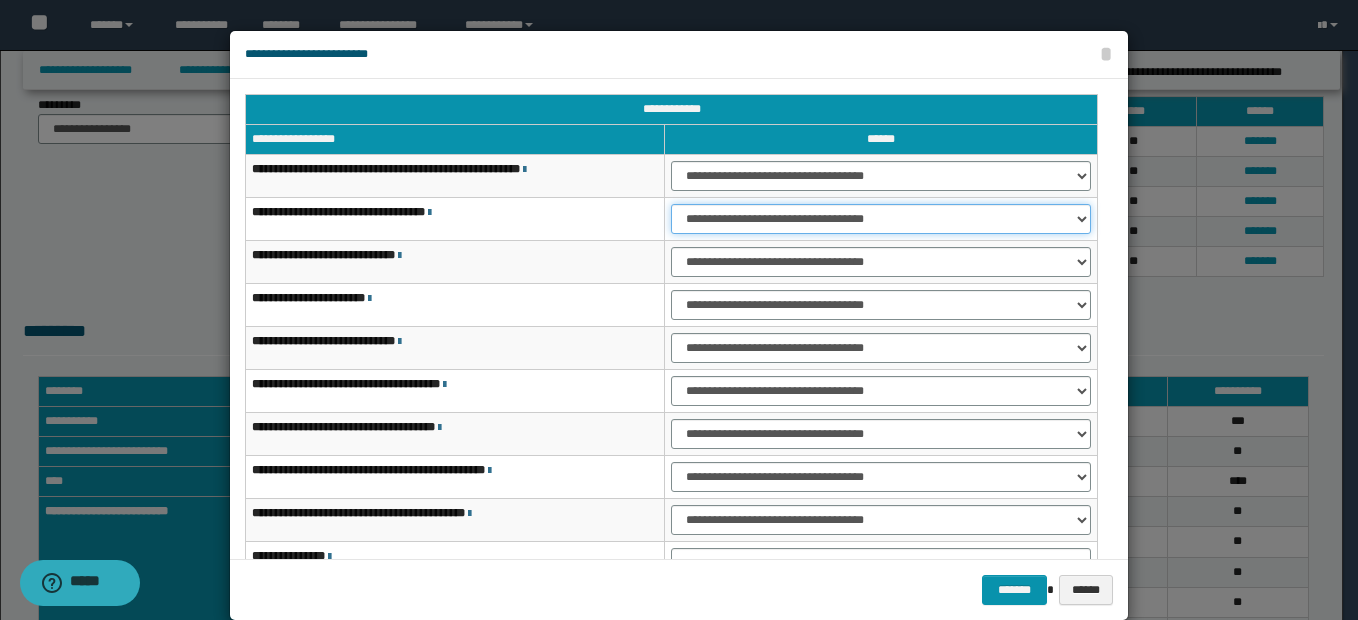 click on "**********" at bounding box center [881, 219] 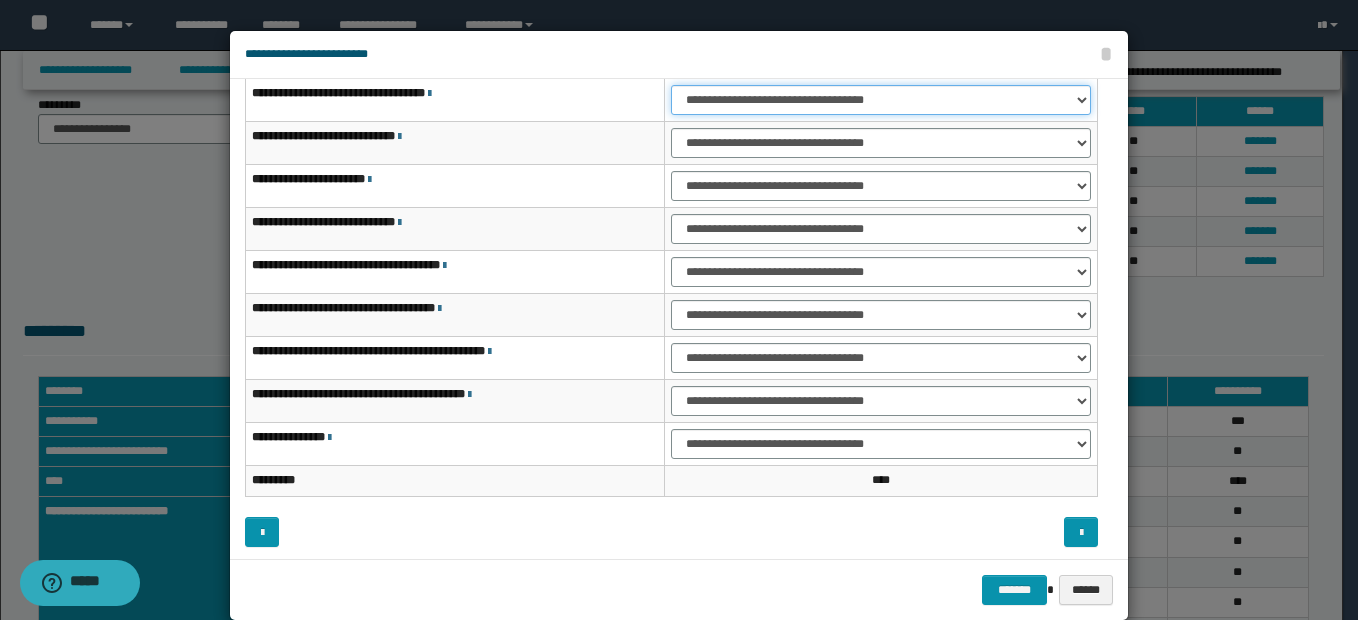 scroll, scrollTop: 121, scrollLeft: 0, axis: vertical 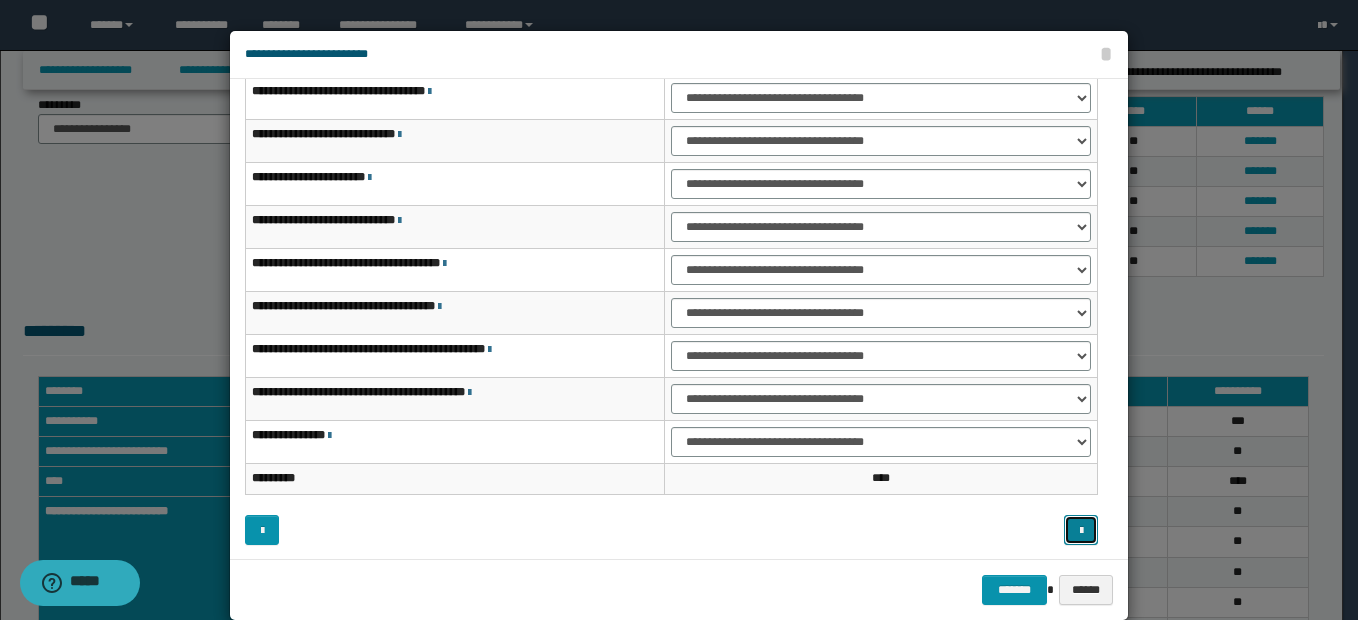 click at bounding box center [1081, 531] 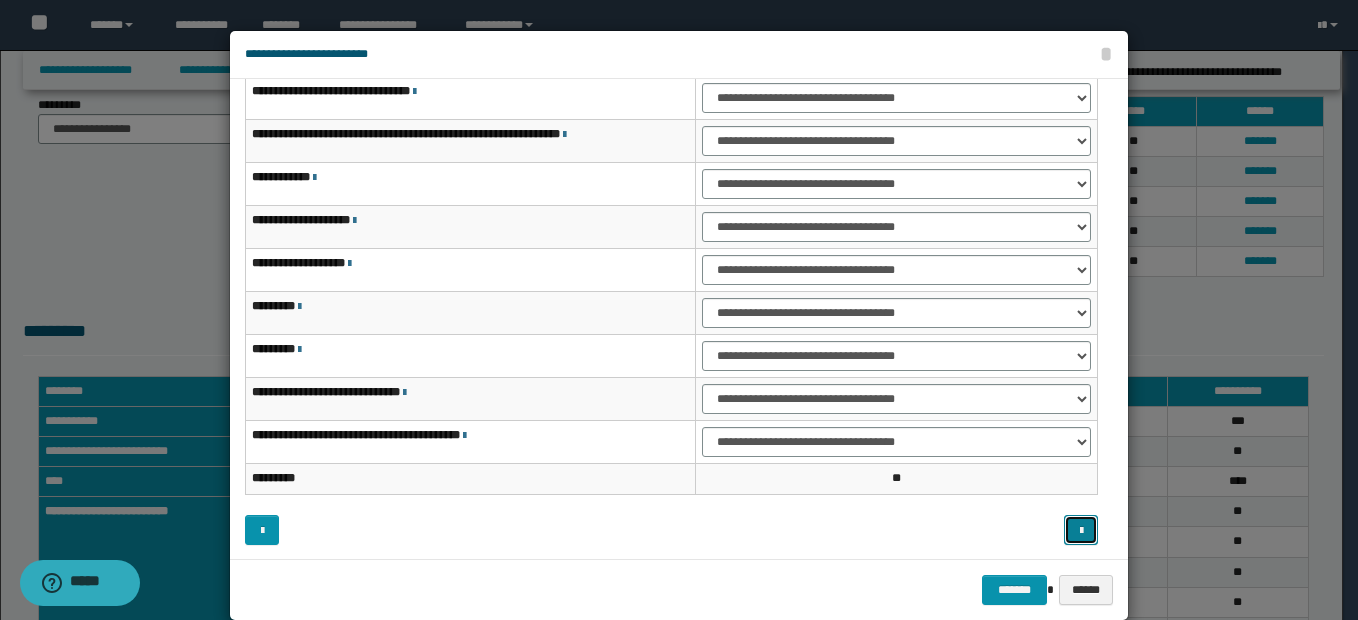 scroll, scrollTop: 0, scrollLeft: 0, axis: both 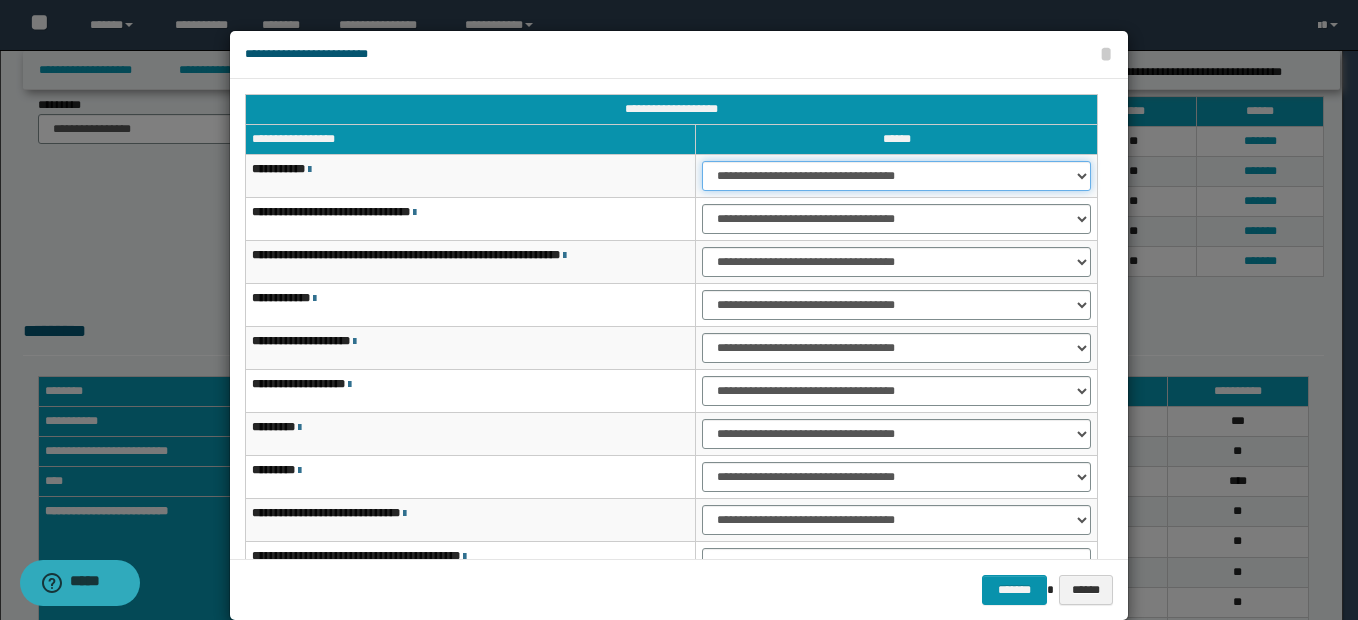 drag, startPoint x: 746, startPoint y: 169, endPoint x: 746, endPoint y: 206, distance: 37 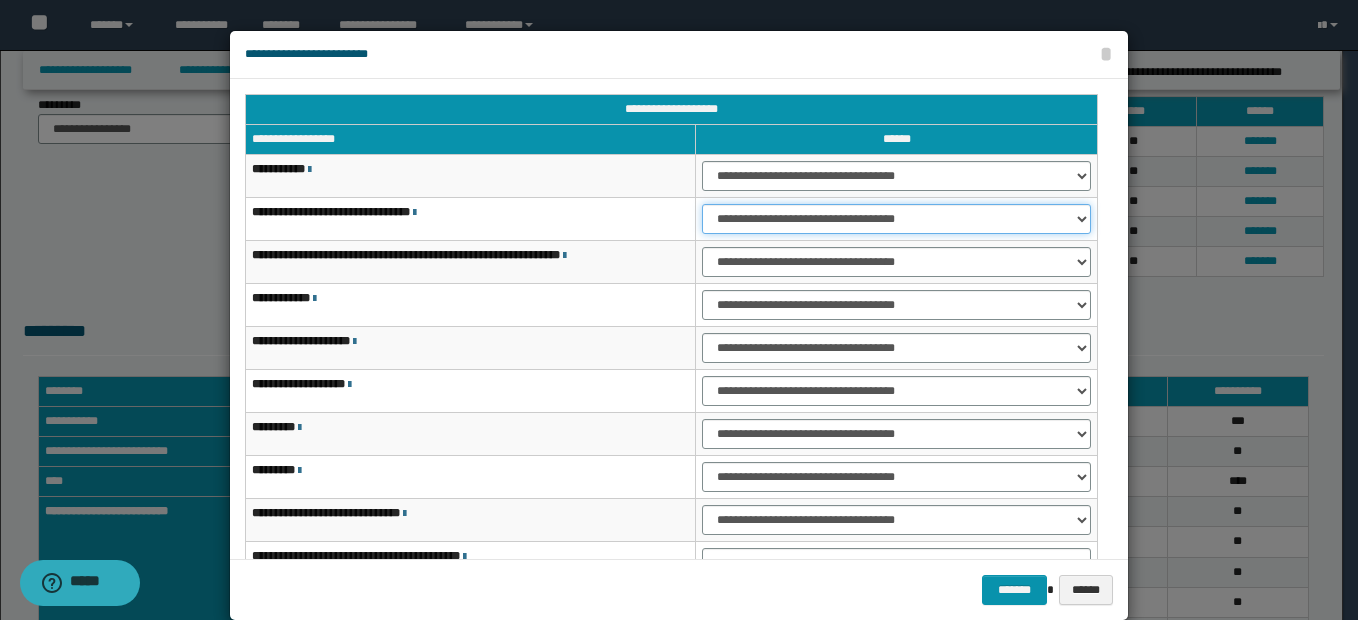 click on "**********" at bounding box center [896, 219] 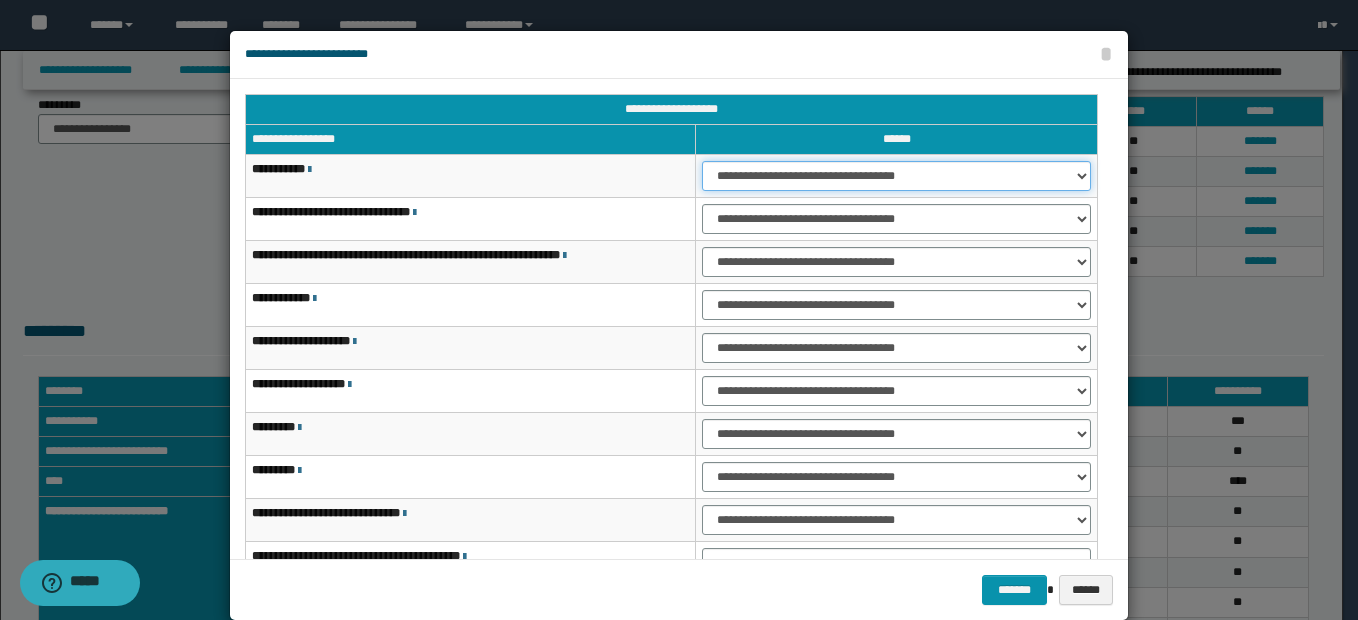 drag, startPoint x: 747, startPoint y: 173, endPoint x: 752, endPoint y: 192, distance: 19.646883 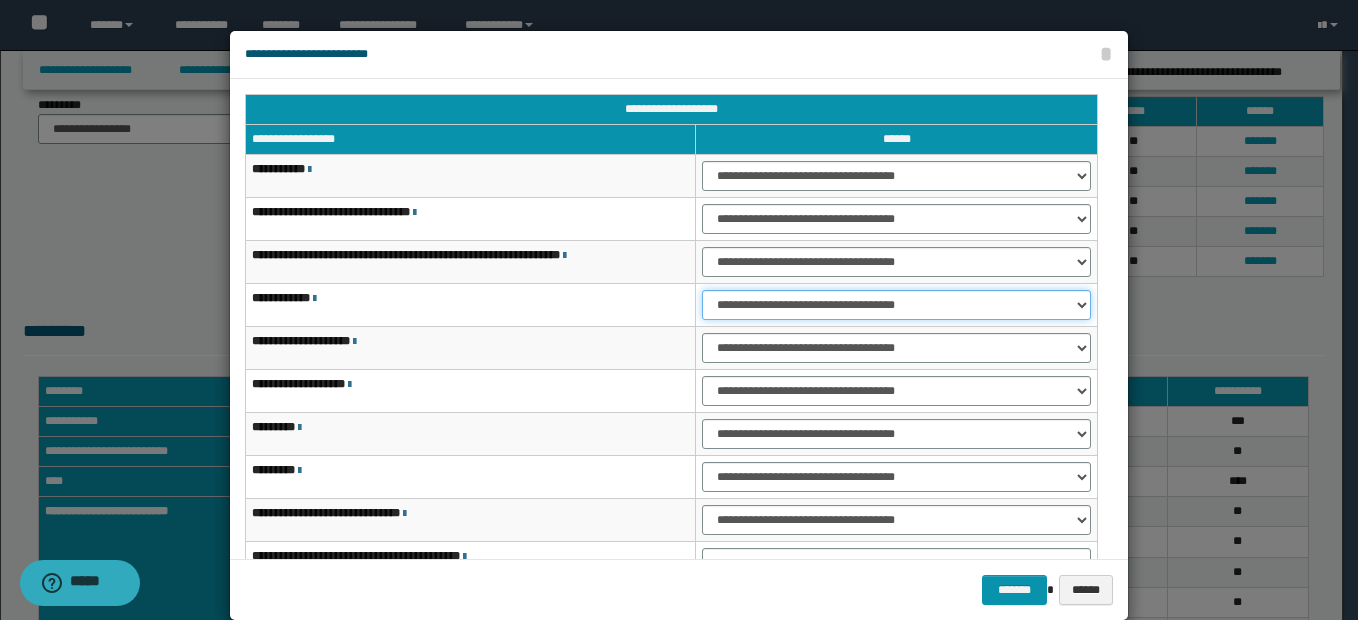 click on "**********" at bounding box center [896, 305] 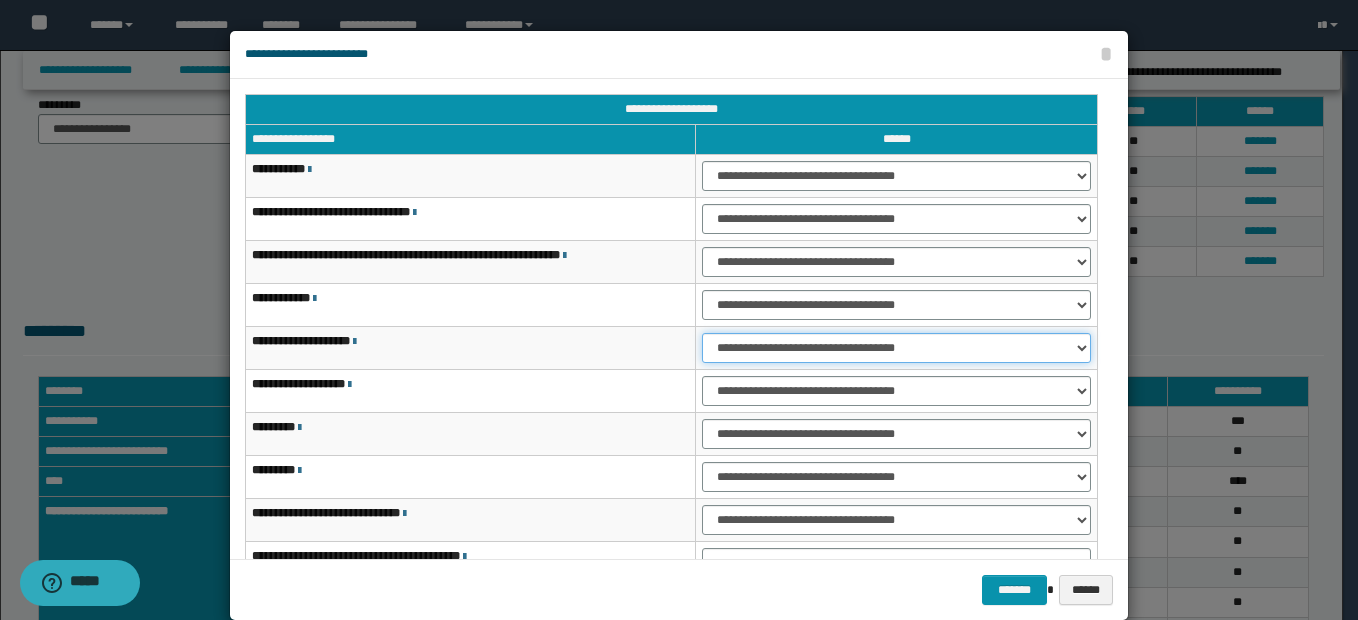 drag, startPoint x: 753, startPoint y: 349, endPoint x: 754, endPoint y: 360, distance: 11.045361 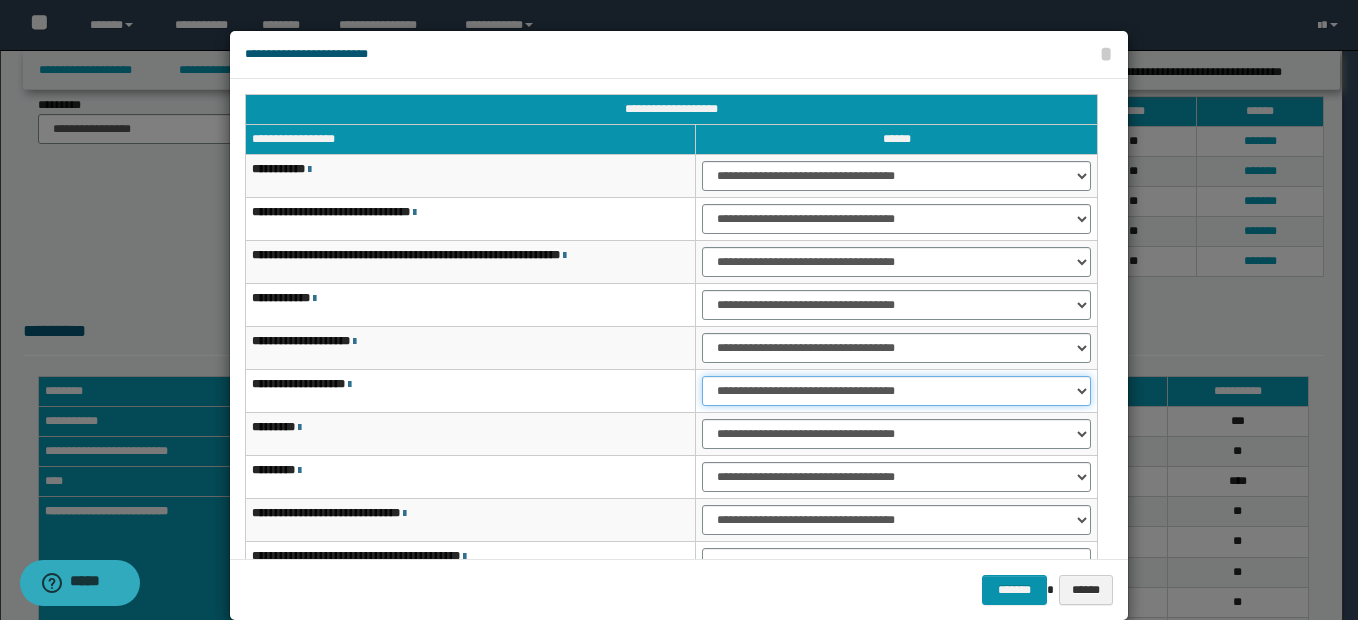 drag, startPoint x: 758, startPoint y: 387, endPoint x: 757, endPoint y: 398, distance: 11.045361 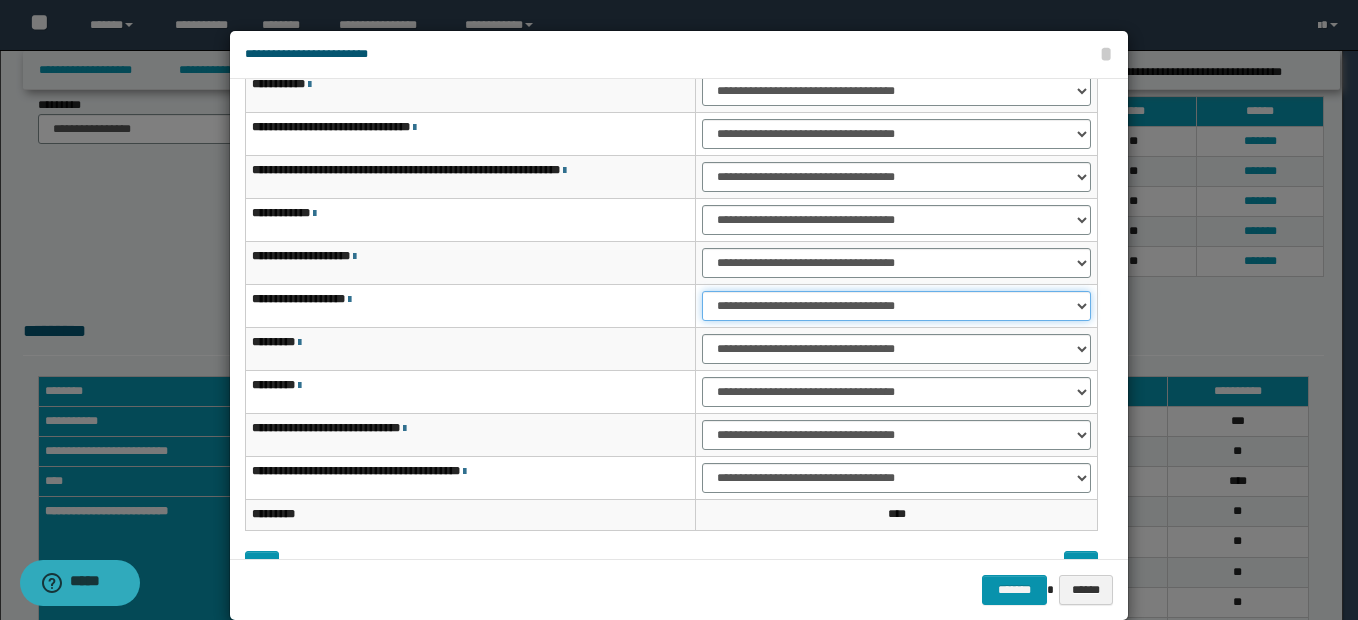 scroll, scrollTop: 121, scrollLeft: 0, axis: vertical 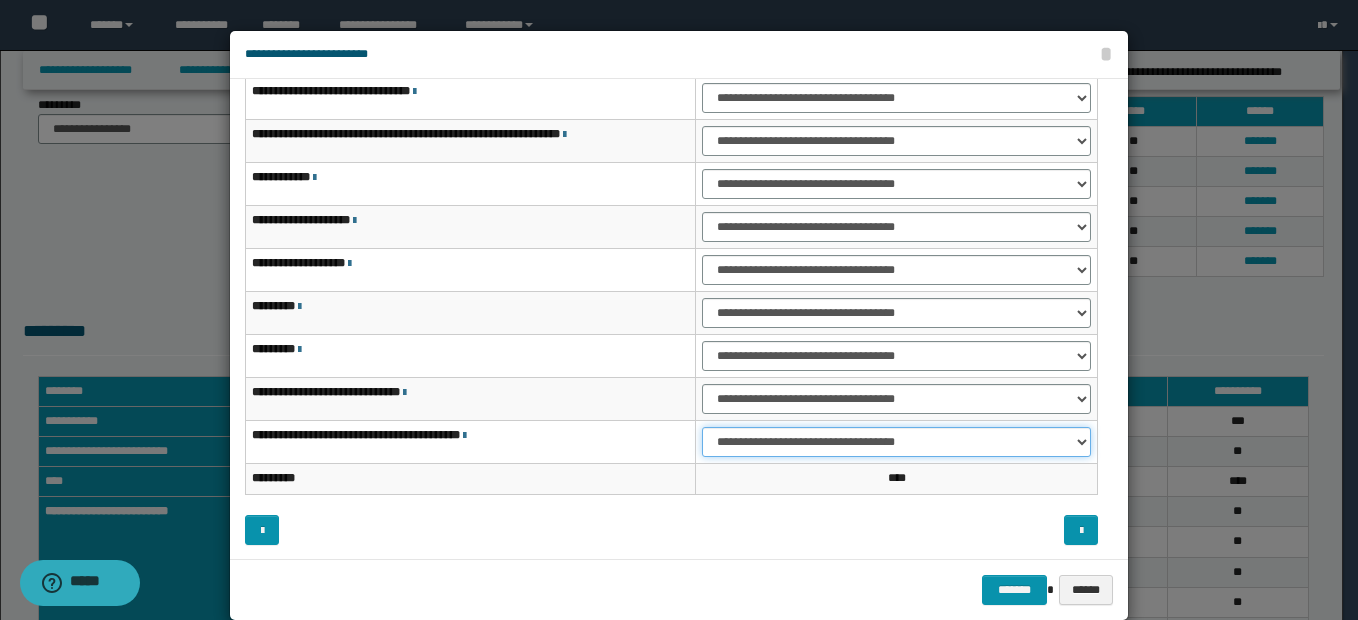 click on "**********" at bounding box center (896, 442) 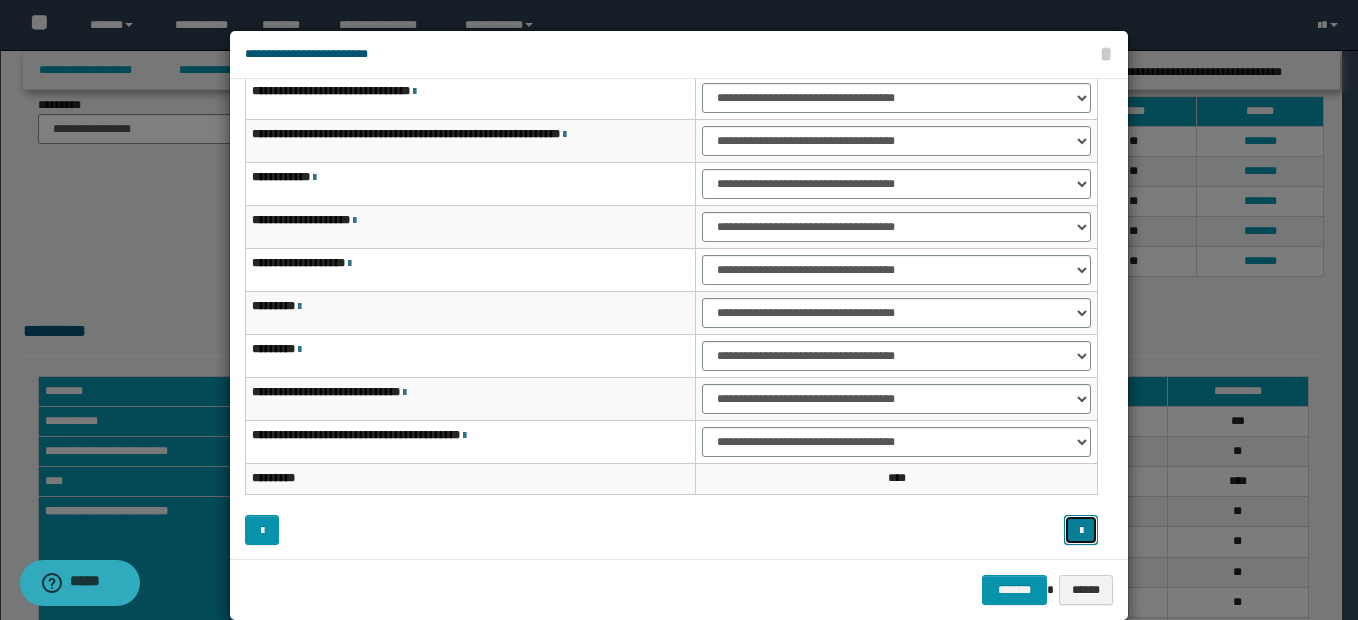 click at bounding box center [1081, 530] 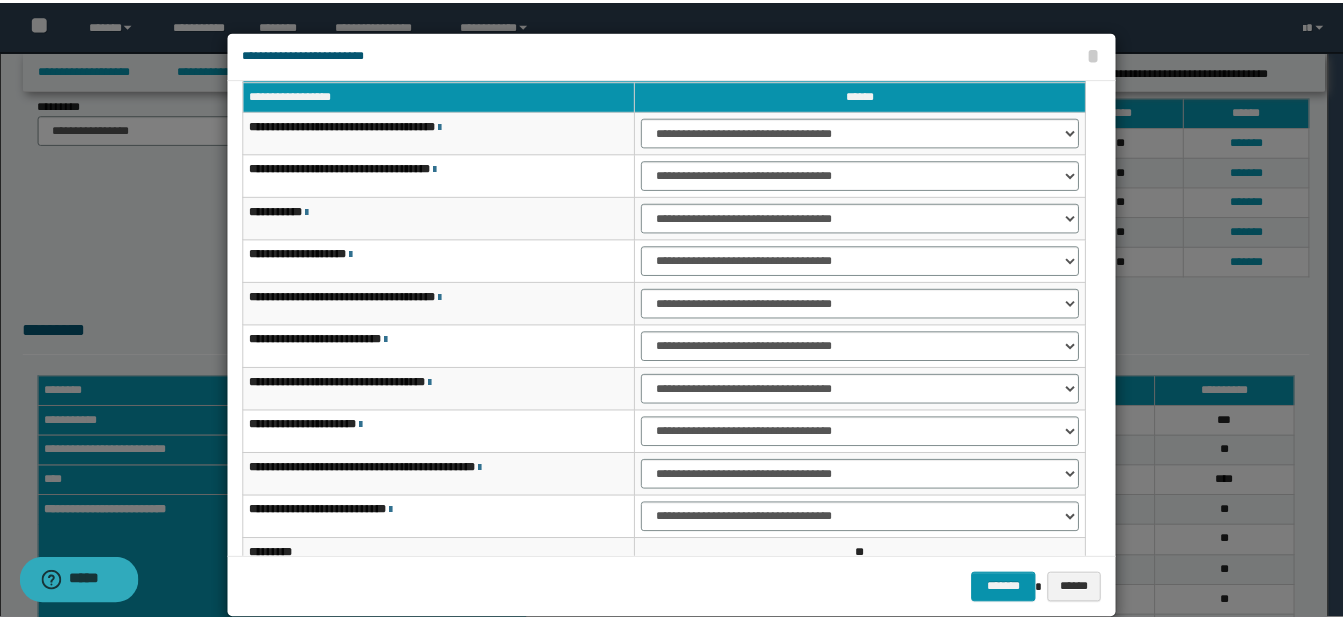 scroll, scrollTop: 0, scrollLeft: 0, axis: both 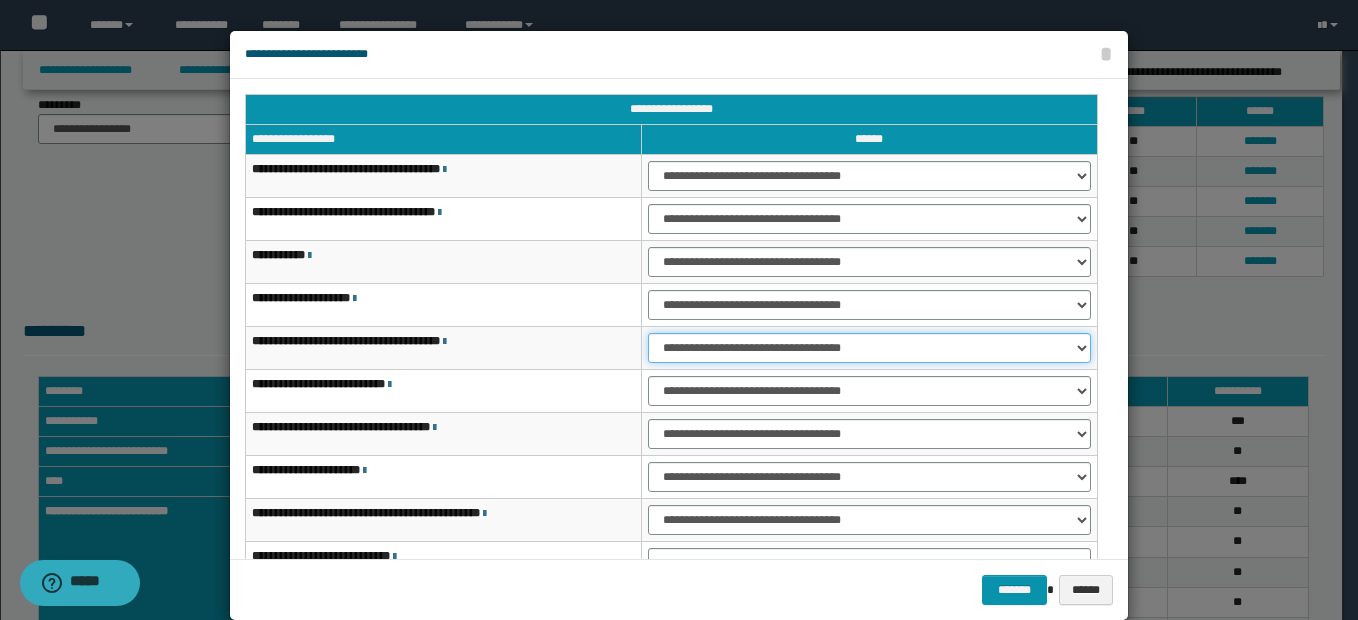 click on "**********" at bounding box center (869, 348) 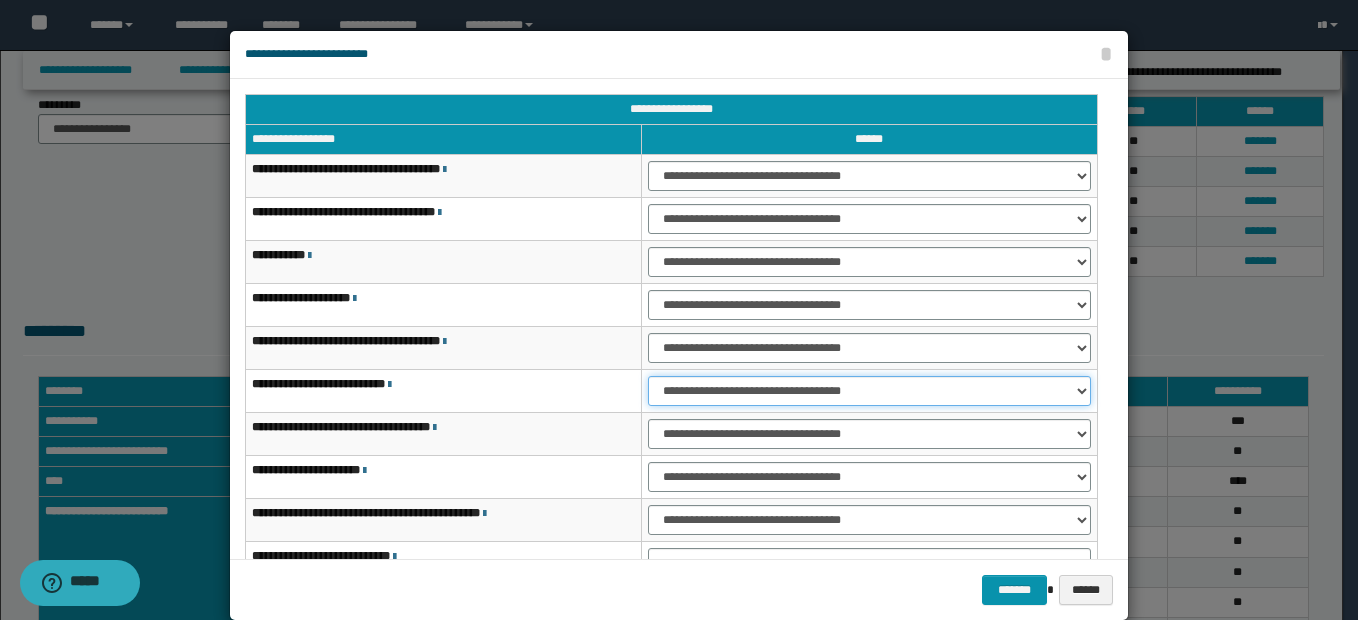 drag, startPoint x: 662, startPoint y: 387, endPoint x: 681, endPoint y: 404, distance: 25.495098 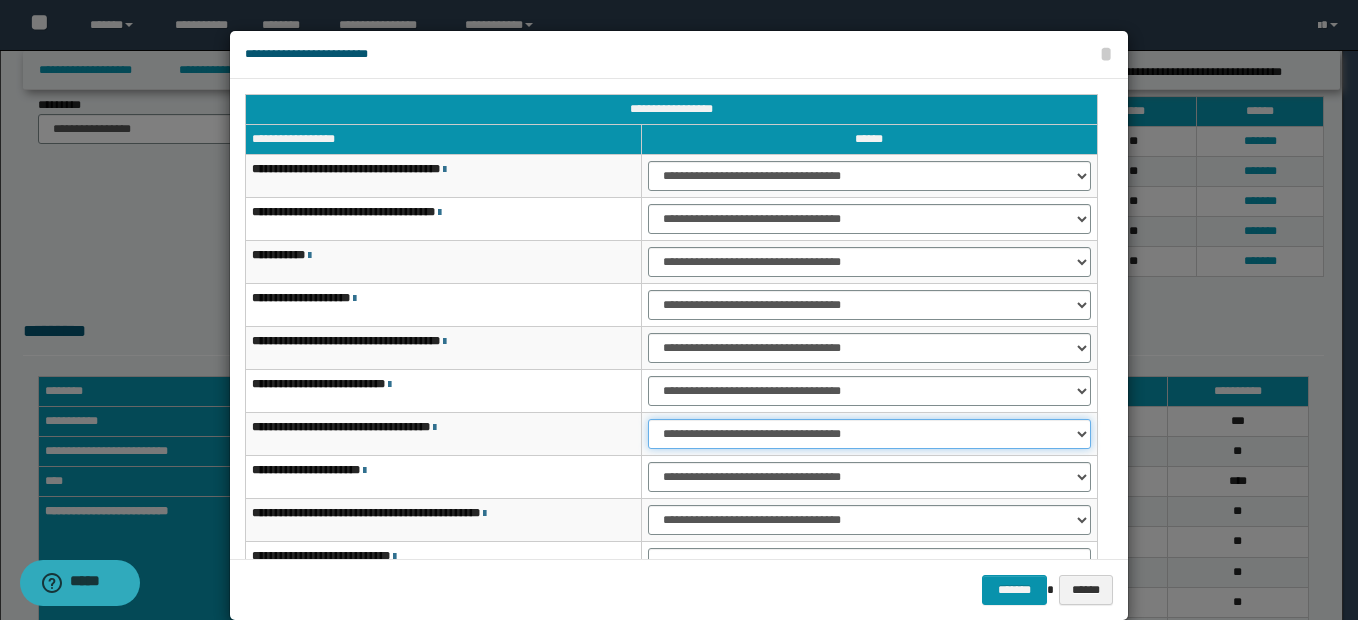 drag, startPoint x: 706, startPoint y: 434, endPoint x: 710, endPoint y: 447, distance: 13.601471 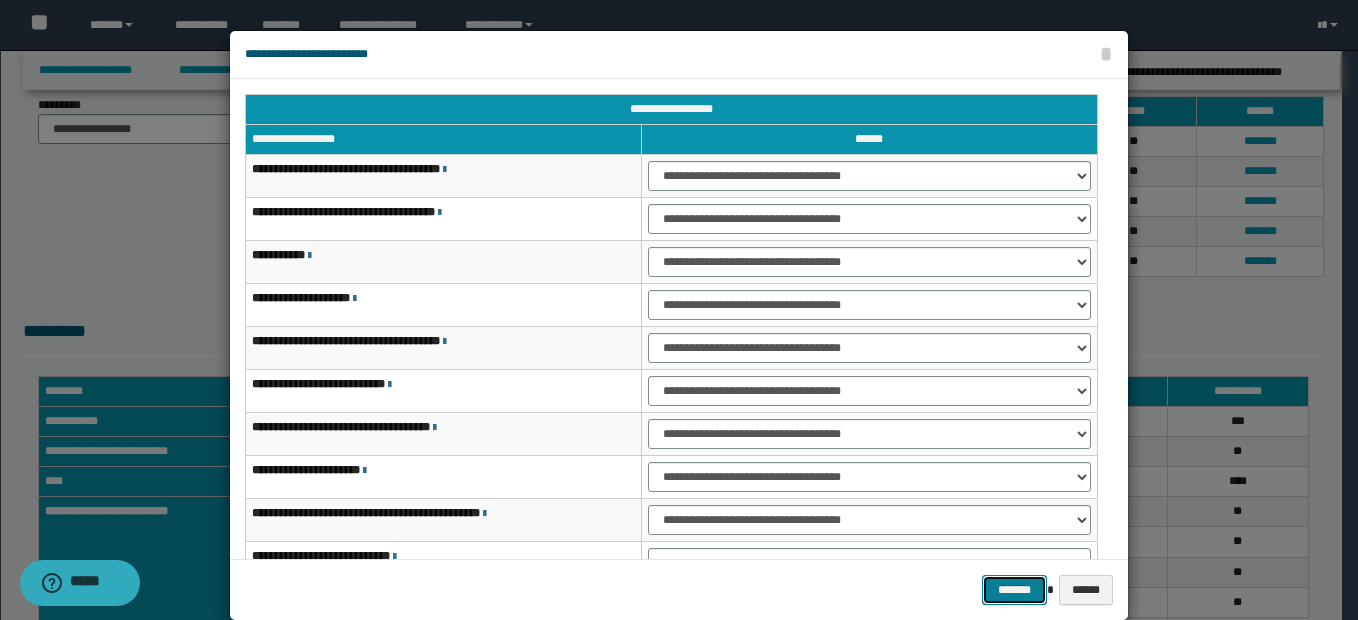 click on "*******" at bounding box center [1014, 590] 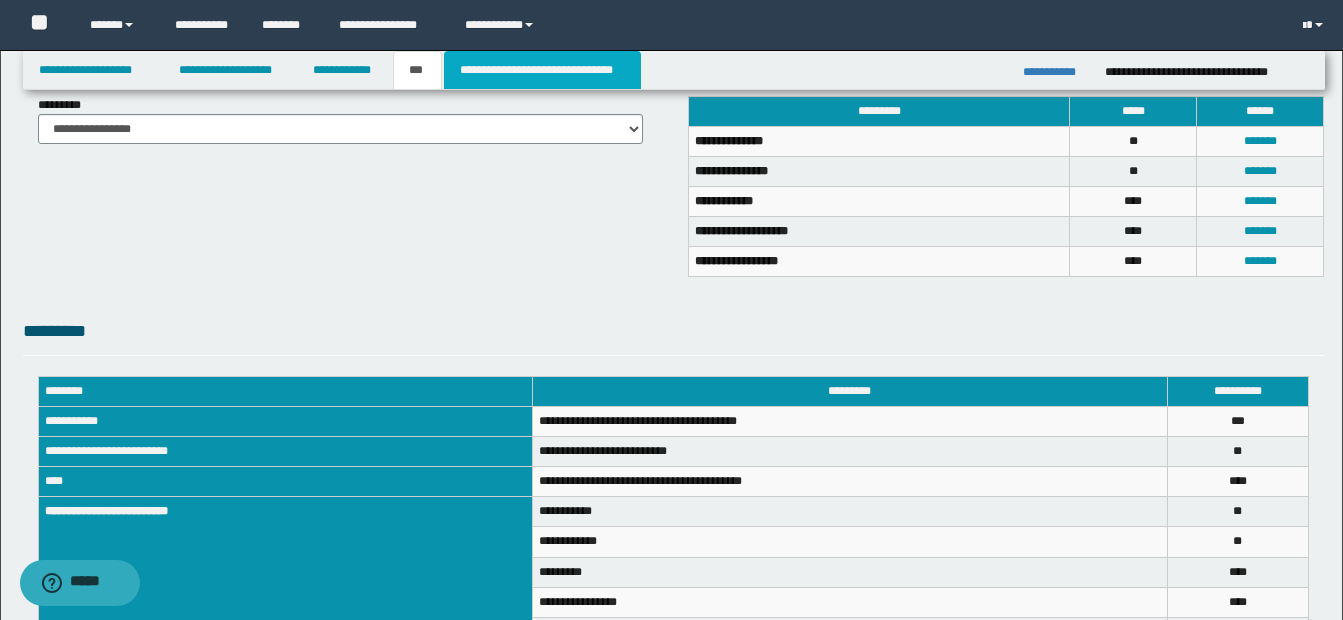 drag, startPoint x: 534, startPoint y: 65, endPoint x: 620, endPoint y: 91, distance: 89.84431 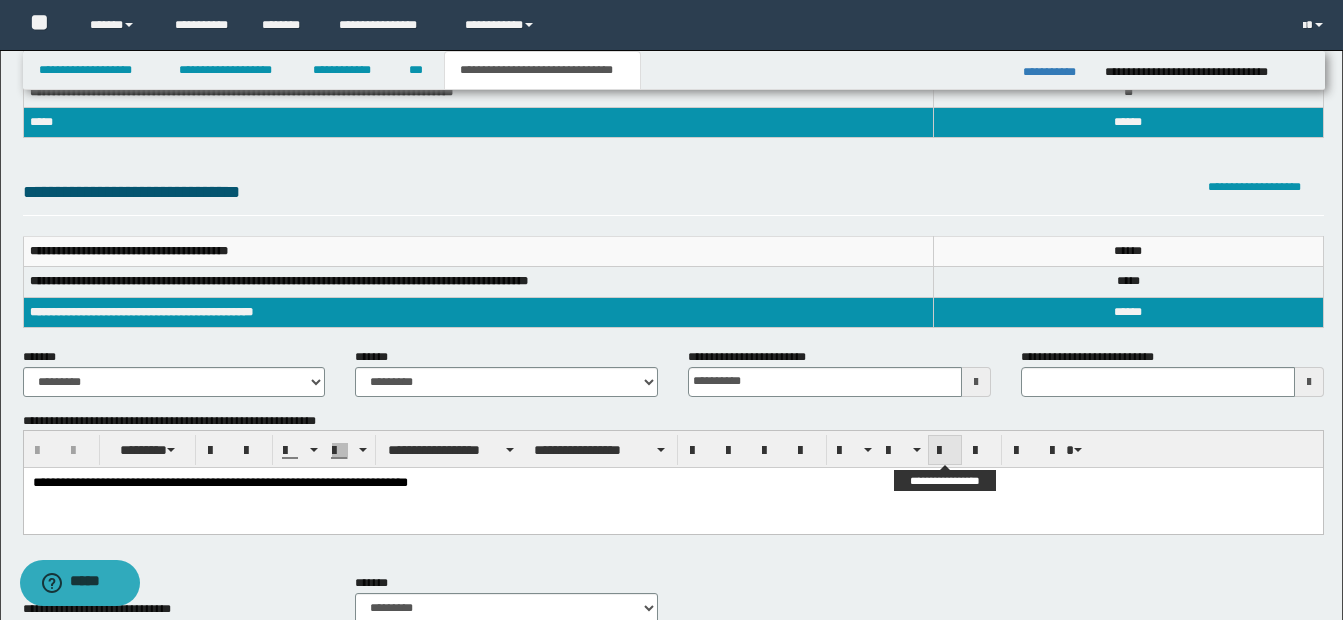 scroll, scrollTop: 0, scrollLeft: 0, axis: both 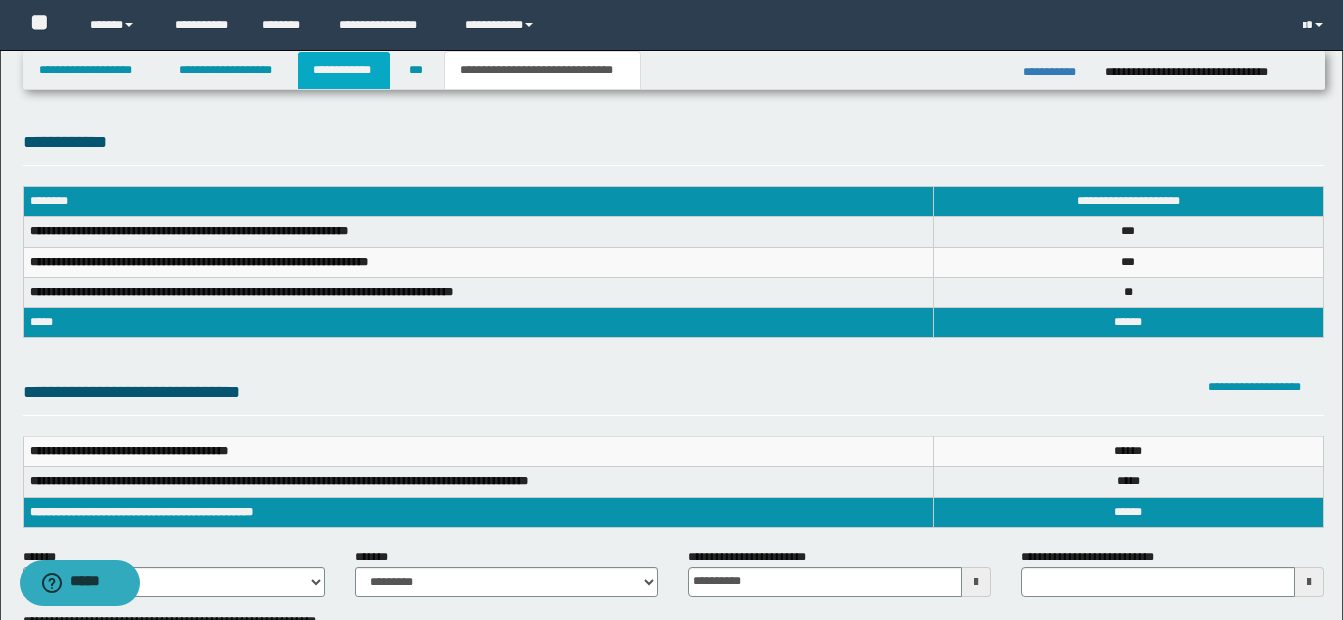 click on "**********" at bounding box center [344, 70] 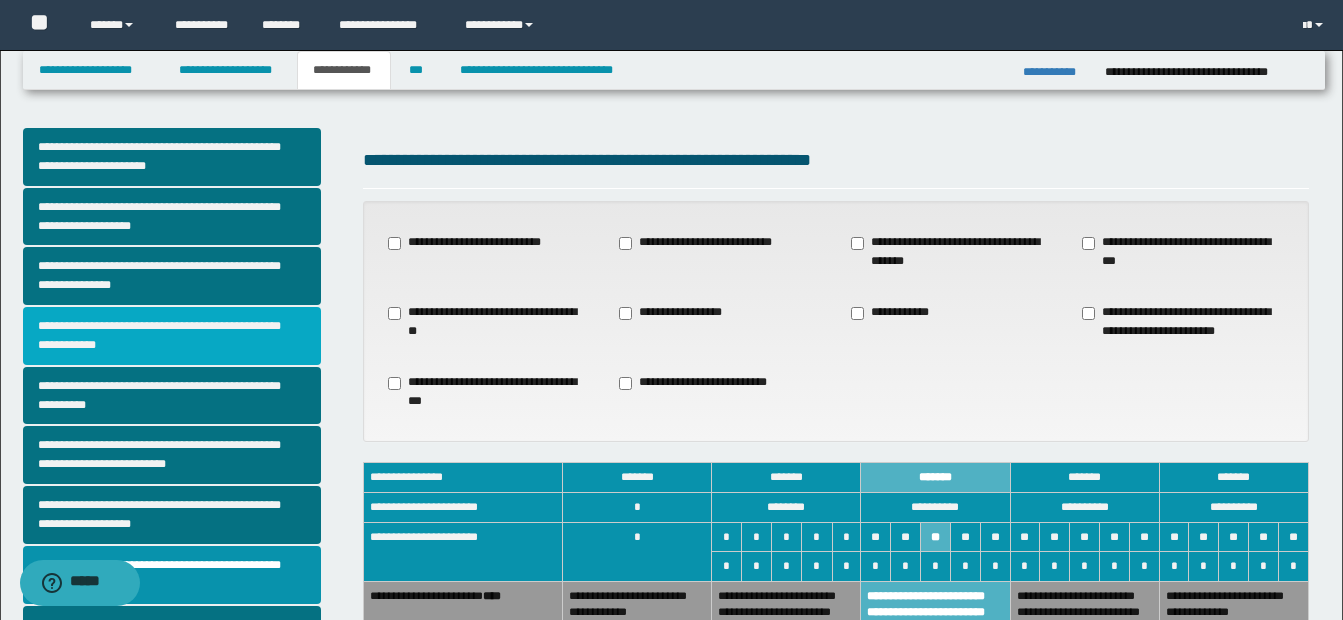 click on "**********" at bounding box center (172, 336) 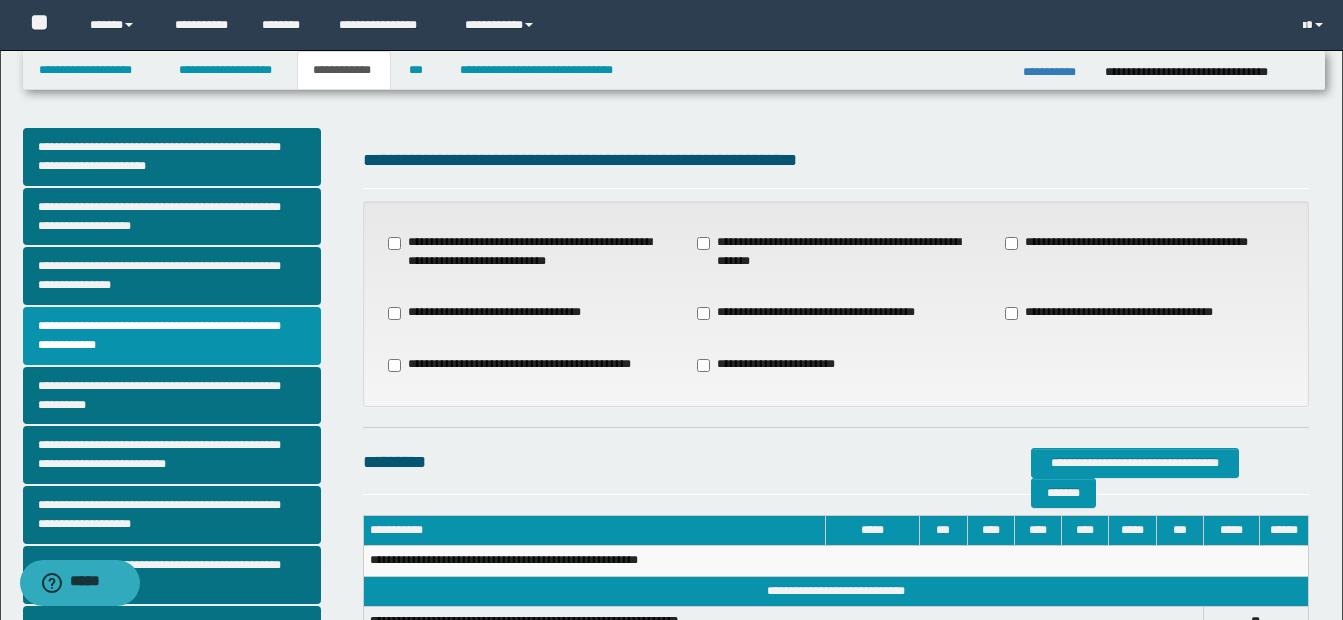 click on "**********" at bounding box center [836, 365] 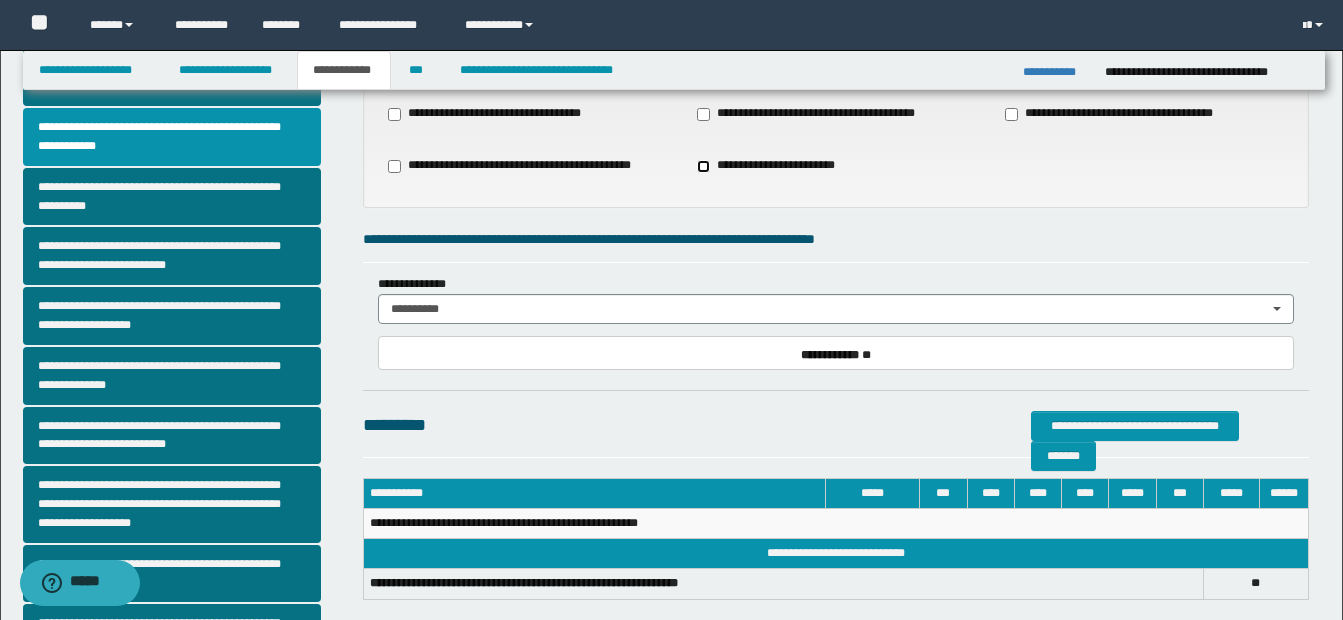 scroll, scrollTop: 200, scrollLeft: 0, axis: vertical 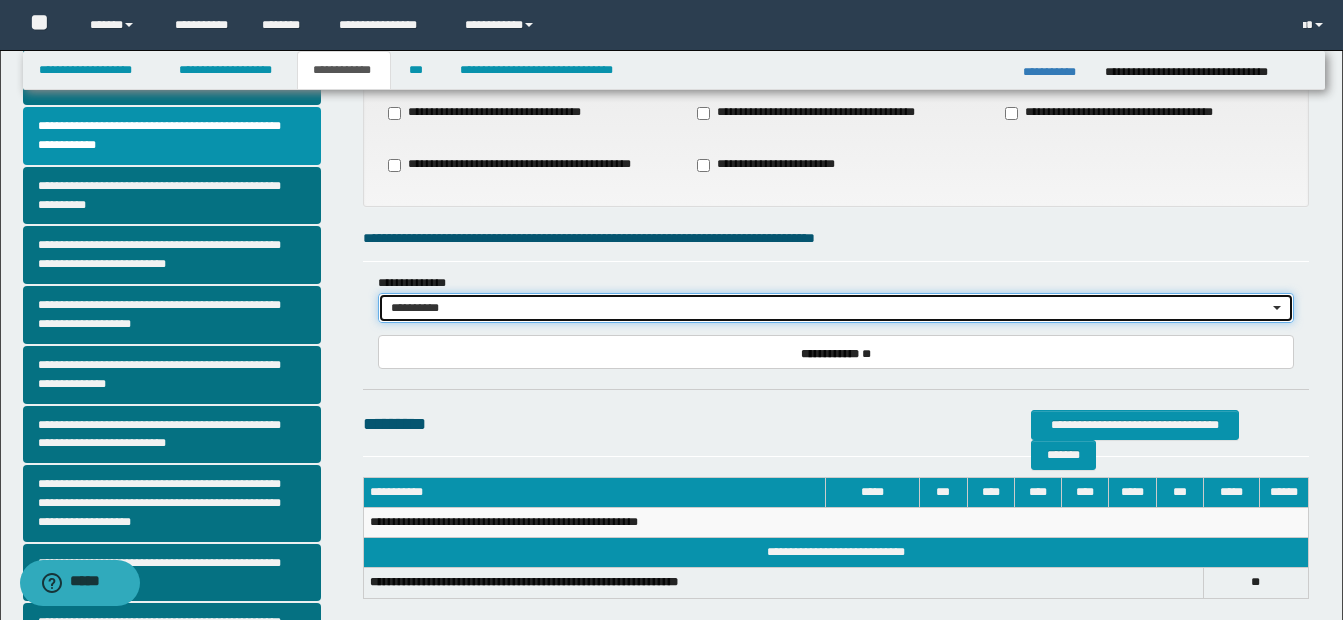 click on "**********" at bounding box center [829, 308] 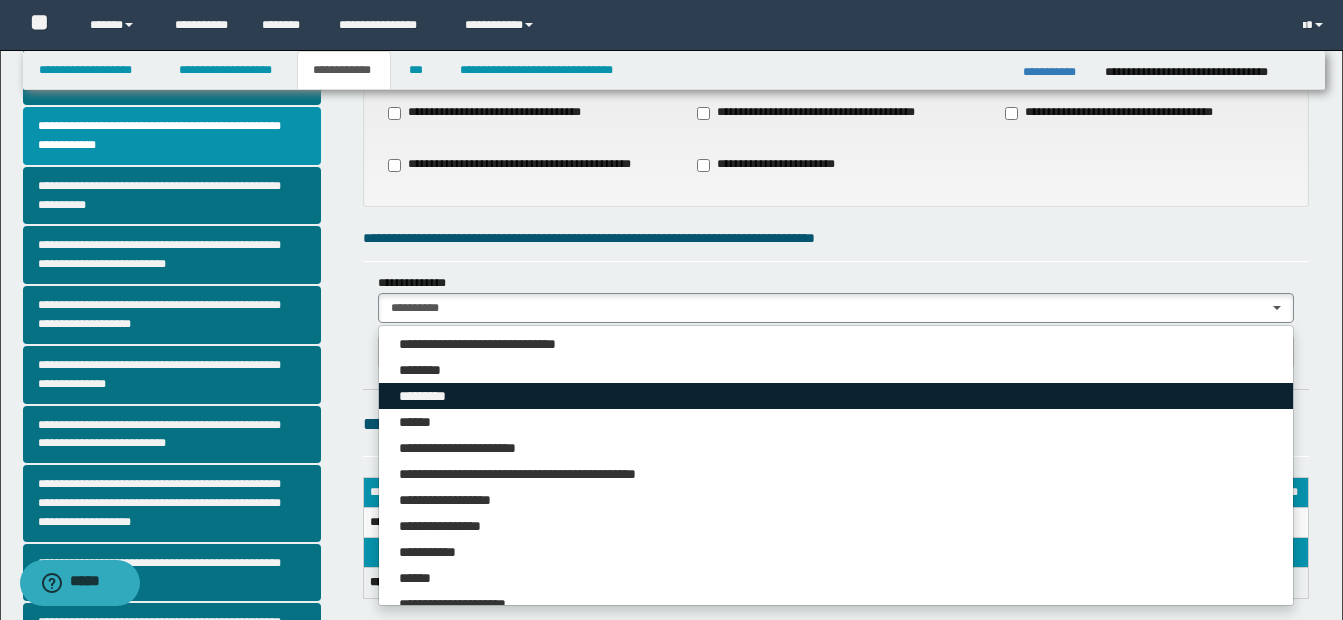 click on "*********" at bounding box center [427, 396] 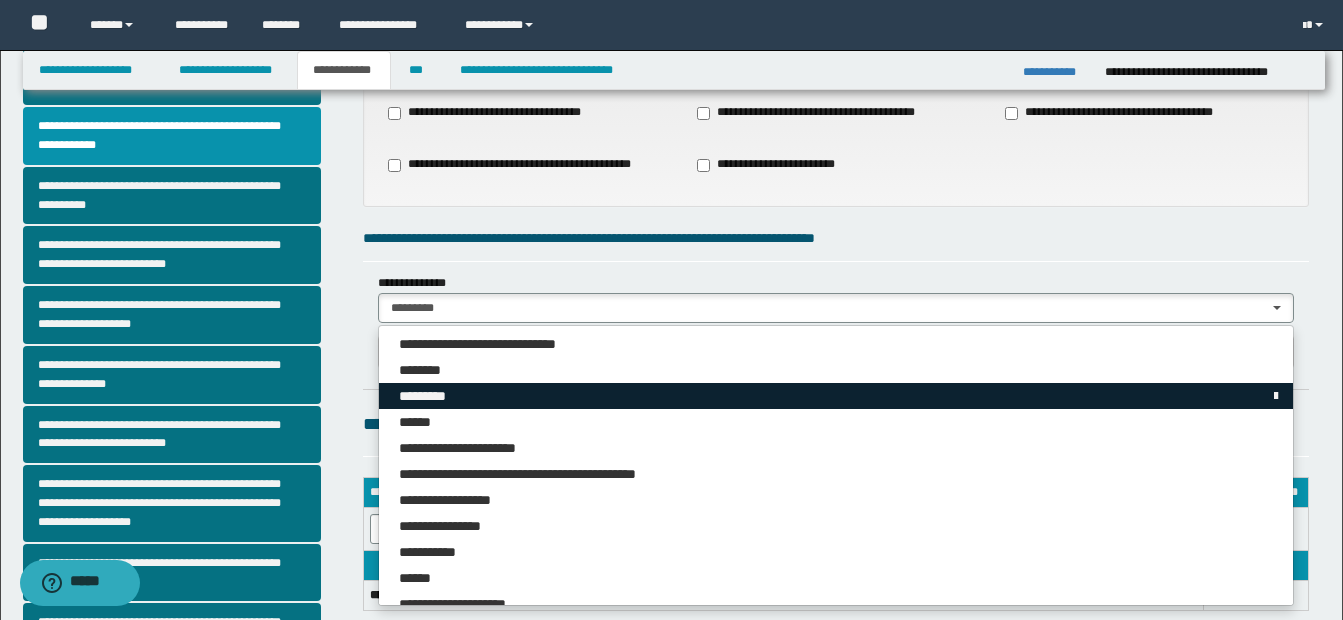 click on "*********" at bounding box center [427, 396] 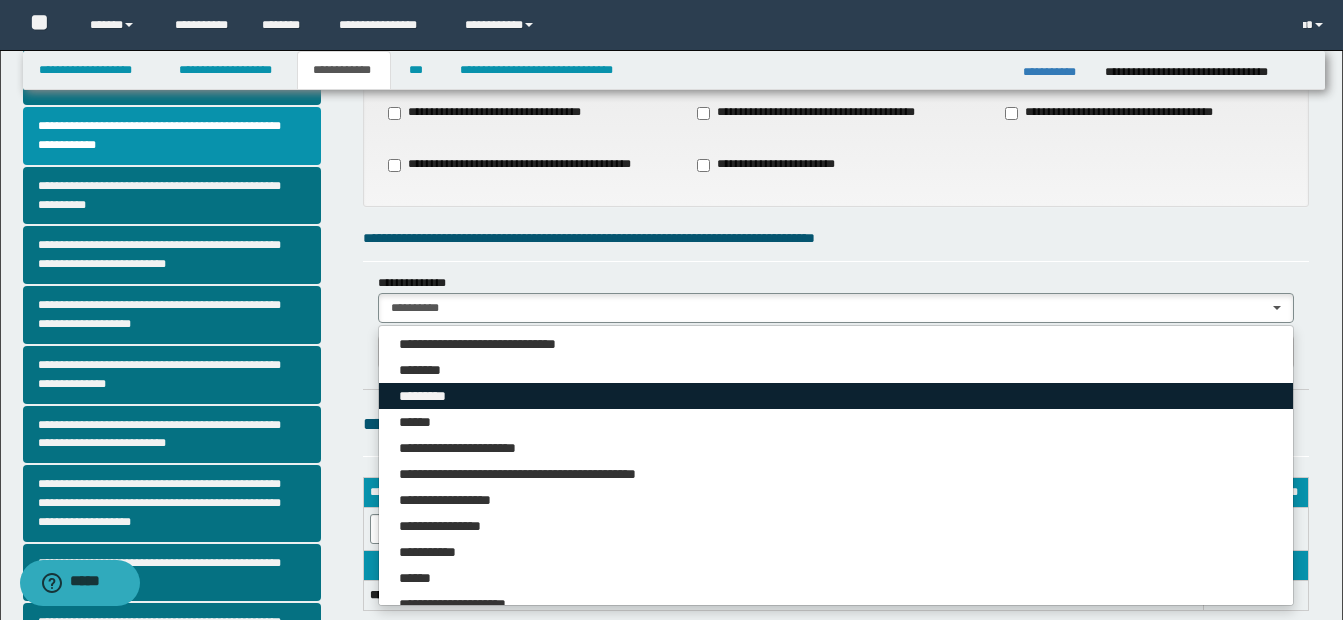 click on "*********" at bounding box center [836, 396] 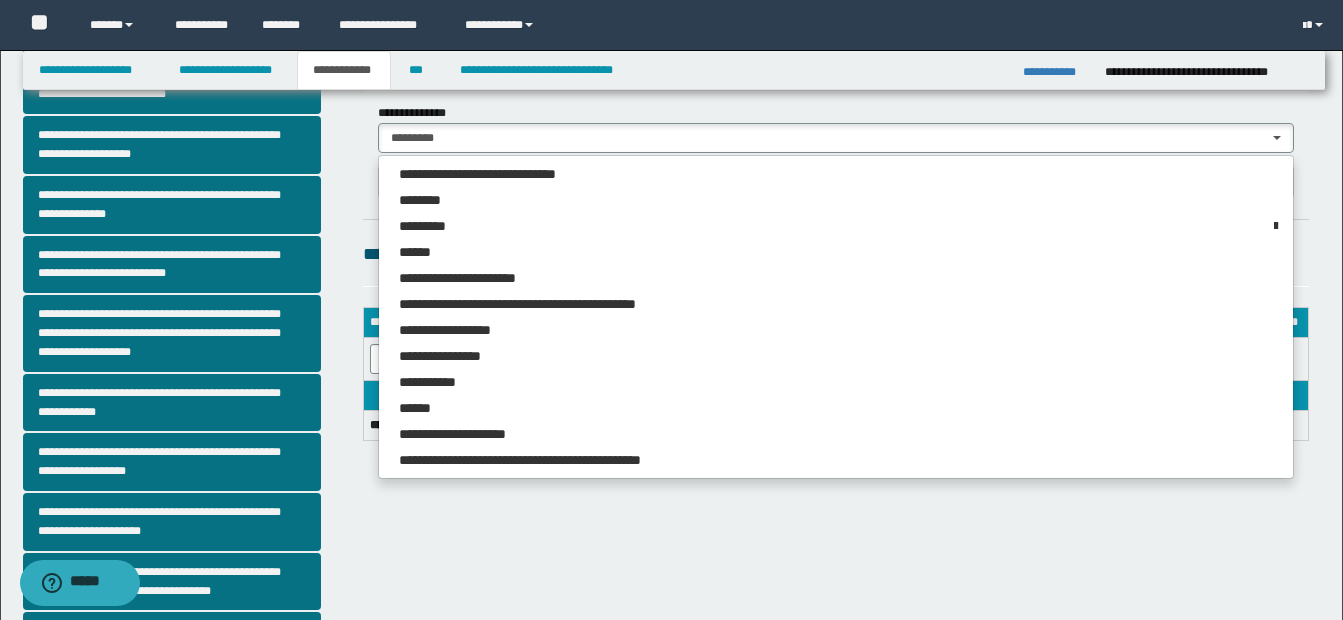 scroll, scrollTop: 529, scrollLeft: 0, axis: vertical 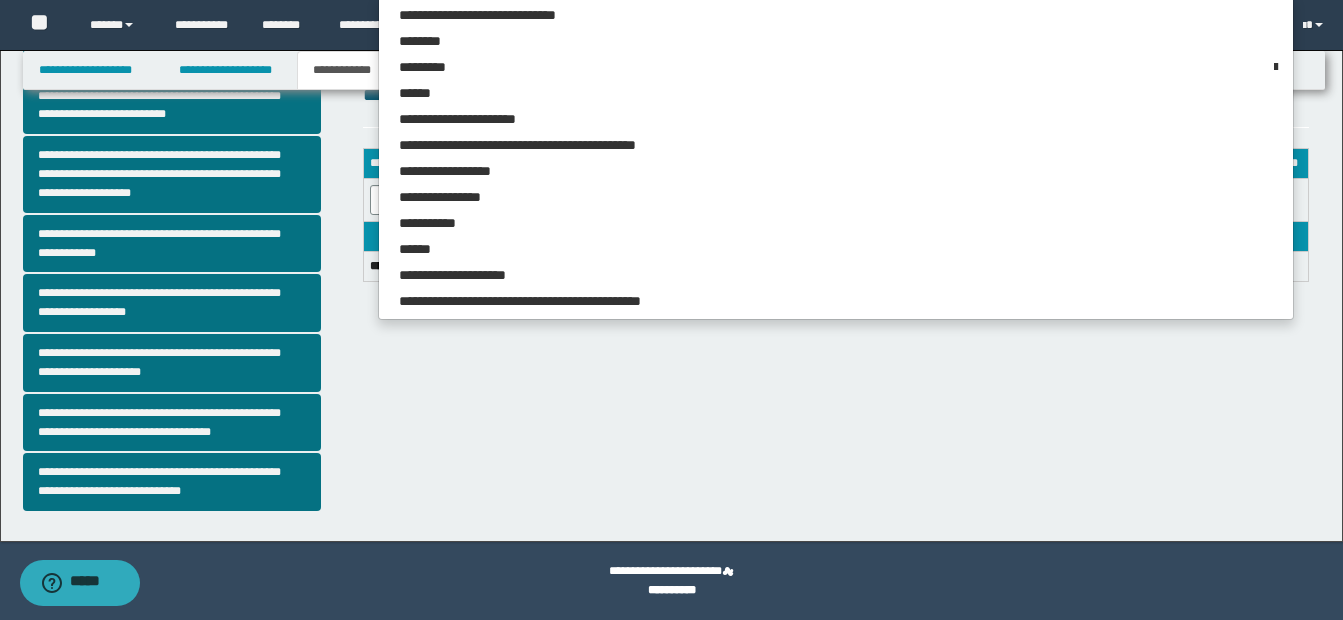 click on "**********" at bounding box center [673, 55] 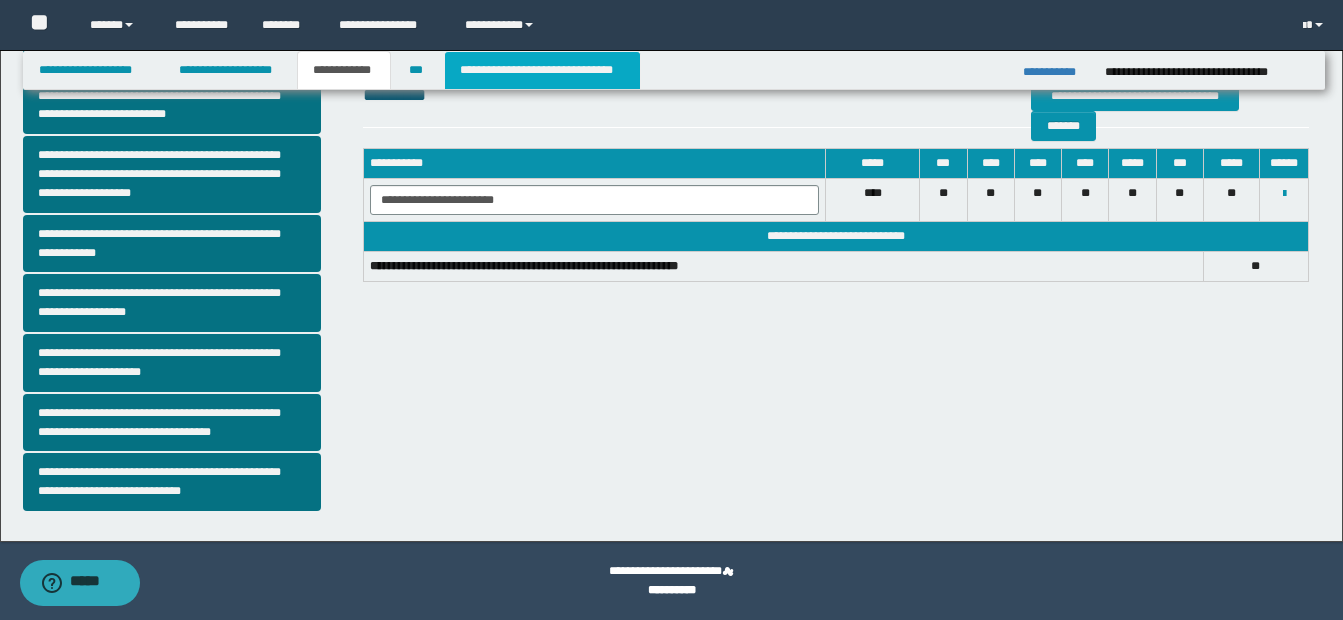 drag, startPoint x: 517, startPoint y: 78, endPoint x: 632, endPoint y: 54, distance: 117.47766 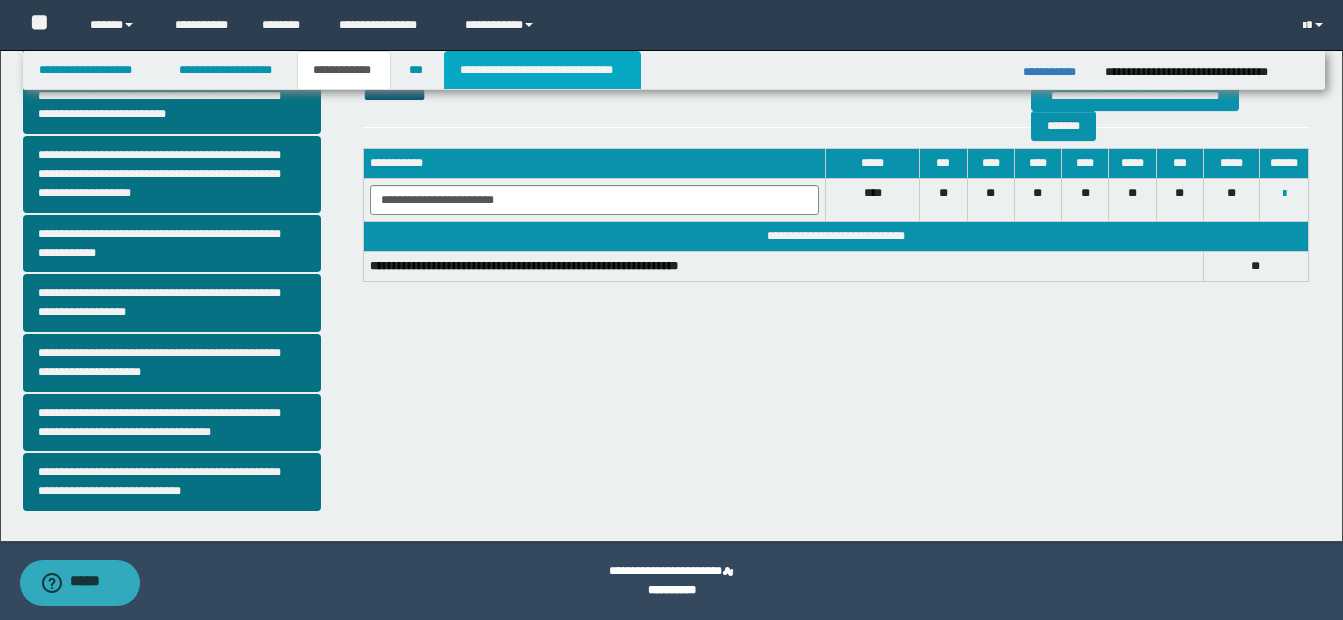 type on "**********" 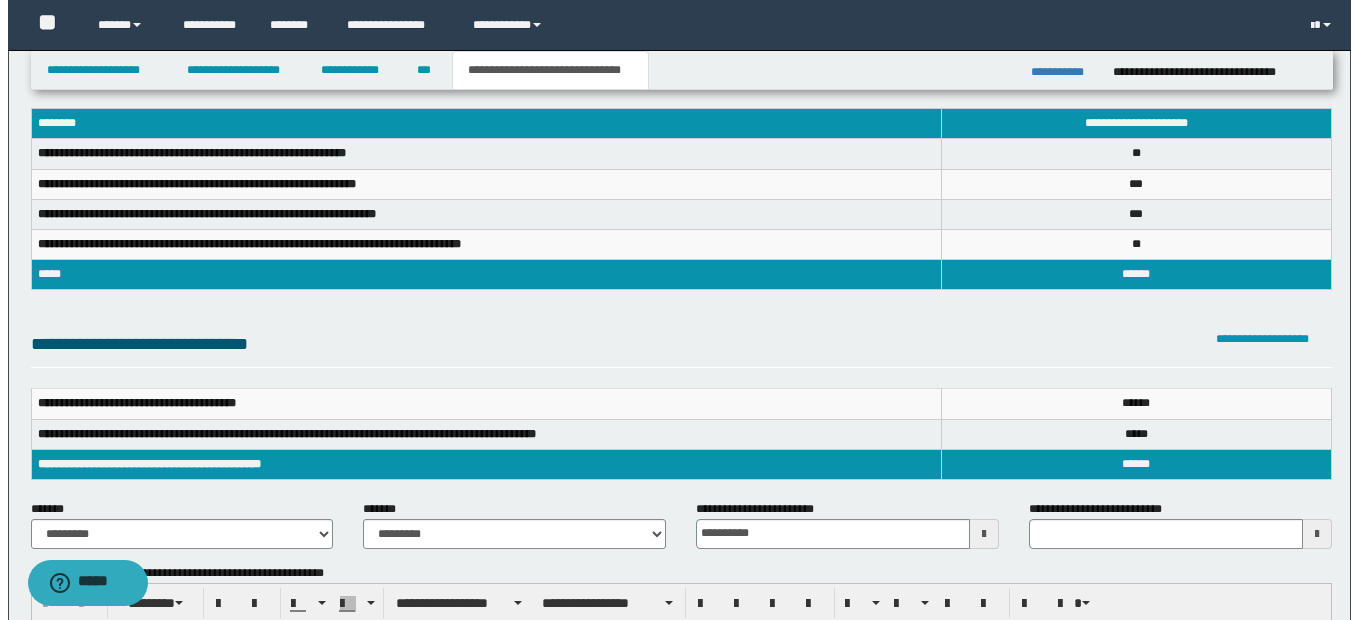 scroll, scrollTop: 0, scrollLeft: 0, axis: both 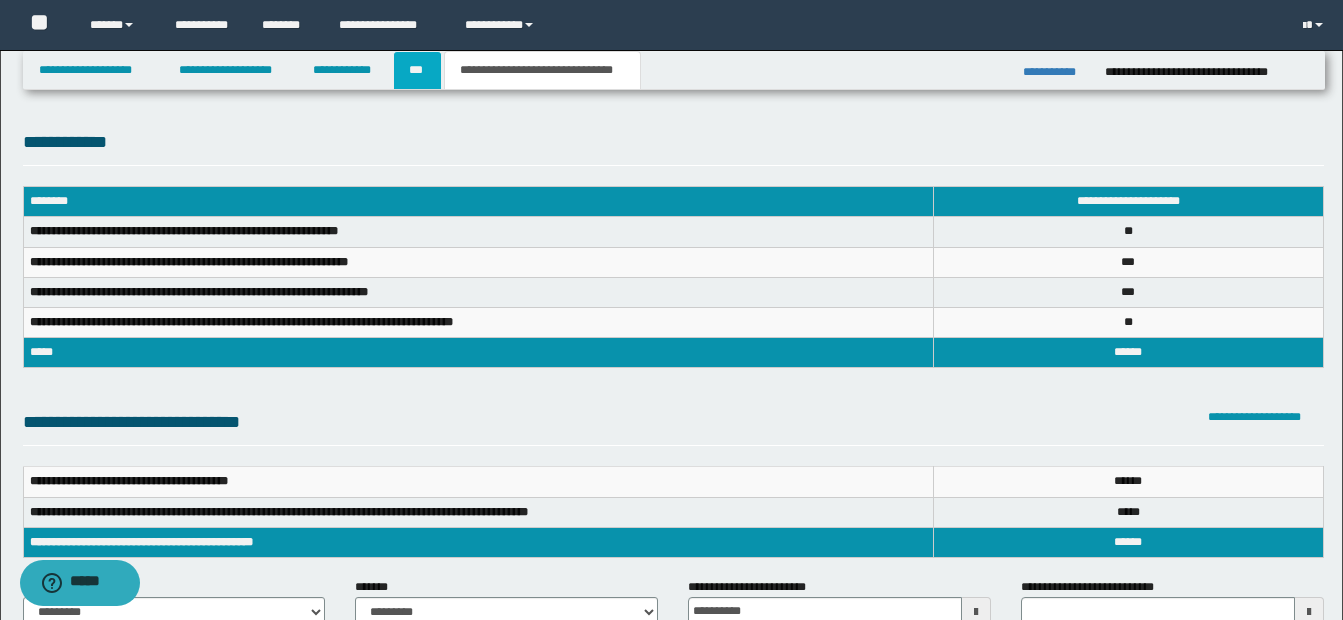 click on "***" at bounding box center (417, 70) 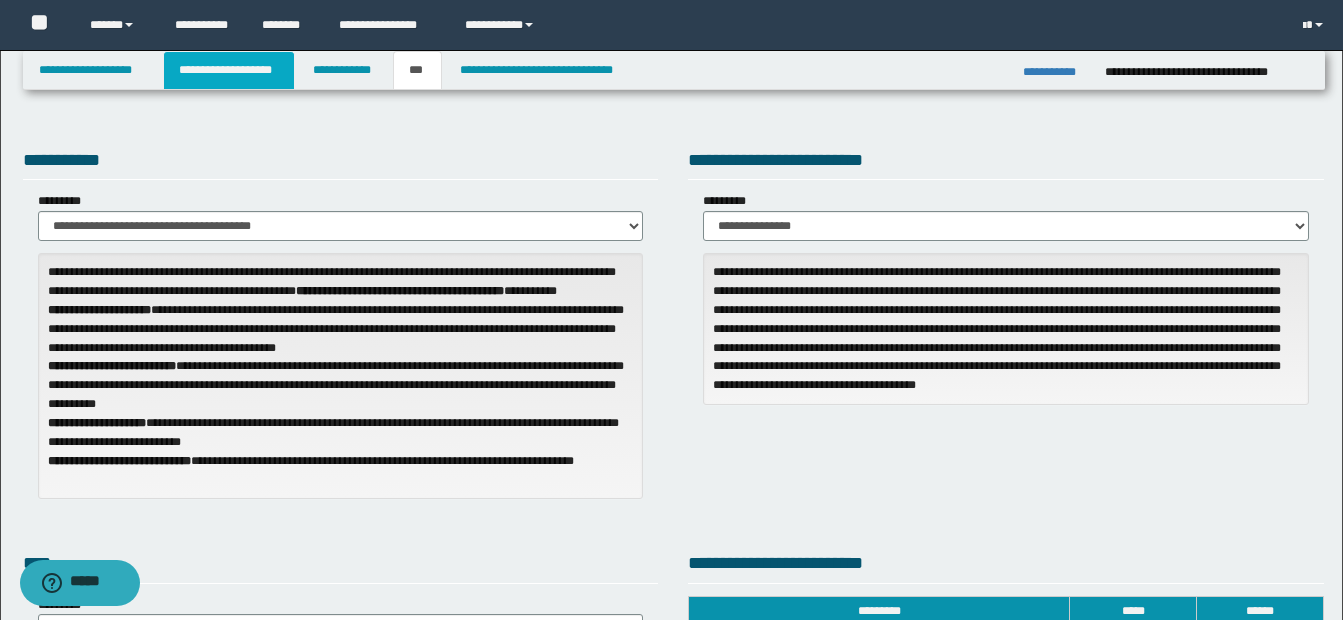 click on "**********" at bounding box center (229, 70) 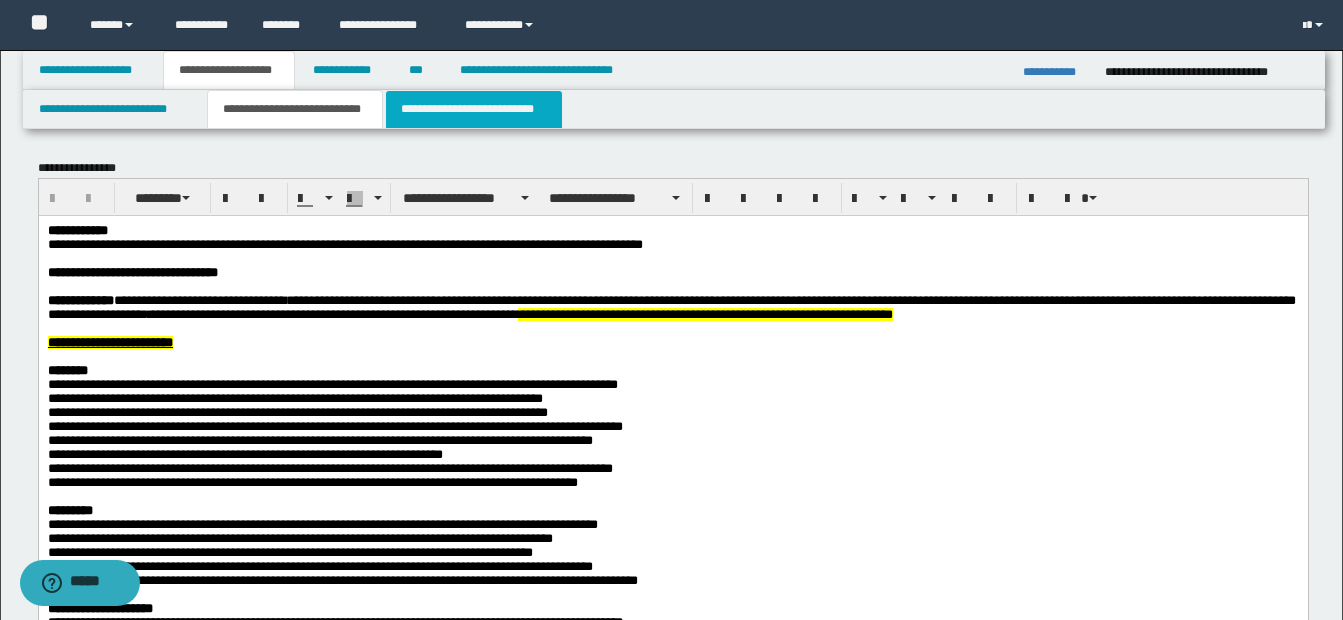 click on "**********" at bounding box center [474, 109] 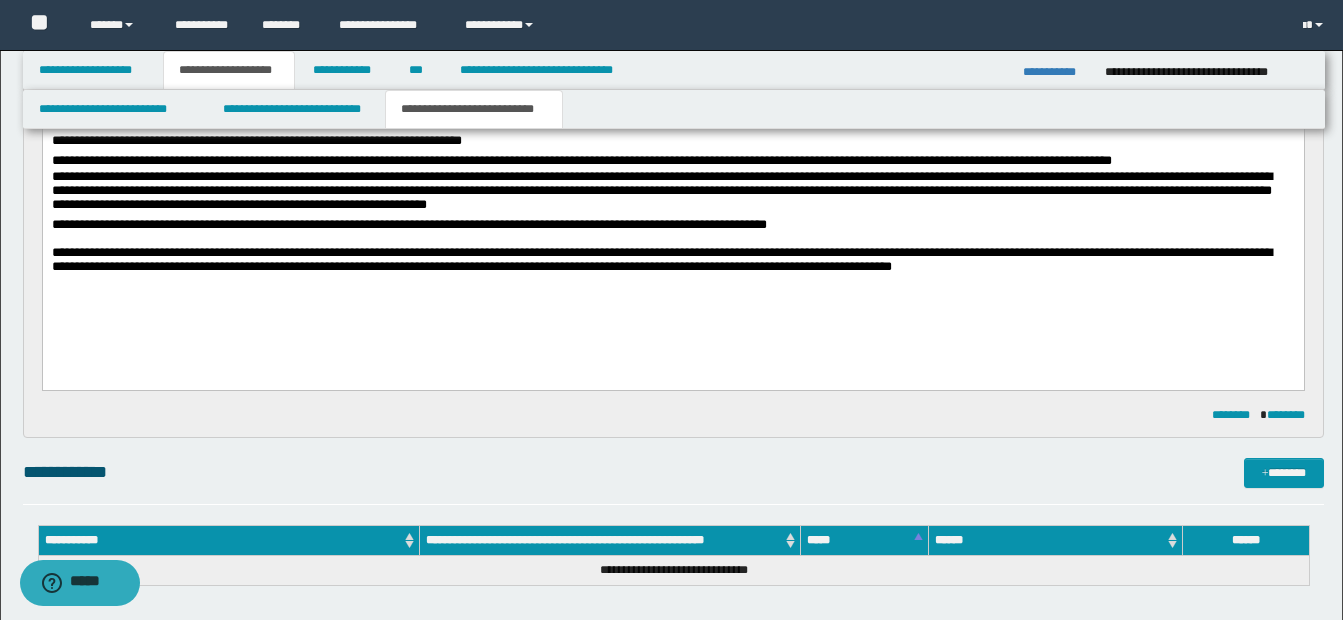 scroll, scrollTop: 1400, scrollLeft: 0, axis: vertical 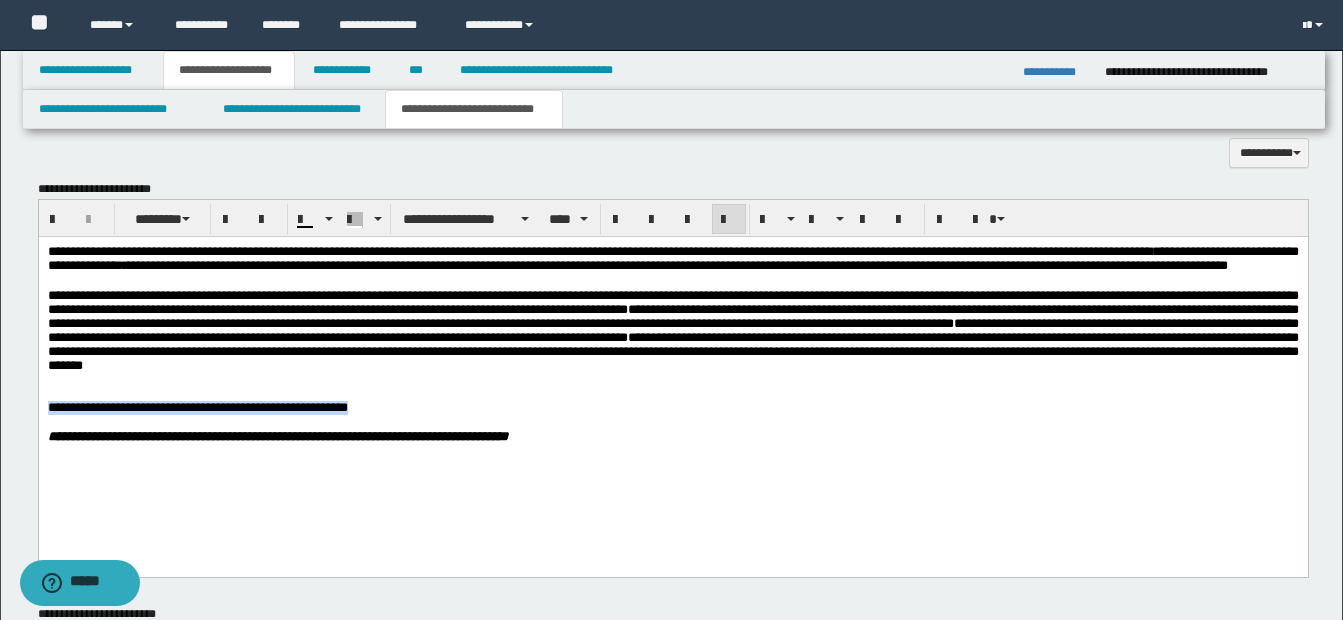 drag, startPoint x: 48, startPoint y: 424, endPoint x: 457, endPoint y: 423, distance: 409.00122 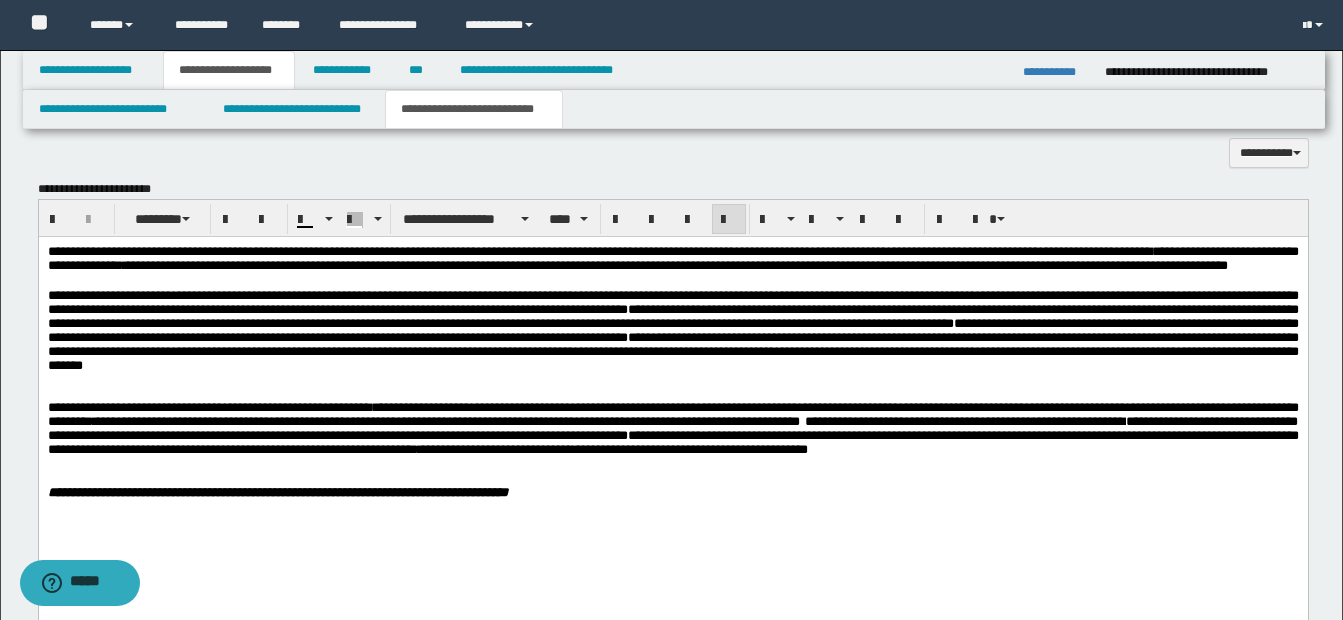 scroll, scrollTop: 1500, scrollLeft: 0, axis: vertical 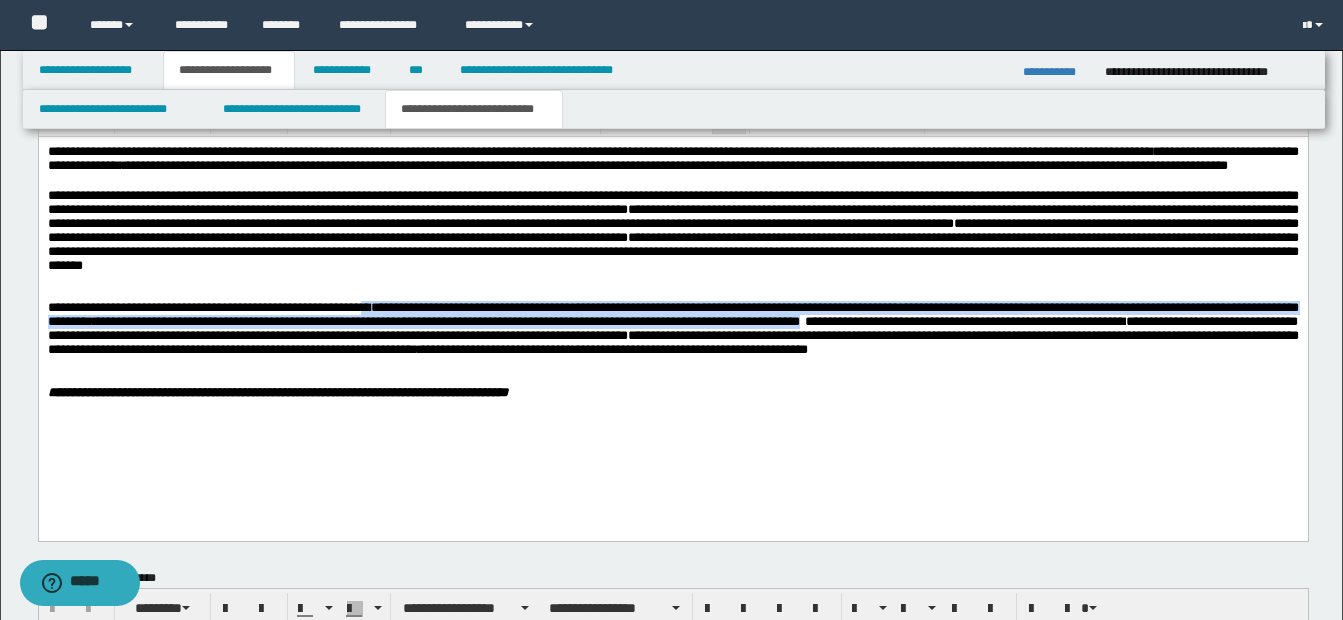 drag, startPoint x: 369, startPoint y: 328, endPoint x: 887, endPoint y: 345, distance: 518.2789 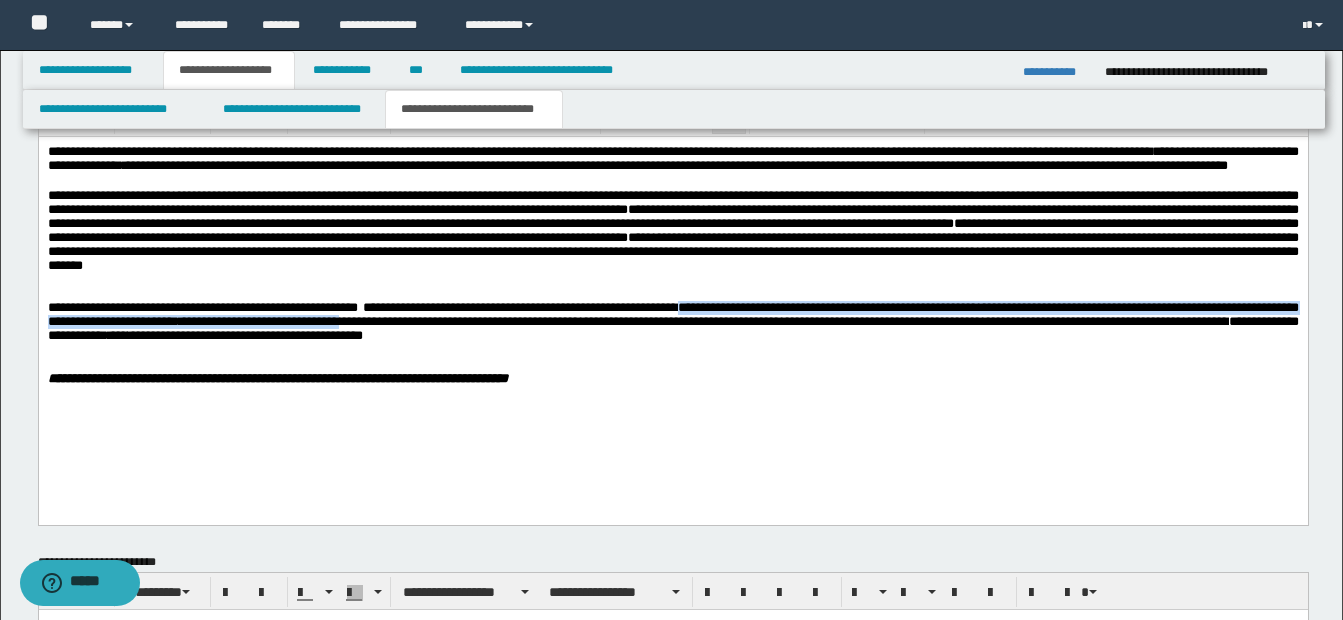 drag, startPoint x: 707, startPoint y: 326, endPoint x: 406, endPoint y: 345, distance: 301.59906 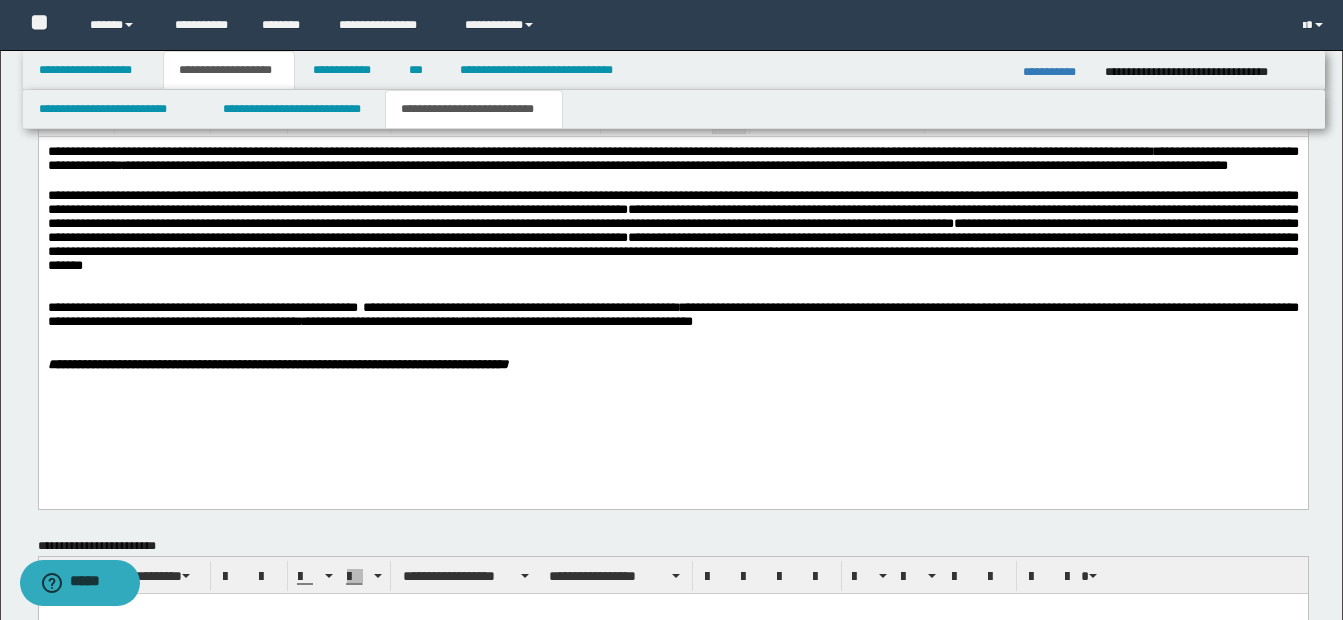 click on "**********" at bounding box center (672, 313) 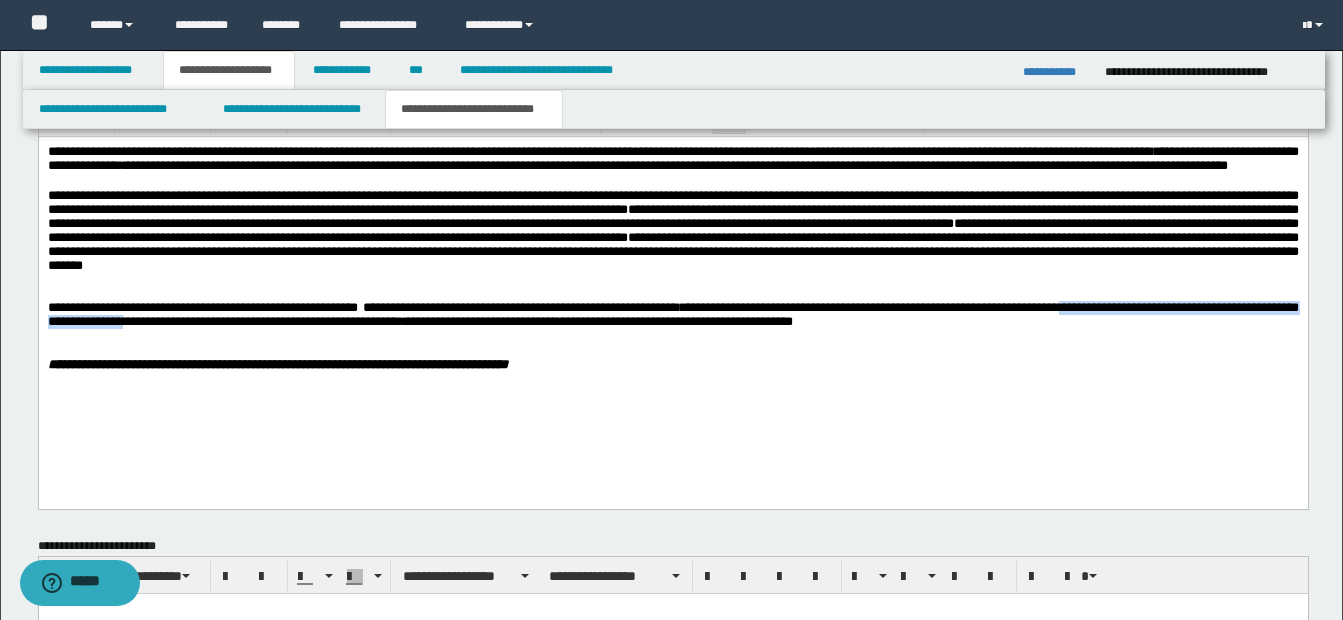 drag, startPoint x: 1157, startPoint y: 325, endPoint x: 255, endPoint y: 344, distance: 902.2001 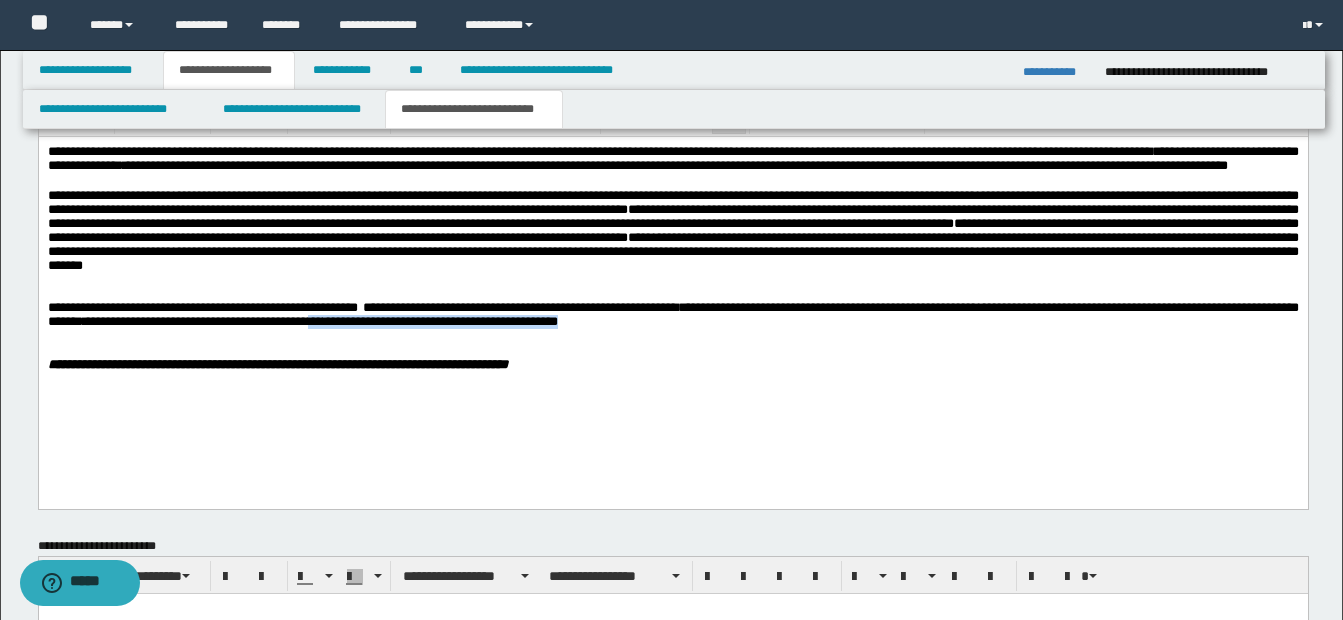 drag, startPoint x: 423, startPoint y: 344, endPoint x: 798, endPoint y: 345, distance: 375.00134 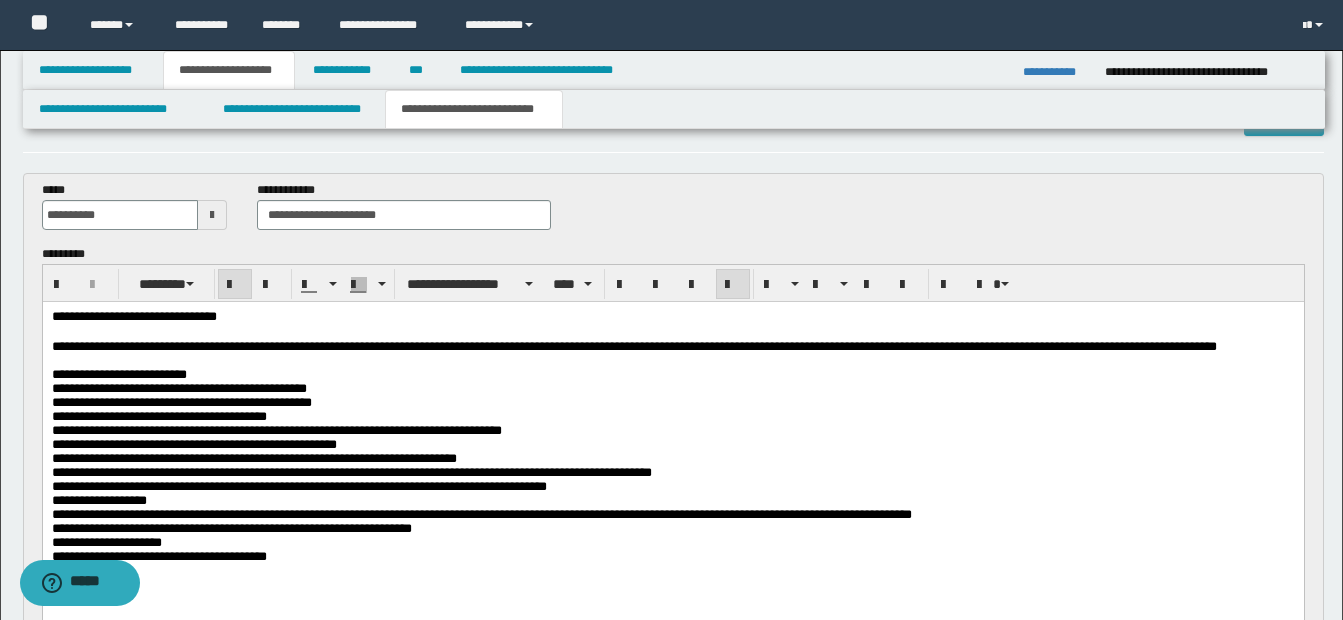 scroll, scrollTop: 100, scrollLeft: 0, axis: vertical 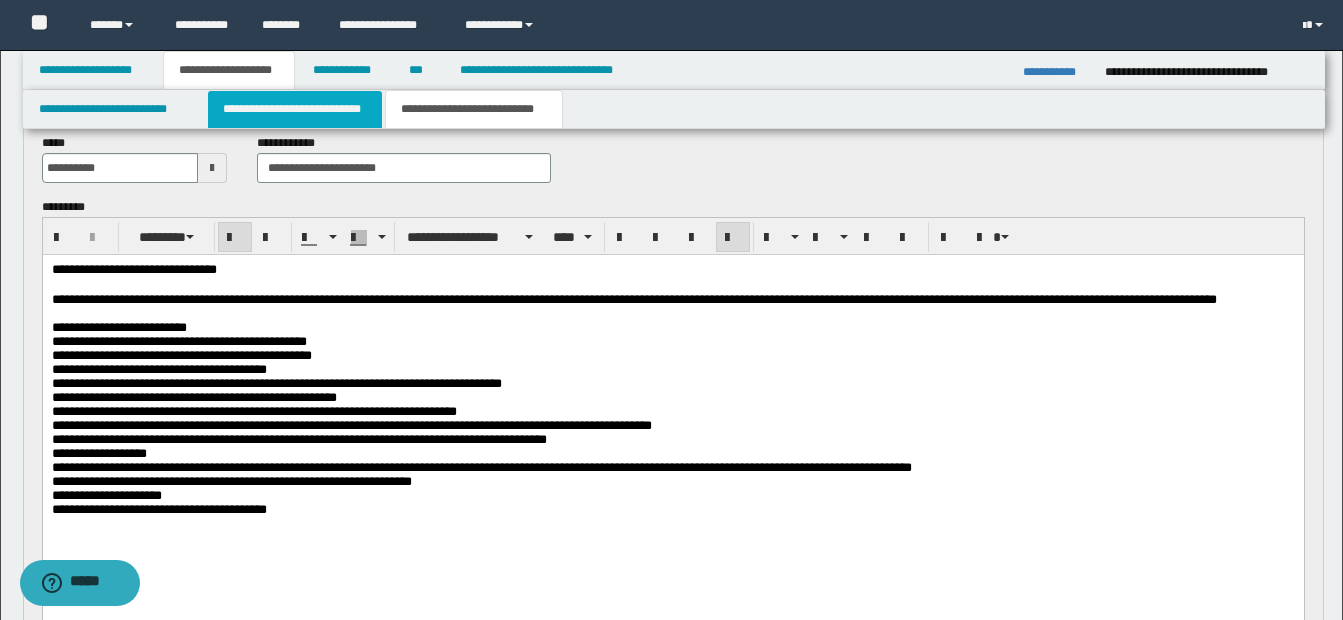 click on "**********" at bounding box center (295, 109) 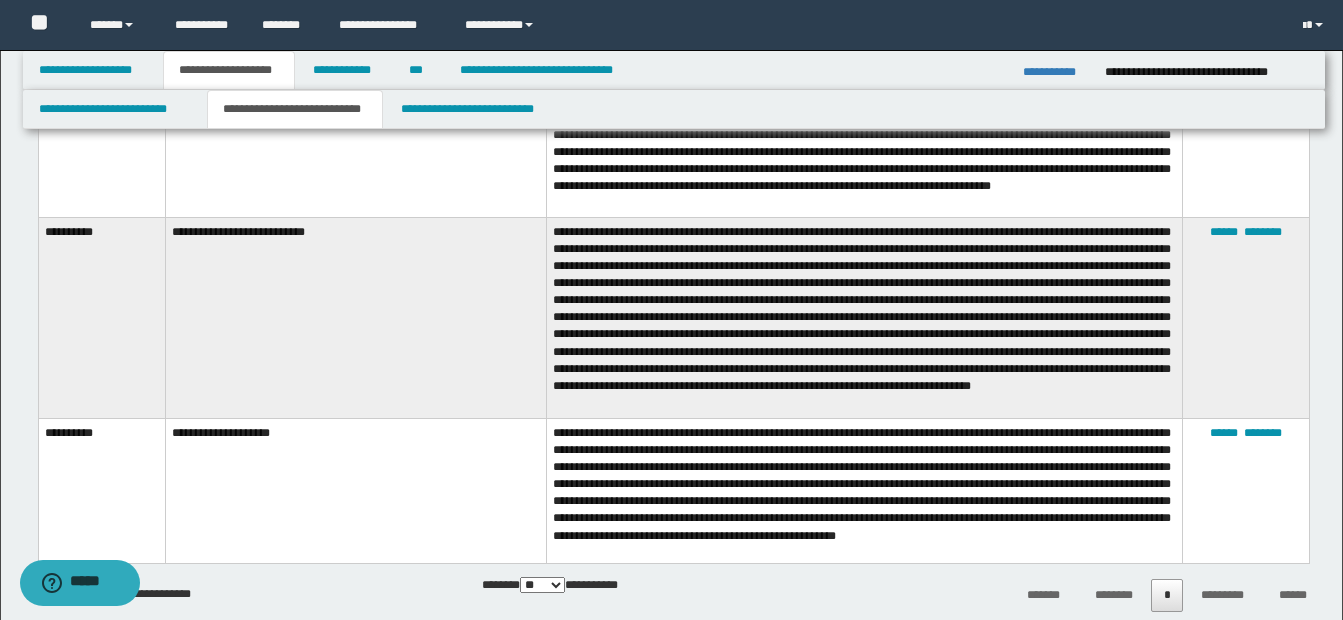 scroll, scrollTop: 2000, scrollLeft: 0, axis: vertical 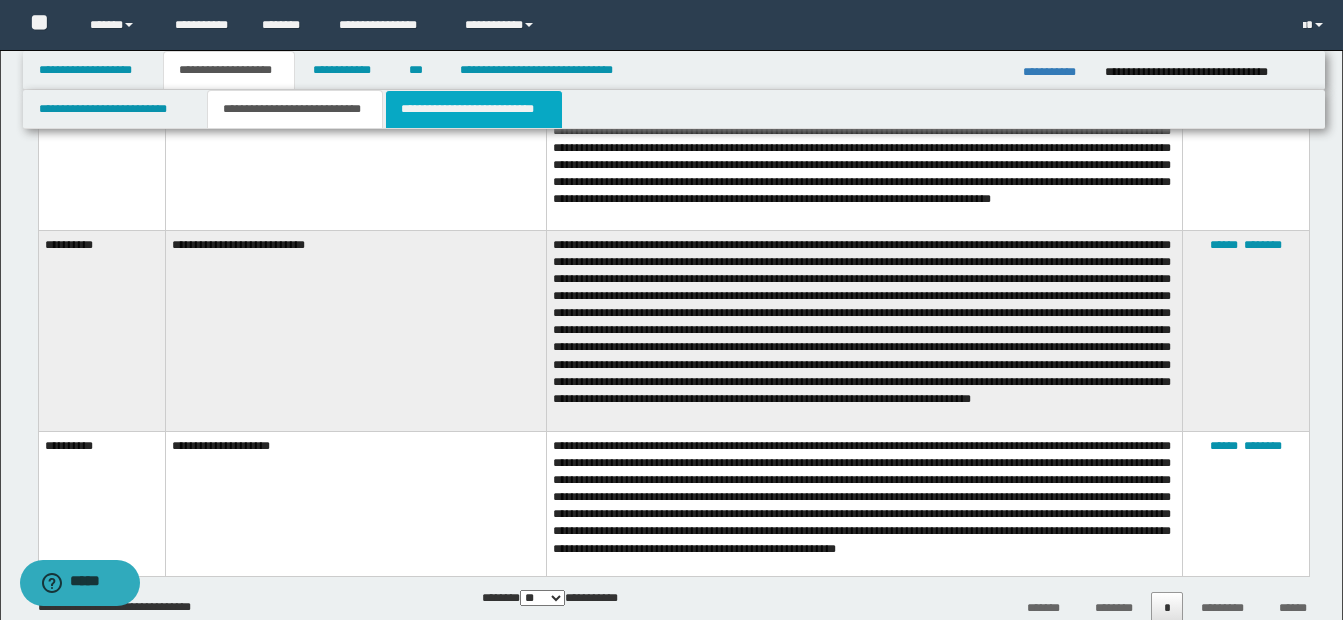 click on "**********" at bounding box center (474, 109) 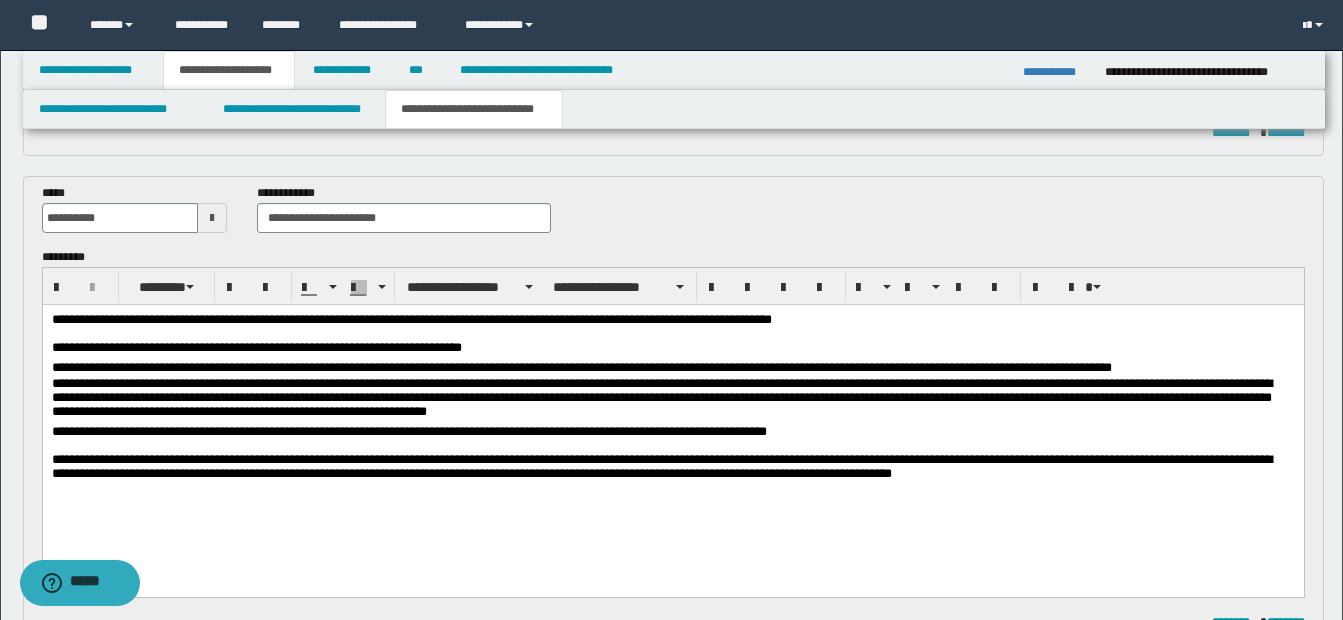 scroll, scrollTop: 1399, scrollLeft: 0, axis: vertical 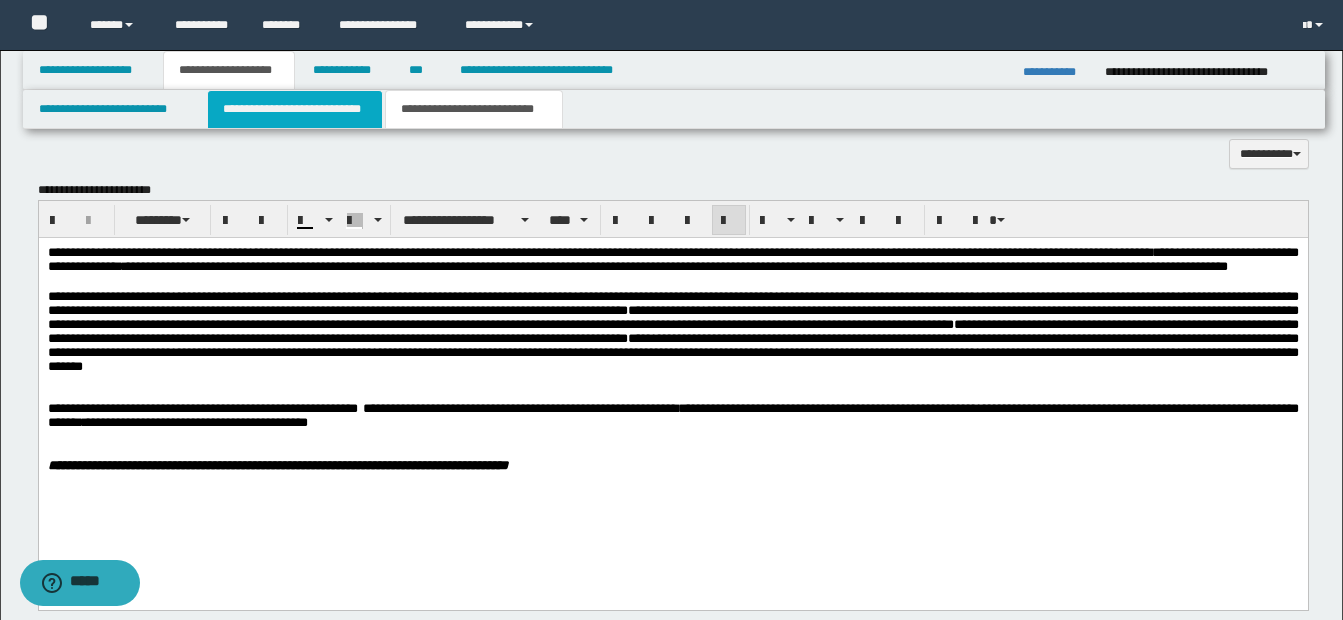drag, startPoint x: 306, startPoint y: 104, endPoint x: 336, endPoint y: 108, distance: 30.265491 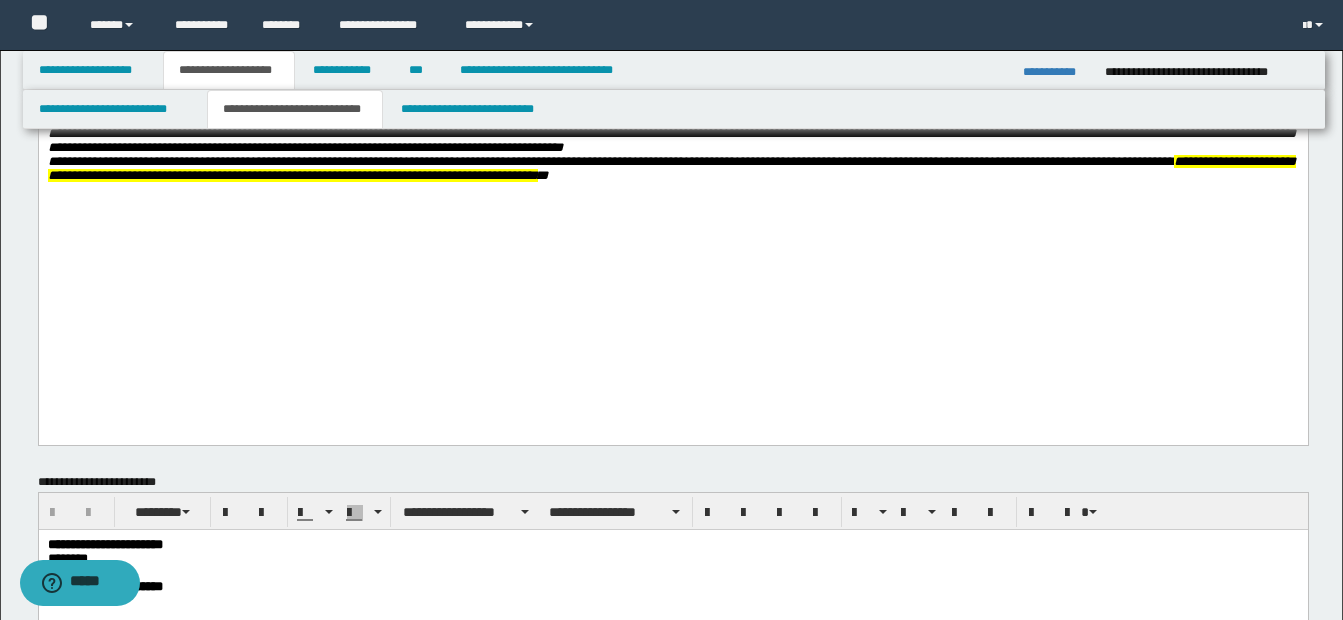 scroll, scrollTop: 1299, scrollLeft: 0, axis: vertical 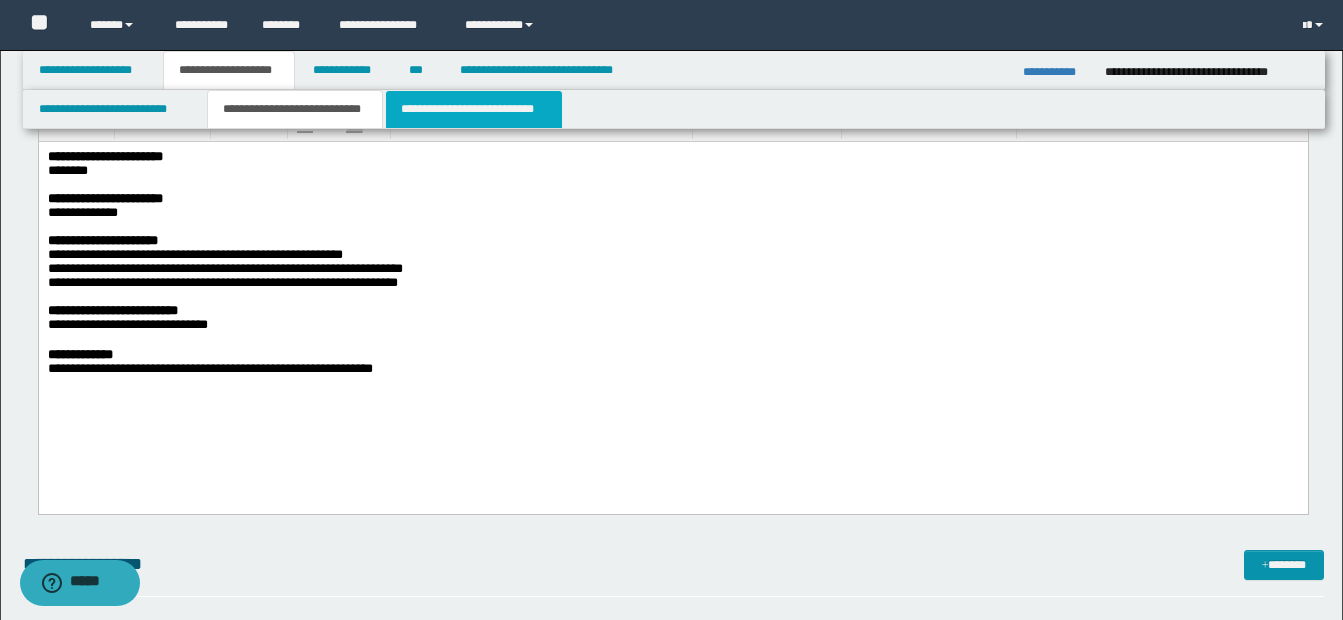 click on "**********" at bounding box center [474, 109] 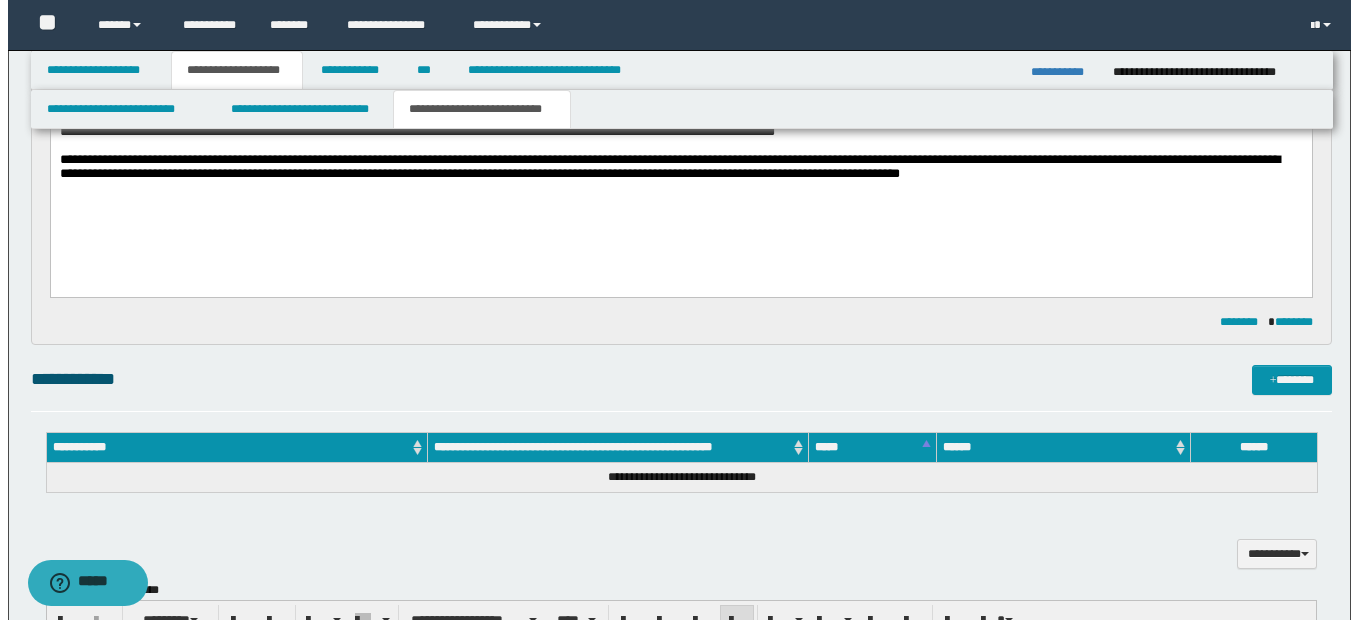 scroll, scrollTop: 1199, scrollLeft: 0, axis: vertical 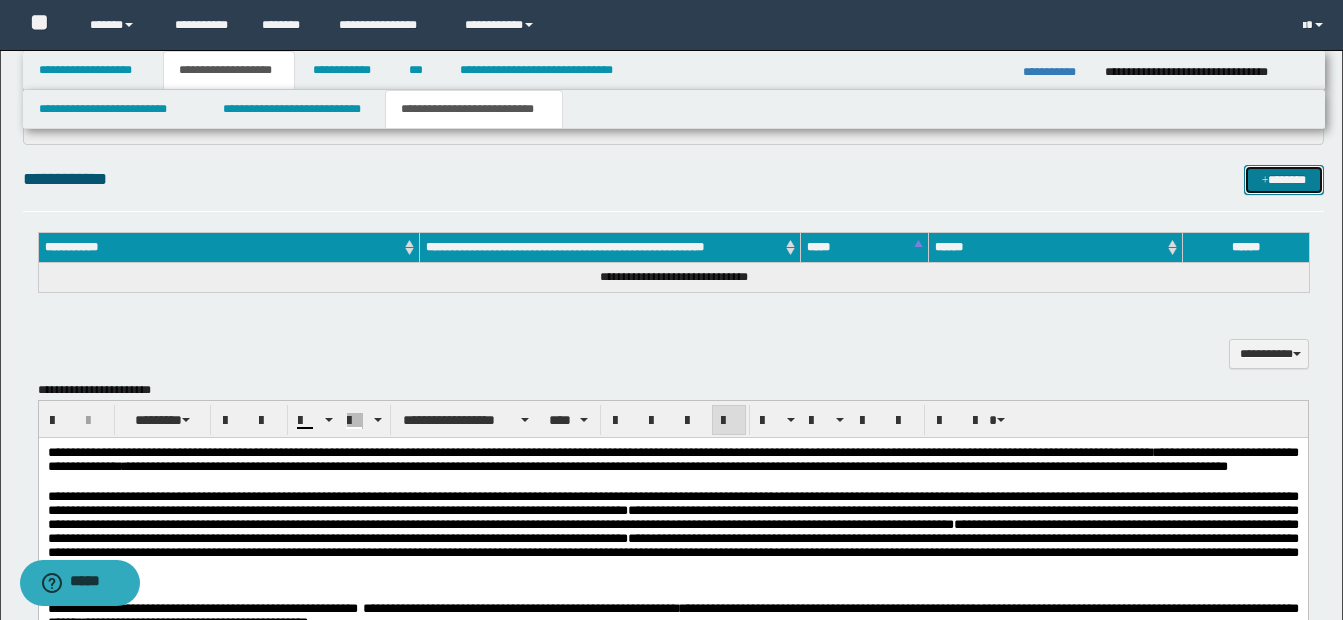 click on "*******" at bounding box center [1284, 180] 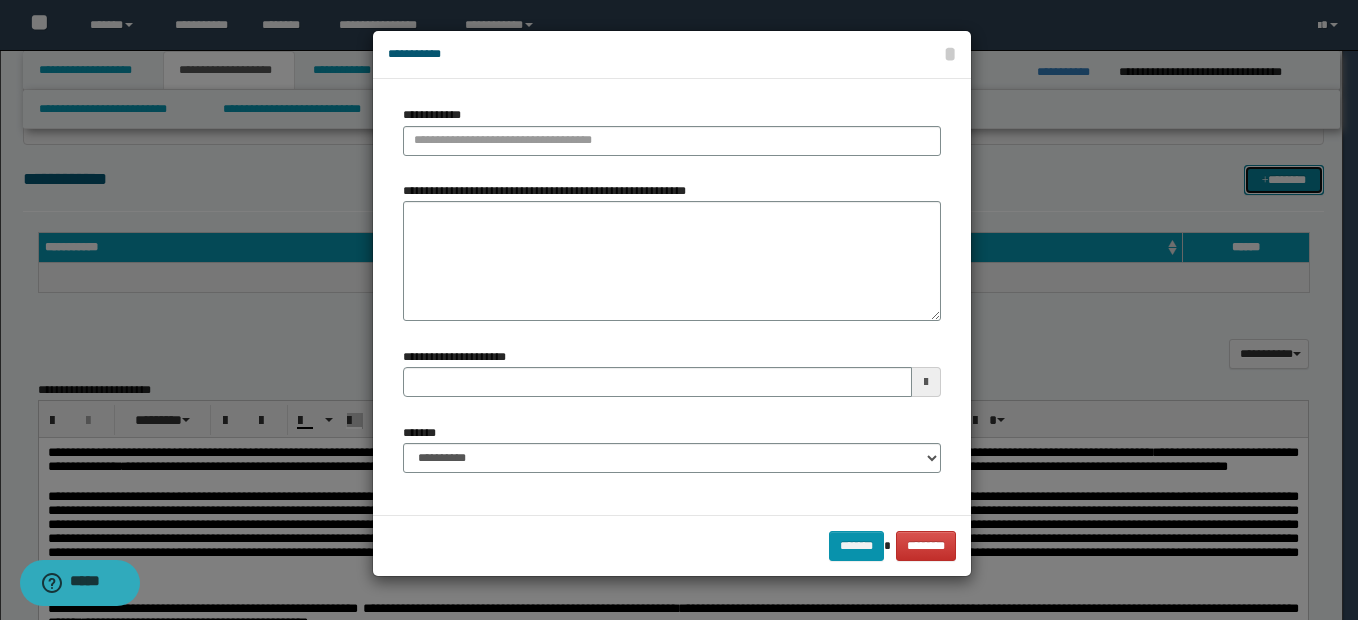 type 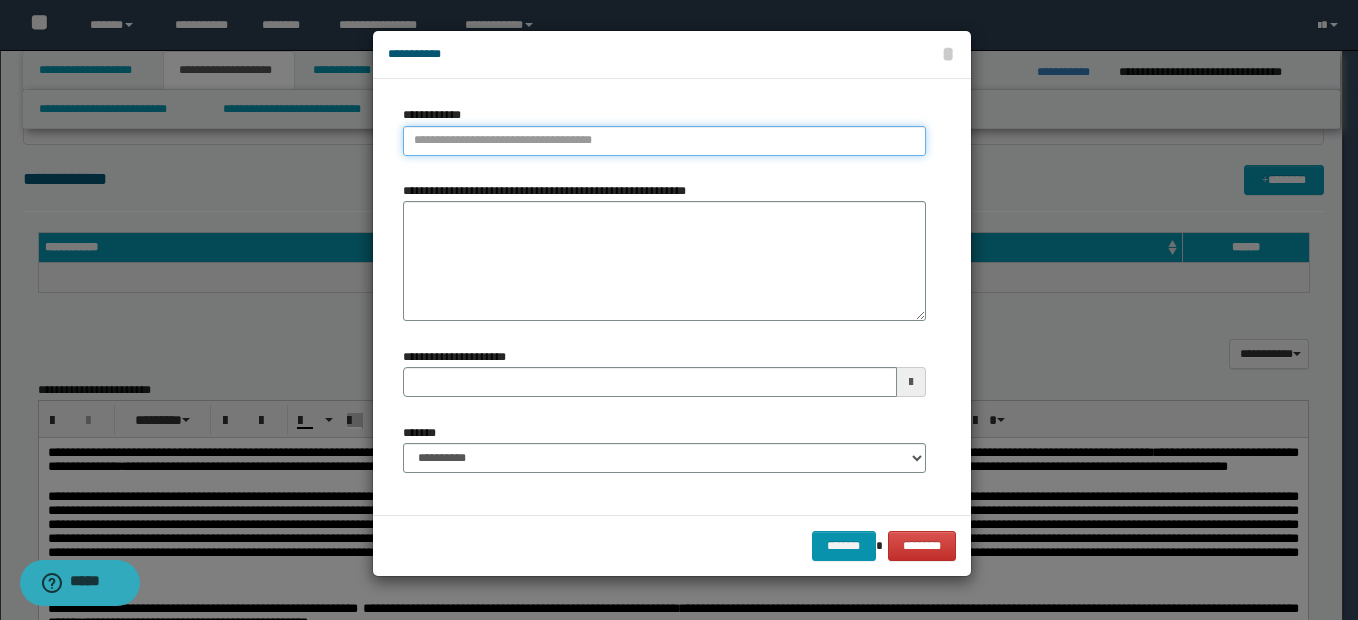 click on "**********" at bounding box center (664, 141) 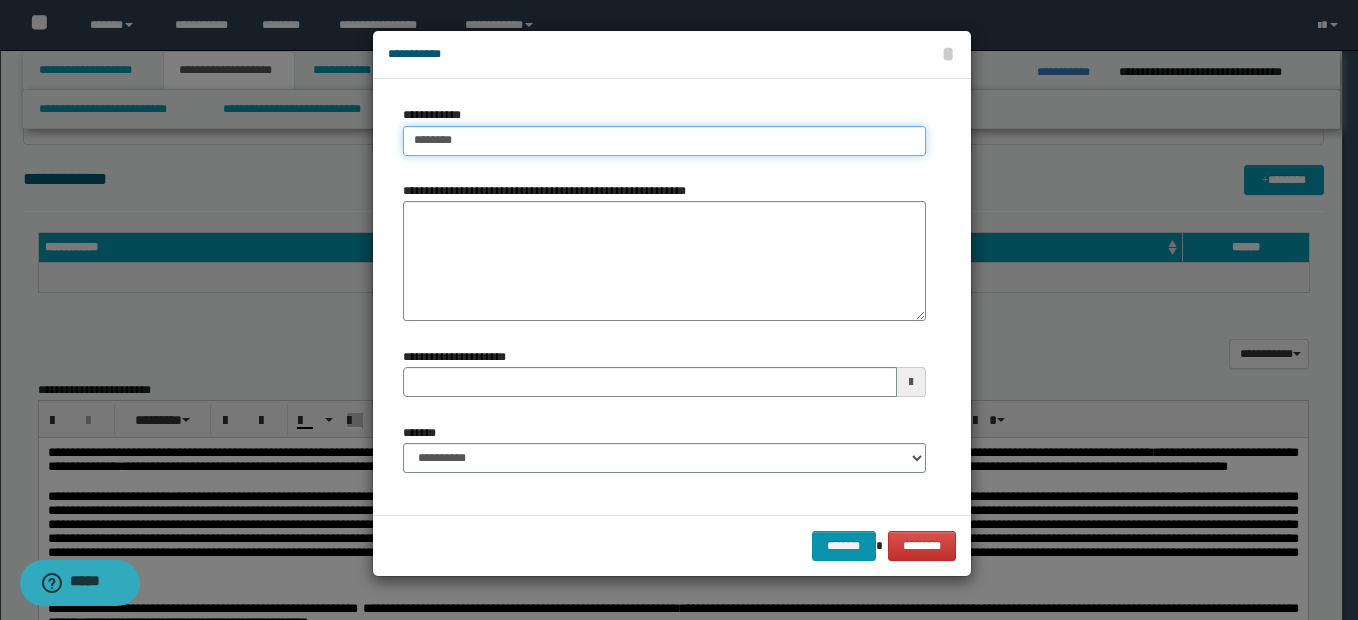 type on "********" 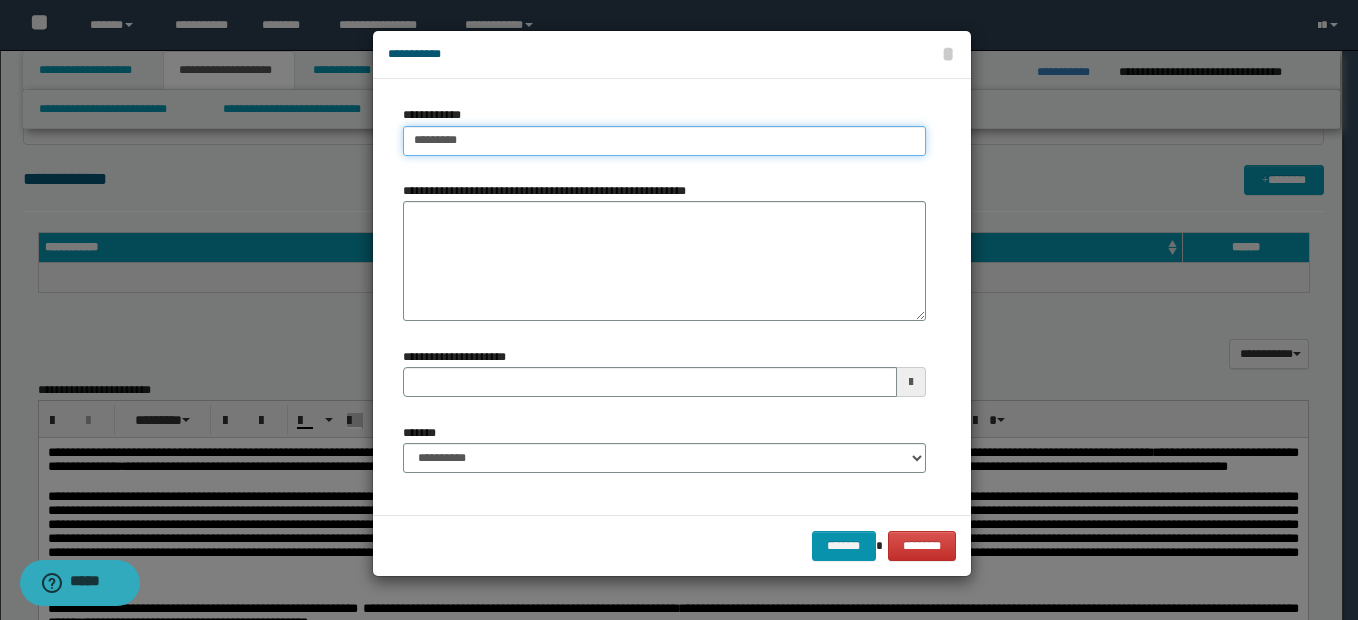 type on "**********" 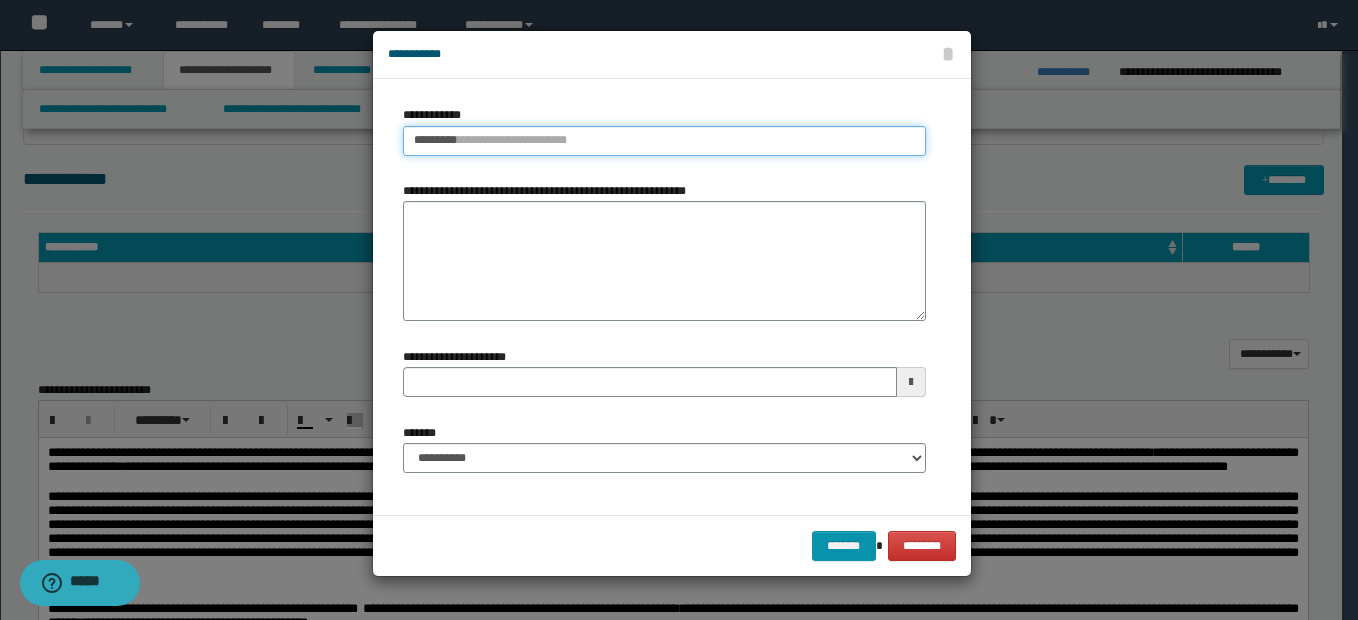 type 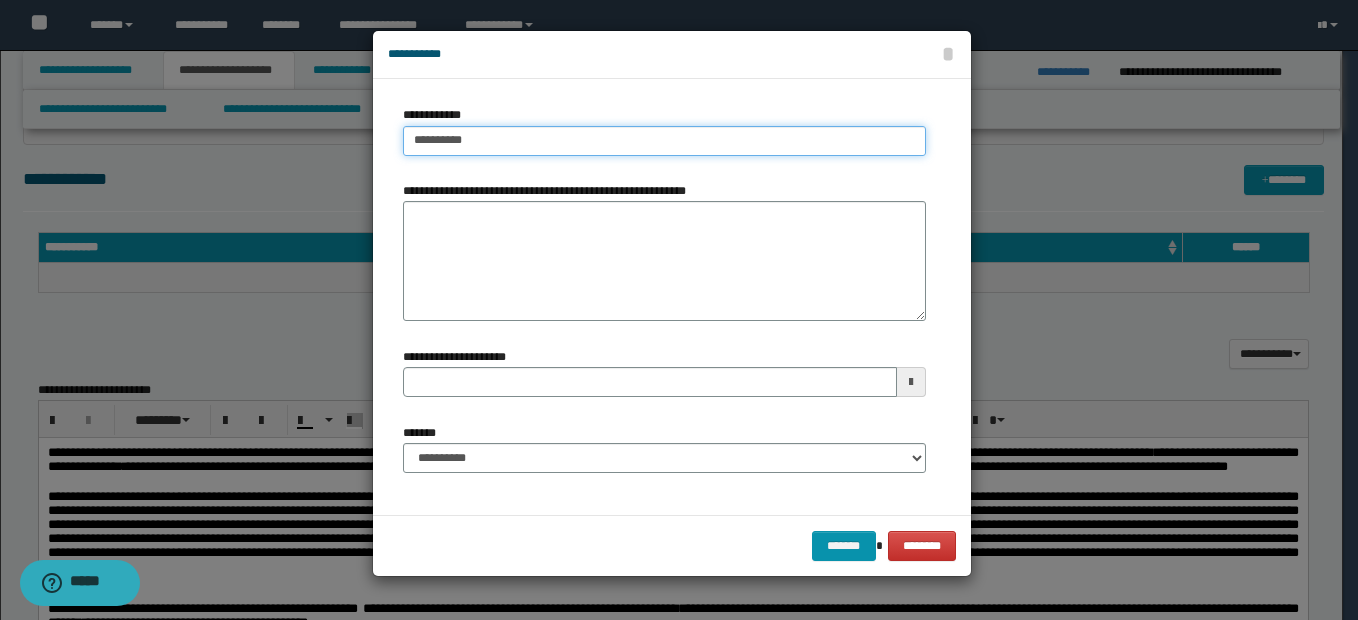 type on "**********" 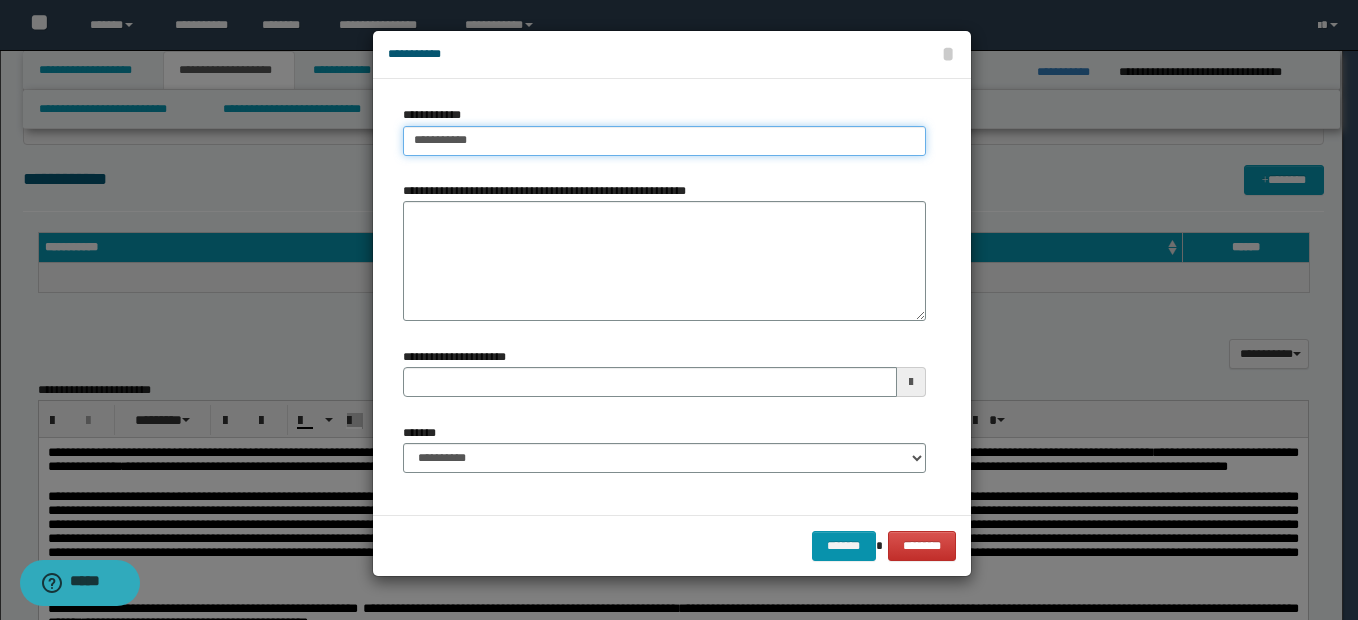 type on "**********" 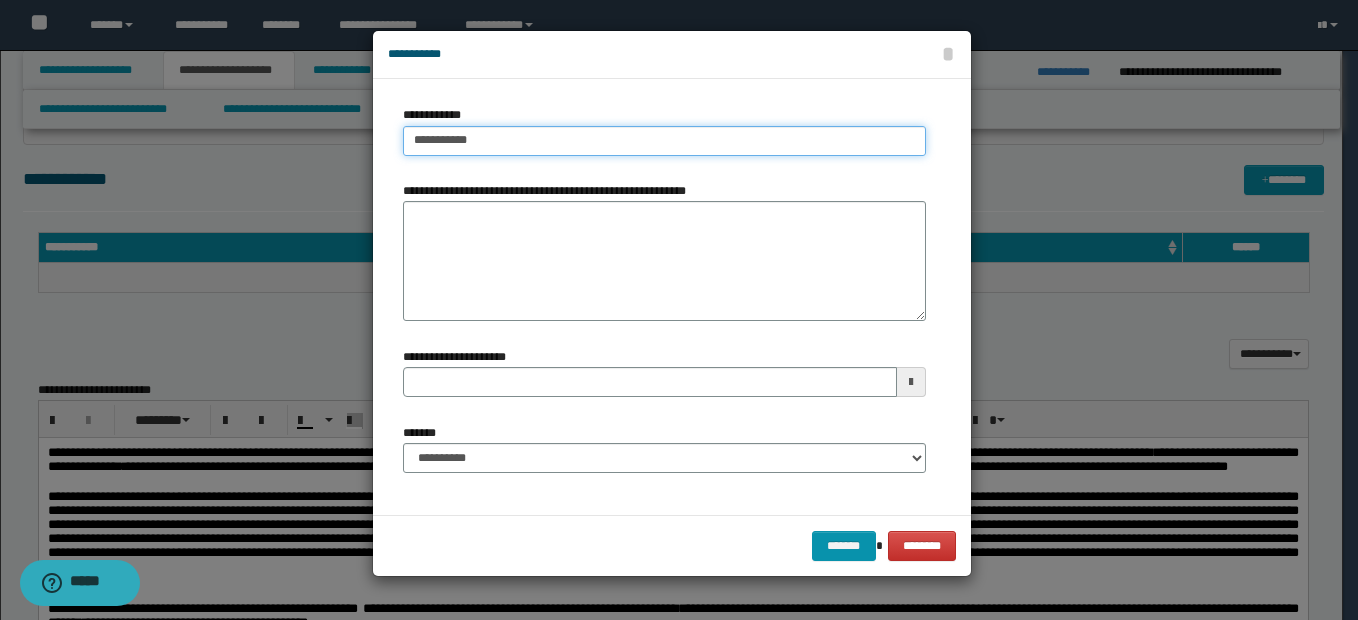 type 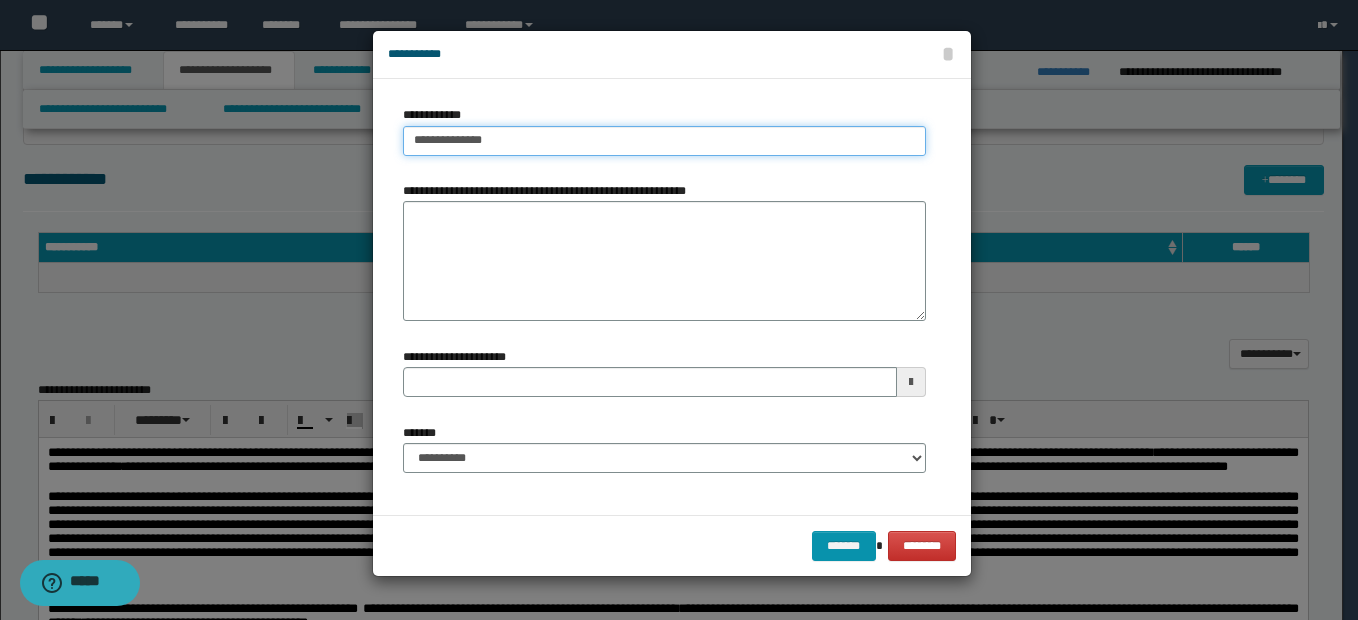 type on "**********" 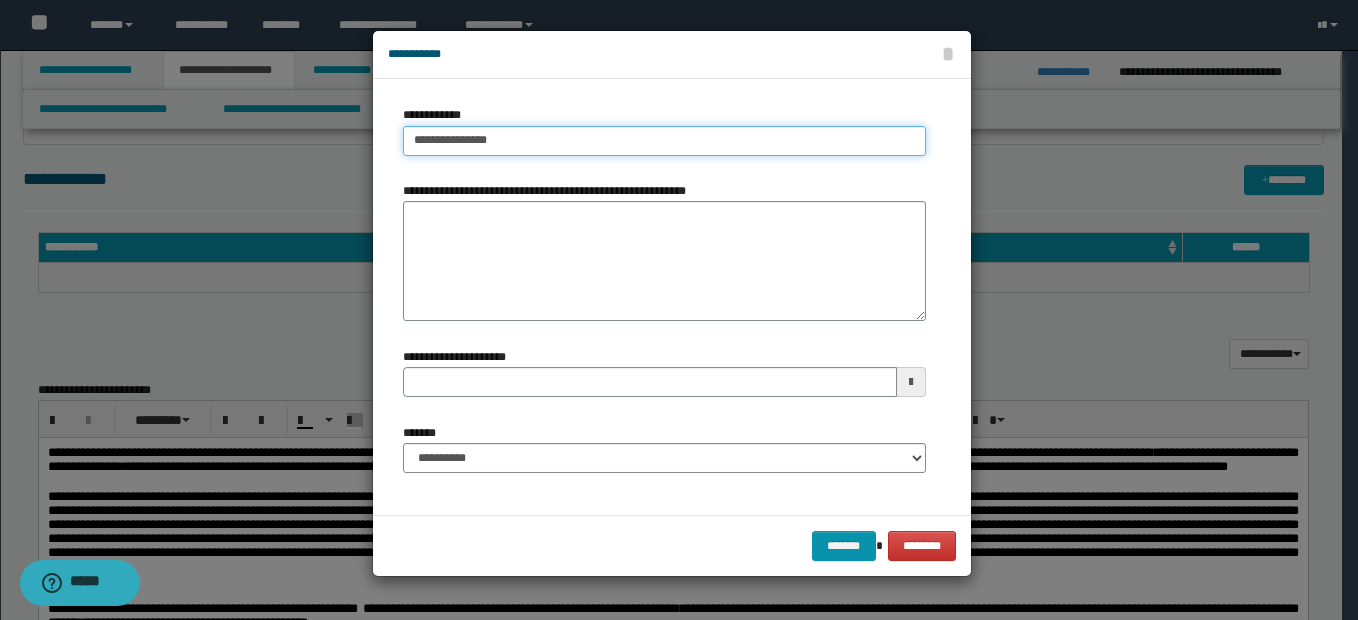 type on "**********" 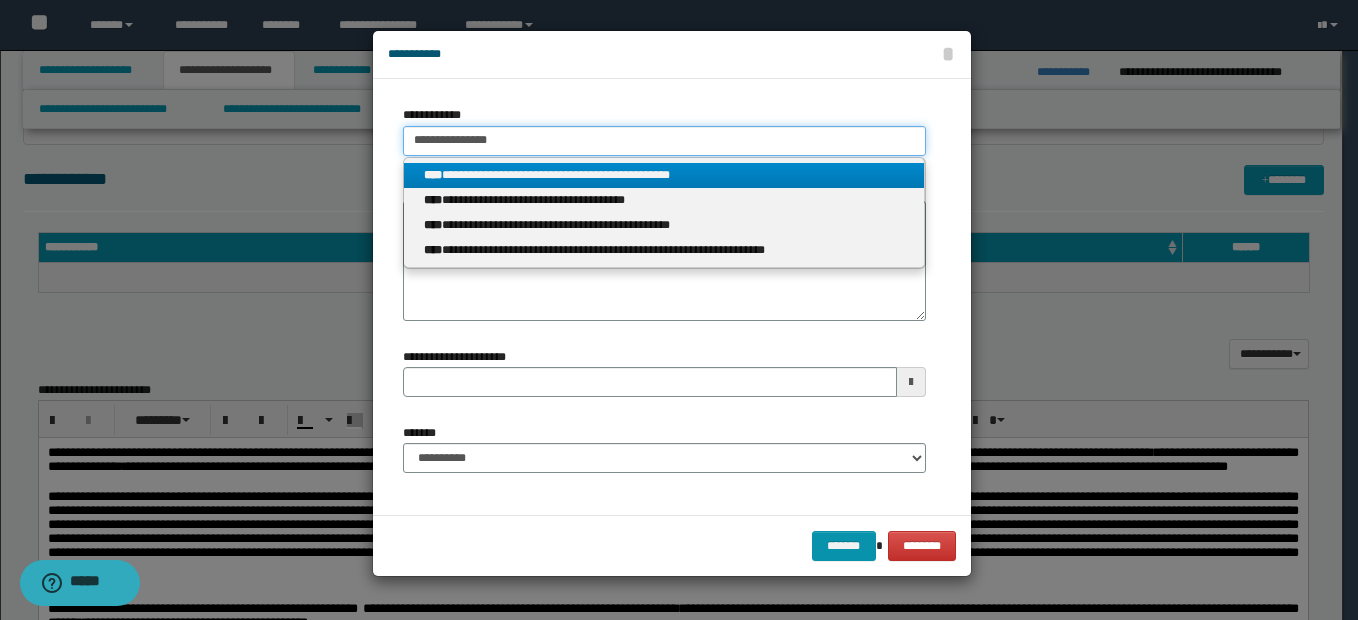 type on "**********" 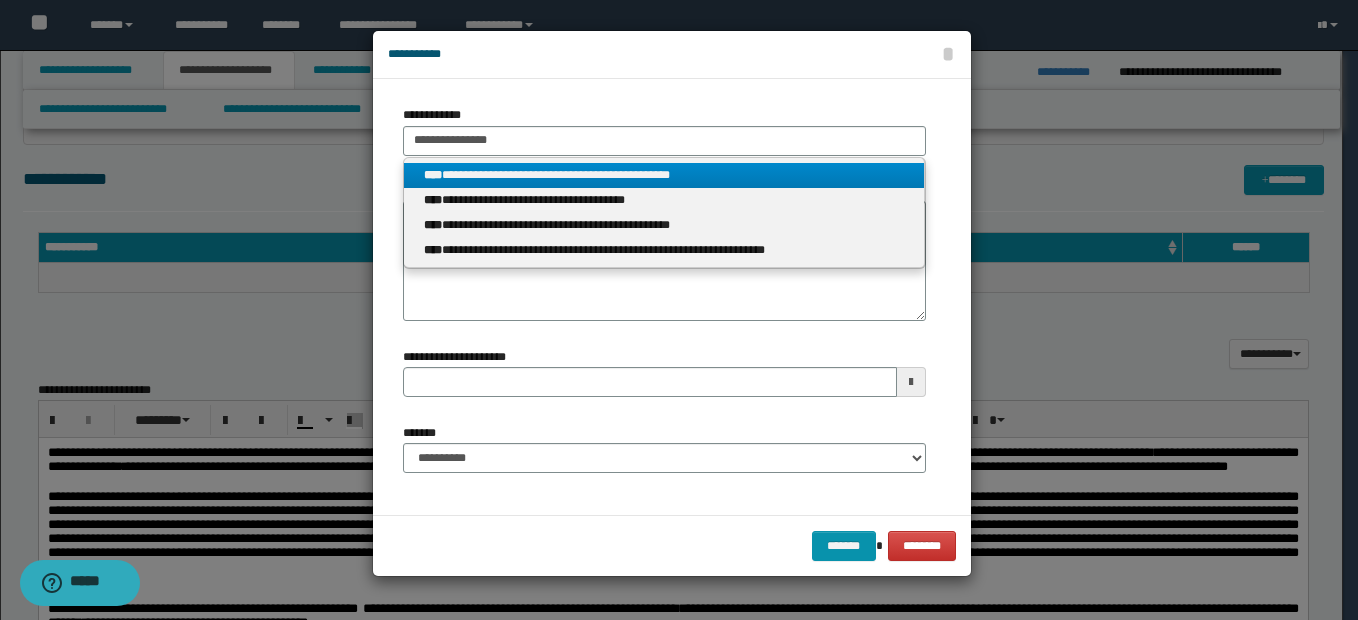 click on "**********" at bounding box center [664, 175] 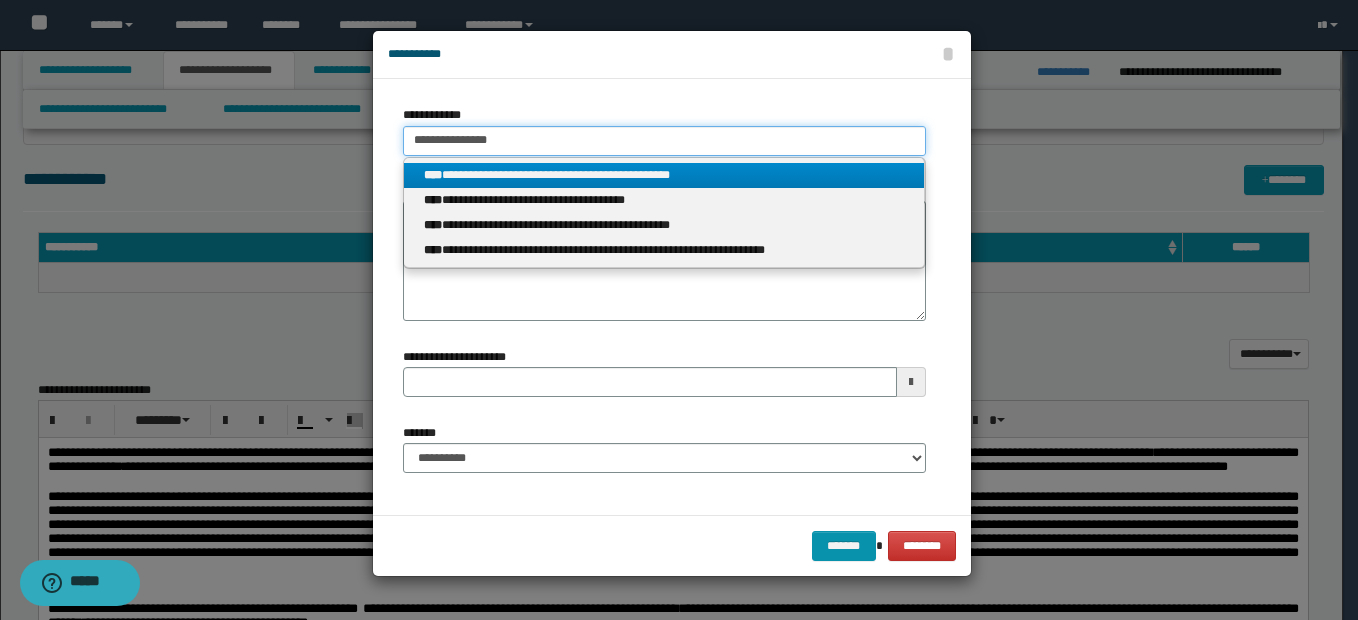 type 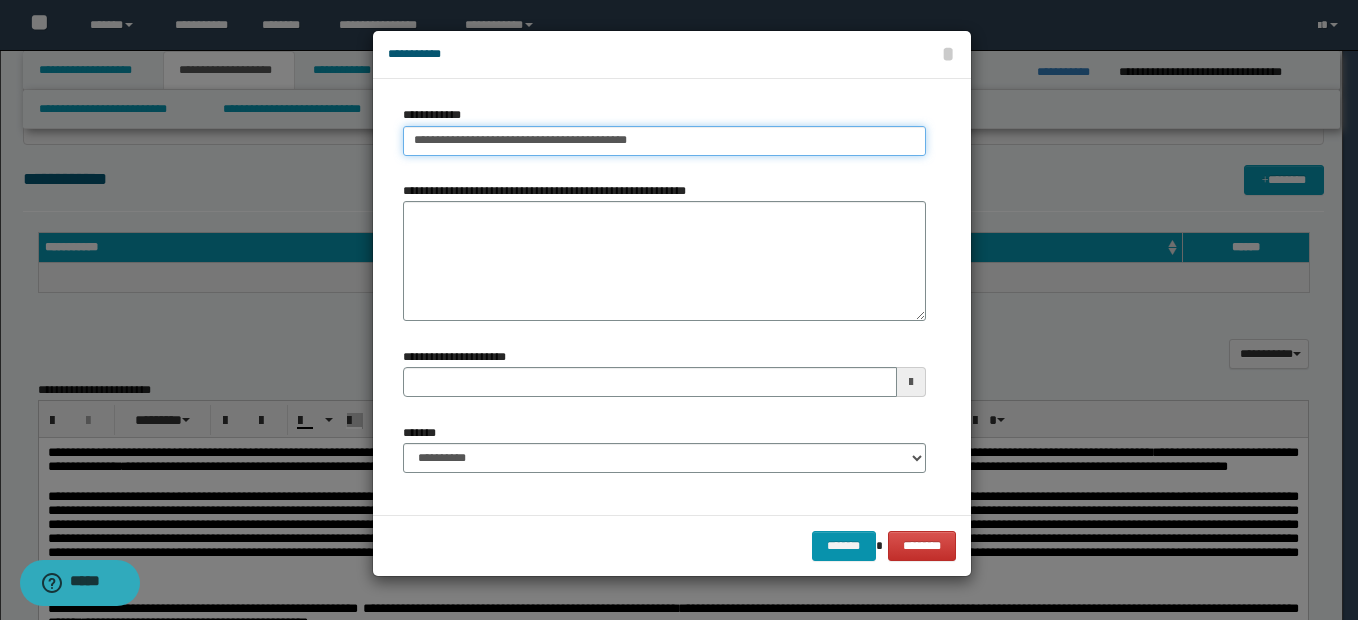type 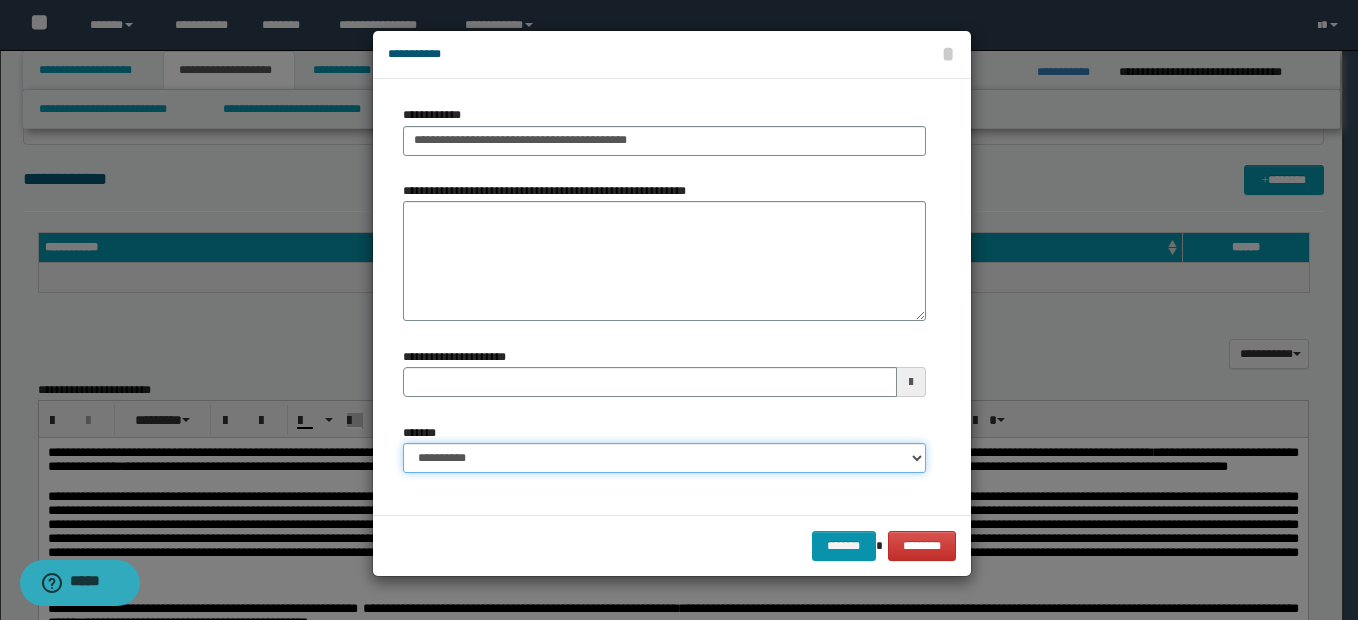 click on "**********" at bounding box center [664, 458] 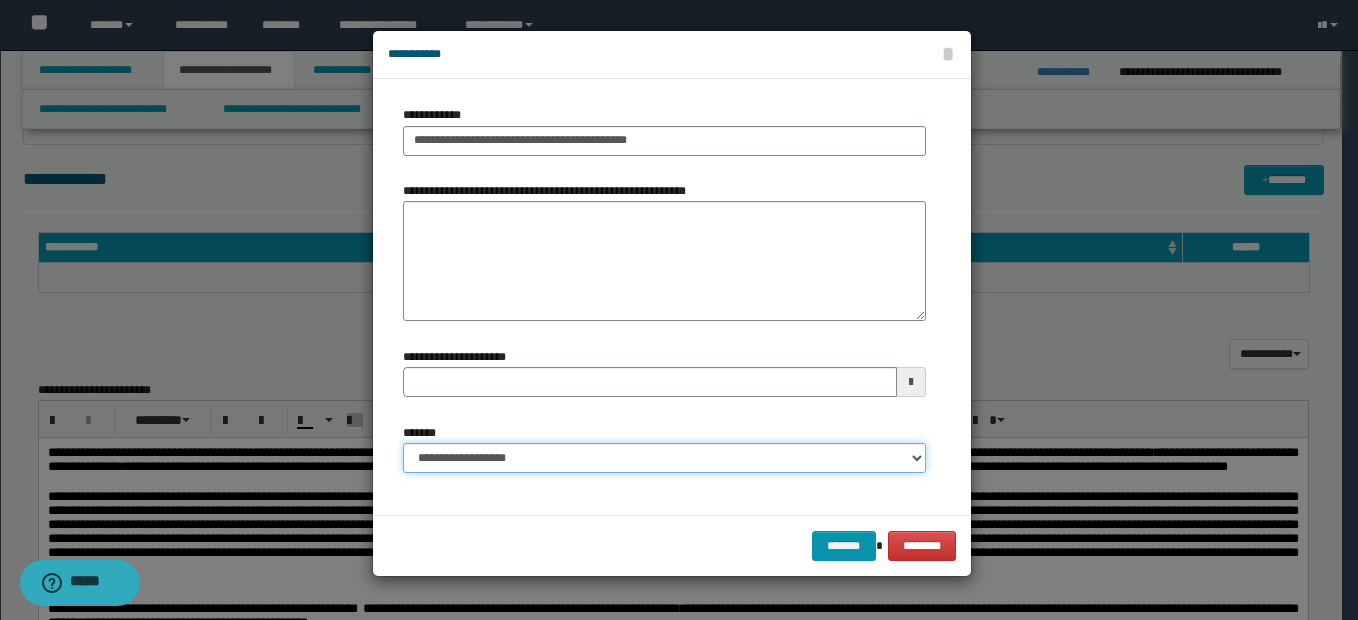 click on "**********" at bounding box center (664, 458) 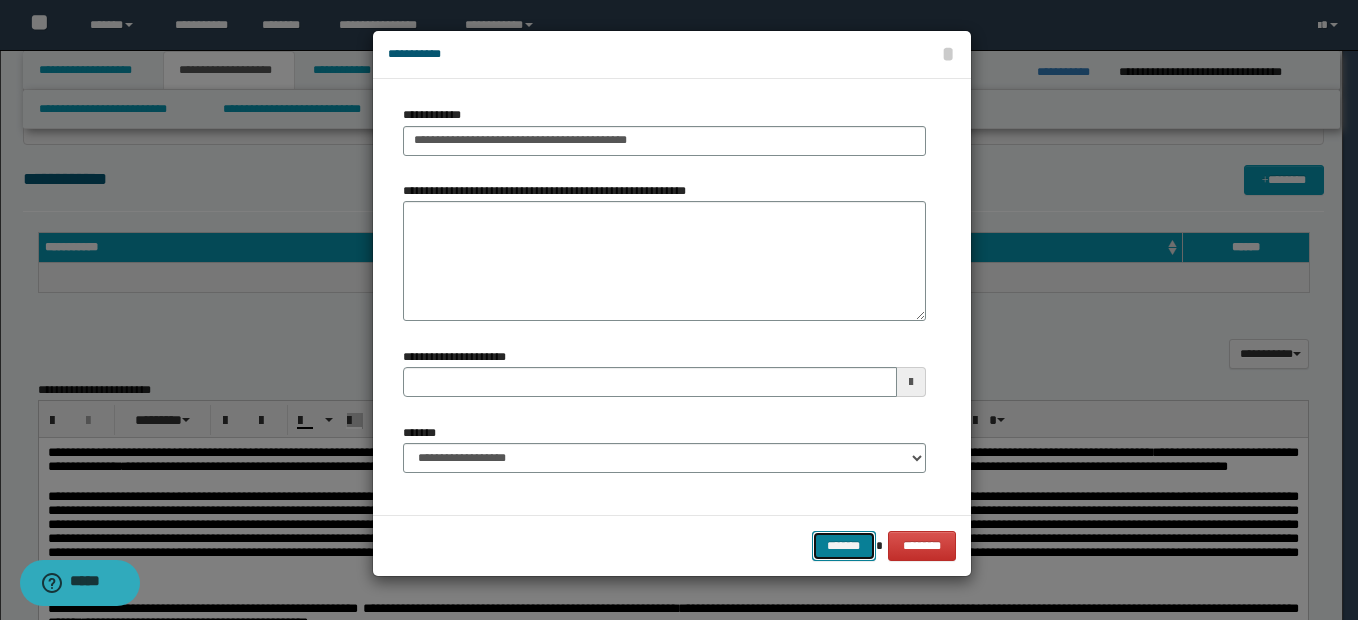 click on "*******" at bounding box center [844, 546] 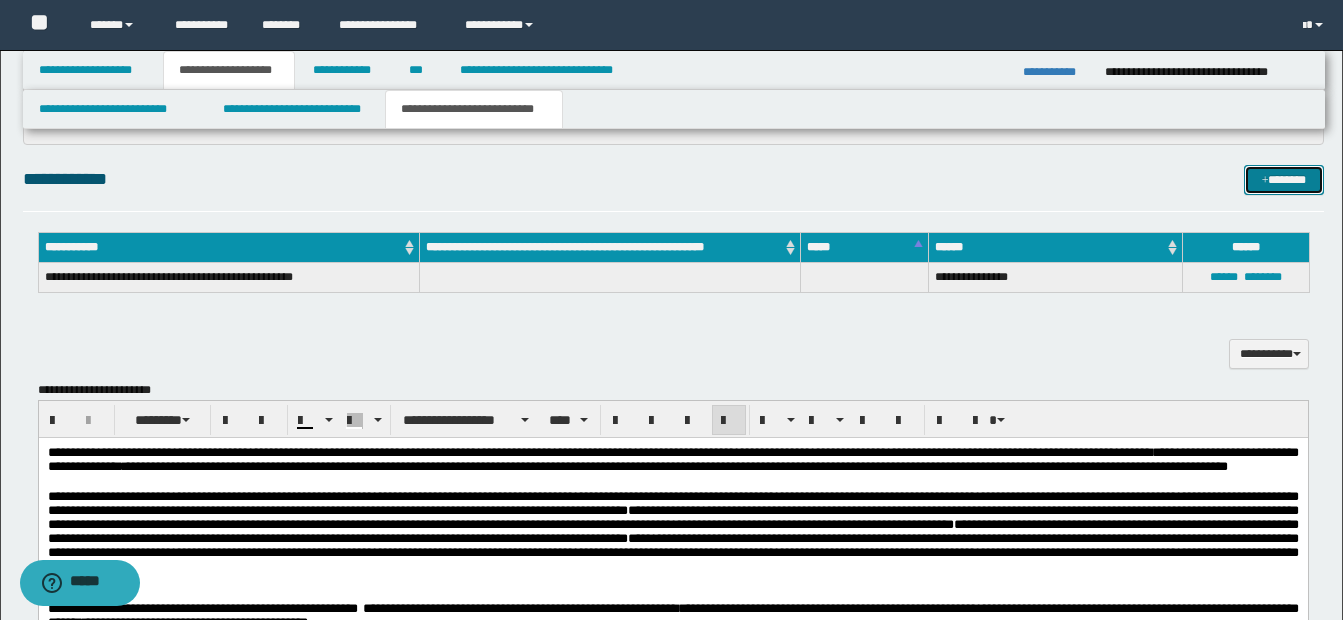 click on "*******" at bounding box center [1284, 180] 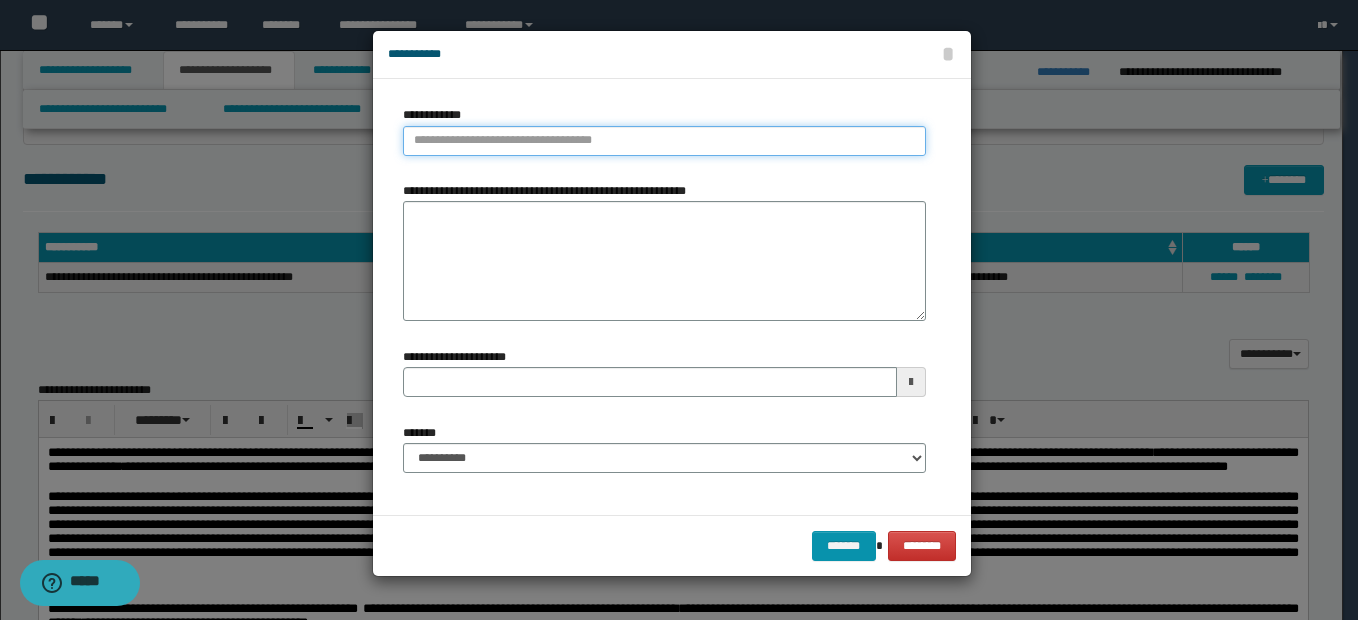 type on "**********" 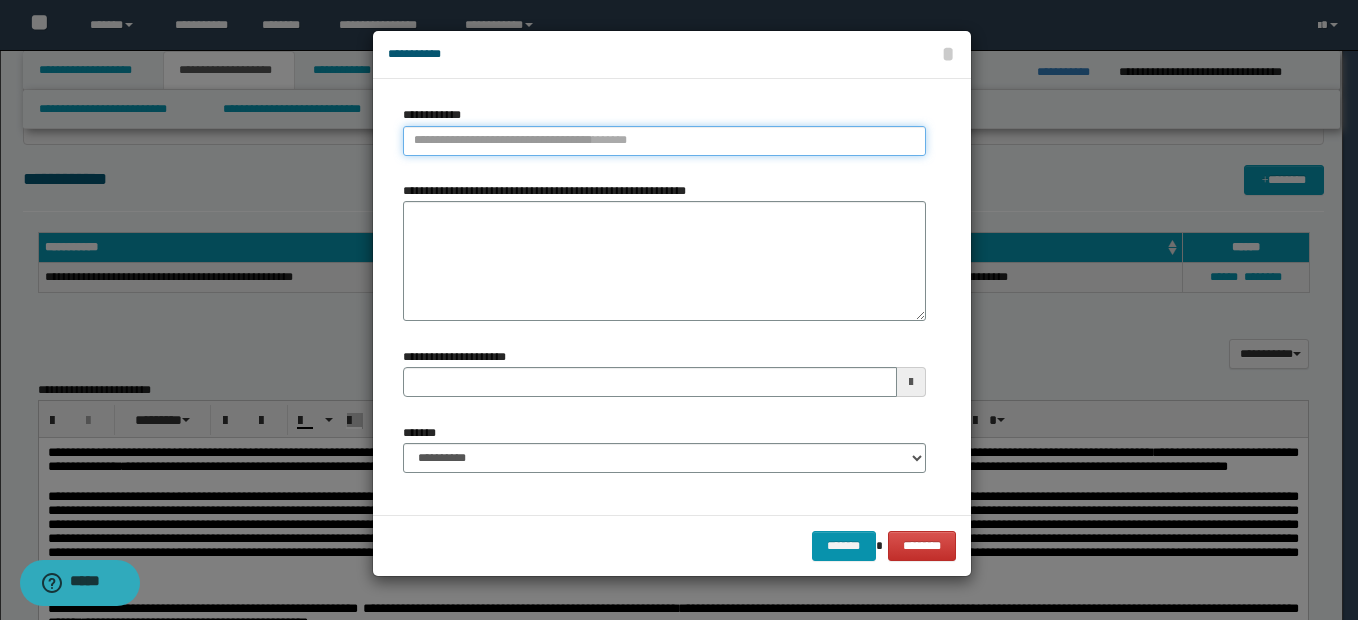 click on "**********" at bounding box center (664, 141) 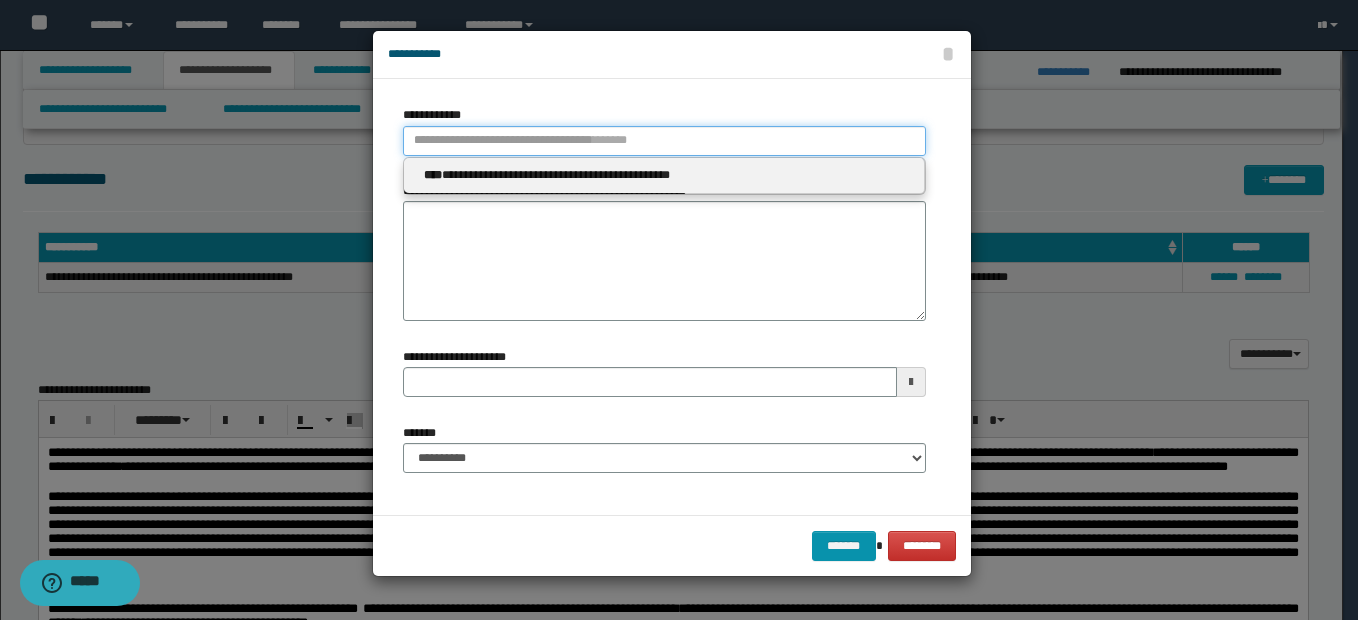 type 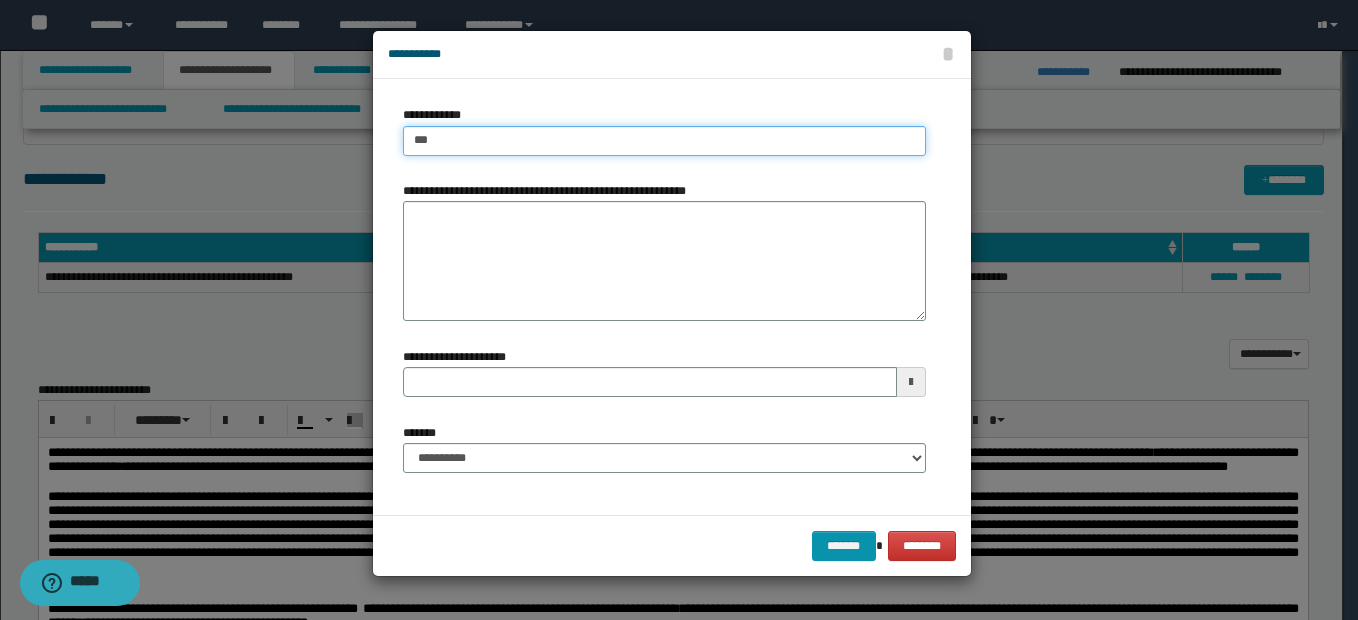 type on "****" 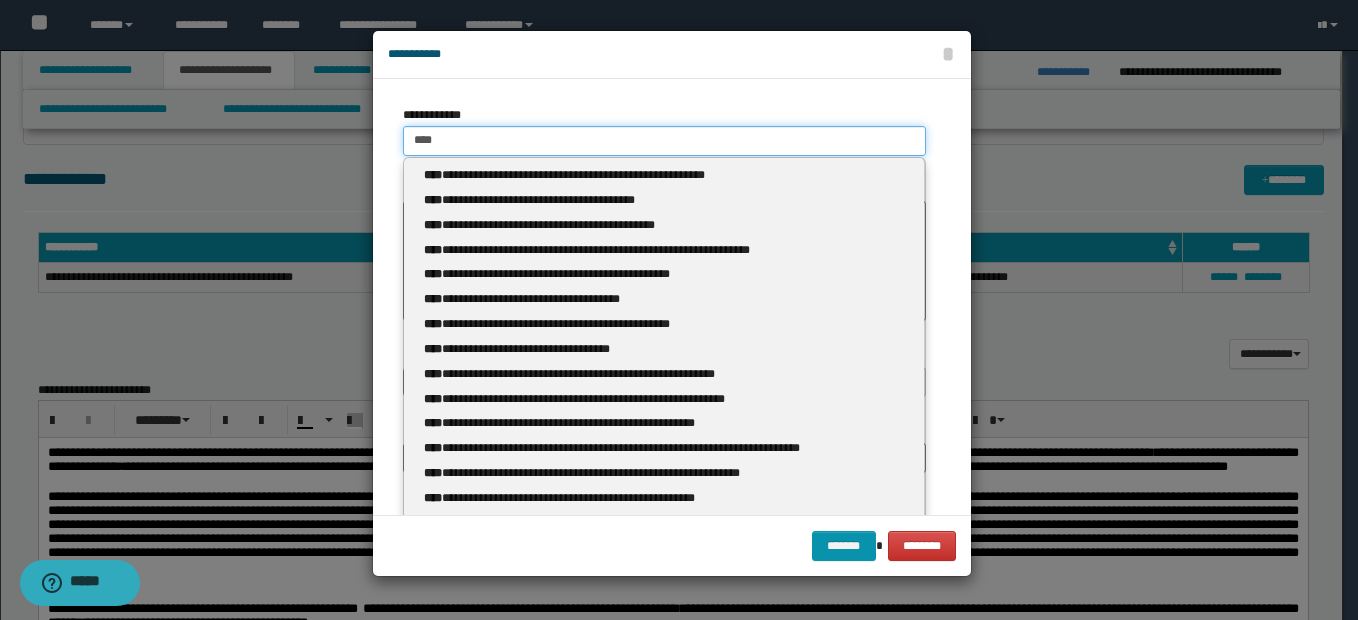 type on "****" 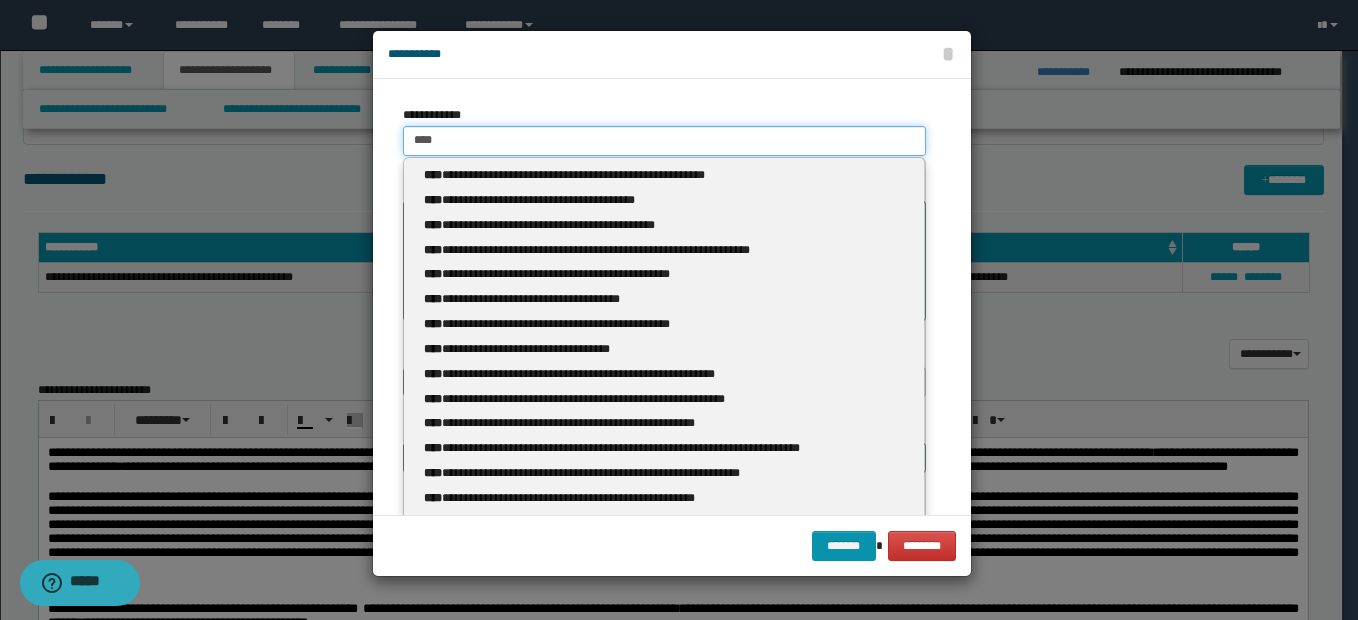 type 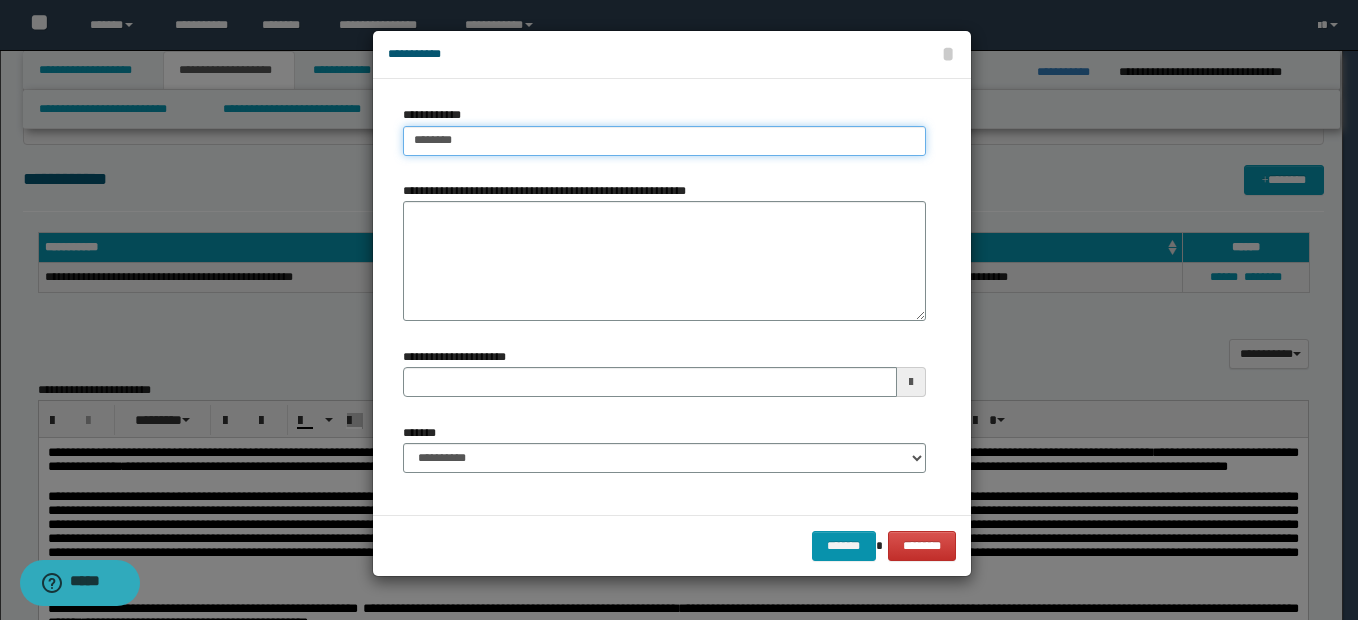 type on "********" 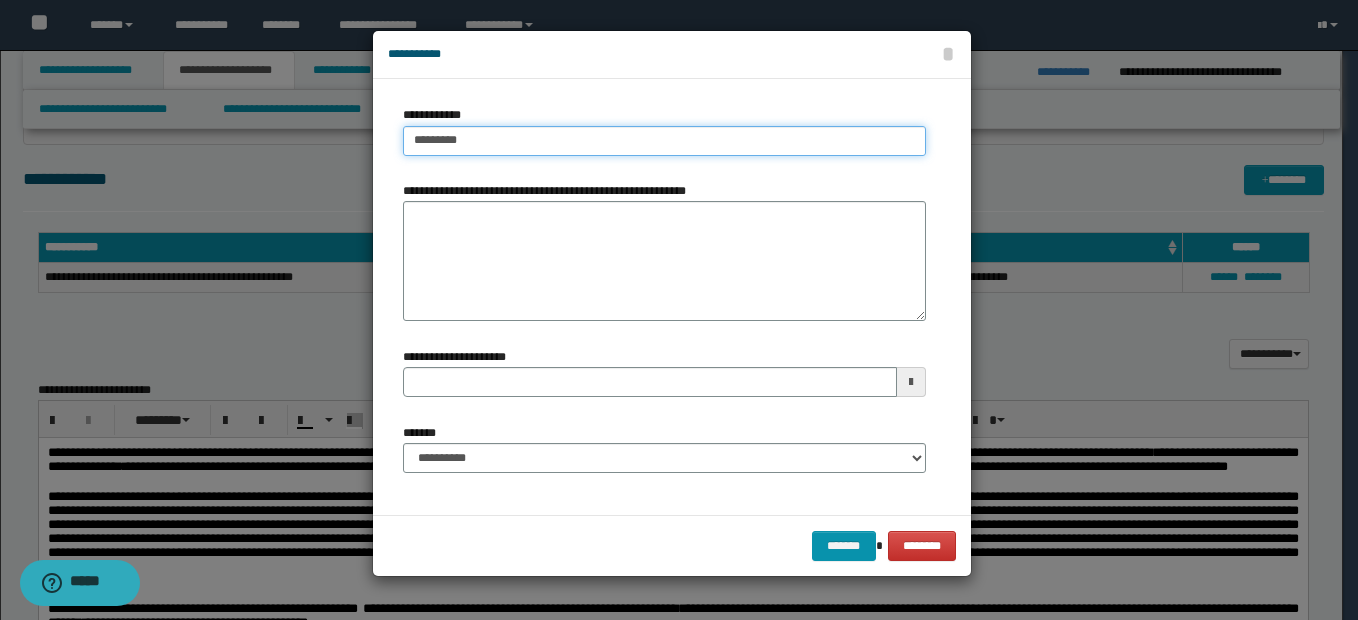 type on "**********" 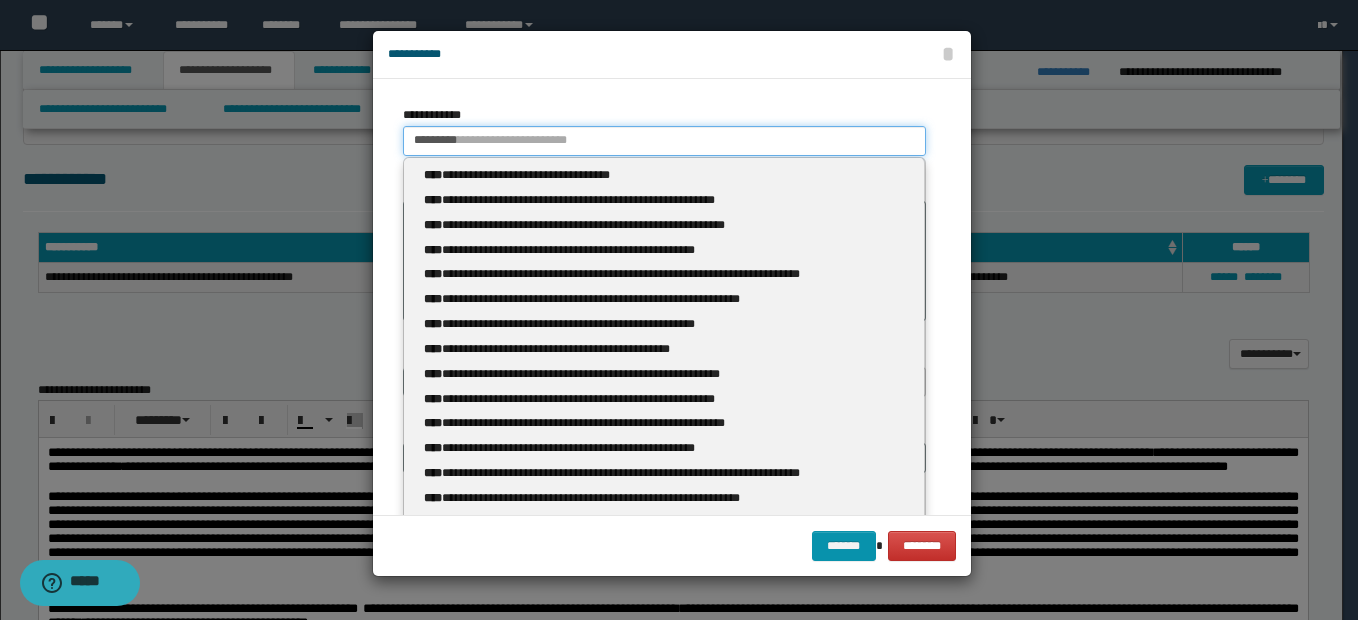 type 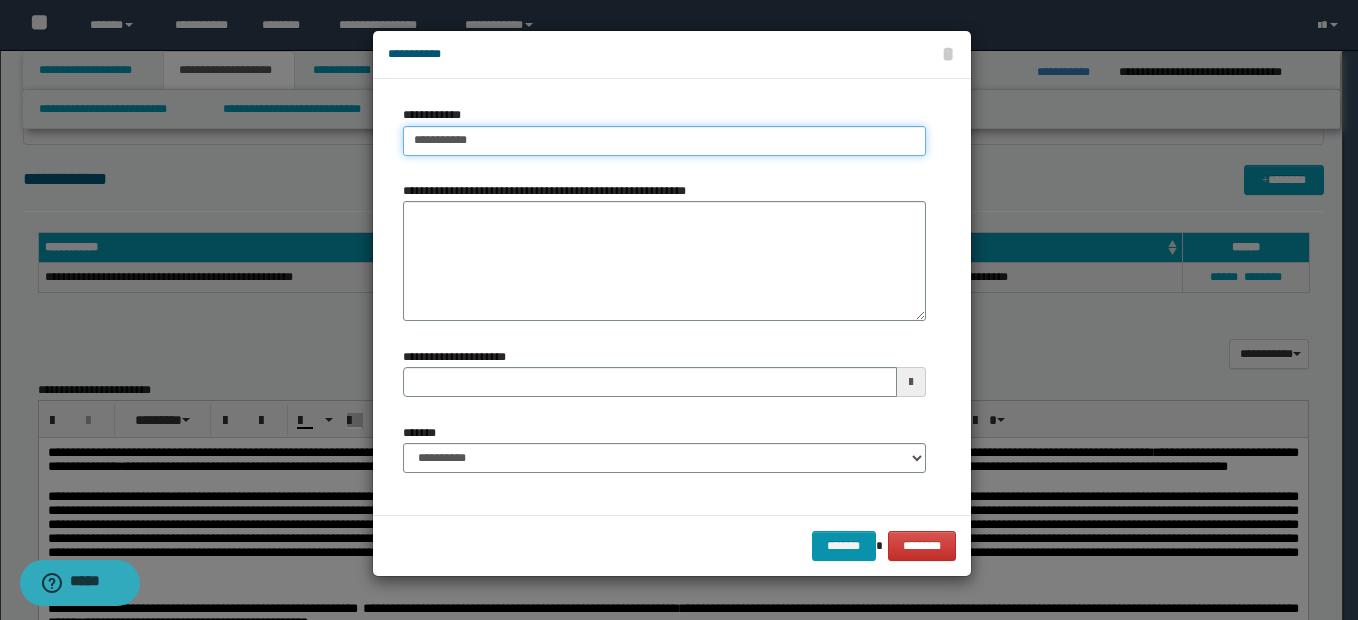 type on "**********" 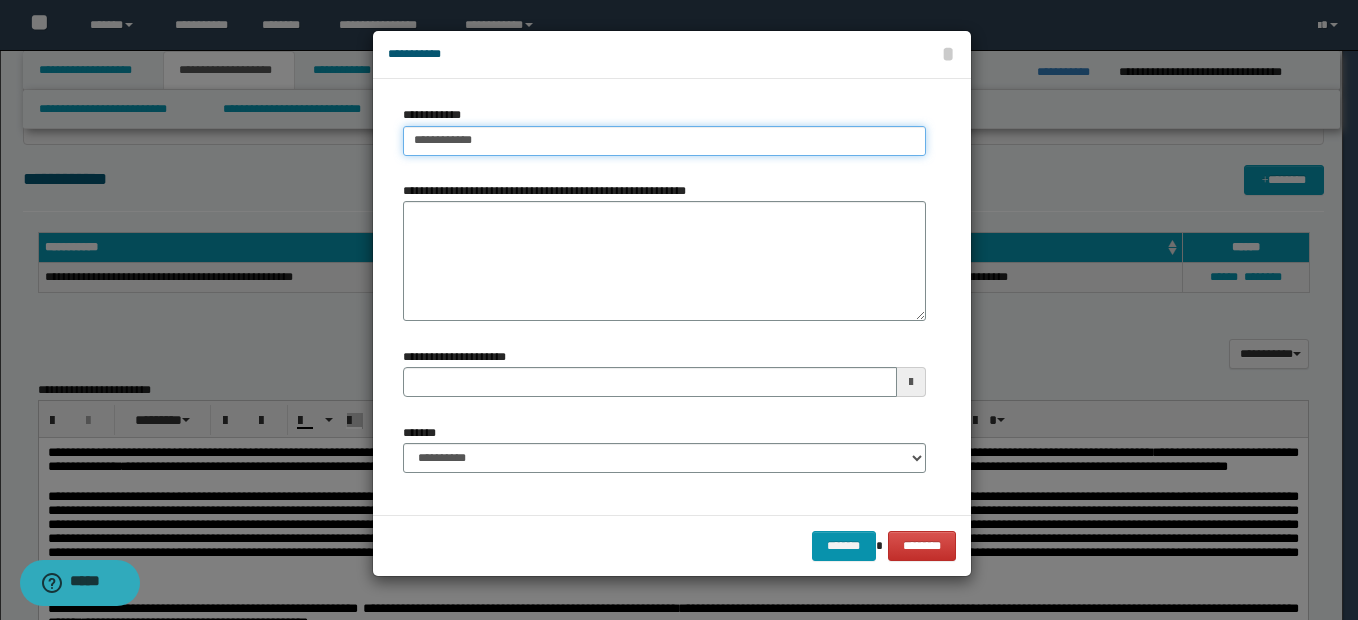 type on "**********" 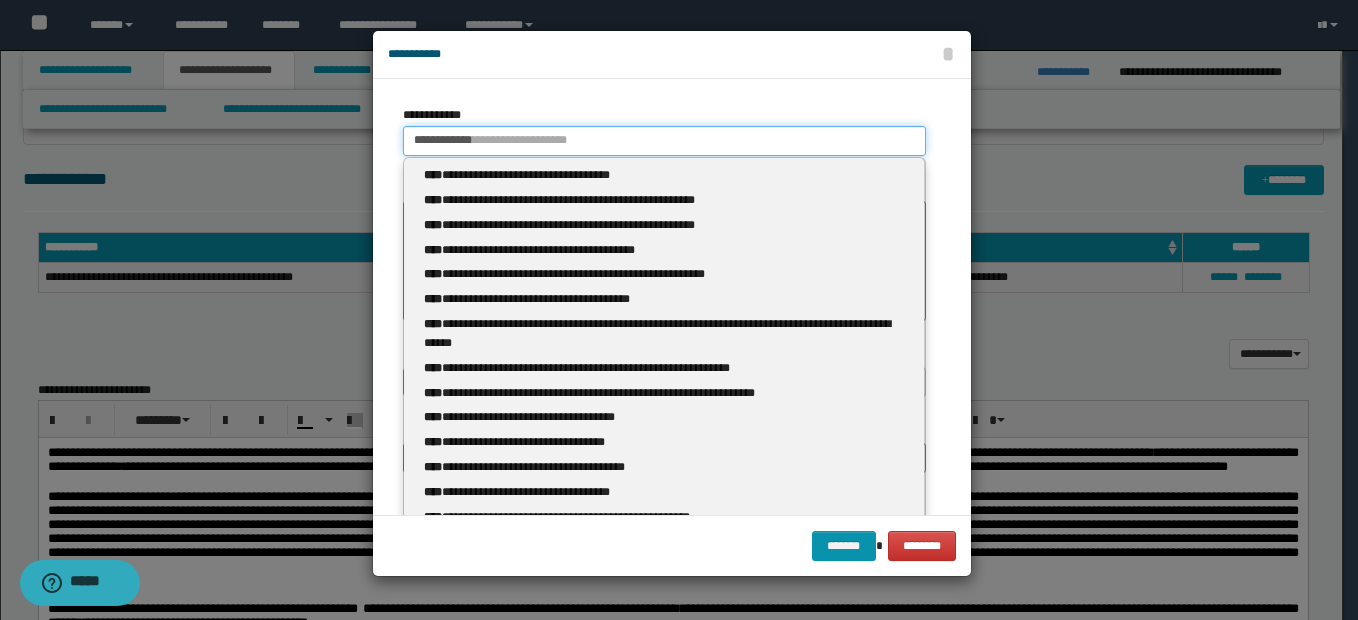 type 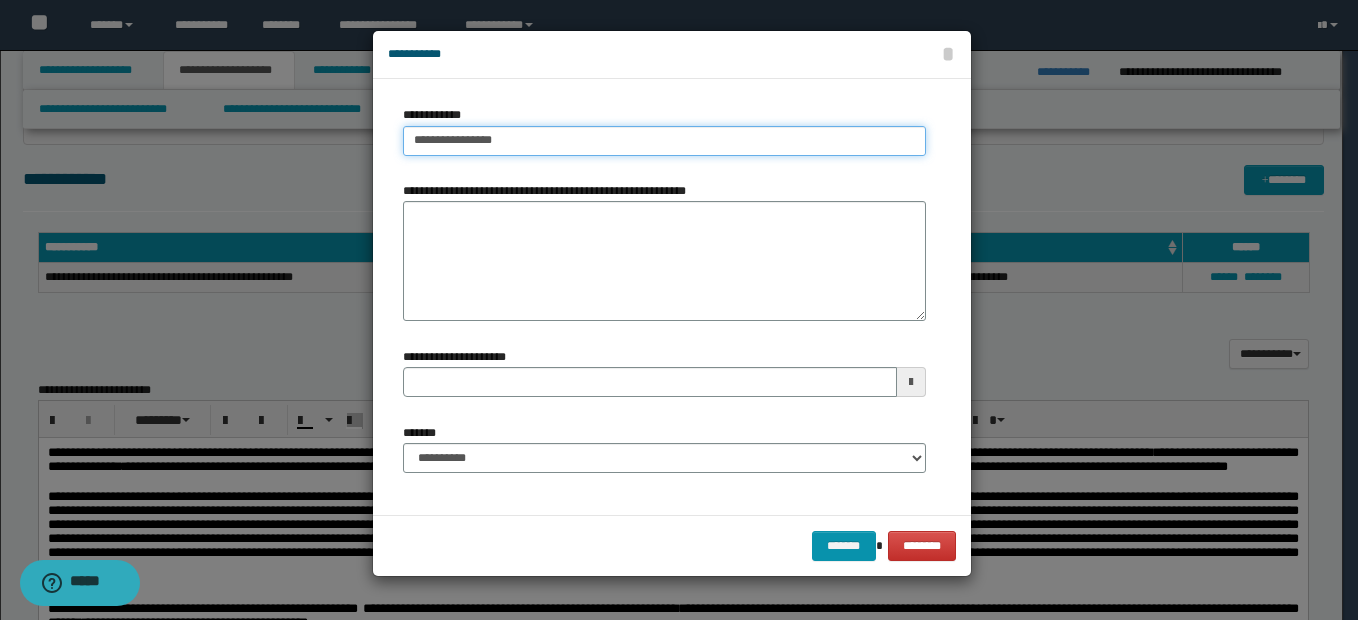 type on "**********" 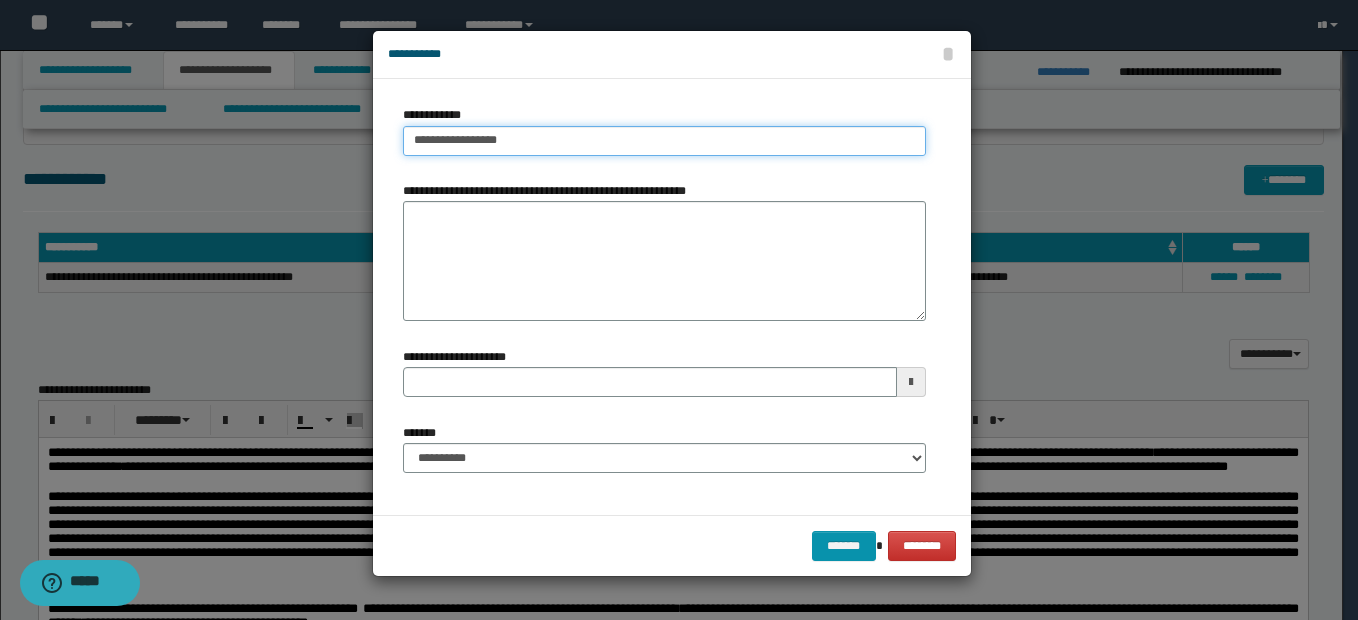 type on "**********" 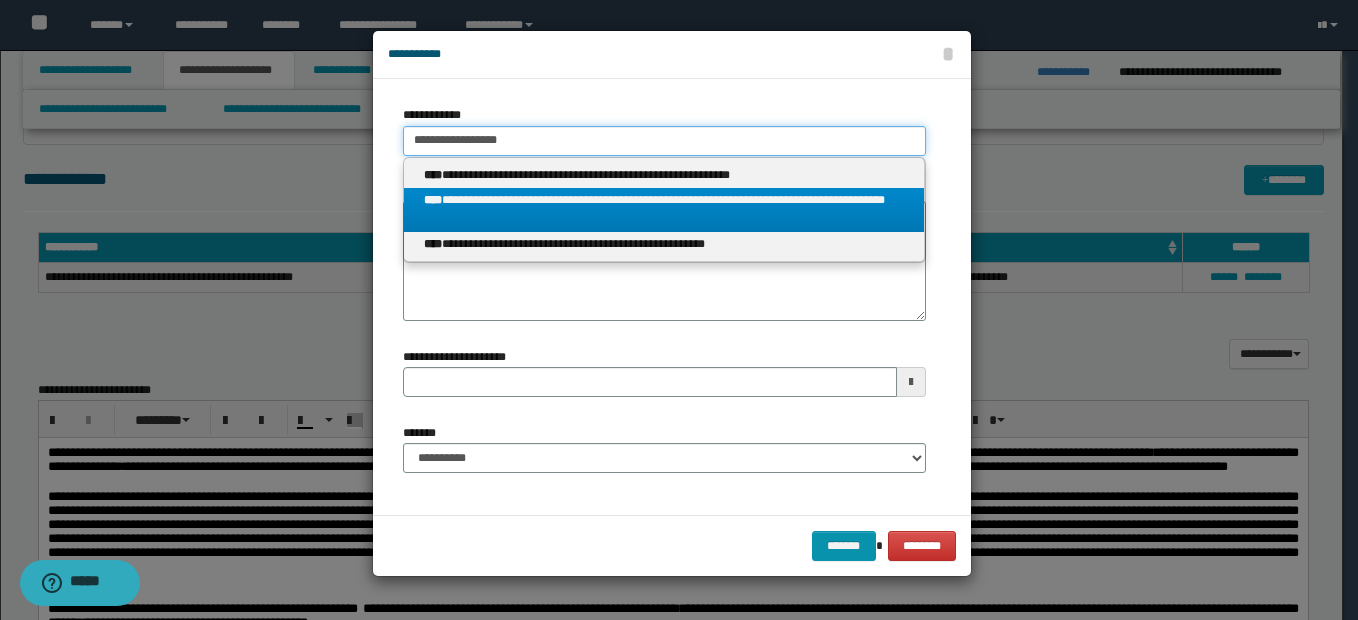 type on "**********" 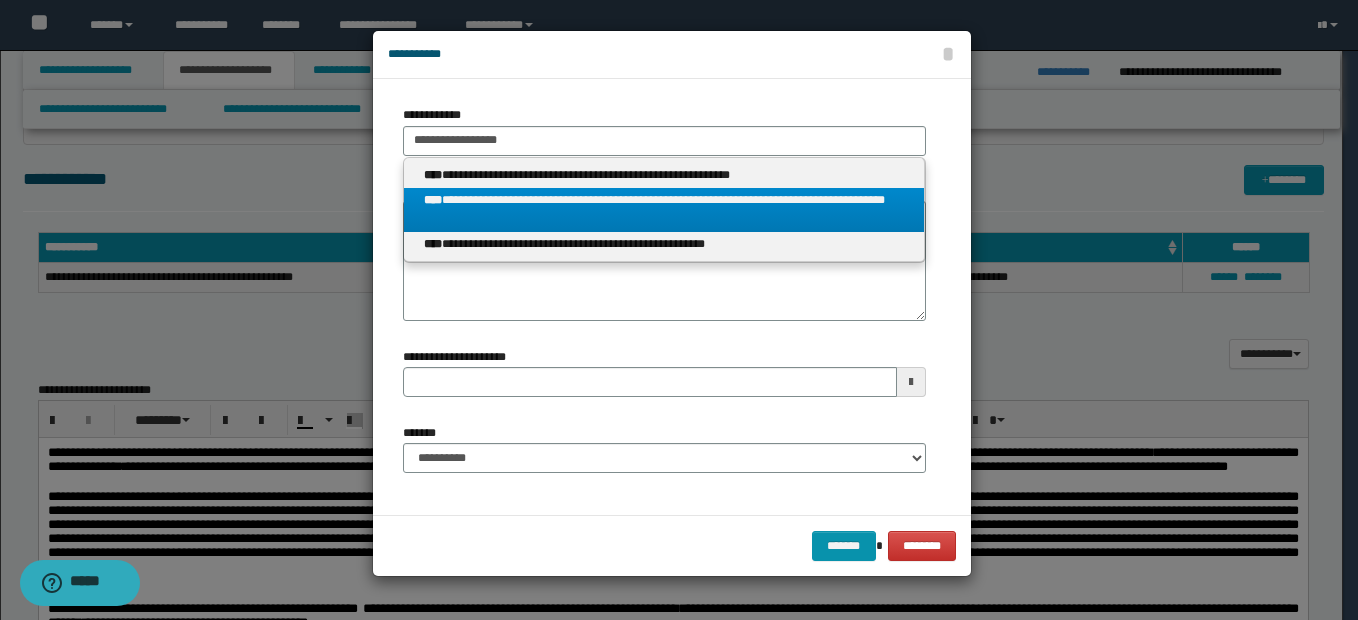 click on "**********" at bounding box center [664, 210] 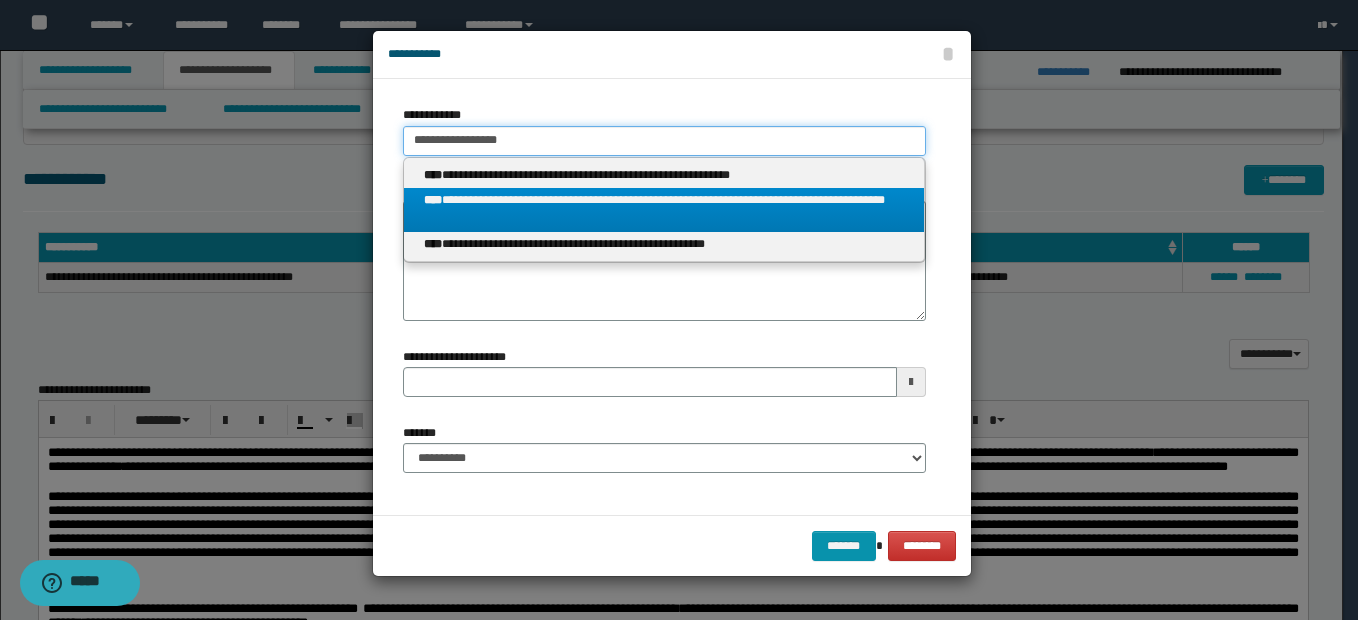 type 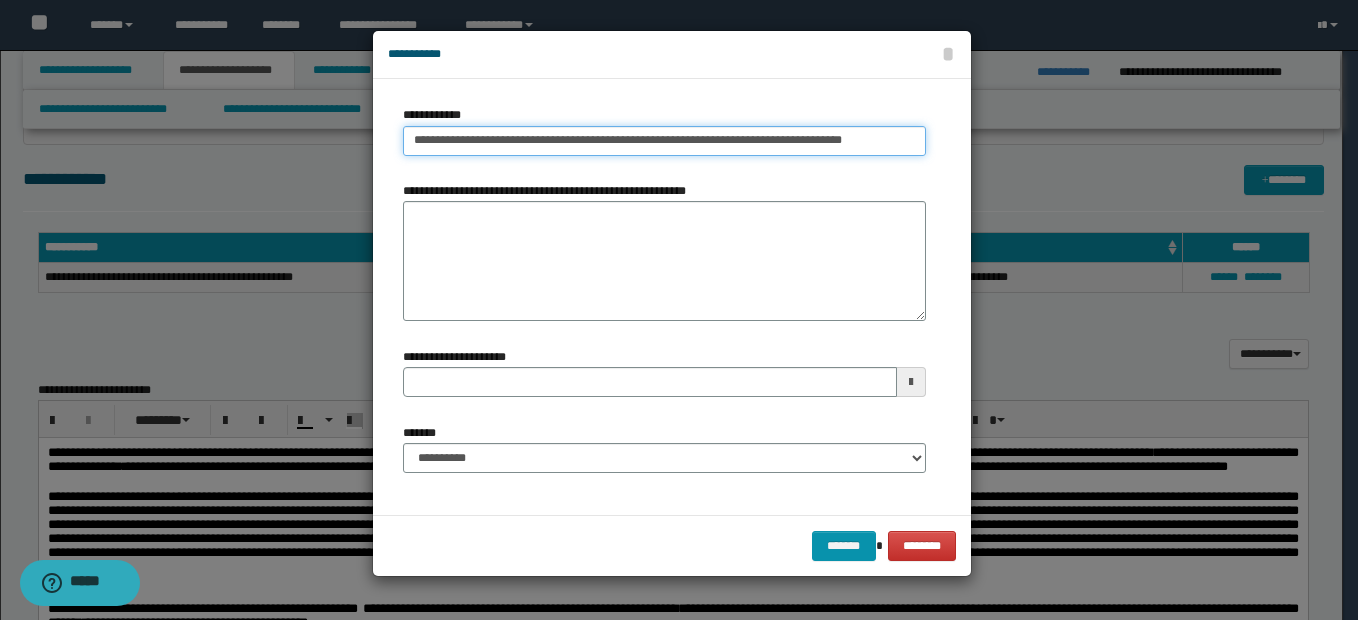 type 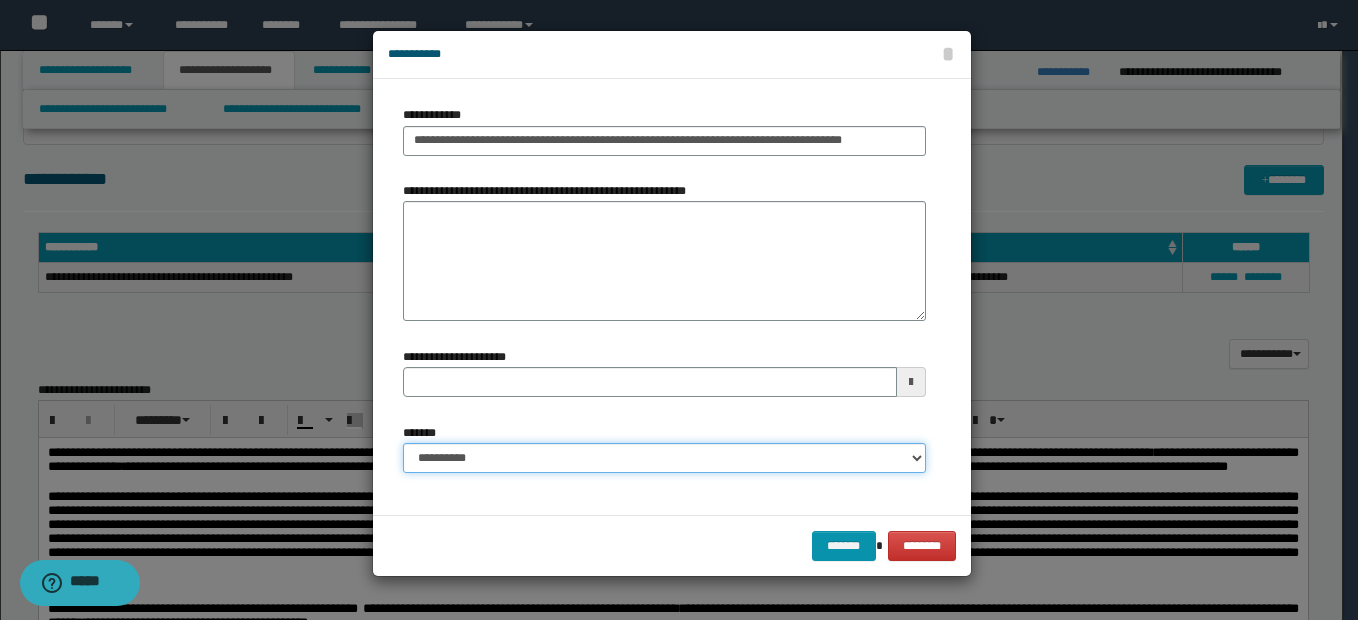 click on "**********" at bounding box center [664, 458] 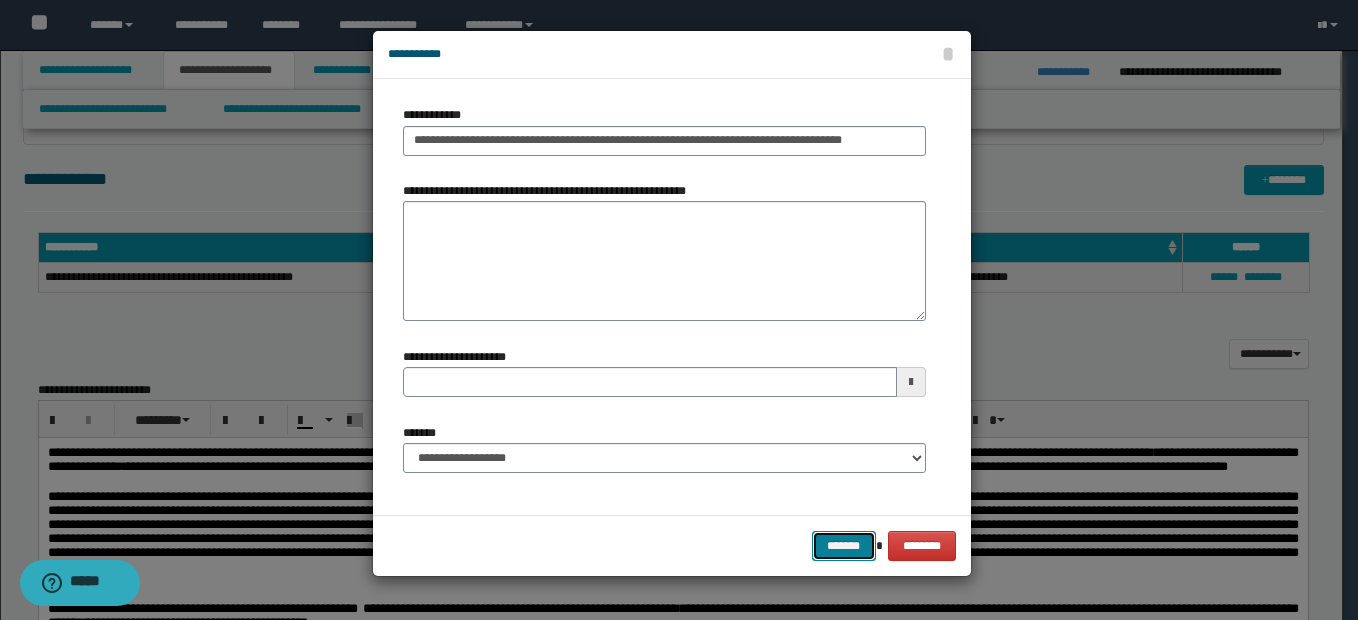 click on "*******" at bounding box center [844, 546] 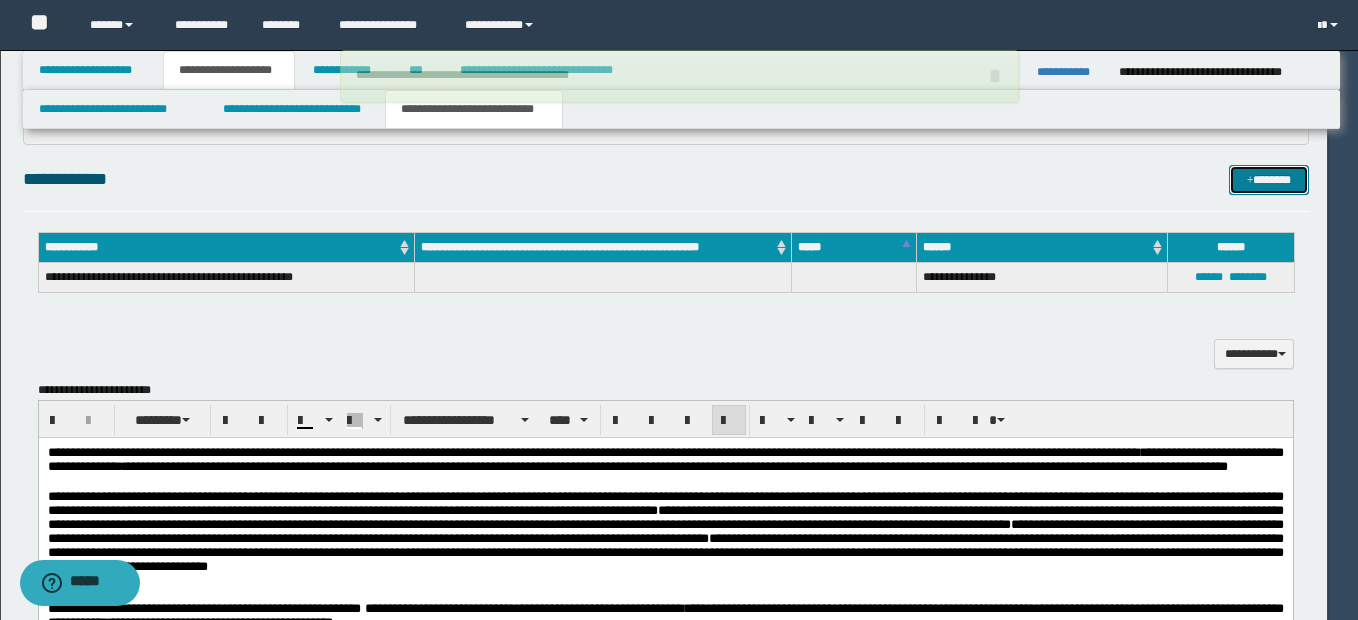 type 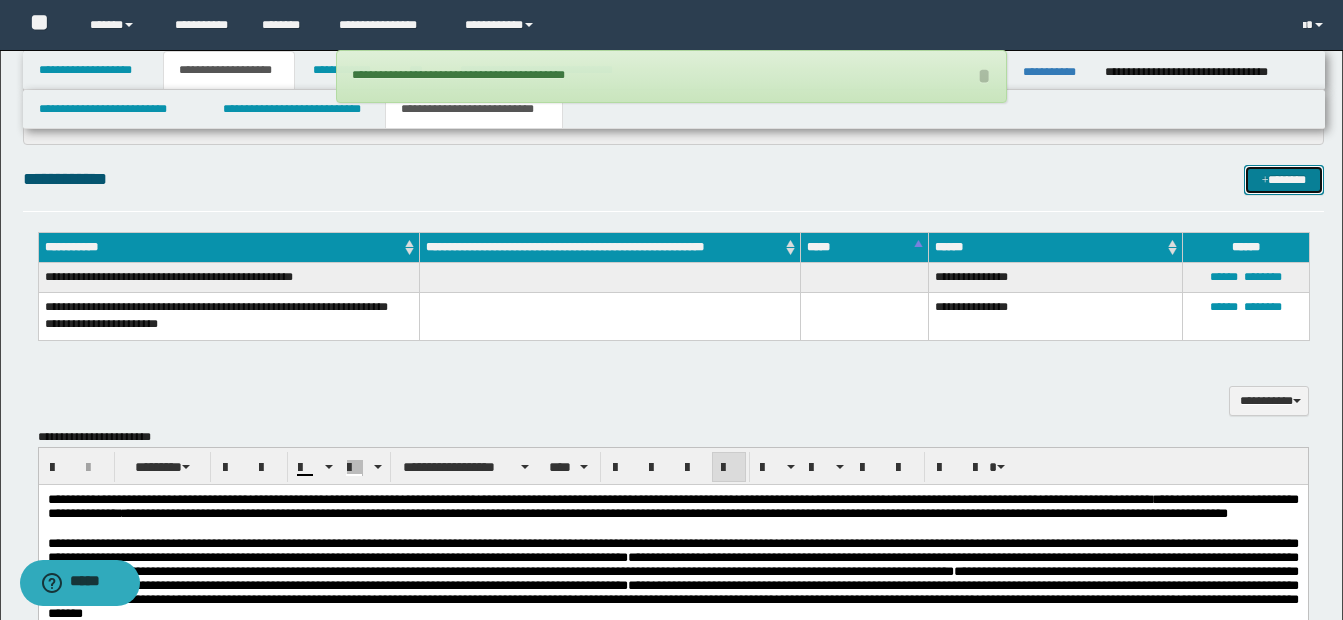 click on "*******" at bounding box center (1284, 180) 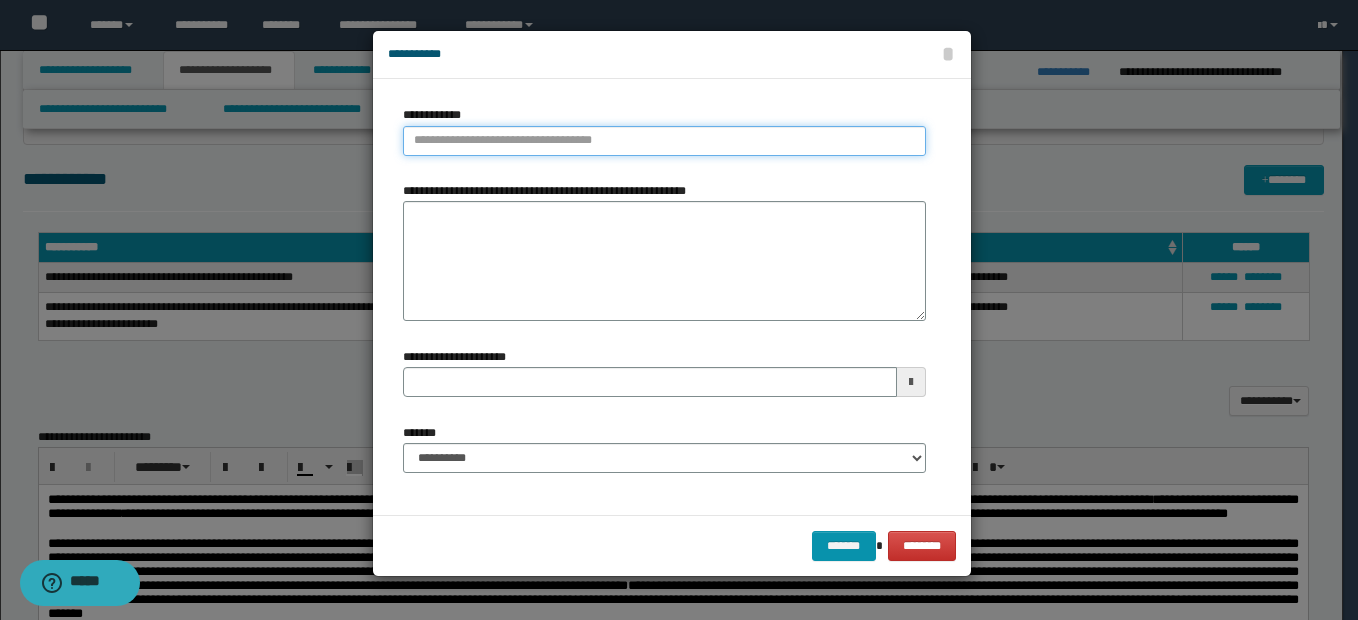 type on "**********" 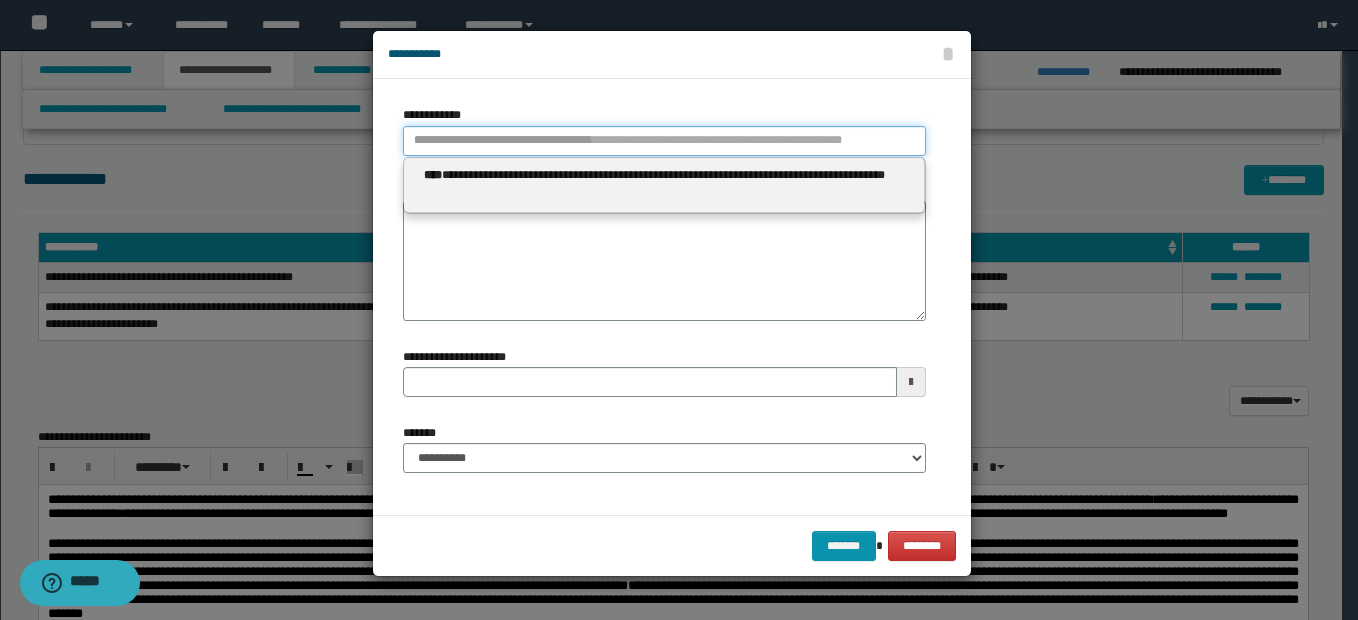 click on "**********" at bounding box center [664, 141] 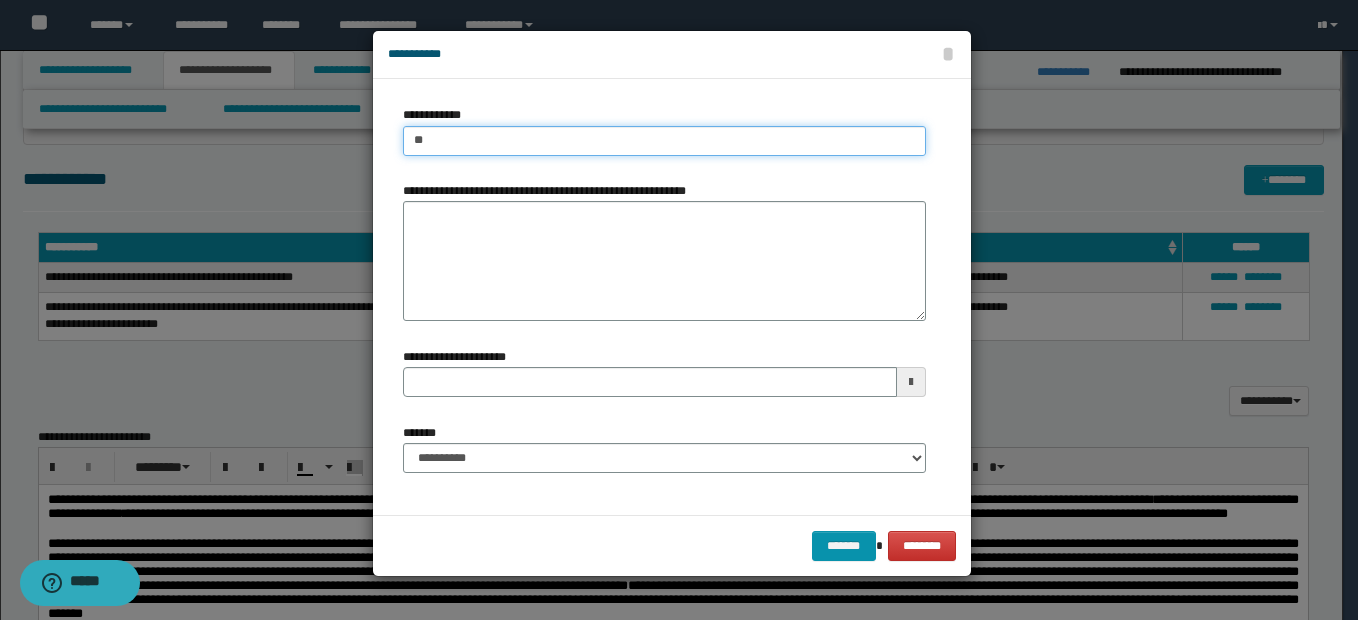 type on "***" 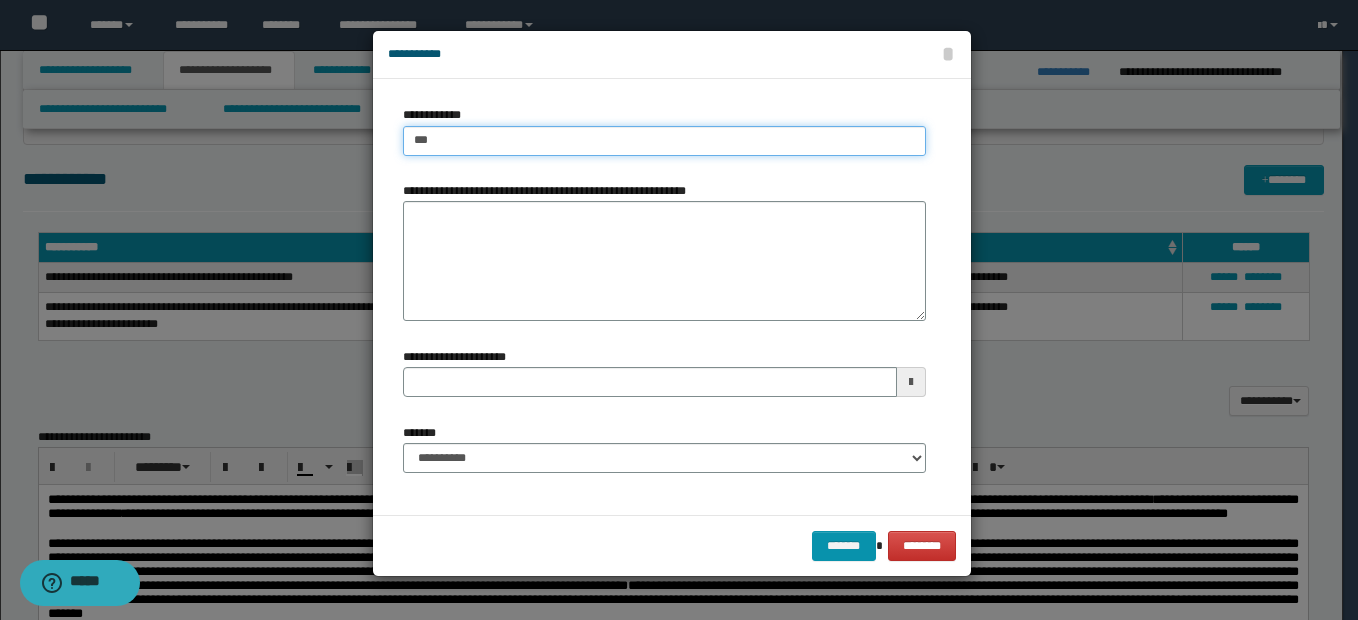 type 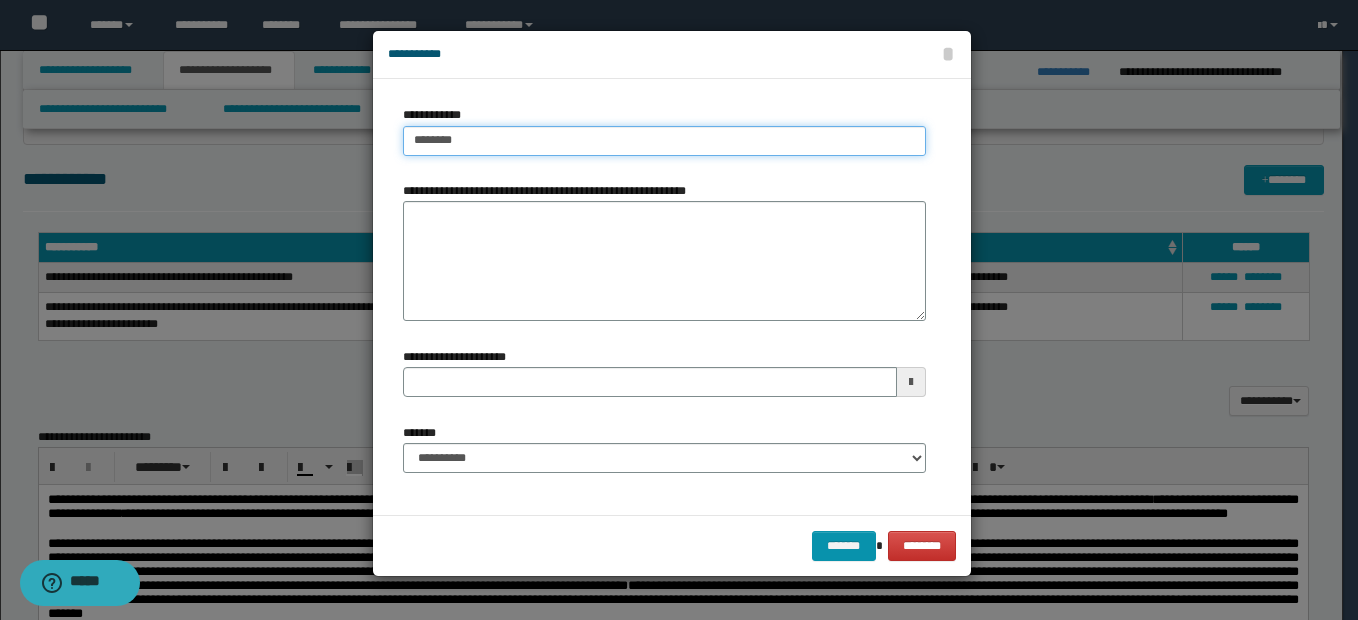 type on "********" 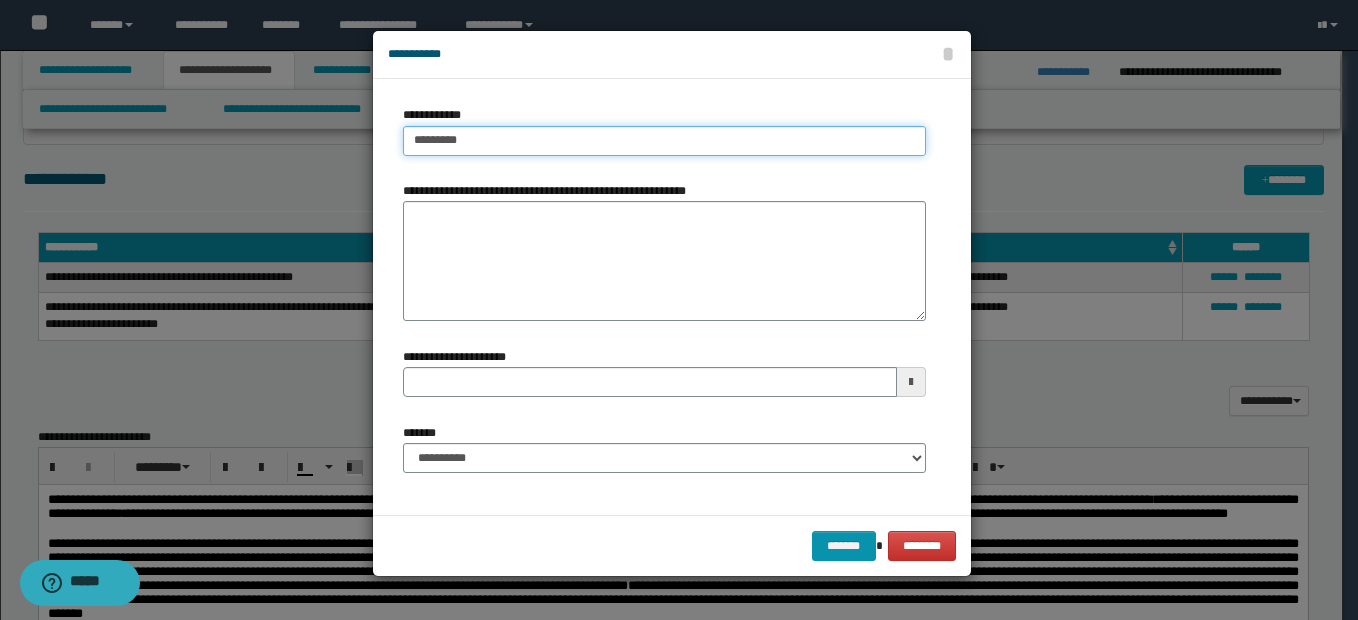 type on "**********" 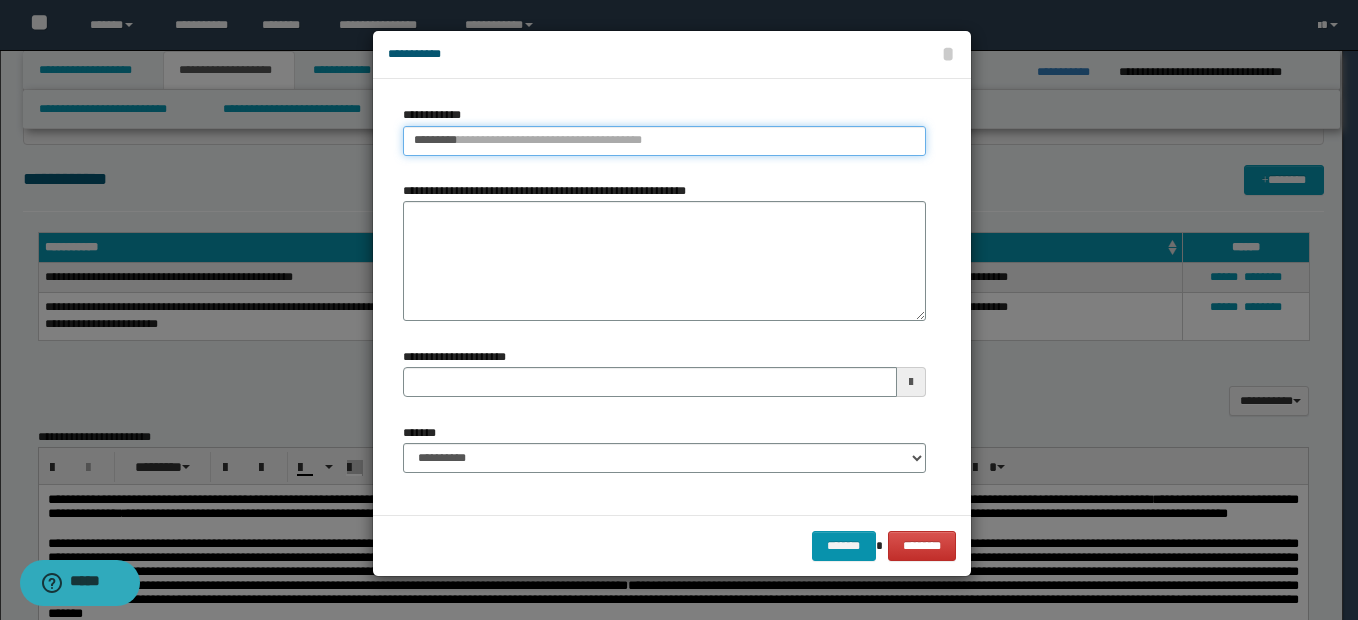 type 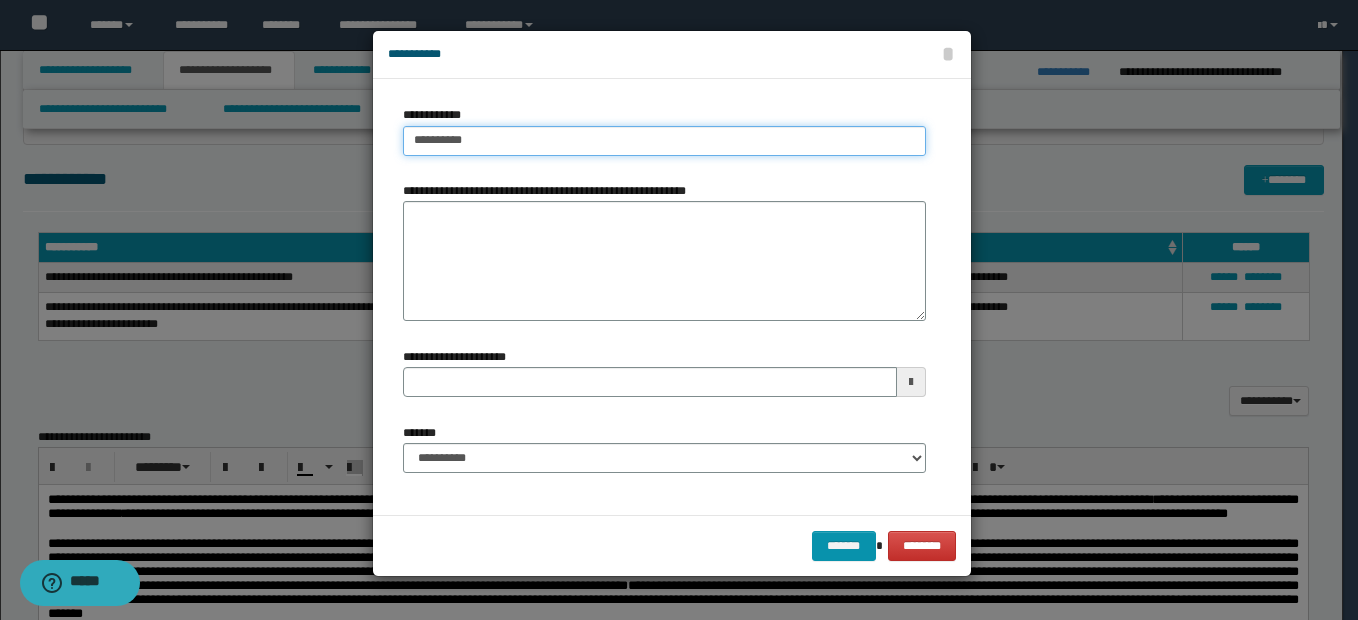 type on "**********" 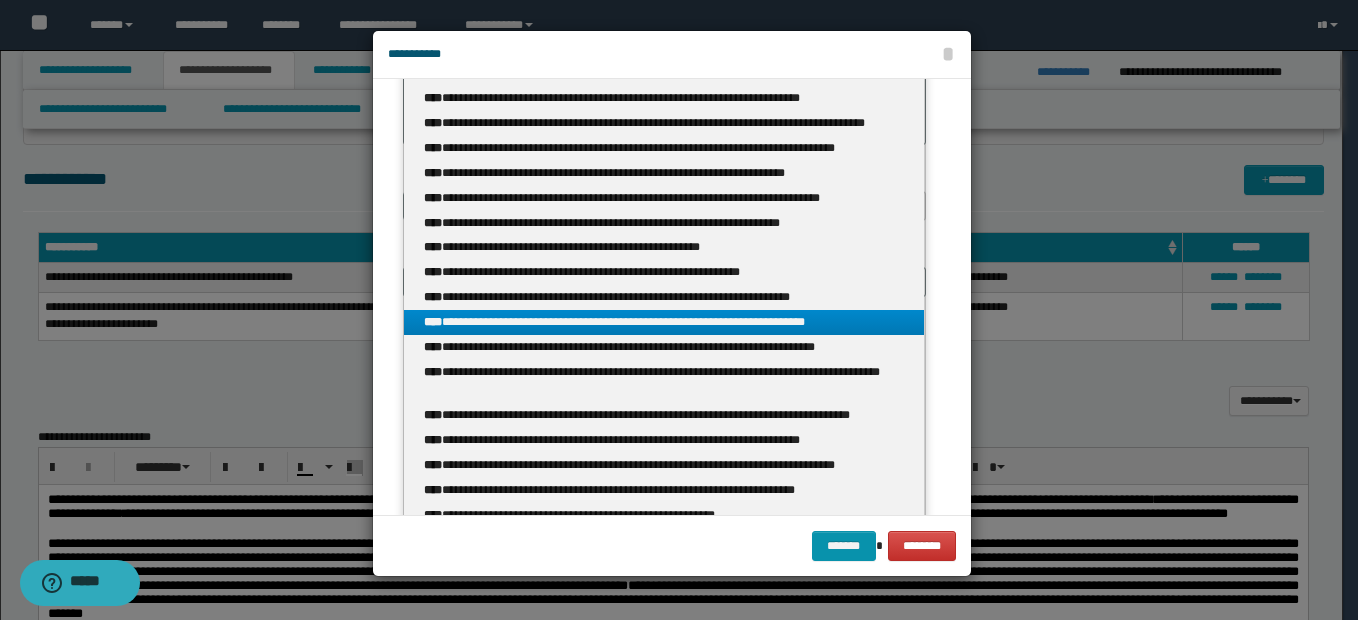 scroll, scrollTop: 295, scrollLeft: 0, axis: vertical 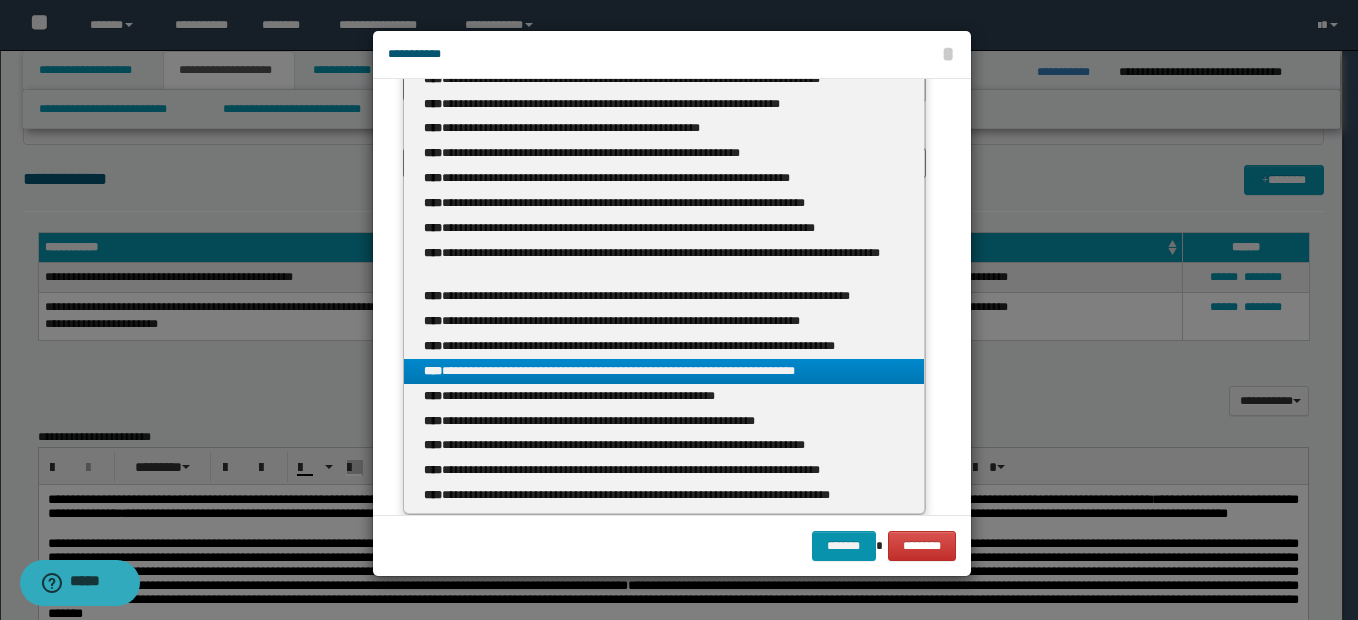 type on "**********" 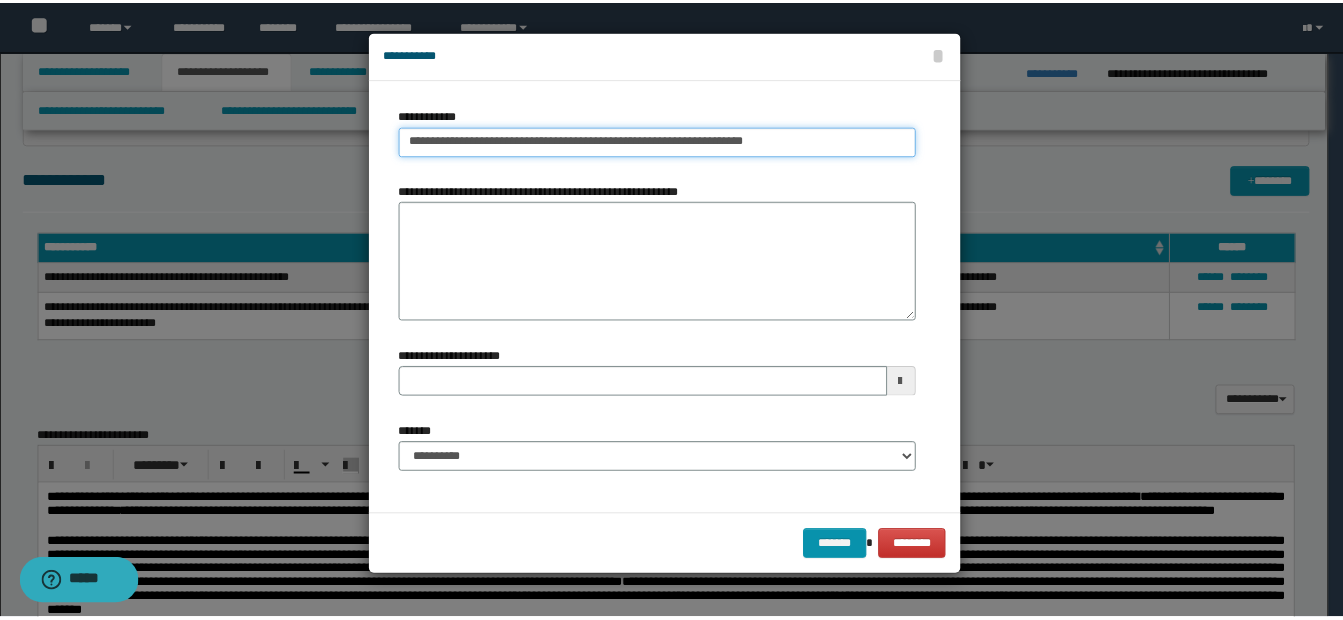 scroll, scrollTop: 0, scrollLeft: 0, axis: both 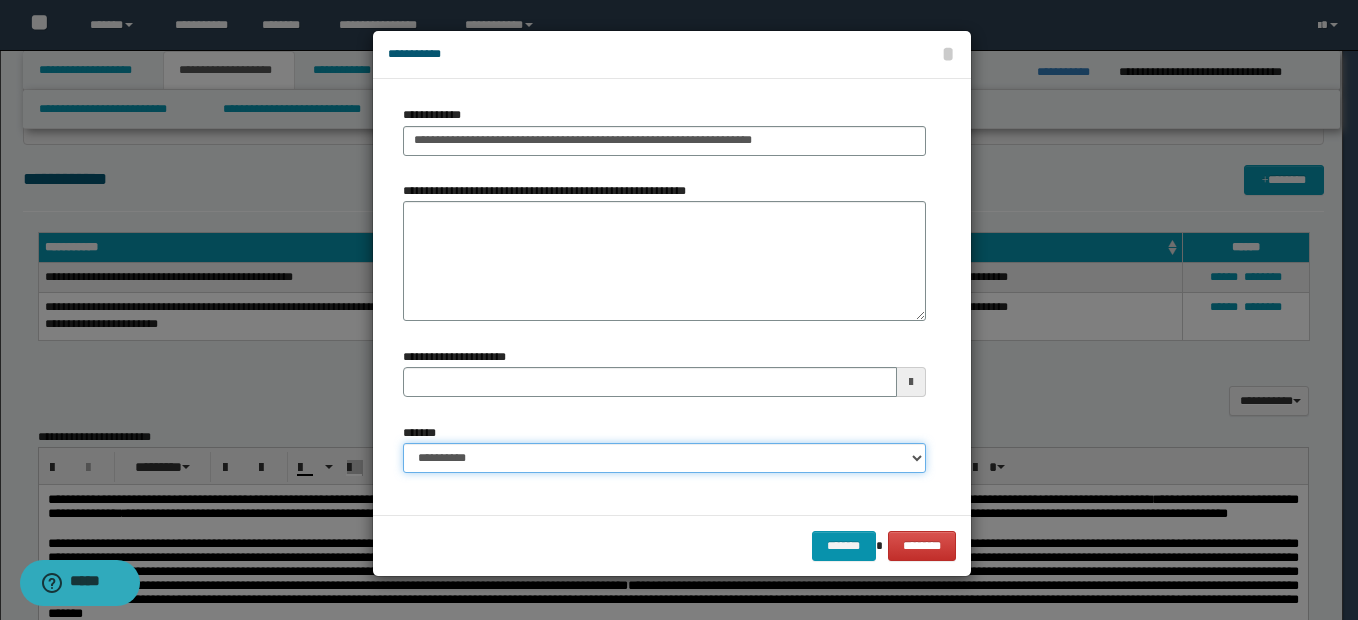 click on "**********" at bounding box center [664, 458] 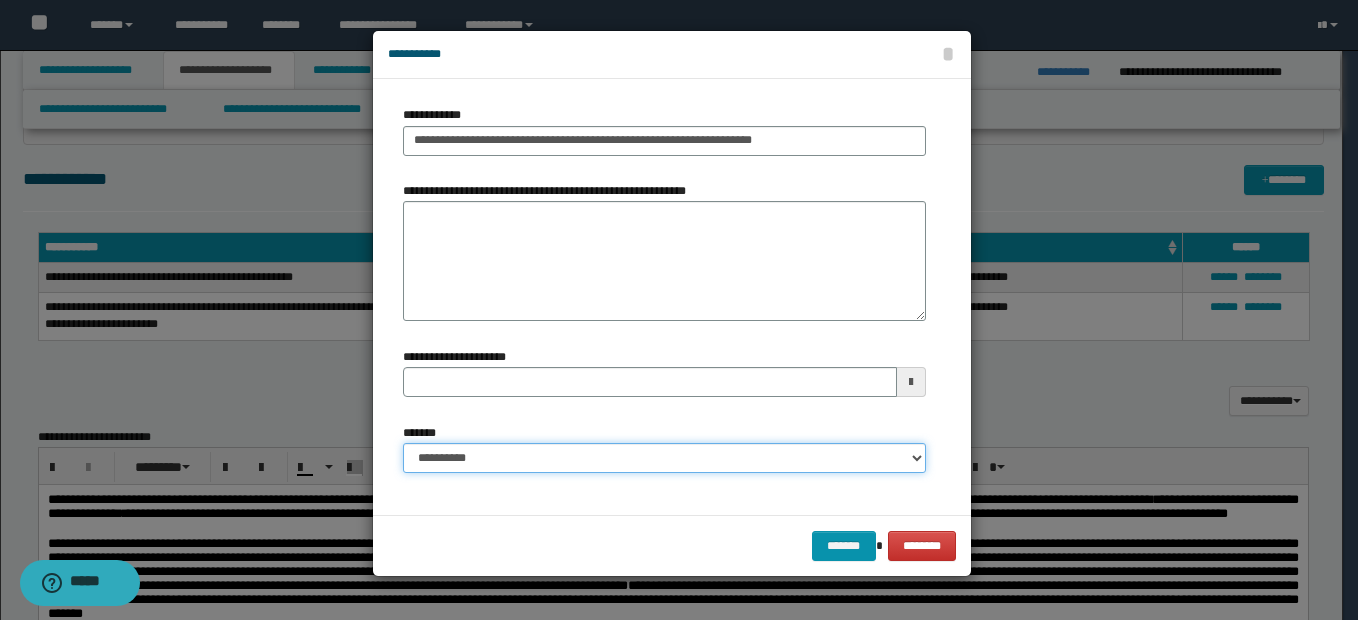 select on "*" 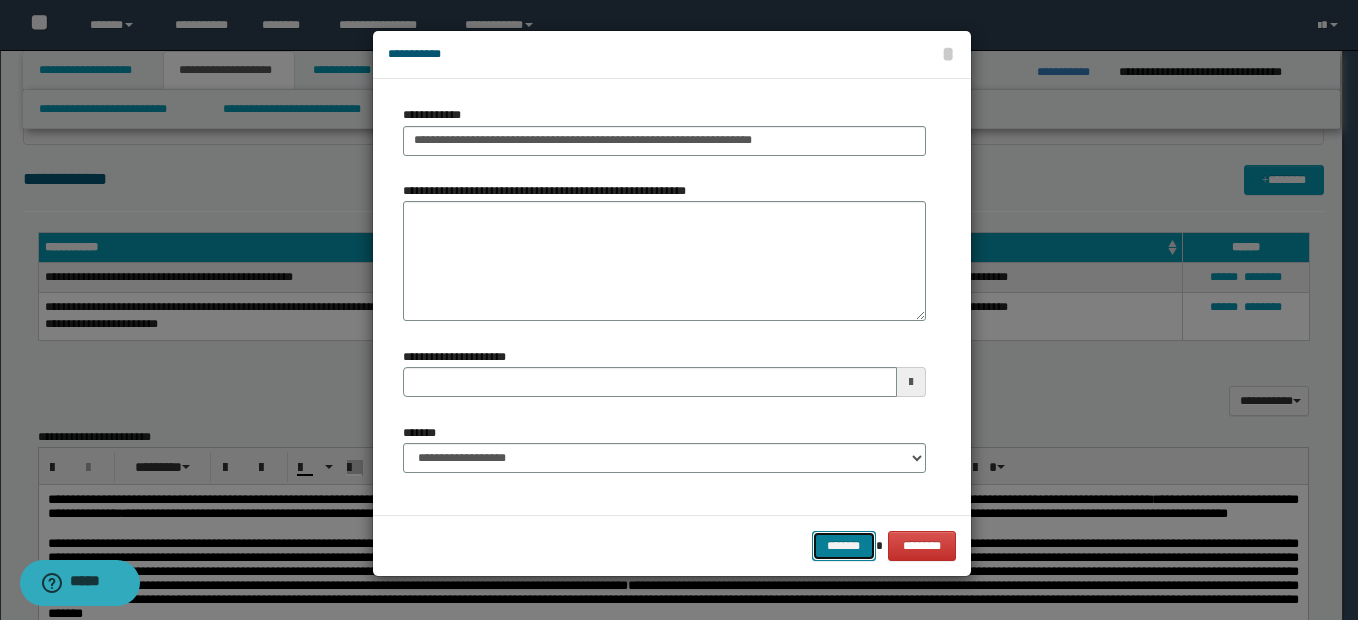 click on "*******" at bounding box center (844, 546) 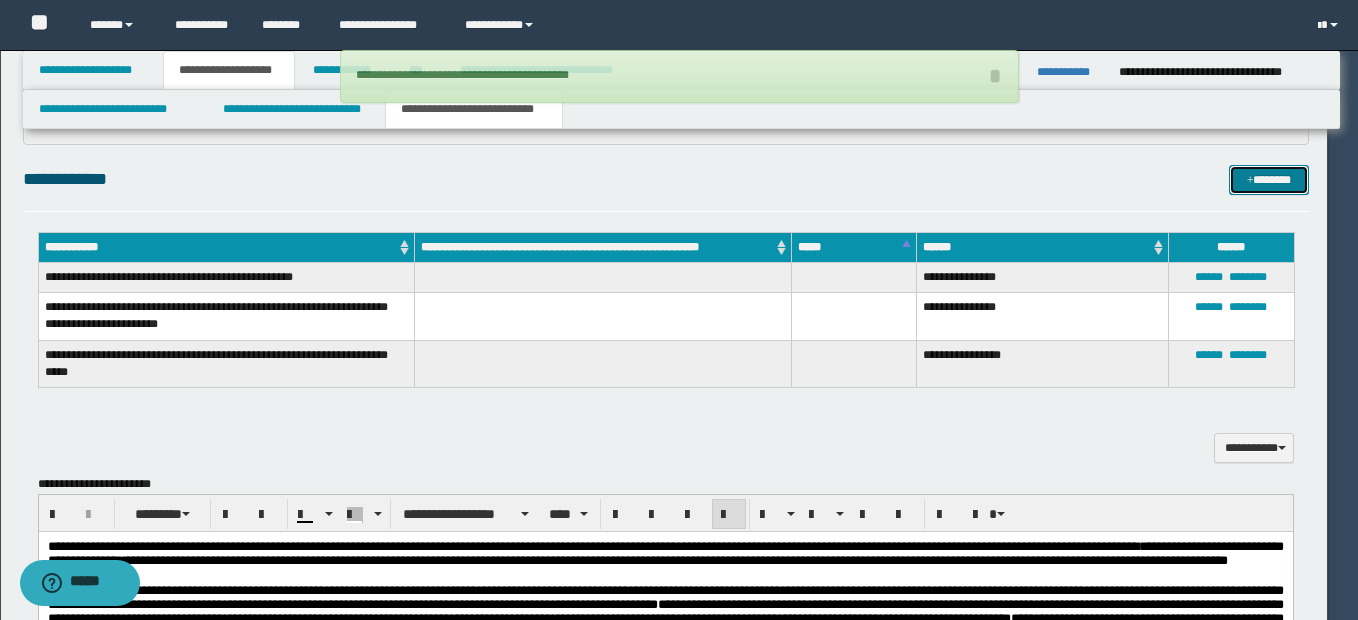 type 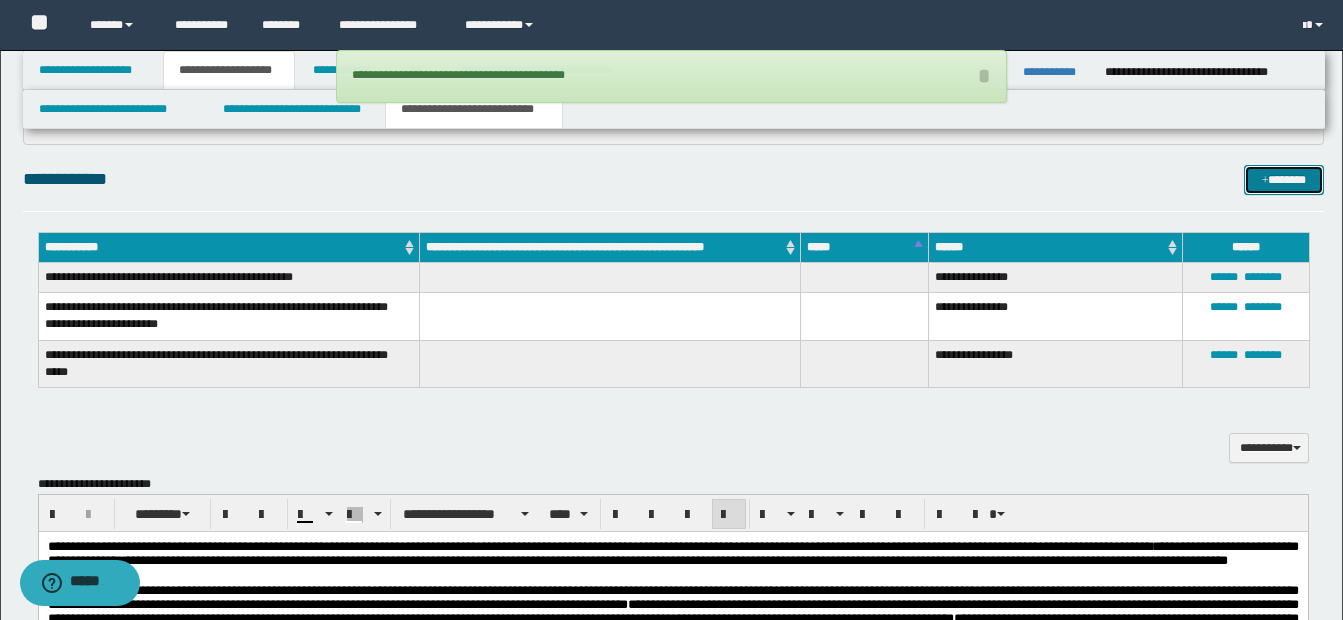 click on "*******" at bounding box center (1284, 180) 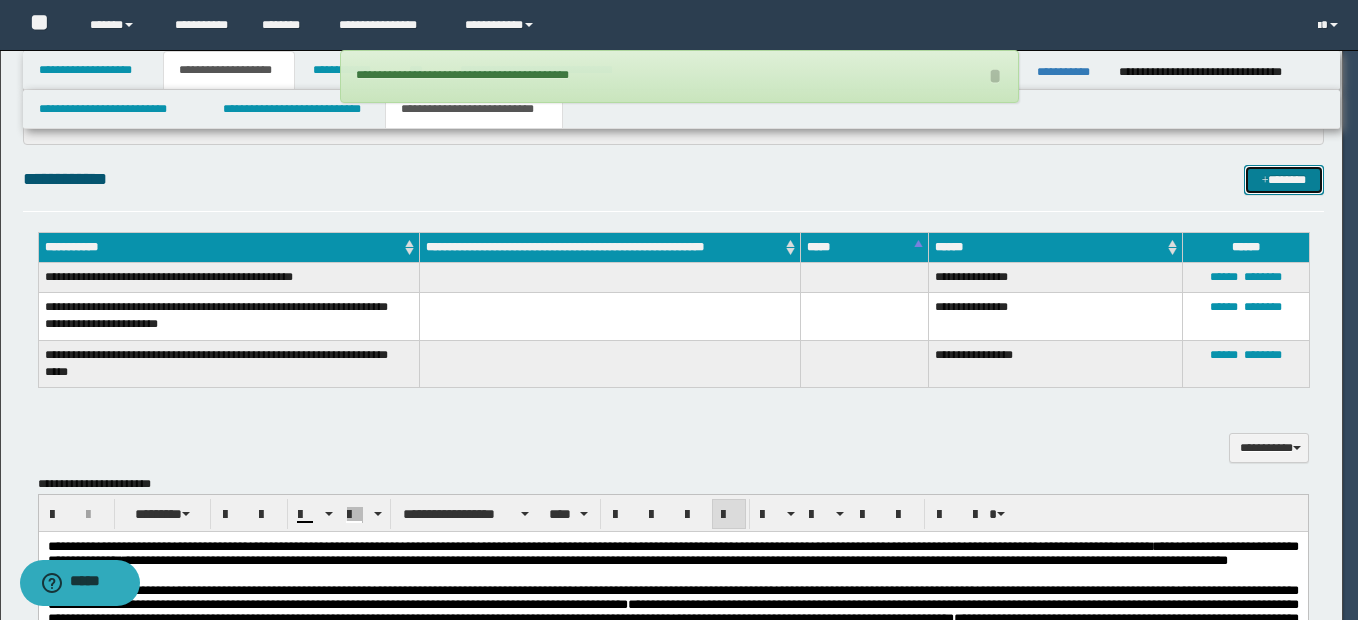 type 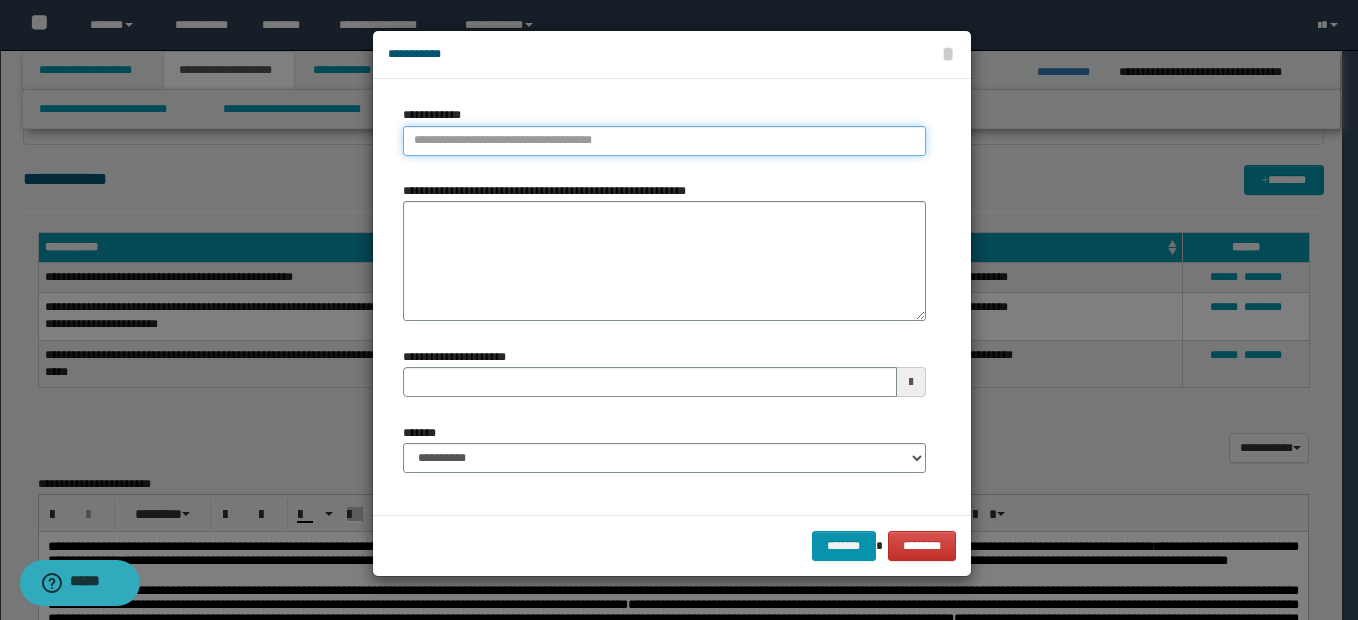 type on "**********" 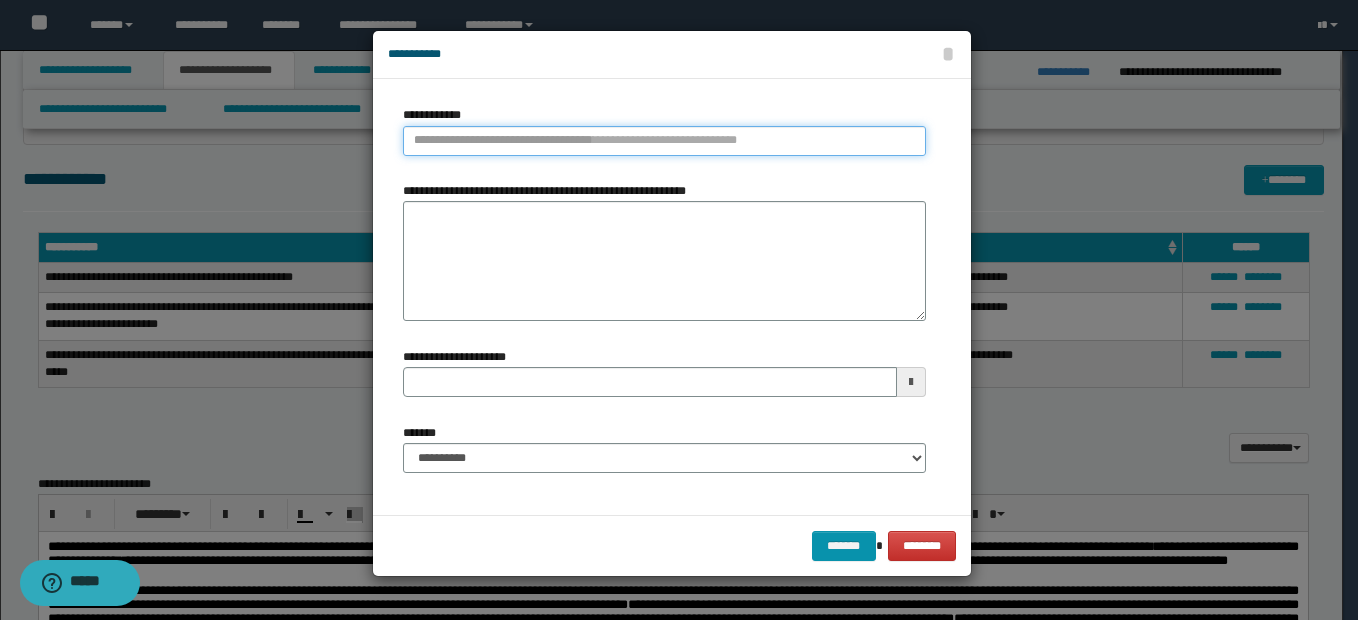 click on "**********" at bounding box center [664, 141] 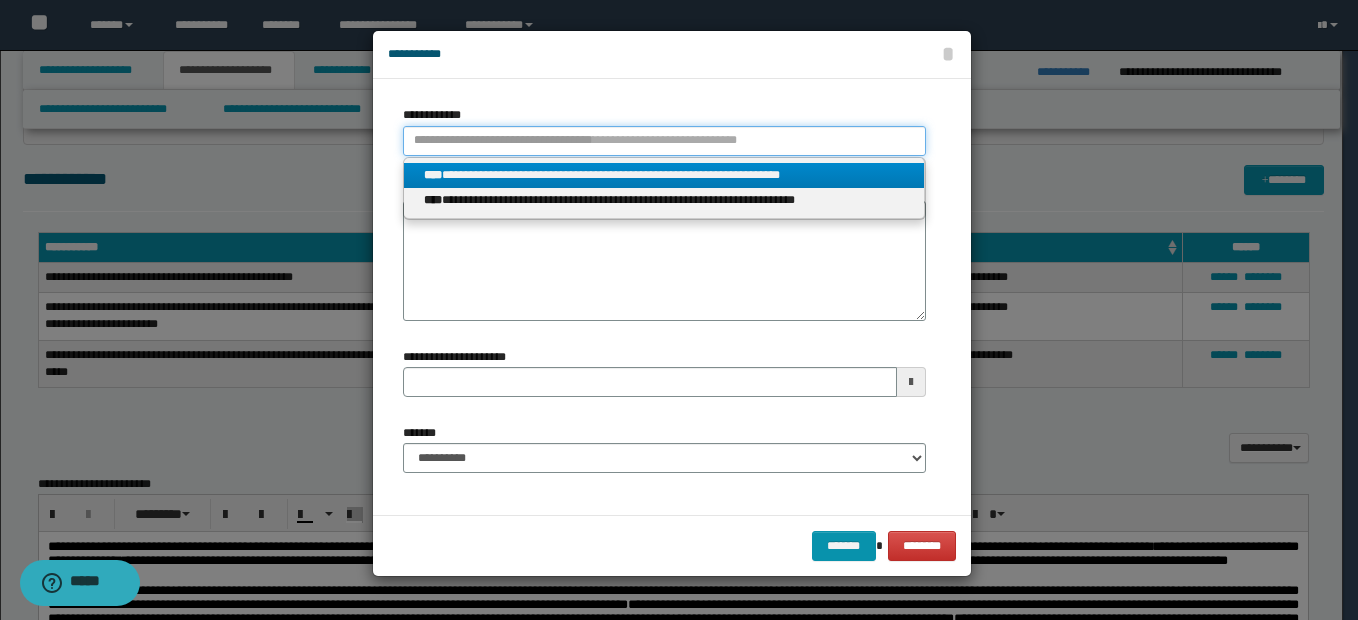 type 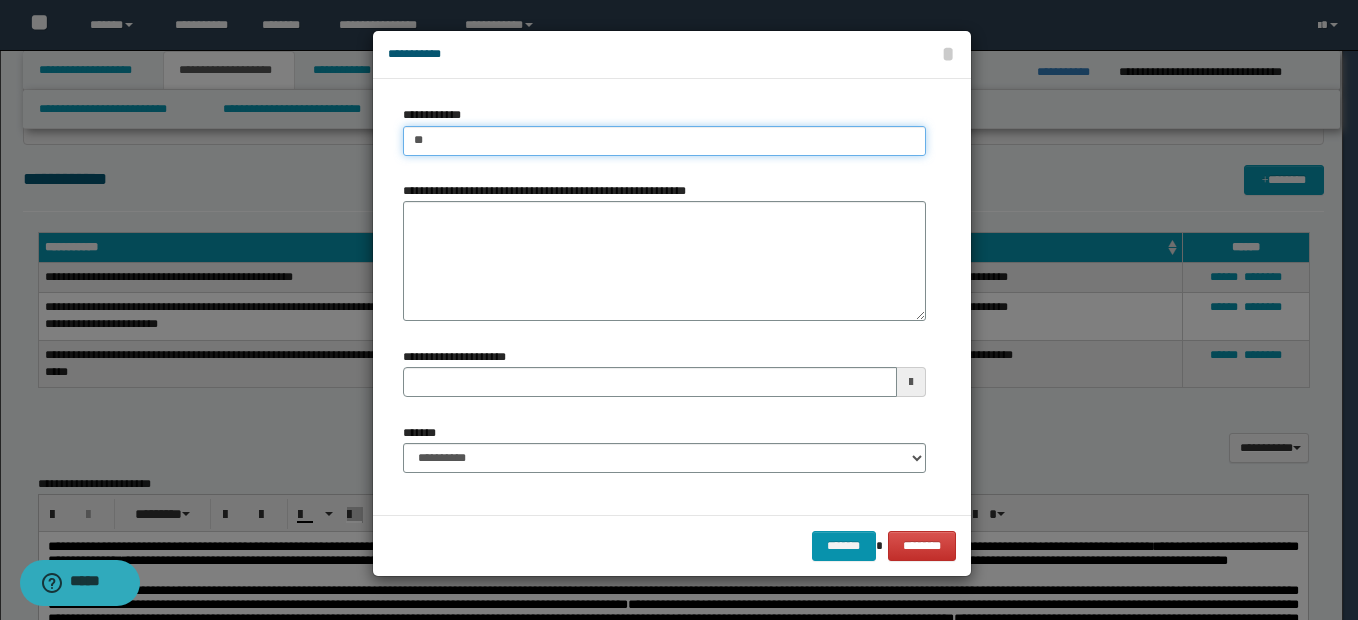 type on "***" 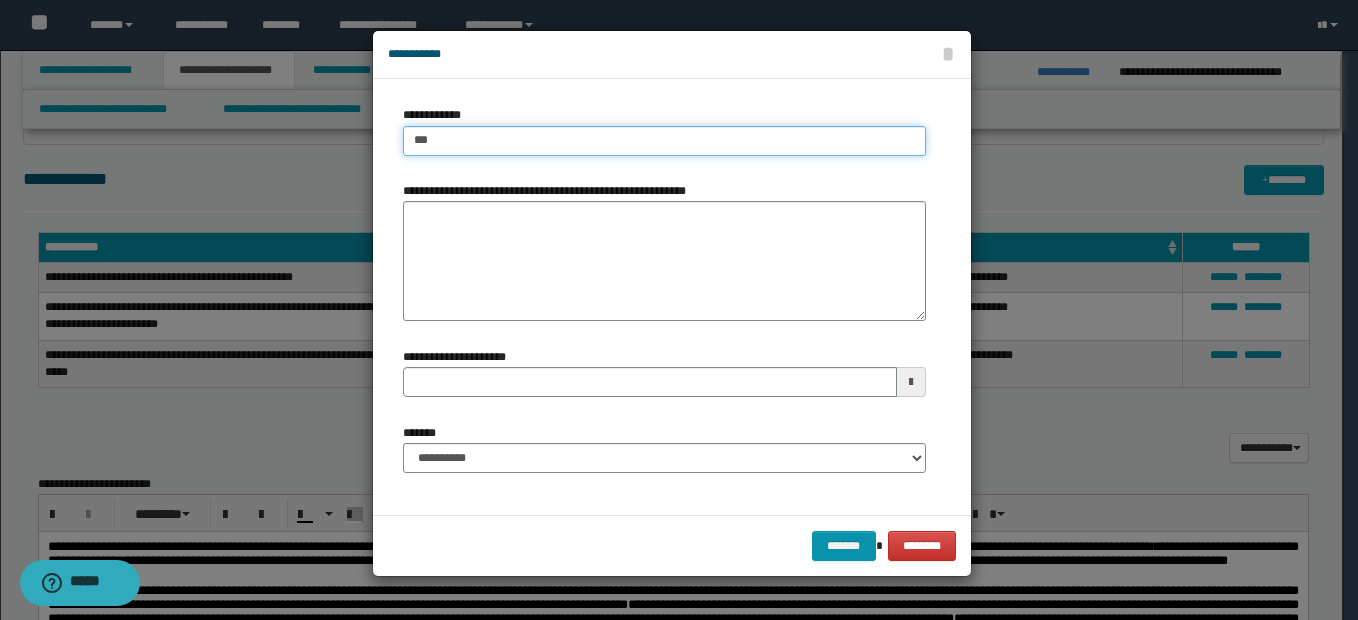 type on "***" 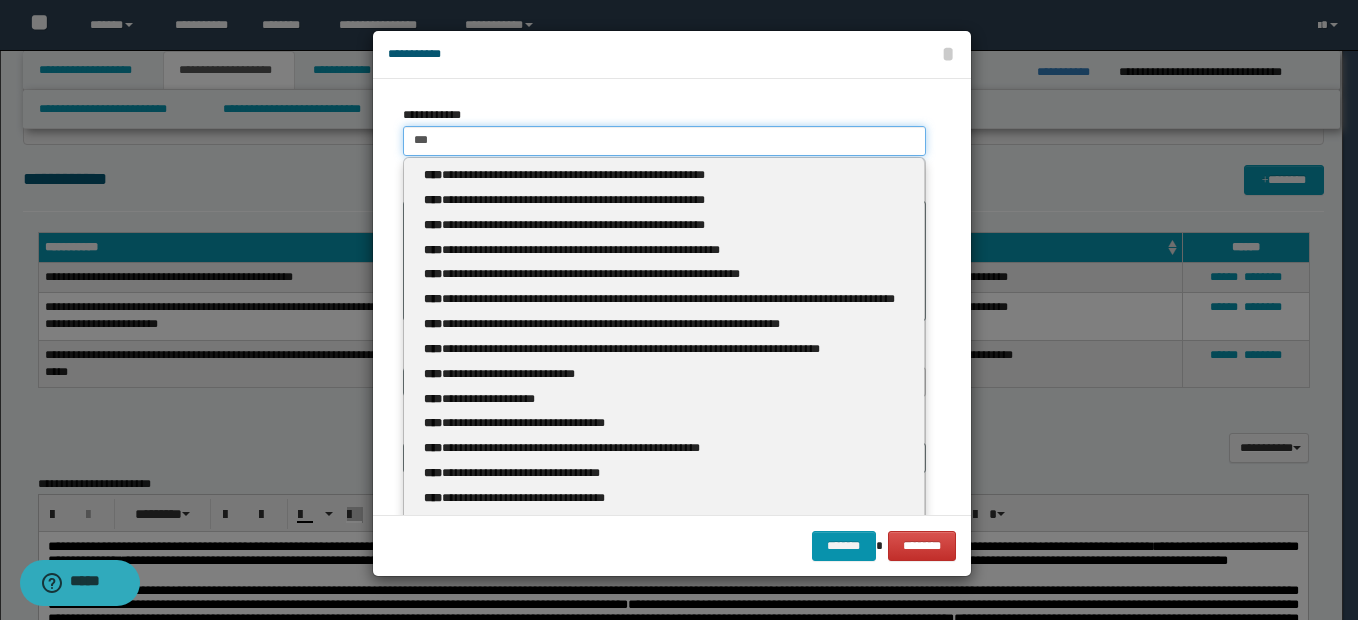 type 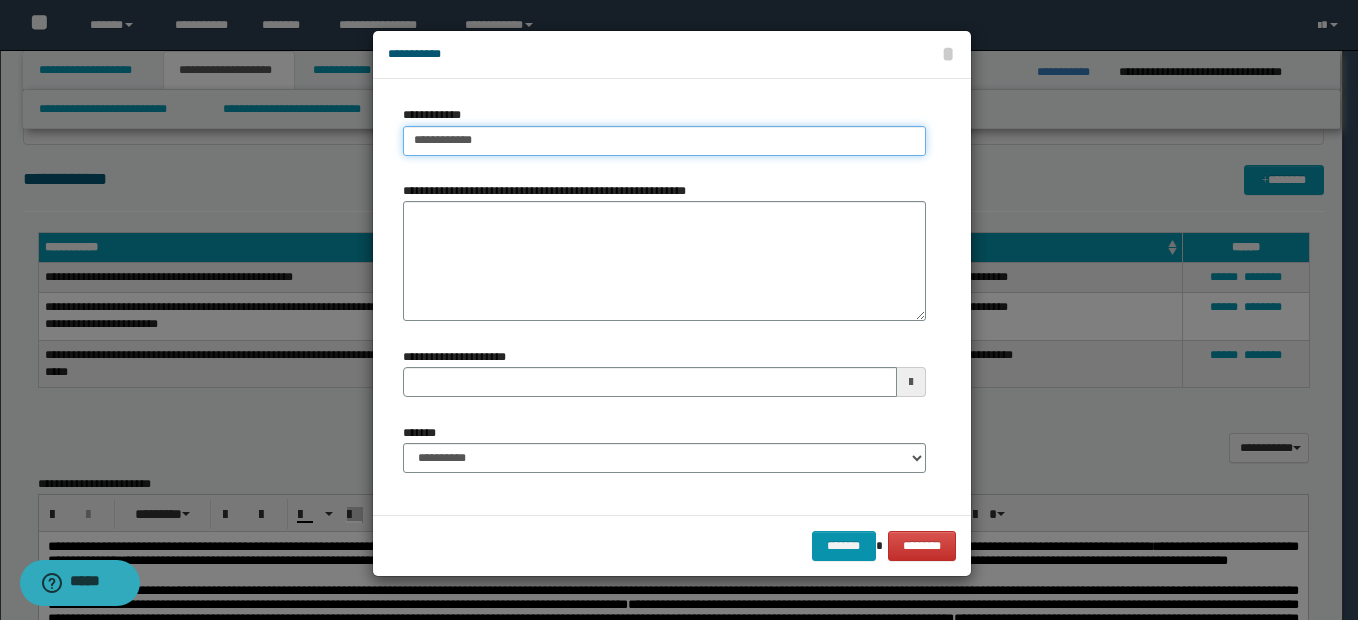 type on "**********" 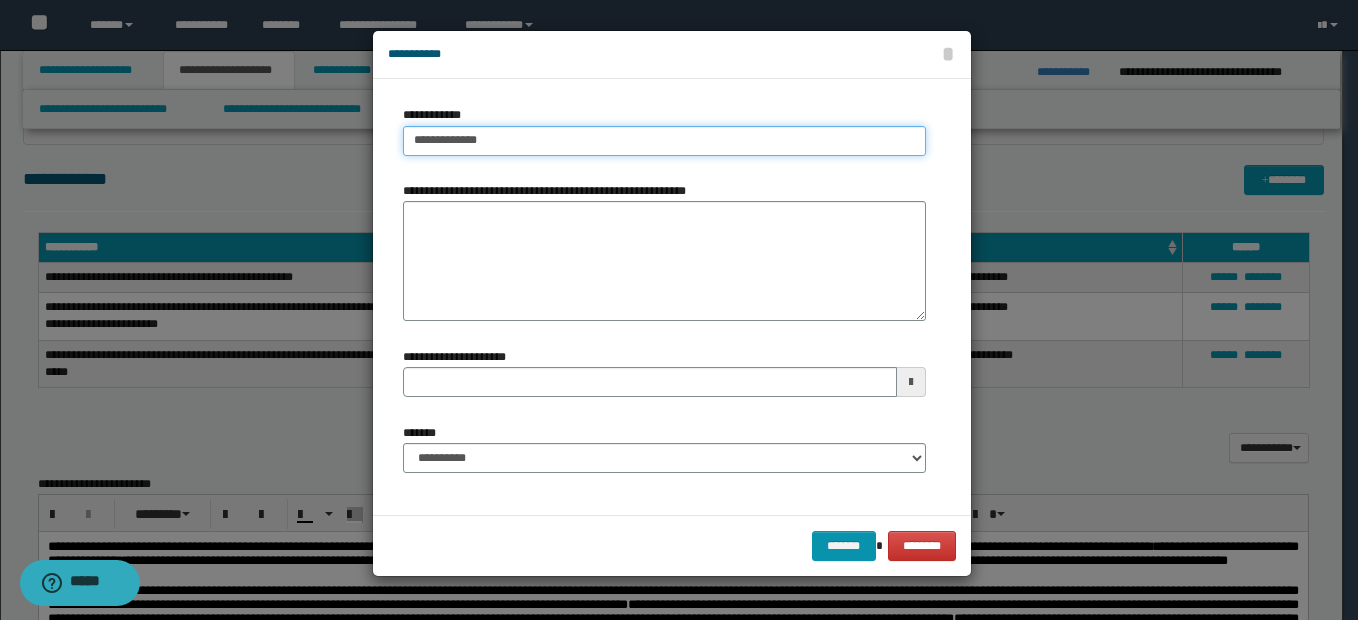 type on "**********" 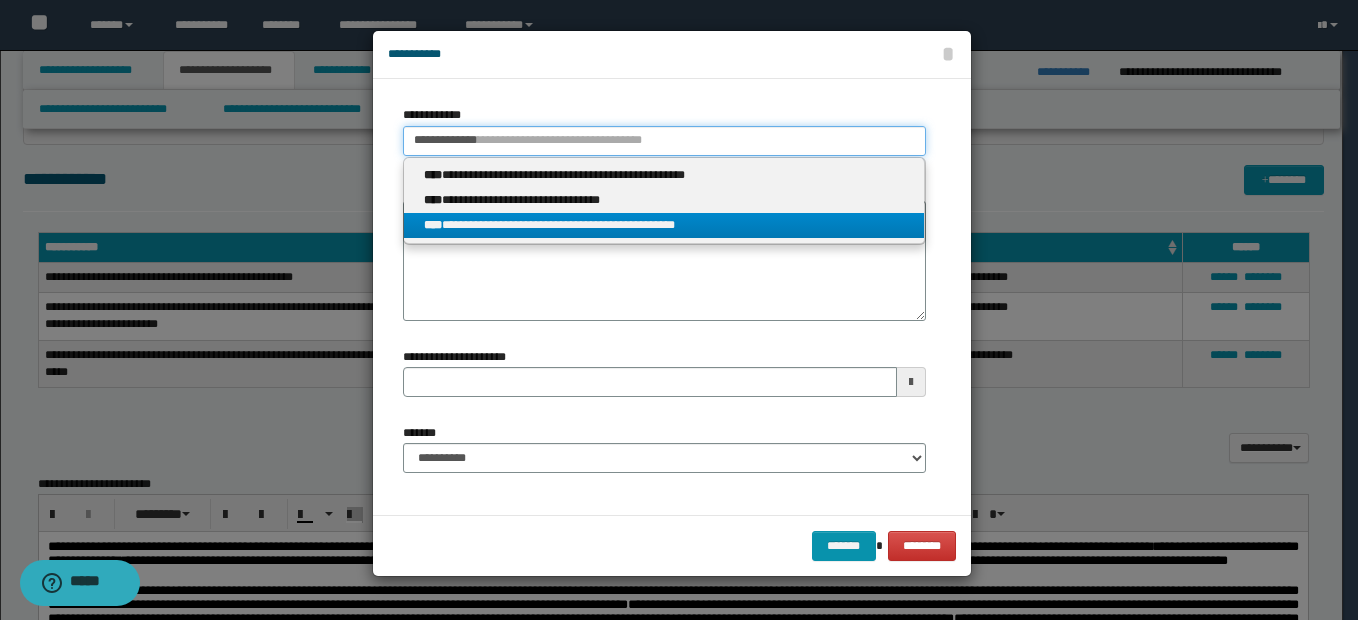 type on "**********" 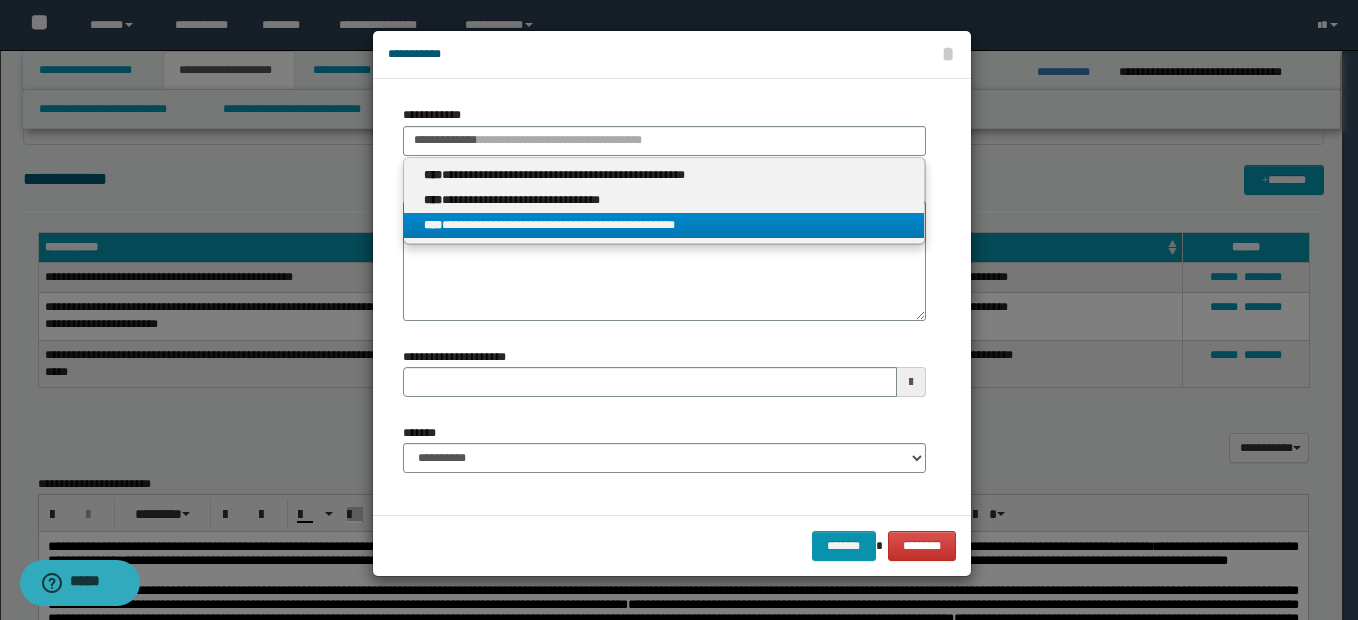 click on "**********" at bounding box center [664, 225] 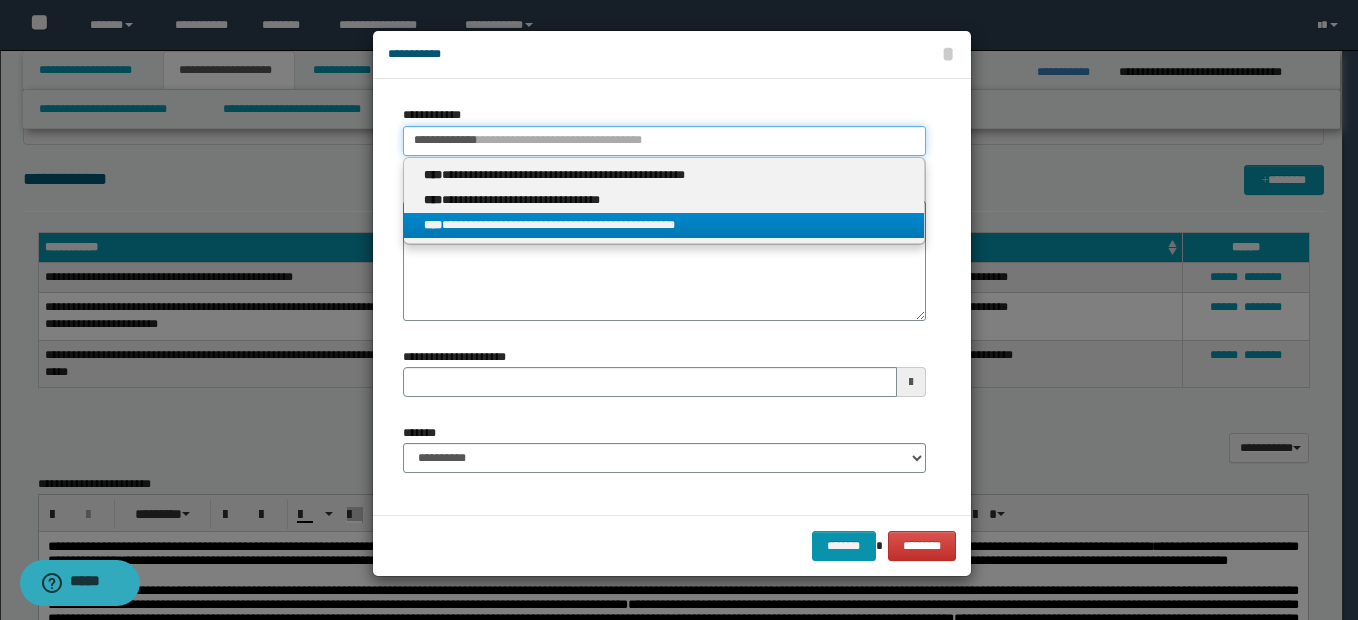 type 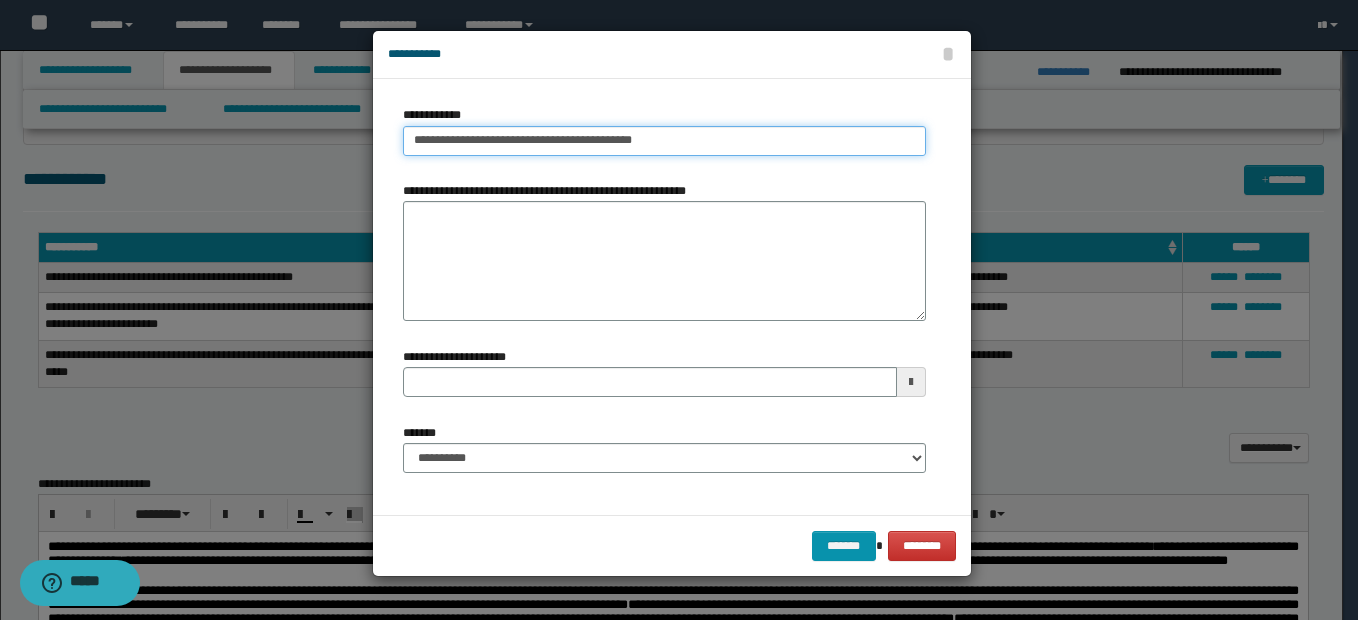type 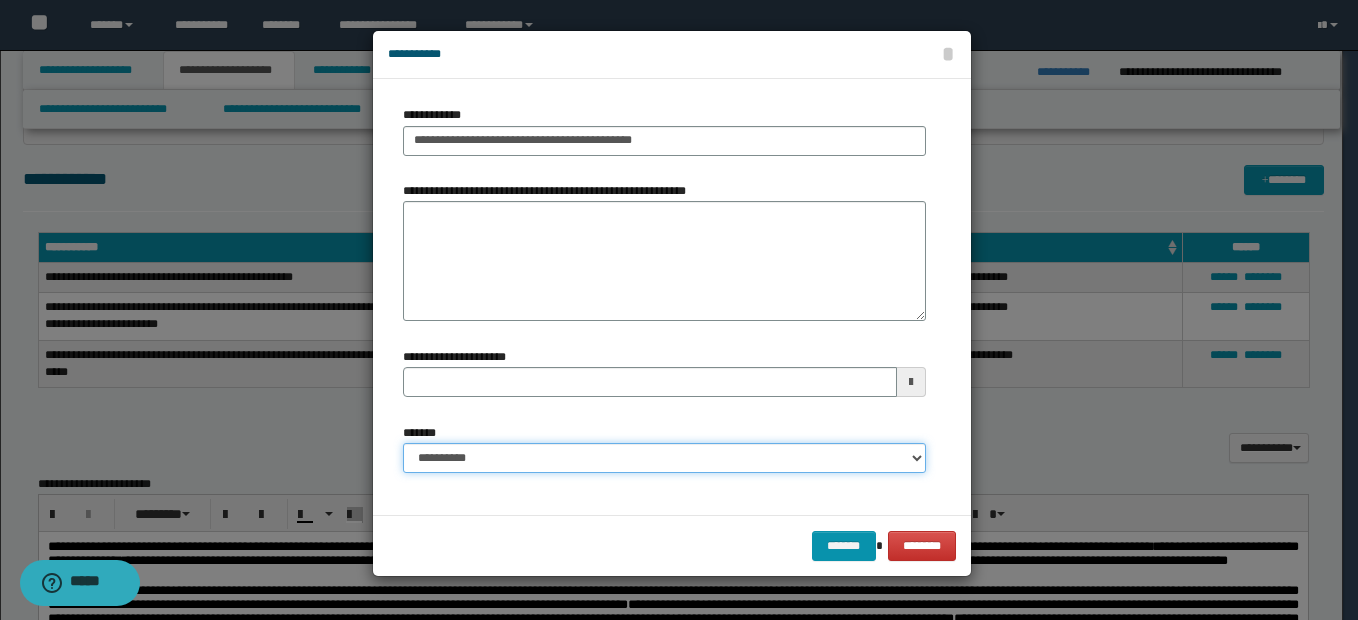 click on "**********" at bounding box center [664, 458] 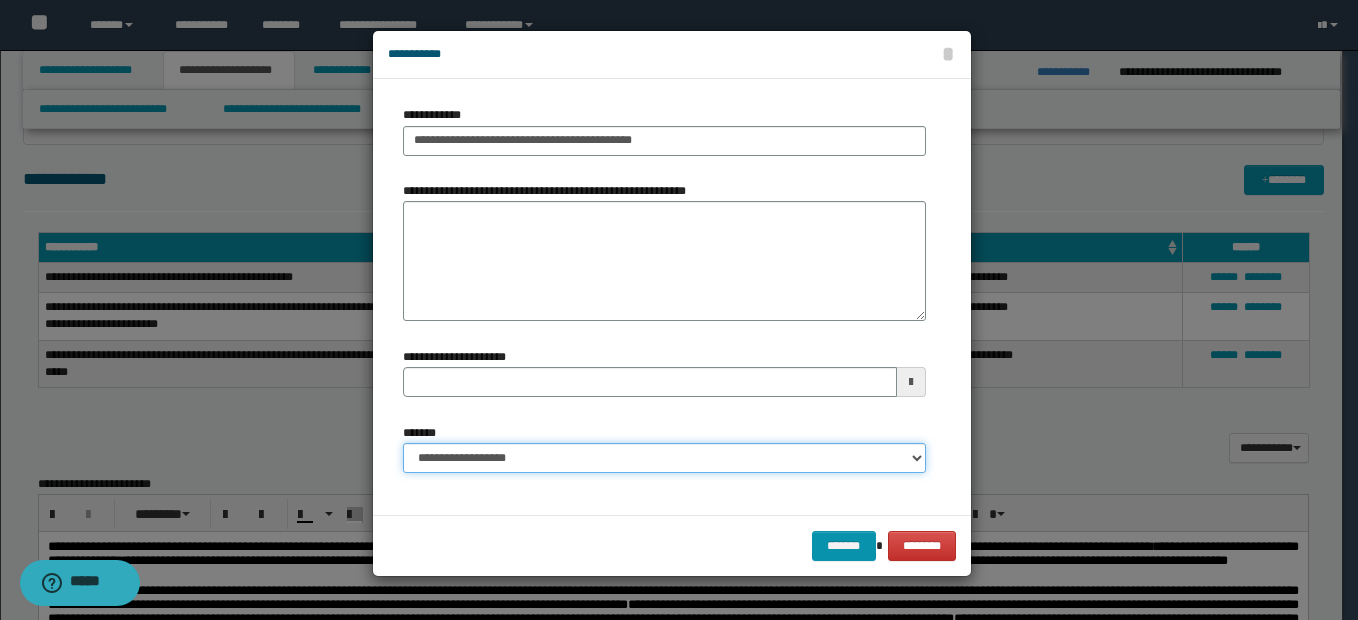 type 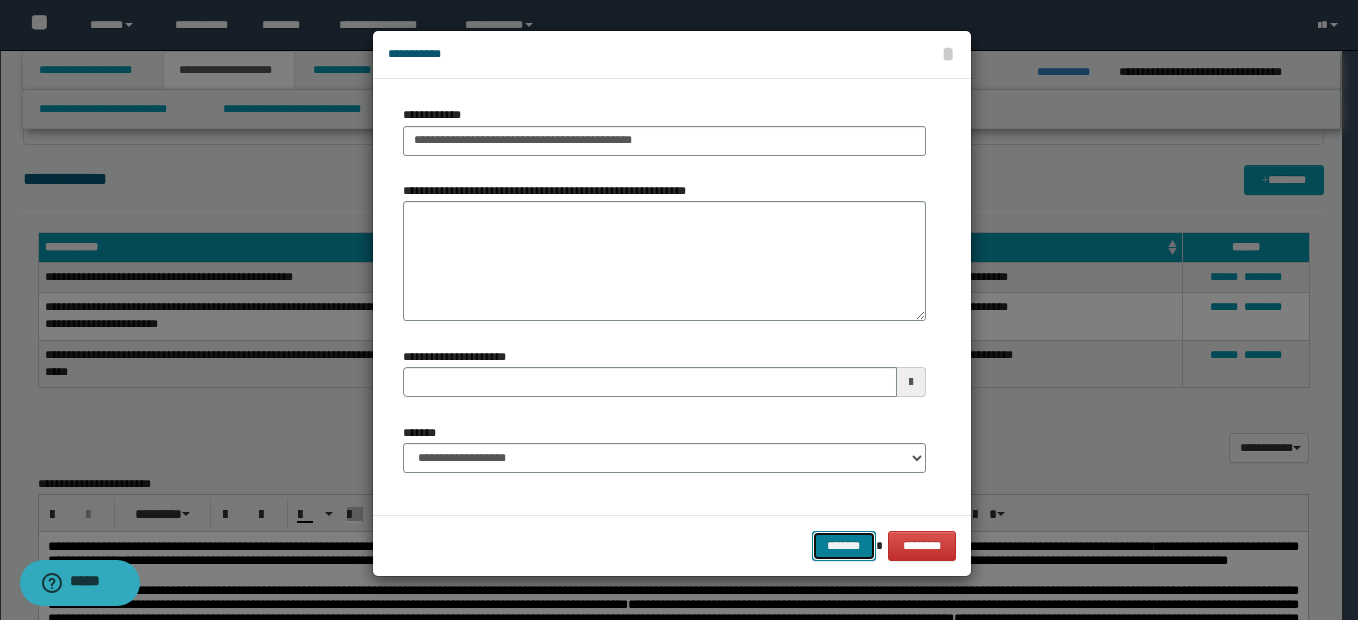 click on "*******" at bounding box center (844, 546) 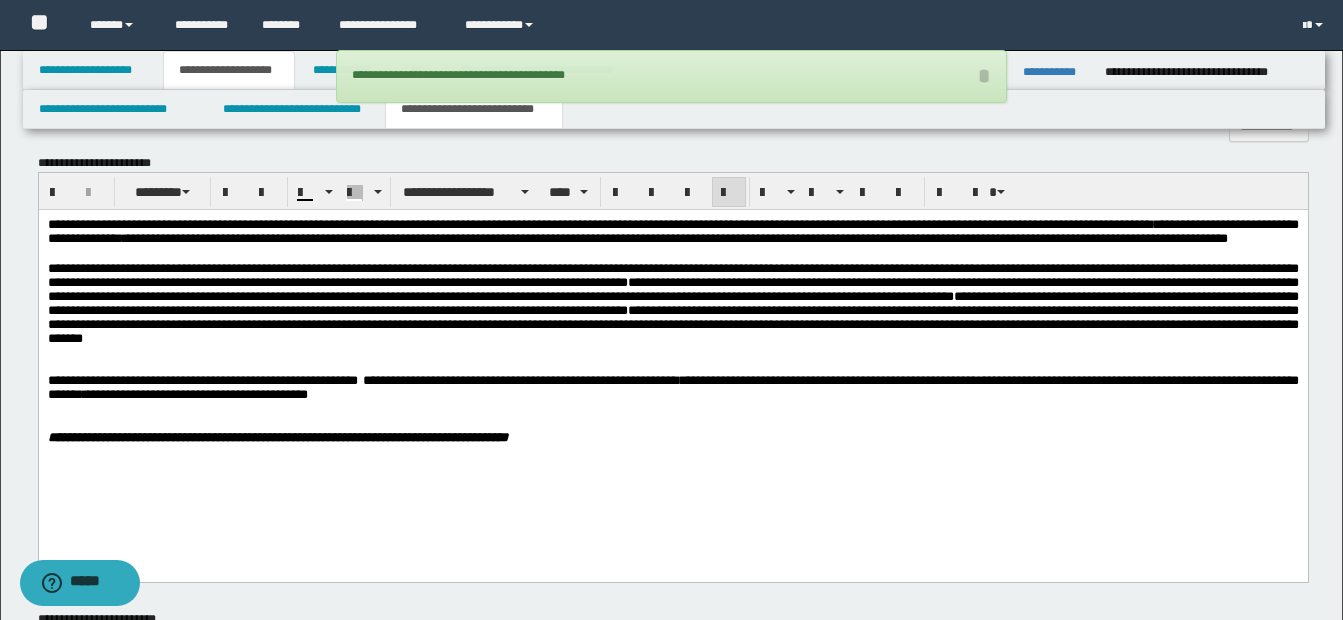 scroll, scrollTop: 1599, scrollLeft: 0, axis: vertical 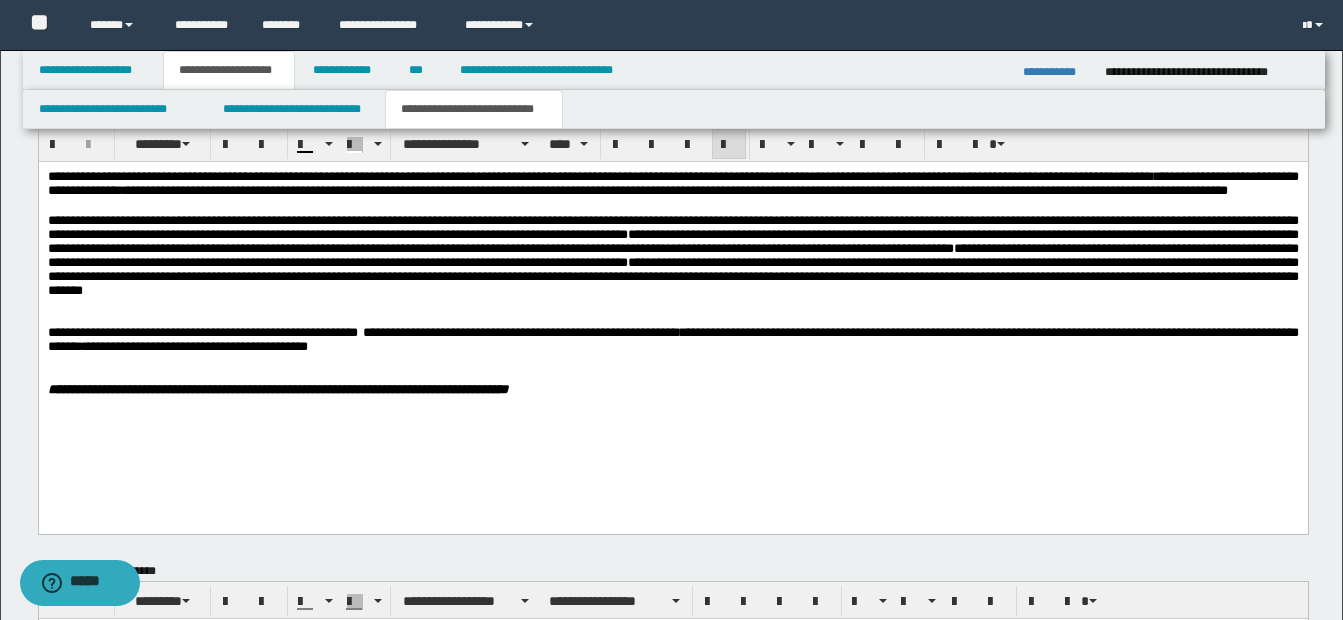 click on "**********" at bounding box center (672, 262) 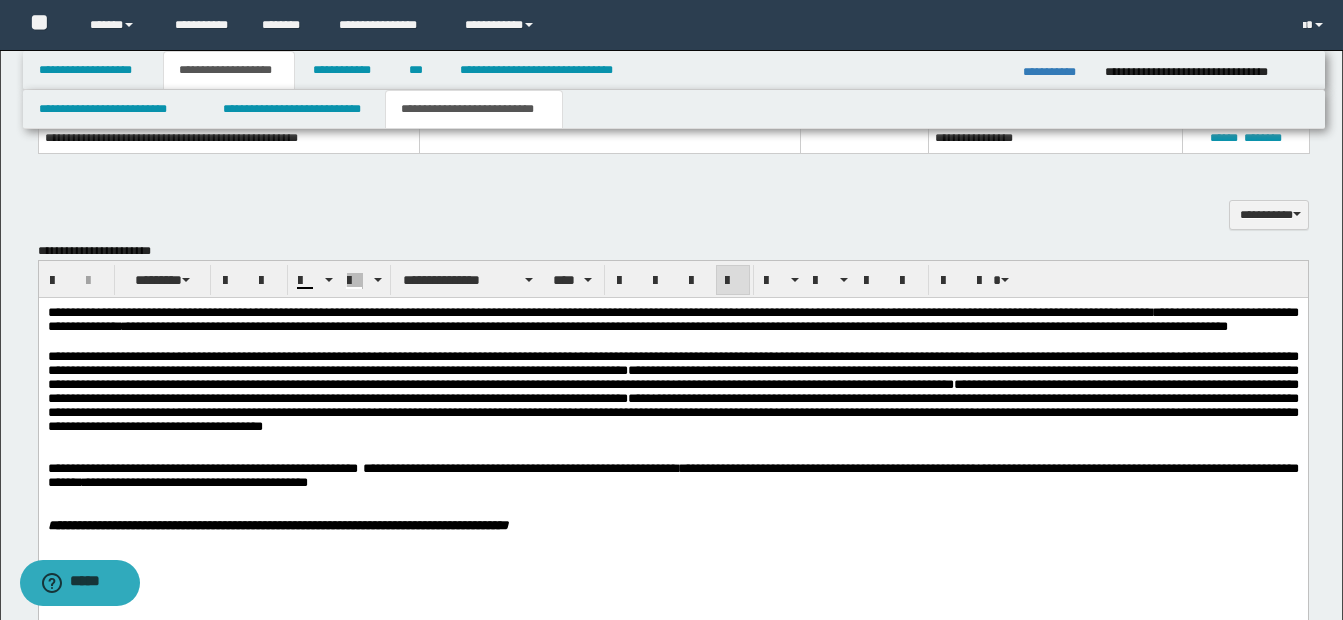 scroll, scrollTop: 1499, scrollLeft: 0, axis: vertical 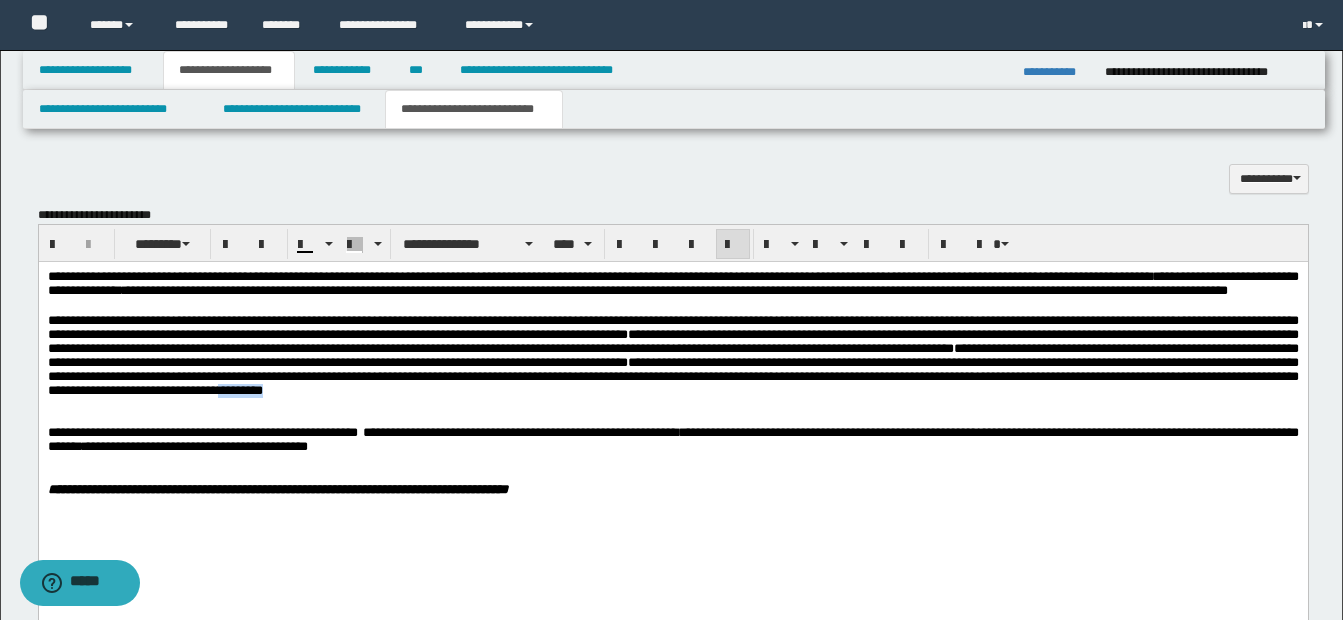 drag, startPoint x: 805, startPoint y: 420, endPoint x: 862, endPoint y: 420, distance: 57 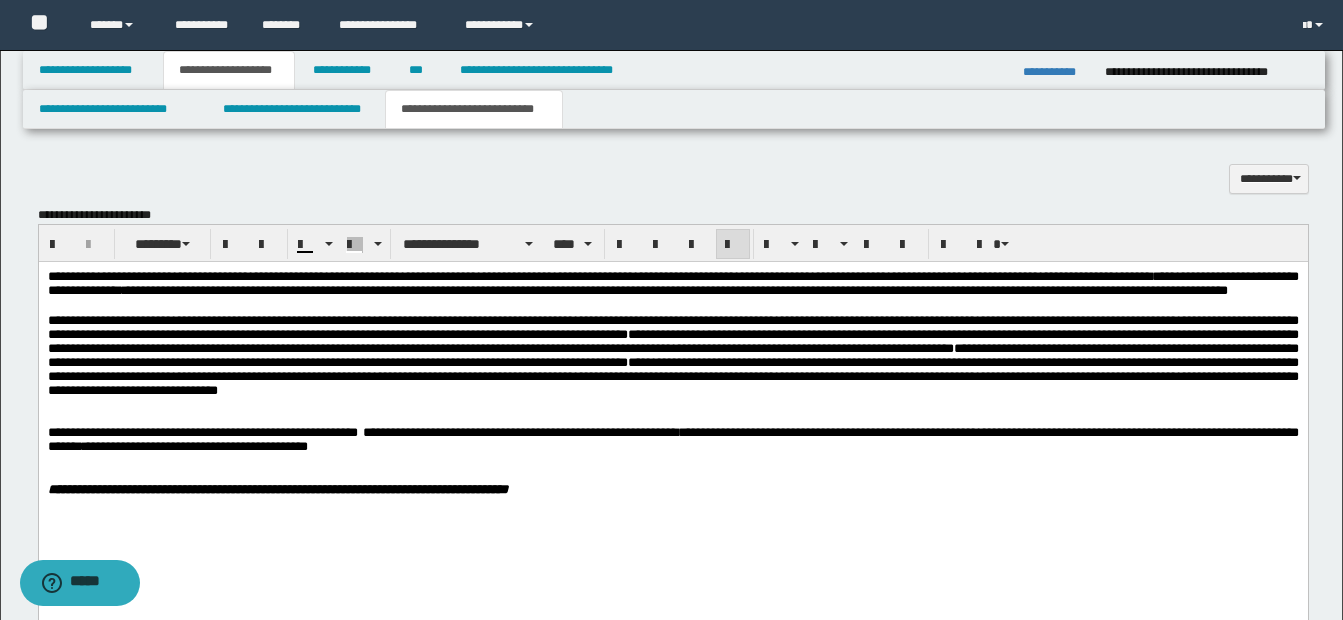 click on "**********" at bounding box center [672, 408] 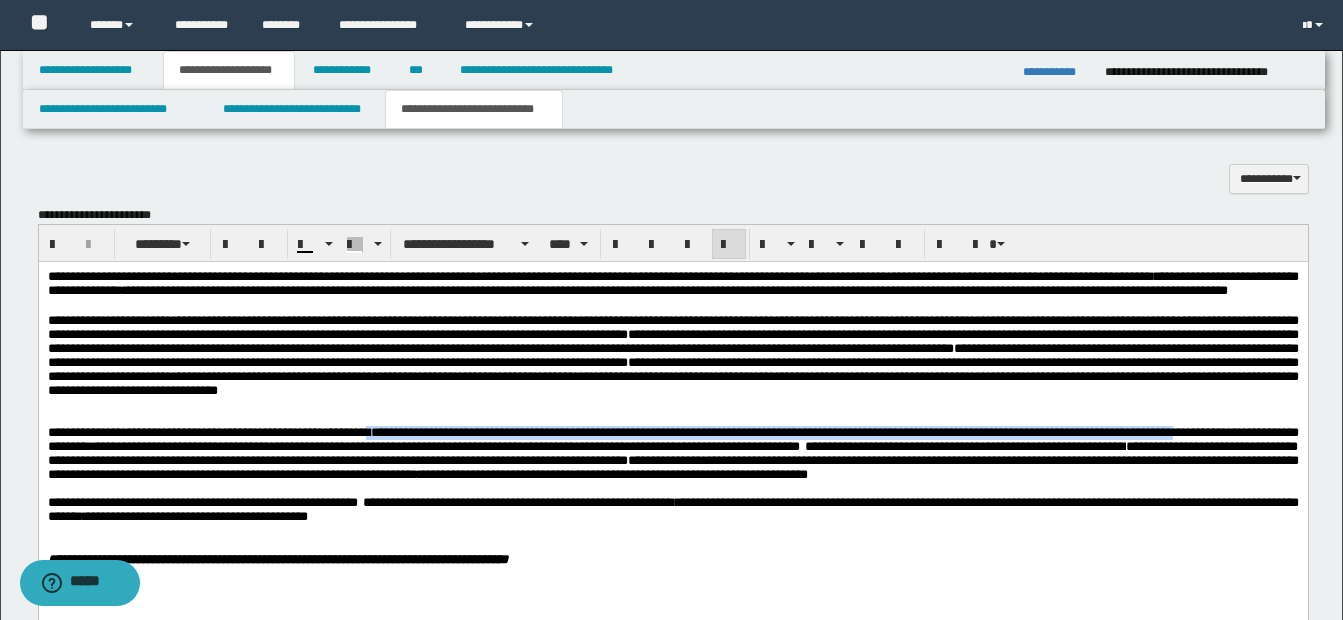 drag, startPoint x: 374, startPoint y: 450, endPoint x: 1217, endPoint y: 455, distance: 843.01483 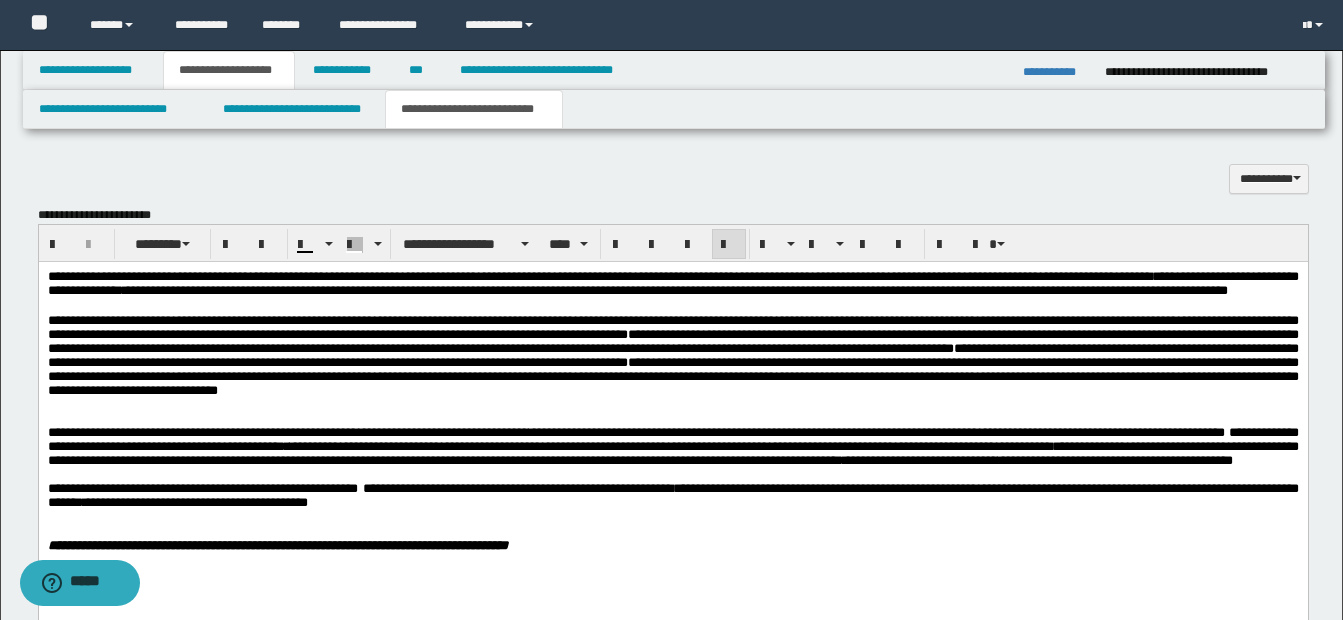 drag, startPoint x: 554, startPoint y: 455, endPoint x: 454, endPoint y: 508, distance: 113.17685 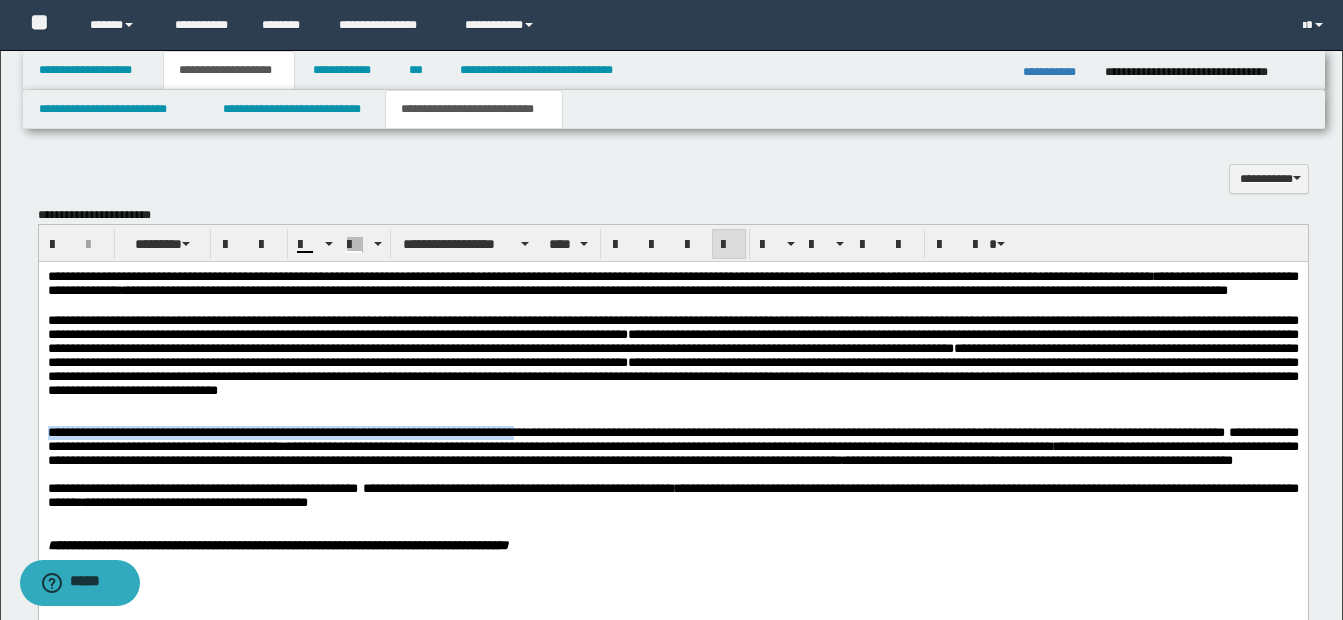 click on "**********" at bounding box center [672, 436] 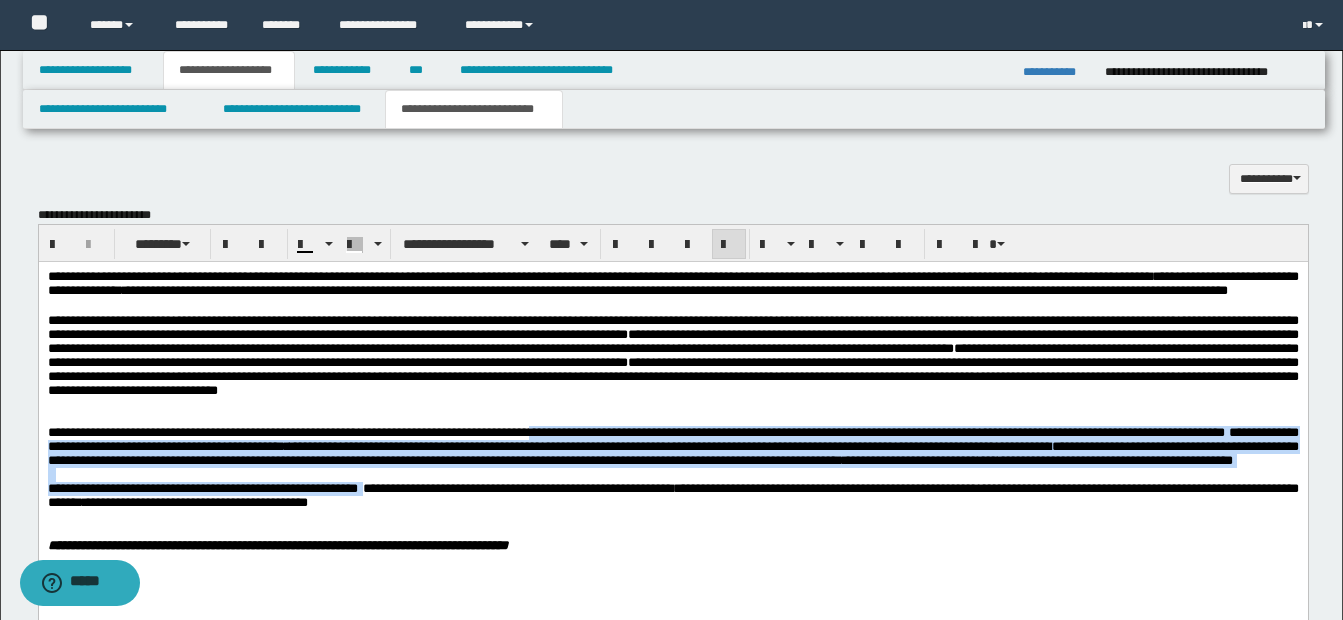 drag, startPoint x: 556, startPoint y: 451, endPoint x: 386, endPoint y: 533, distance: 188.74321 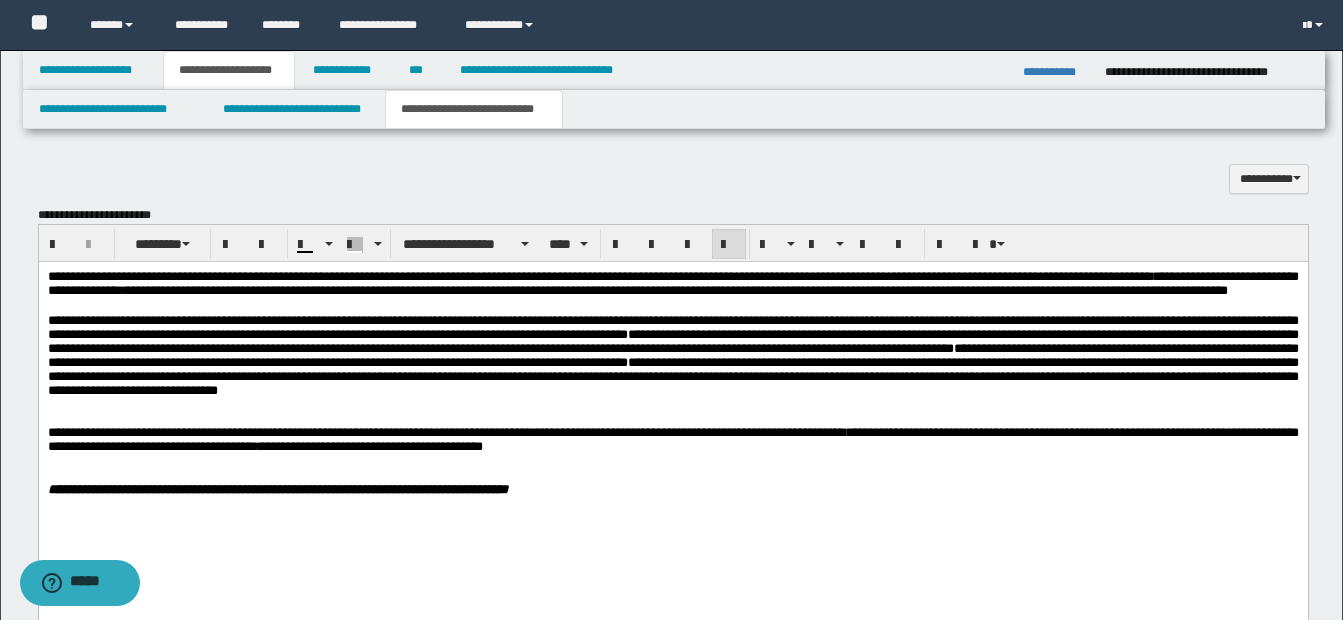 click on "**********" at bounding box center [446, 432] 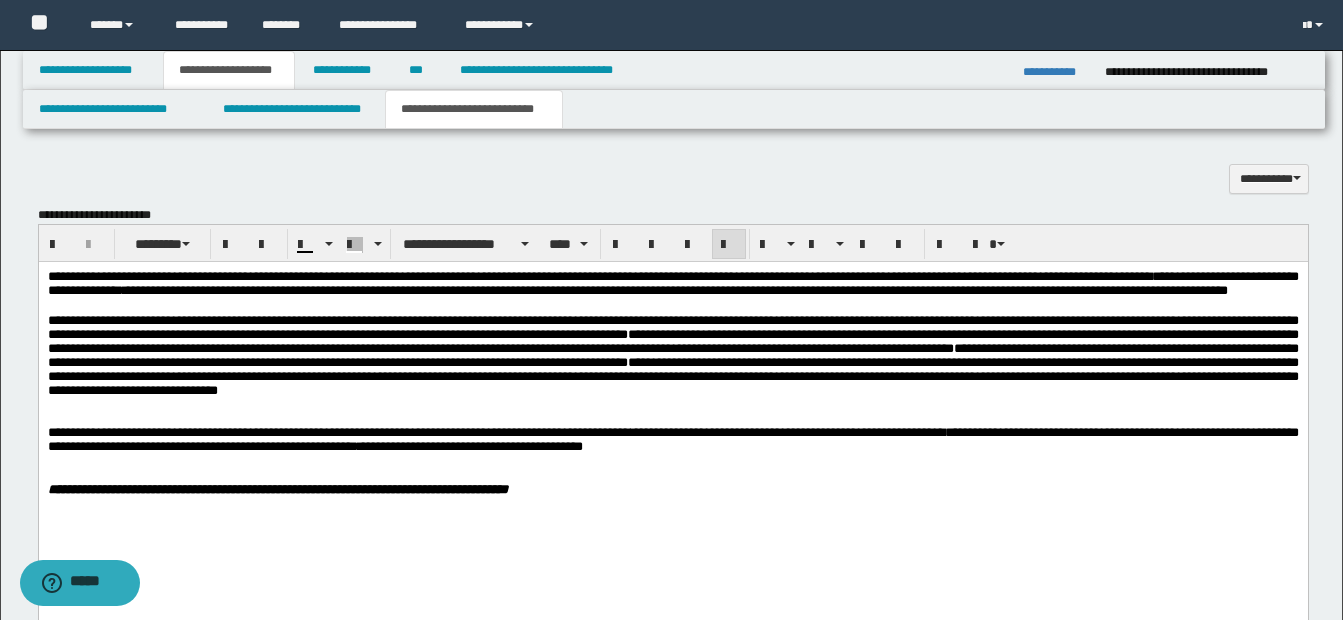 click on "**********" at bounding box center [672, 489] 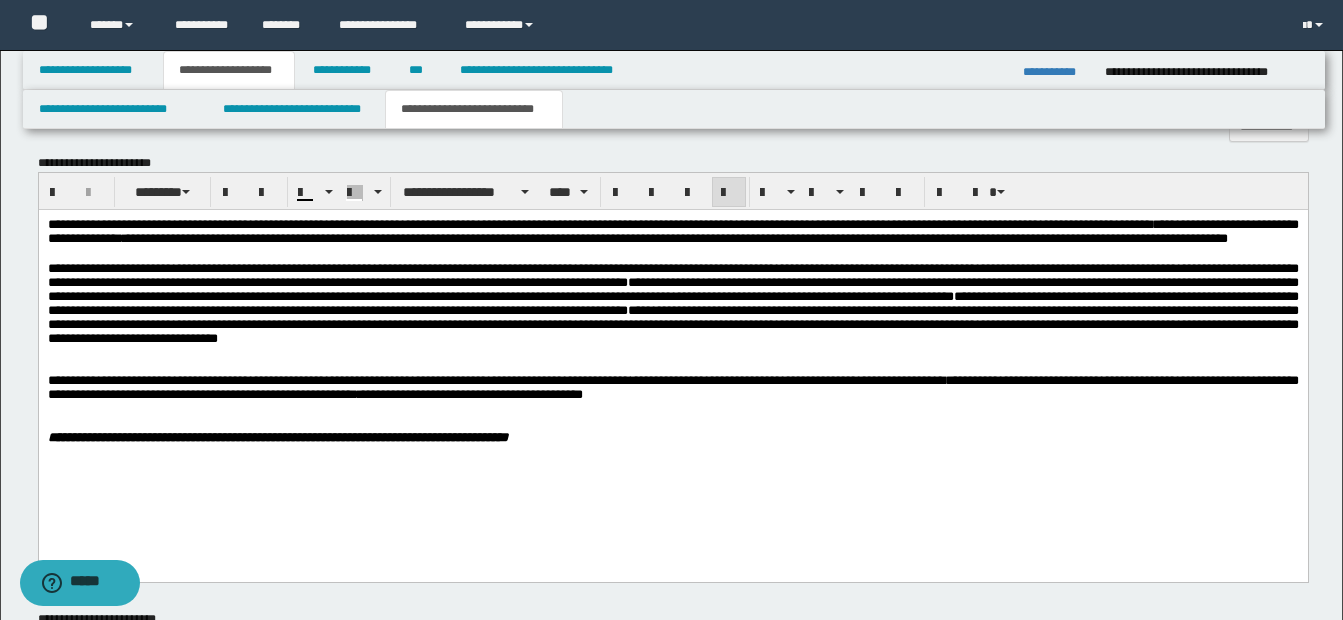 scroll, scrollTop: 1599, scrollLeft: 0, axis: vertical 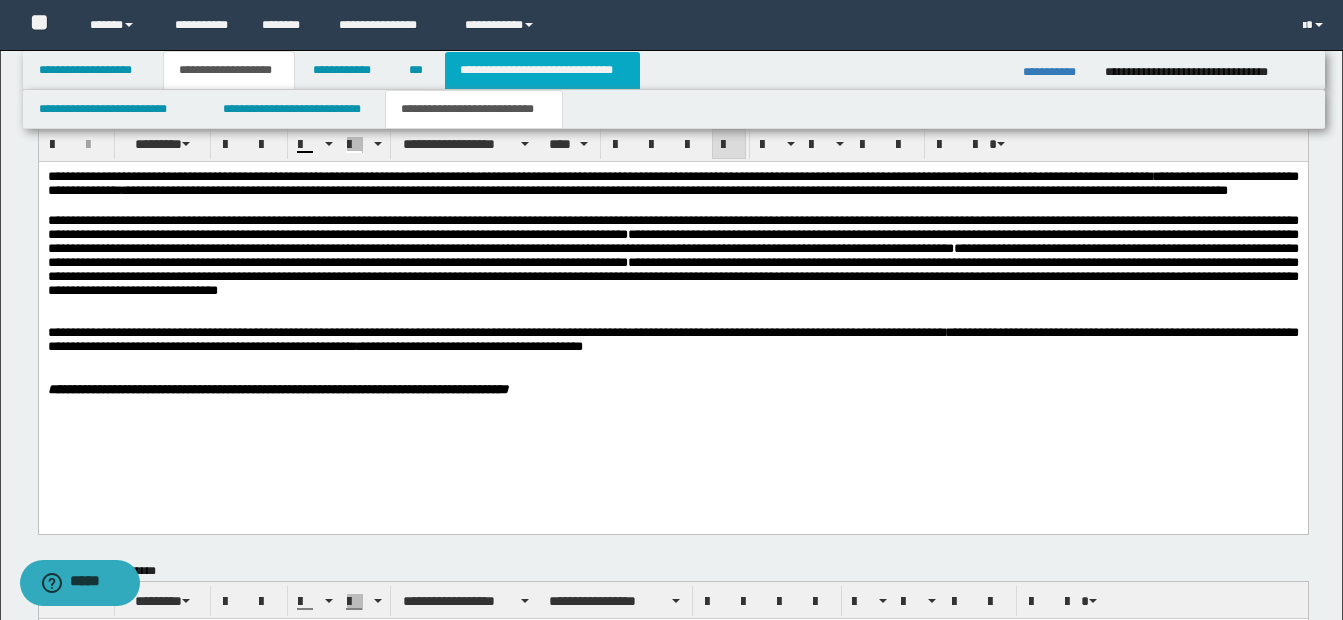 click on "**********" at bounding box center (542, 70) 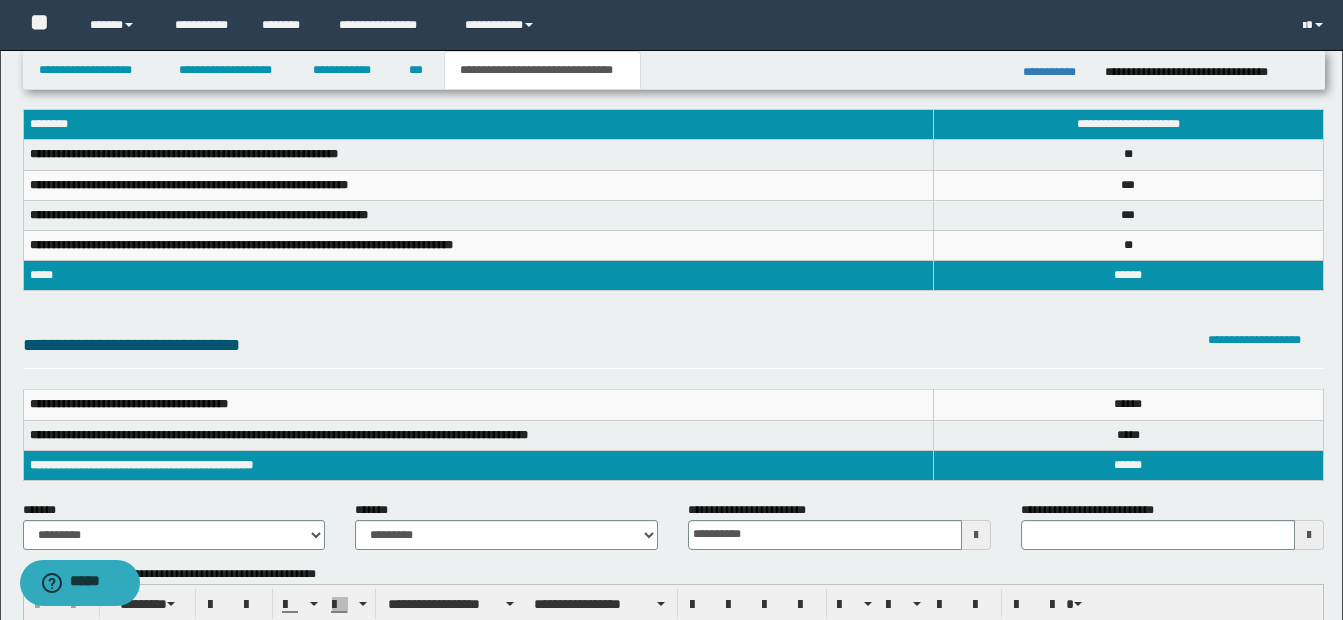 scroll, scrollTop: 200, scrollLeft: 0, axis: vertical 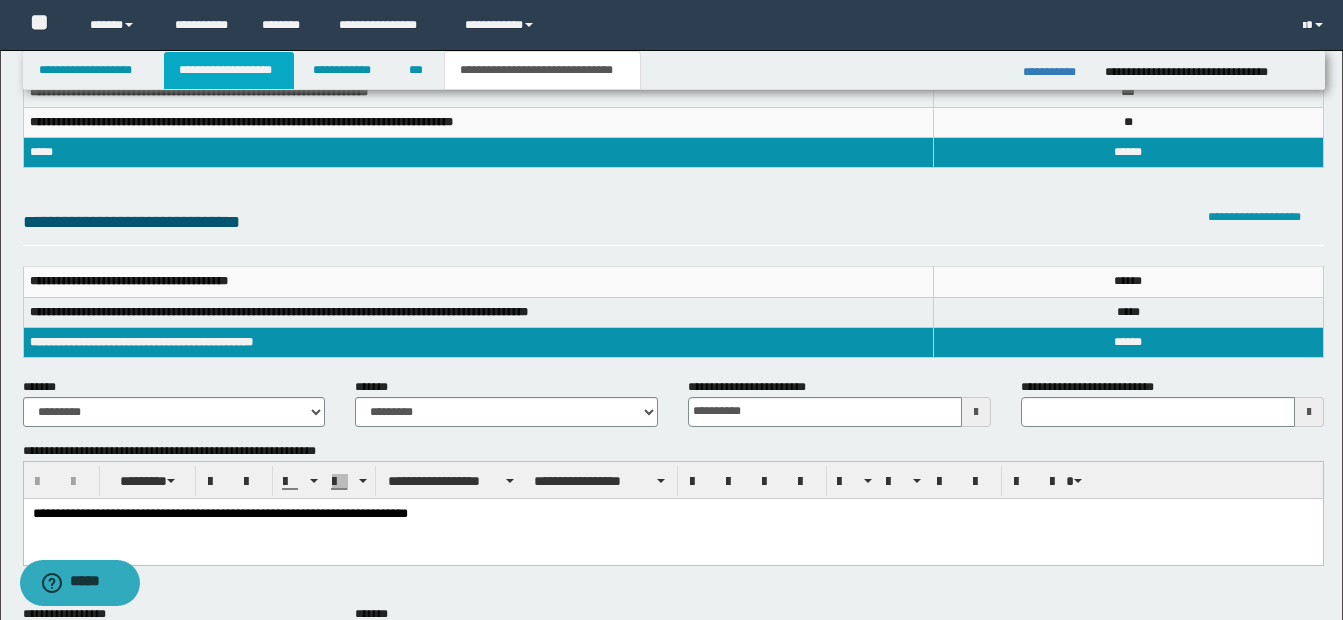 click on "**********" at bounding box center [229, 70] 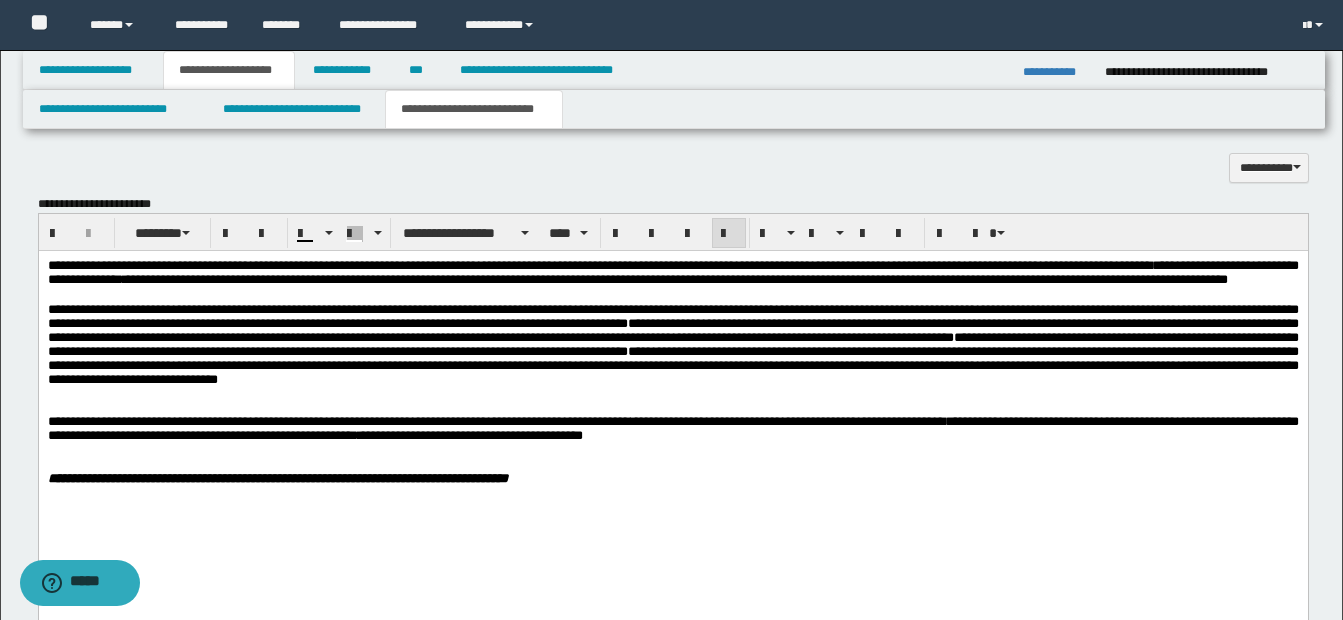 scroll, scrollTop: 1531, scrollLeft: 0, axis: vertical 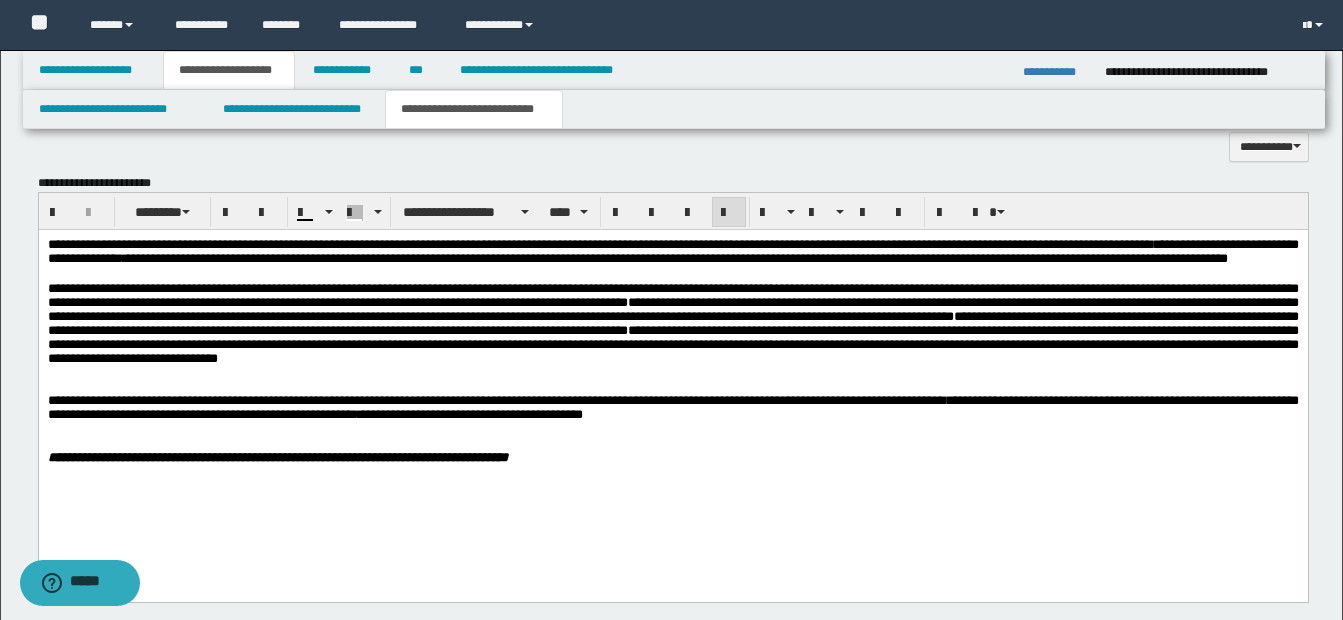 click on "**********" at bounding box center [672, 344] 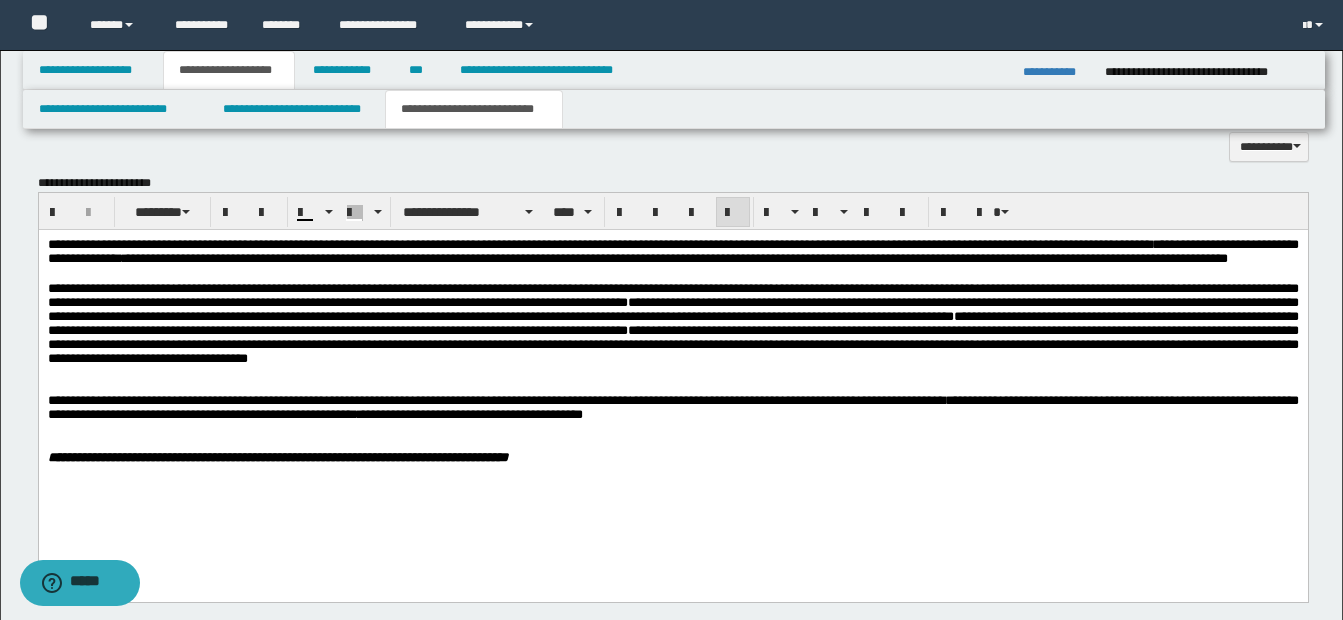 click on "**********" at bounding box center [672, 344] 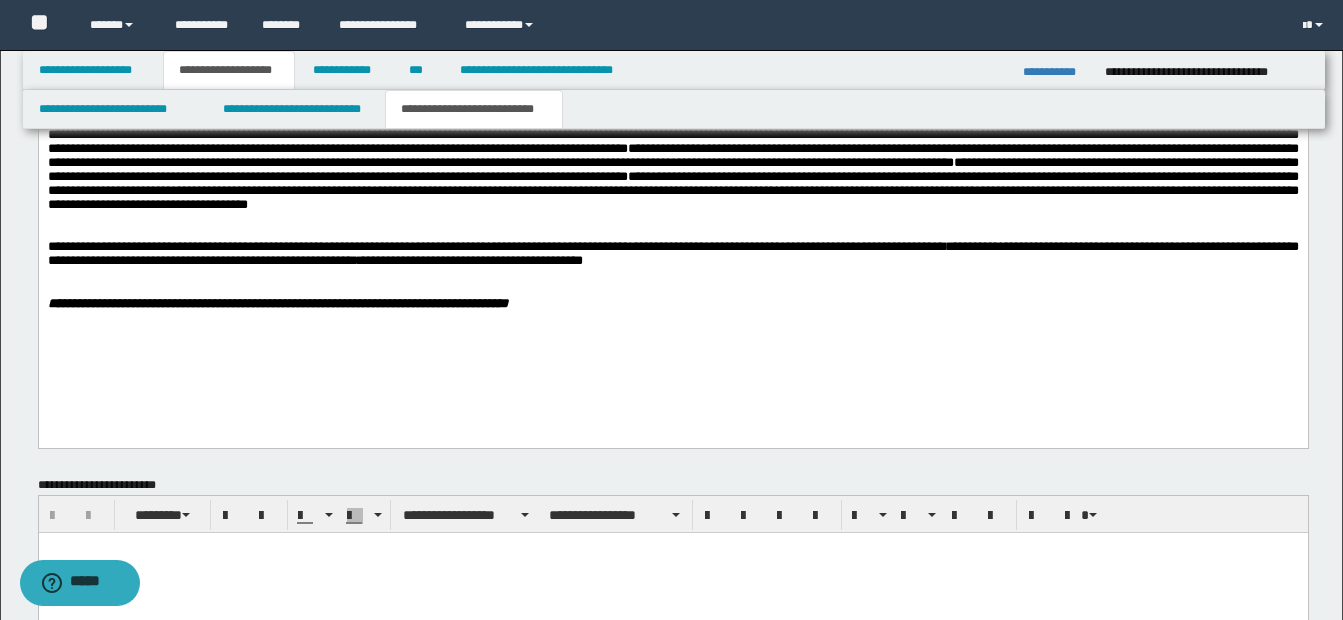 scroll, scrollTop: 1731, scrollLeft: 0, axis: vertical 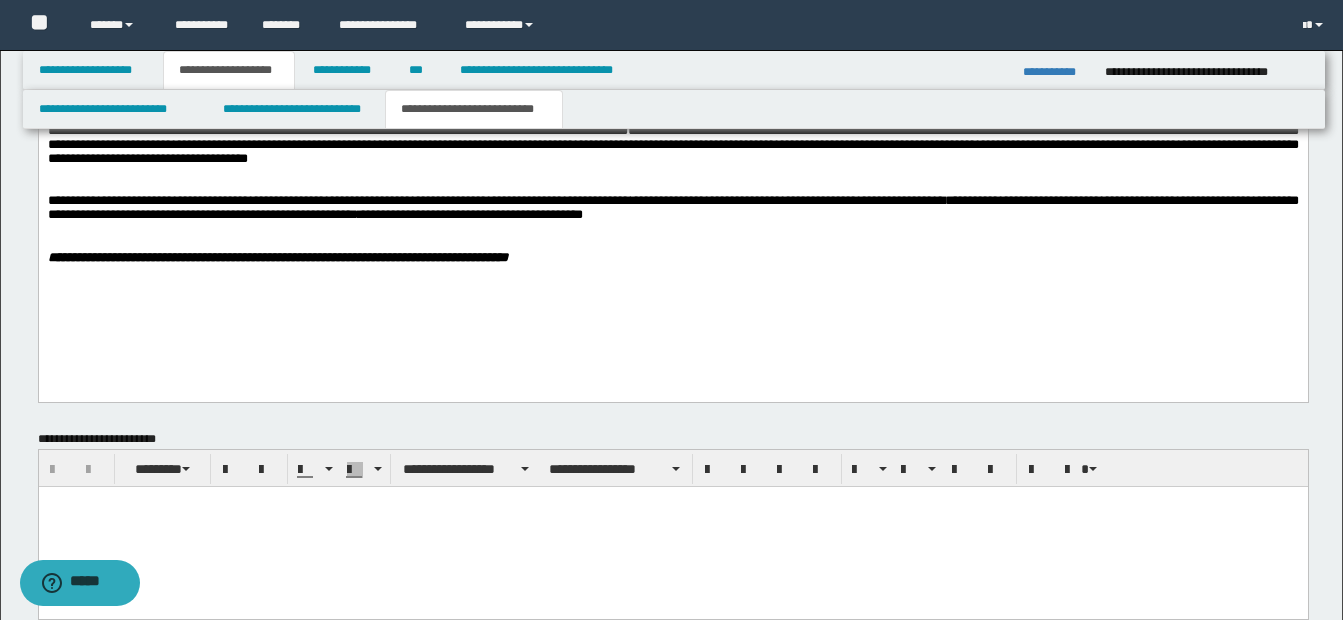 click on "**********" at bounding box center (672, 257) 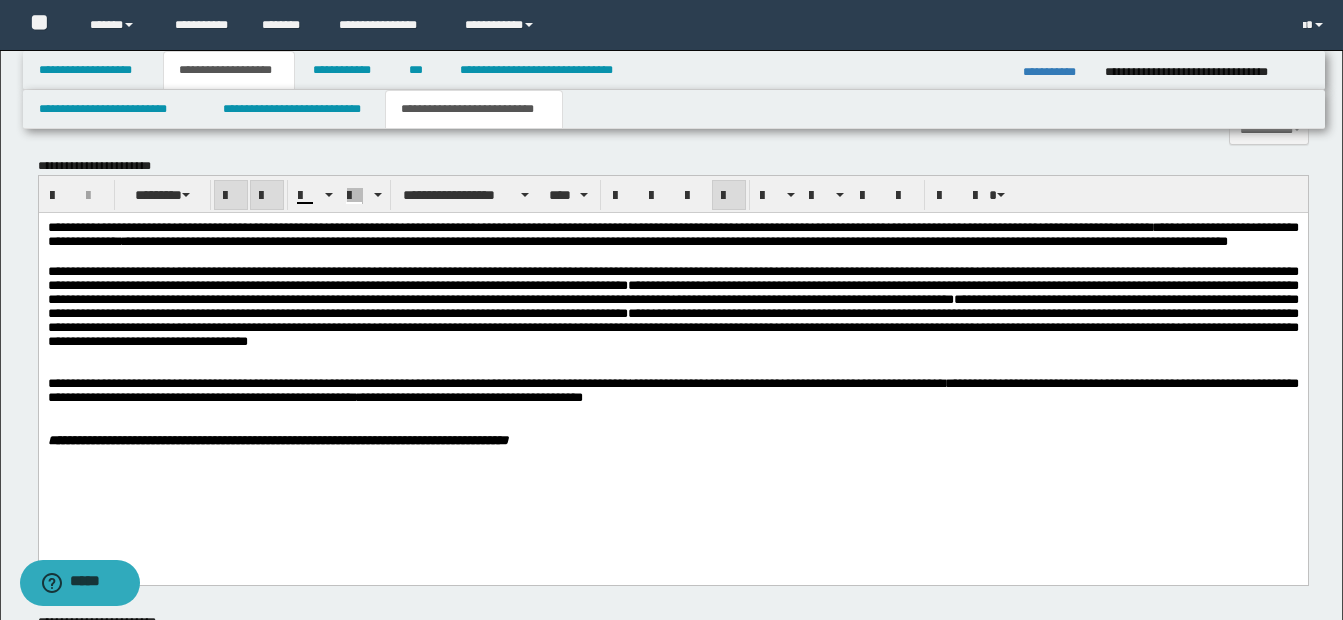 scroll, scrollTop: 1531, scrollLeft: 0, axis: vertical 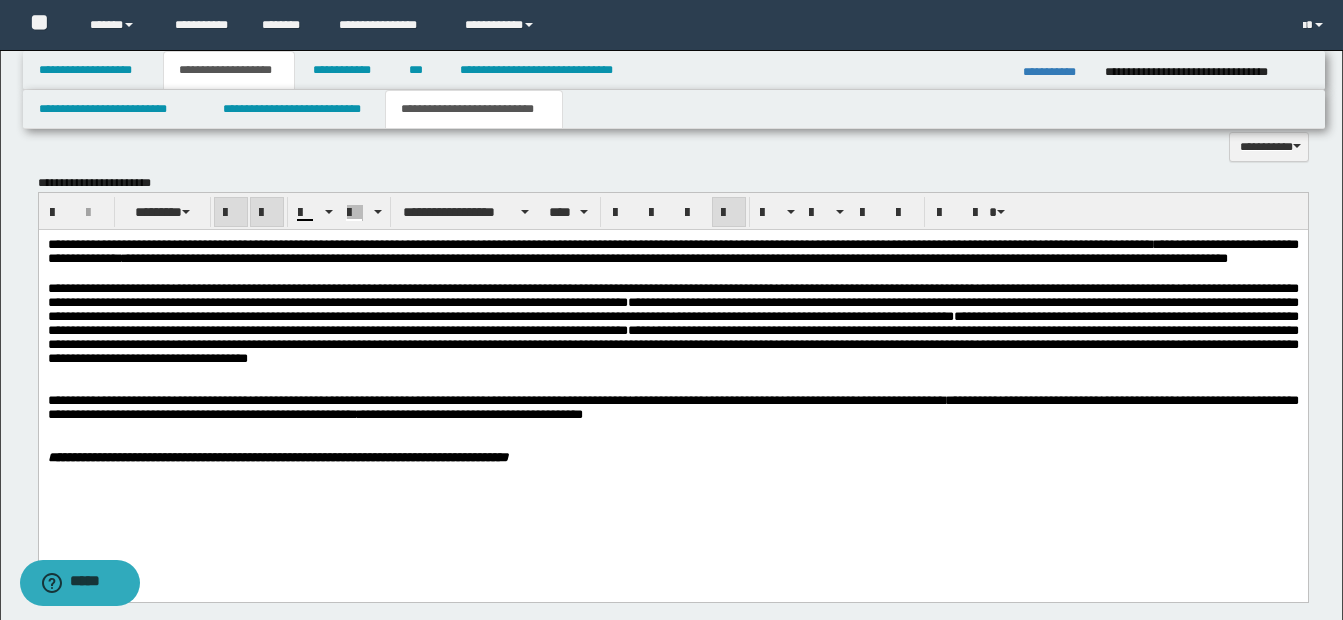click on "**********" at bounding box center (672, 330) 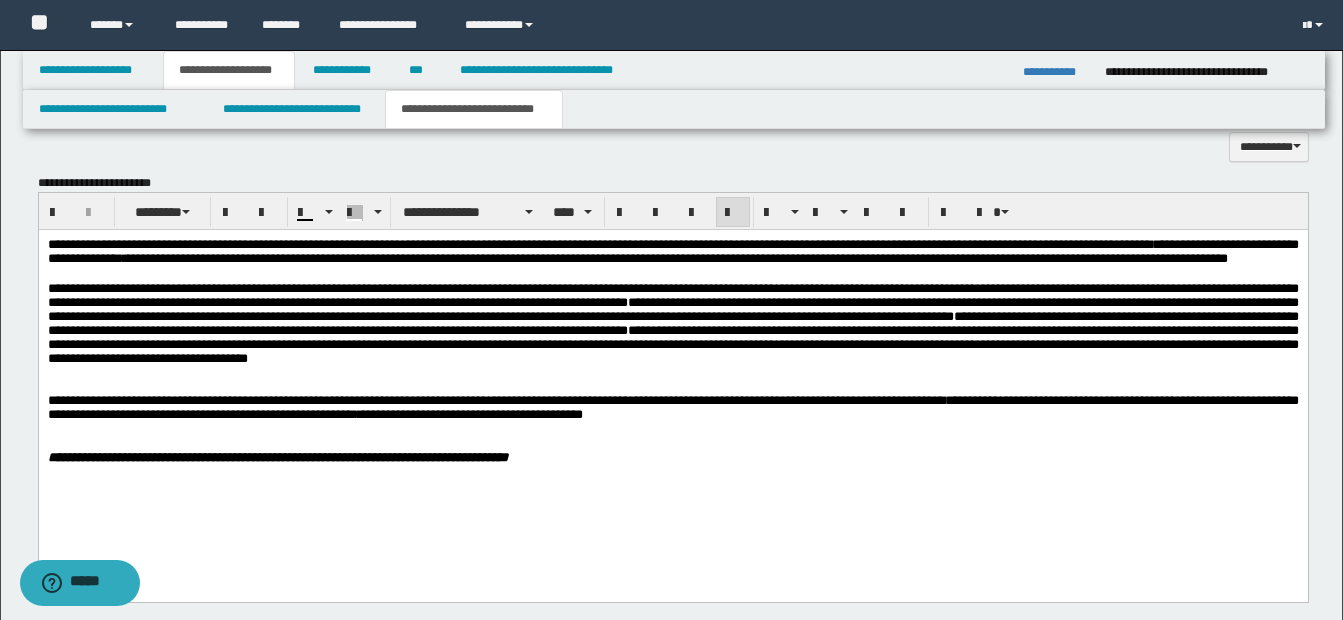 click on "**********" at bounding box center (672, 344) 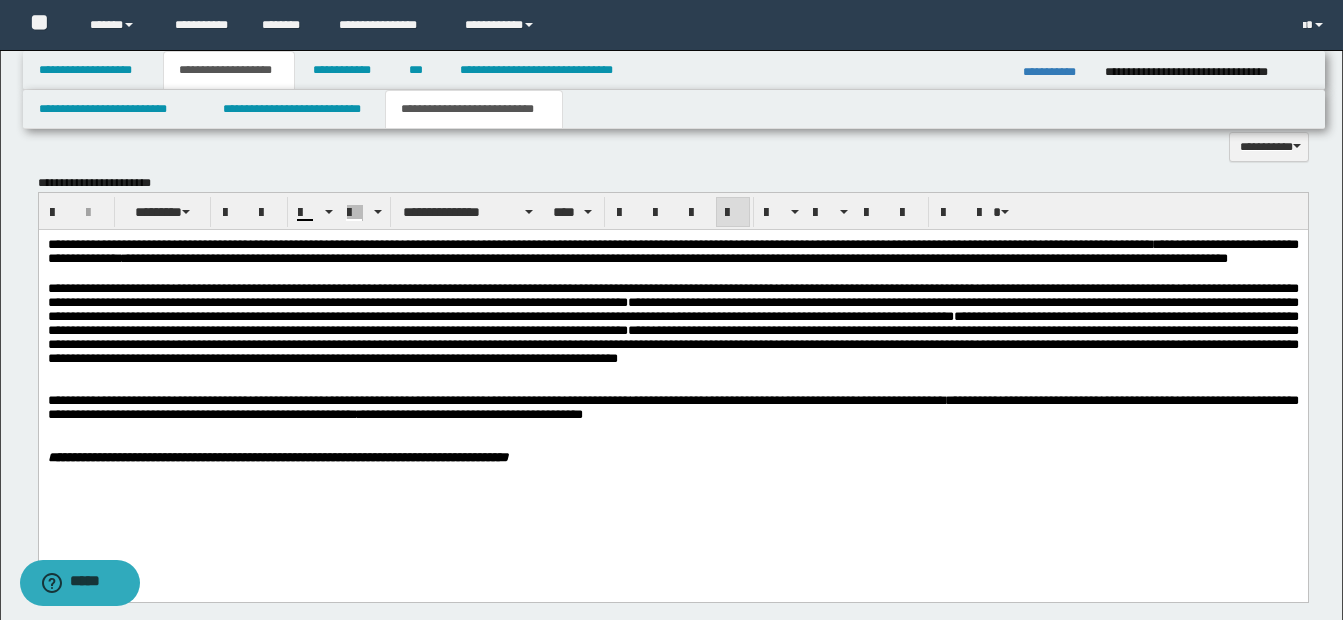 click on "**********" at bounding box center (672, 344) 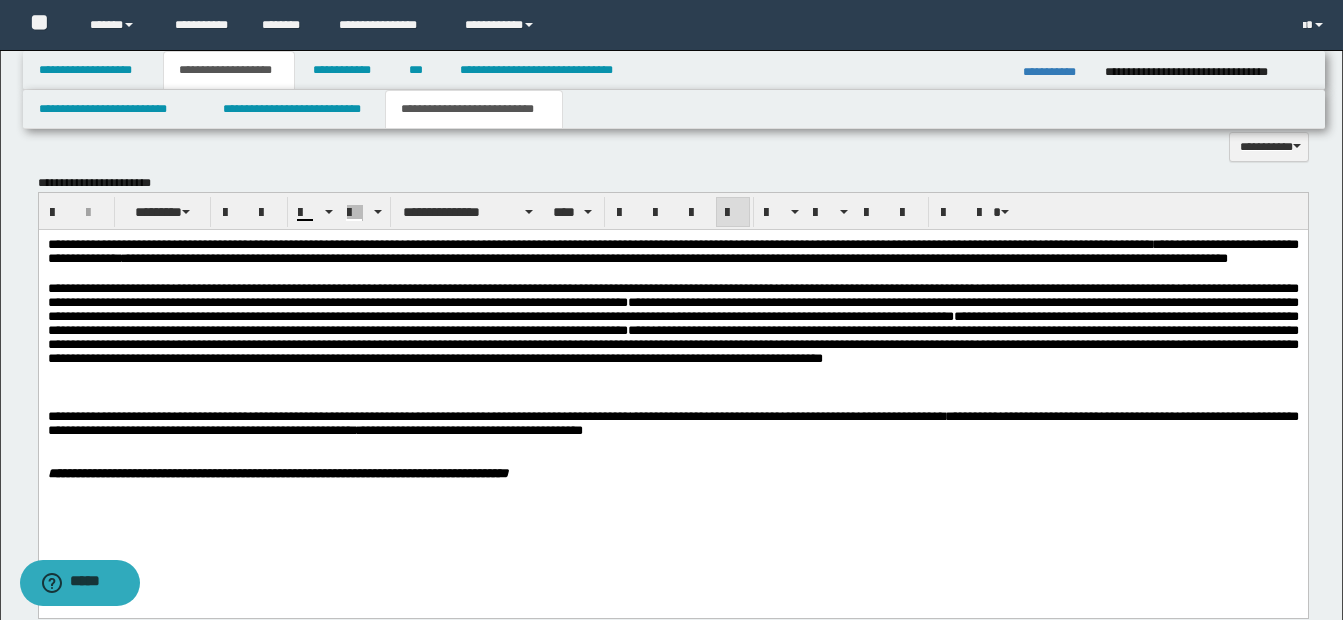 click on "**********" at bounding box center (672, 344) 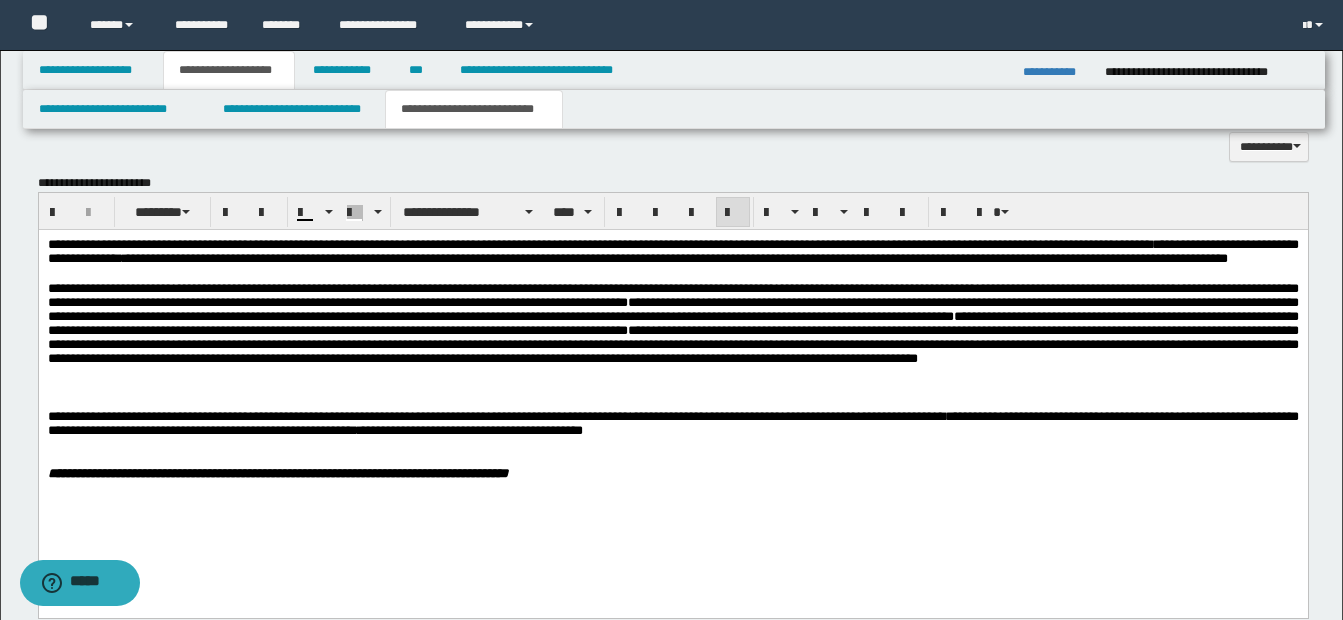 click on "**********" at bounding box center [672, 344] 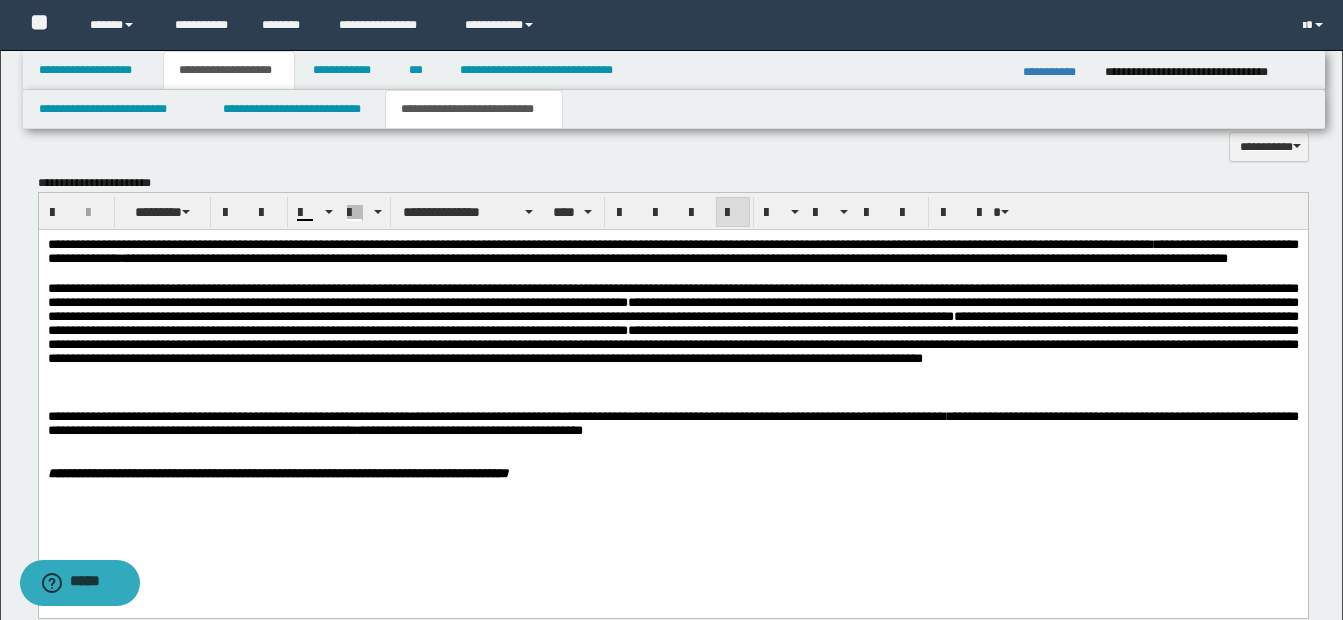 click on "**********" at bounding box center [672, 344] 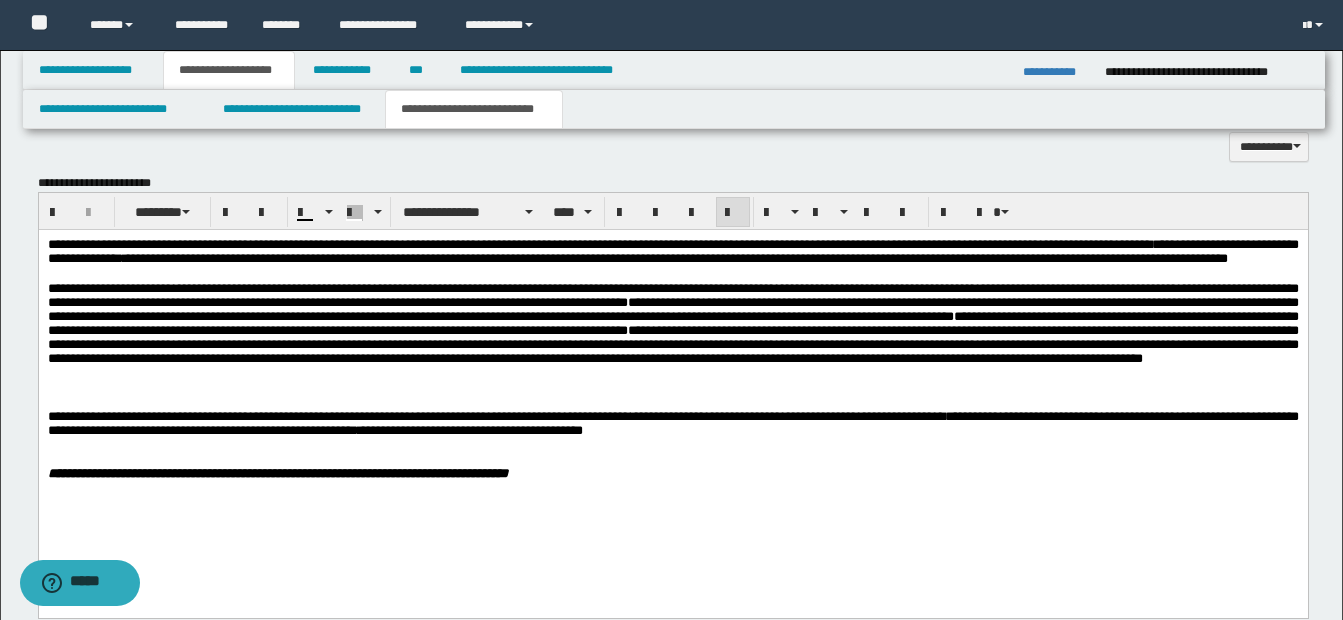 click on "**********" at bounding box center (672, 344) 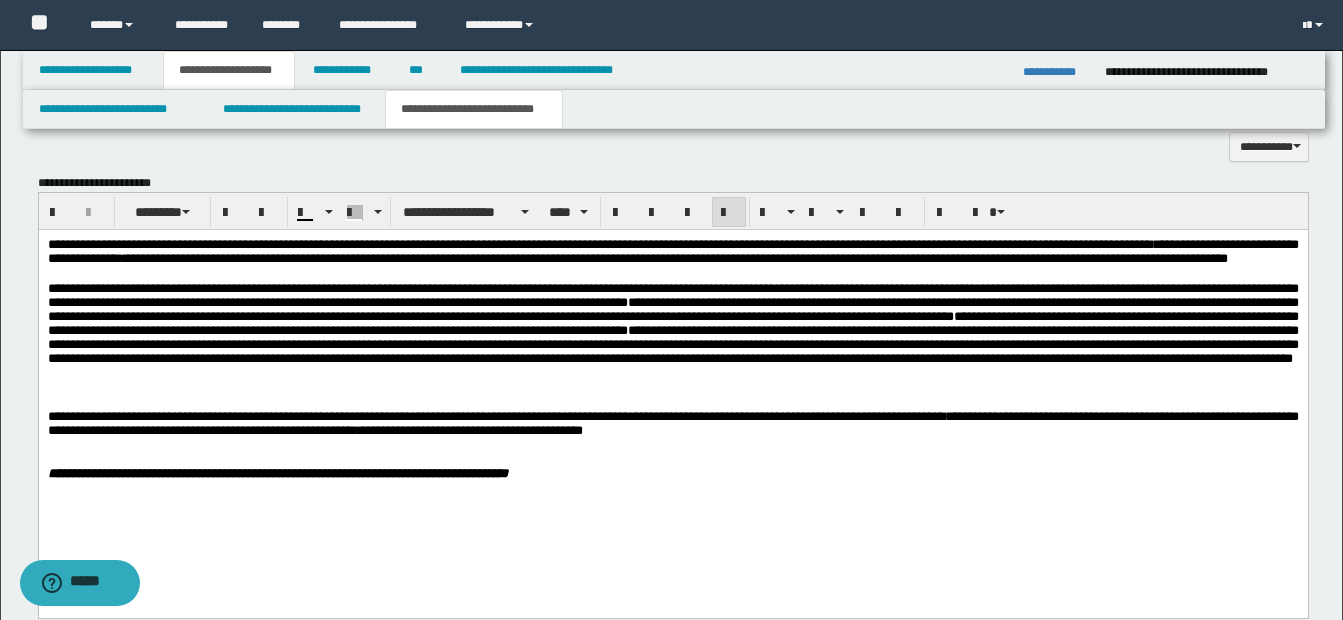 click at bounding box center (672, 445) 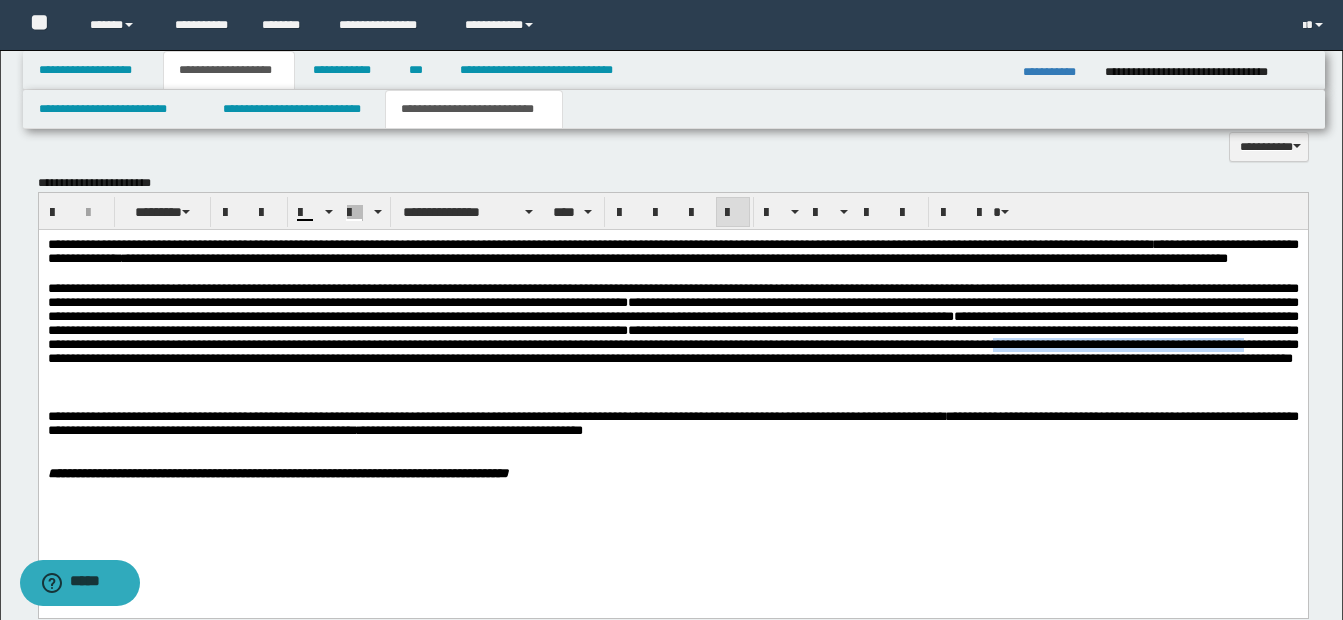 drag, startPoint x: 298, startPoint y: 386, endPoint x: 561, endPoint y: 386, distance: 263 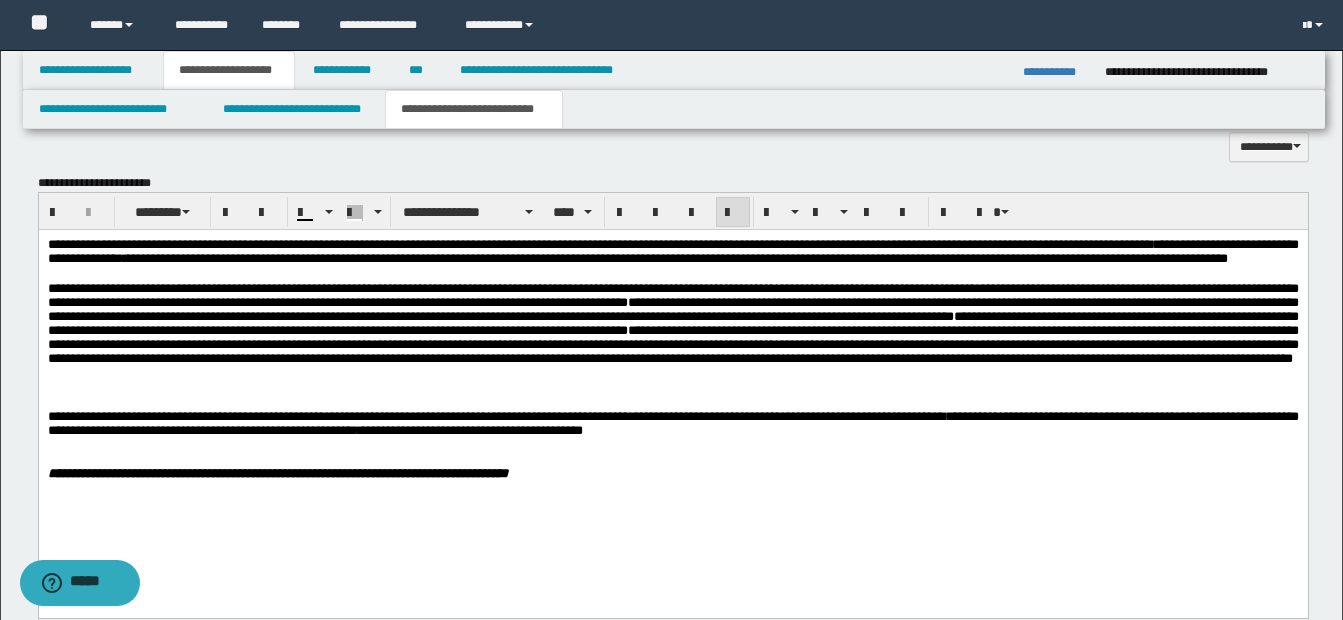 click on "**********" at bounding box center (672, 384) 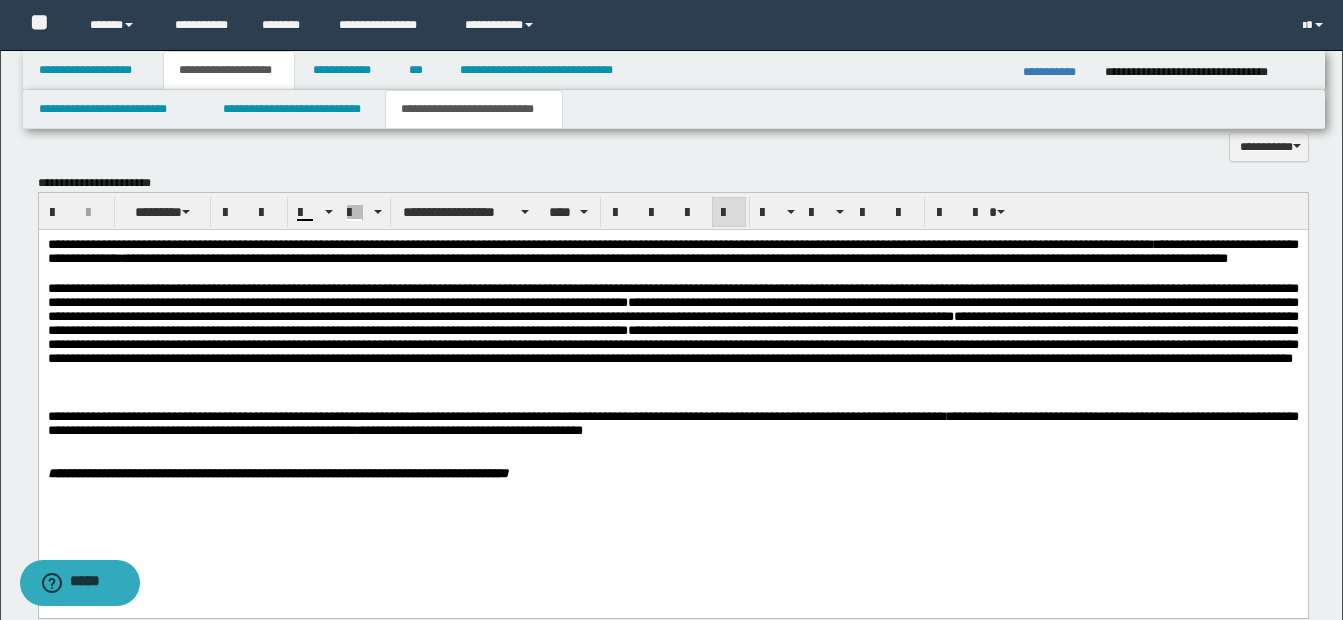 click at bounding box center (672, 402) 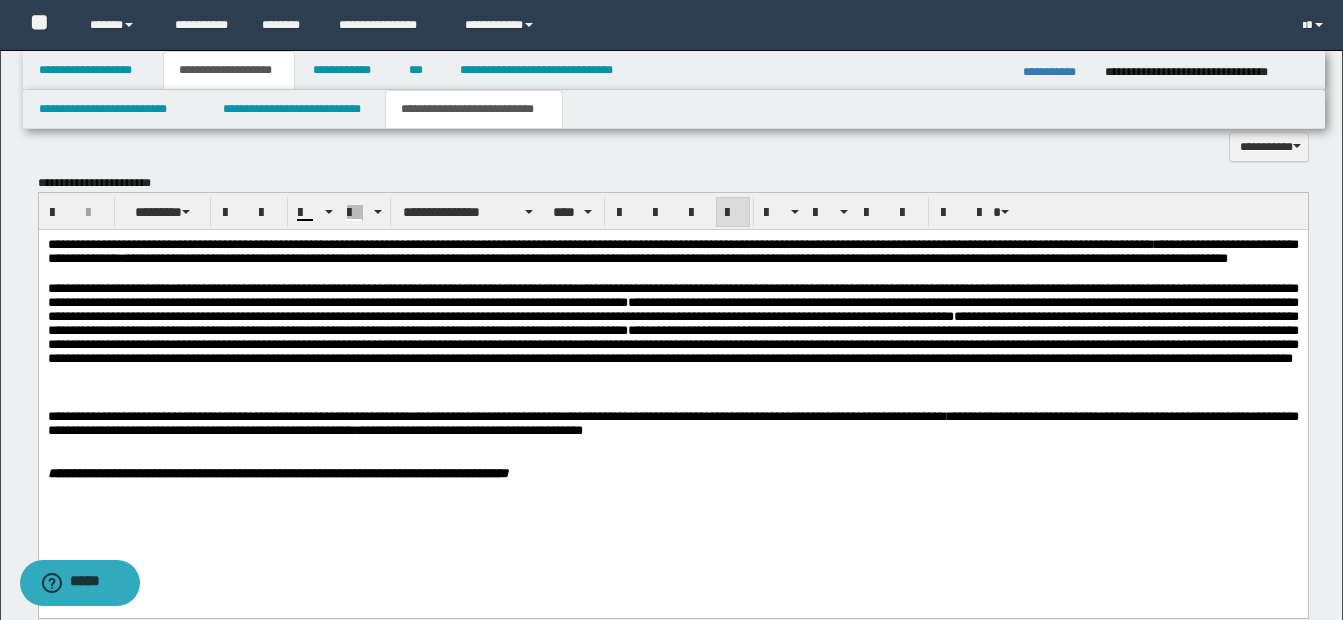 click on "**********" at bounding box center [672, 338] 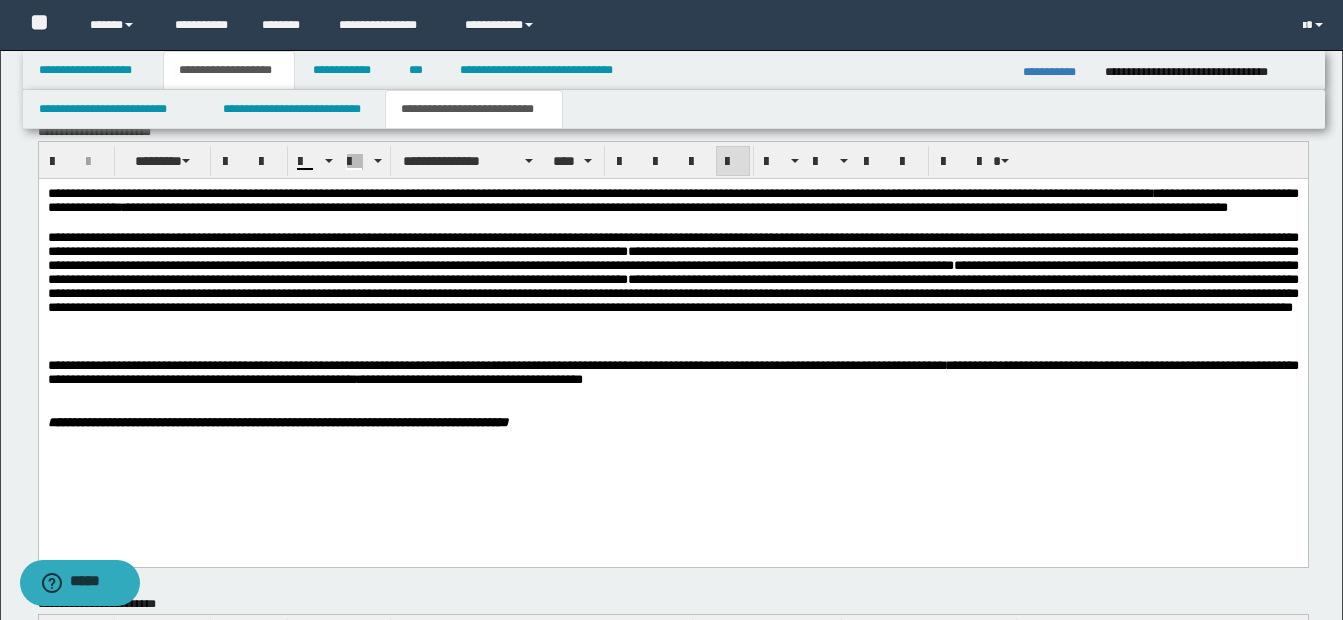scroll, scrollTop: 1631, scrollLeft: 0, axis: vertical 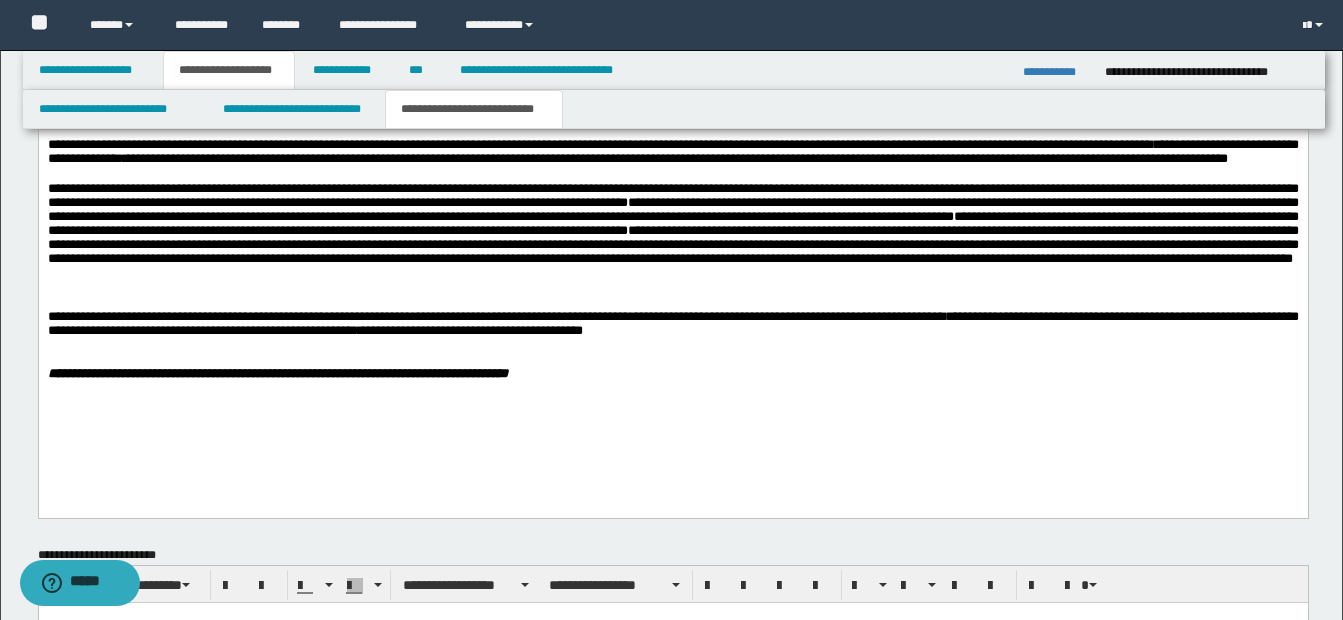 click on "**********" at bounding box center [672, 284] 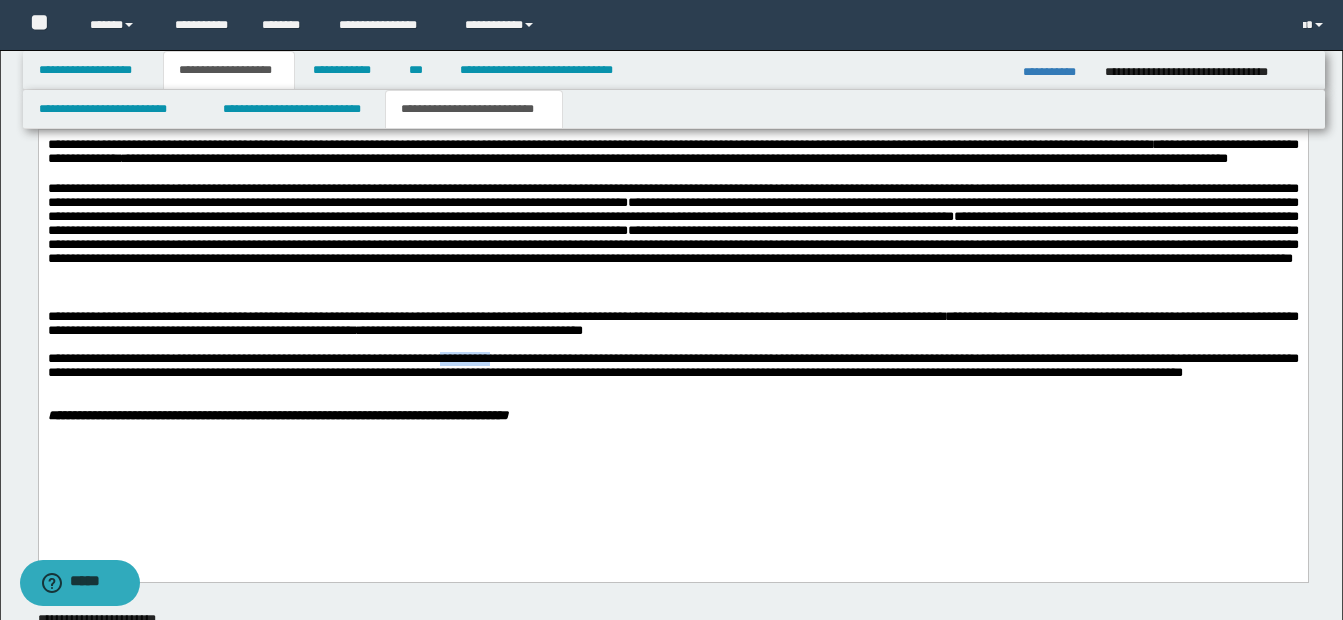 drag, startPoint x: 452, startPoint y: 385, endPoint x: 512, endPoint y: 385, distance: 60 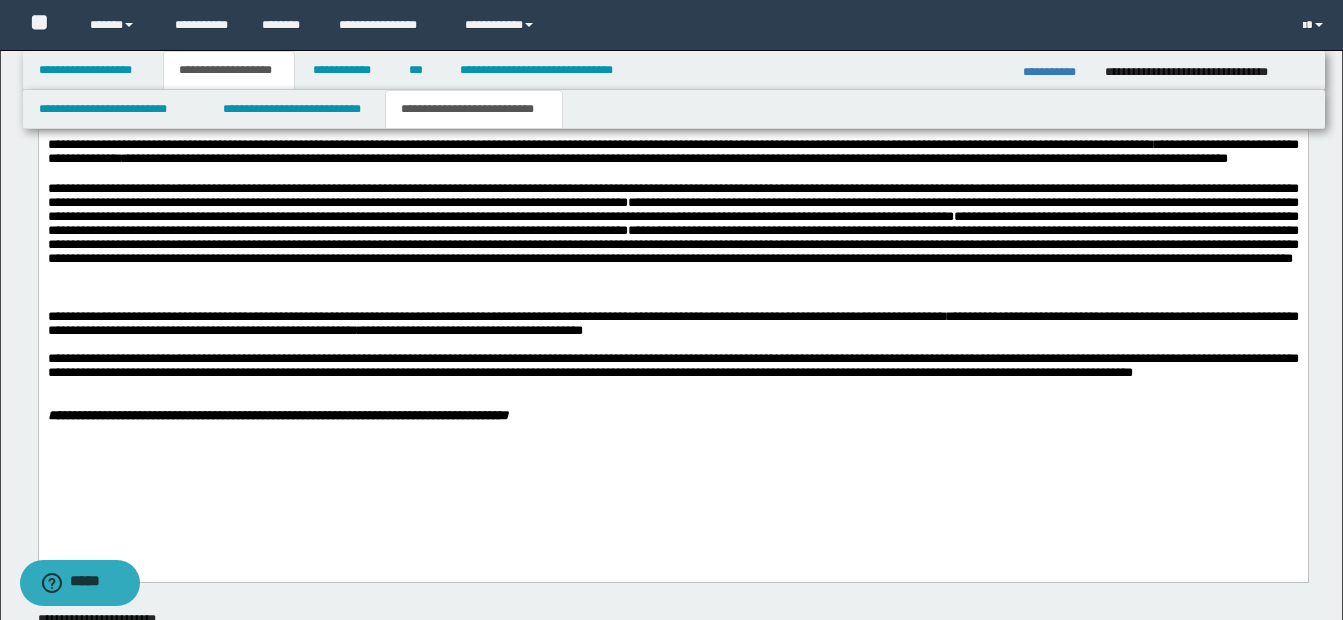 click on "**********" at bounding box center (672, 366) 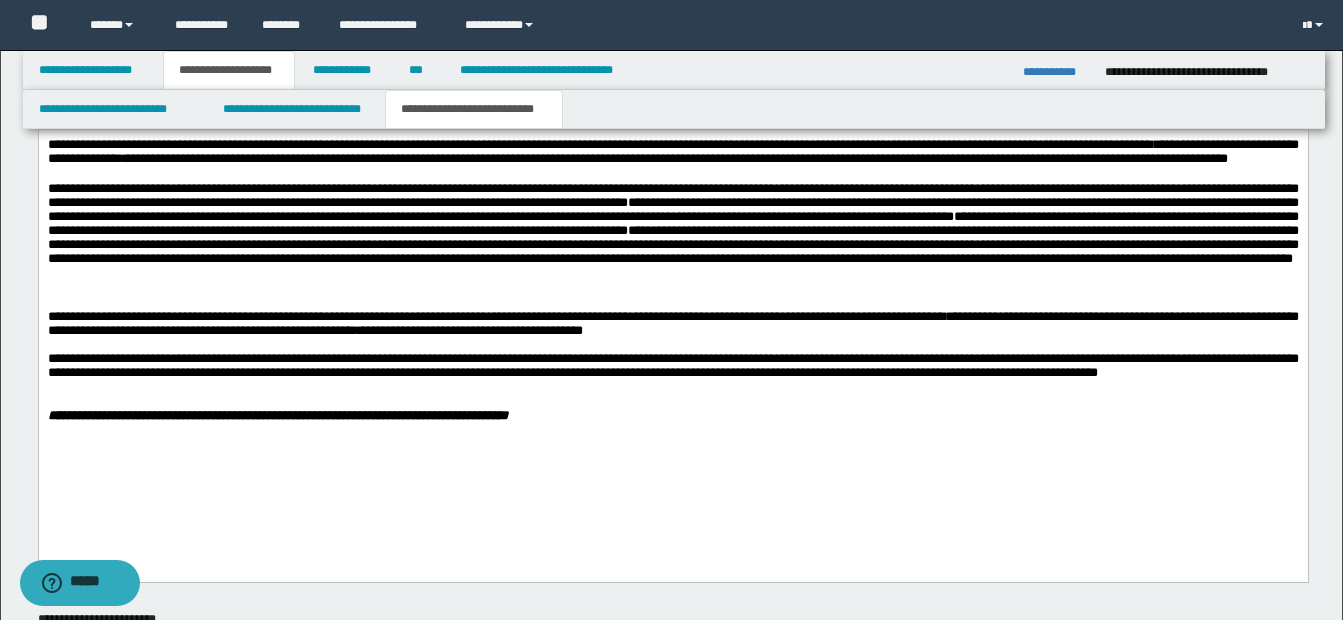 drag, startPoint x: 828, startPoint y: 386, endPoint x: 855, endPoint y: 388, distance: 27.073973 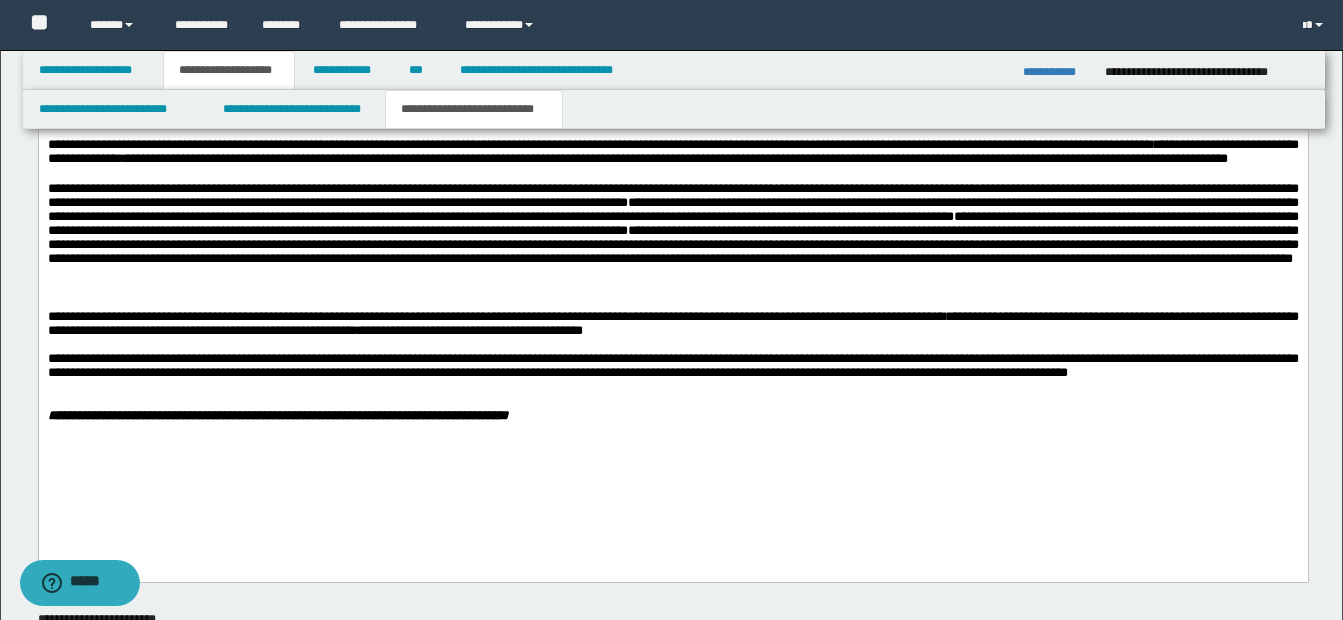 click on "**********" at bounding box center (672, 365) 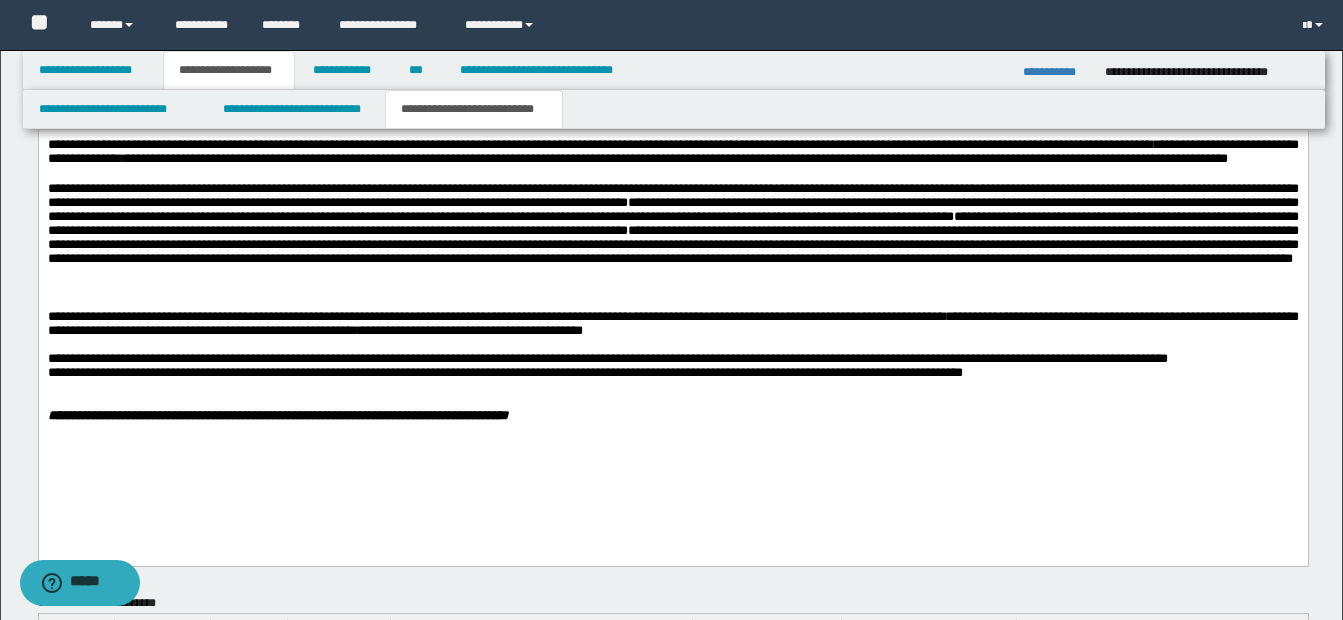 click on "**********" at bounding box center [672, 373] 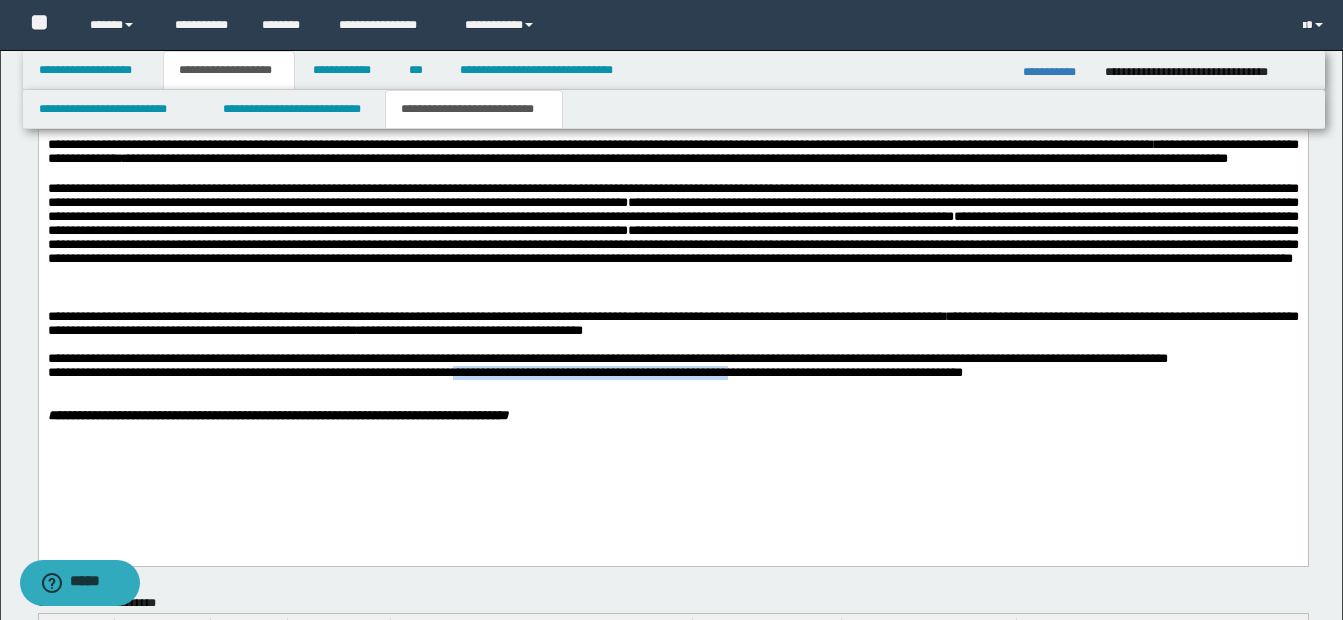 drag, startPoint x: 483, startPoint y: 402, endPoint x: 788, endPoint y: 402, distance: 305 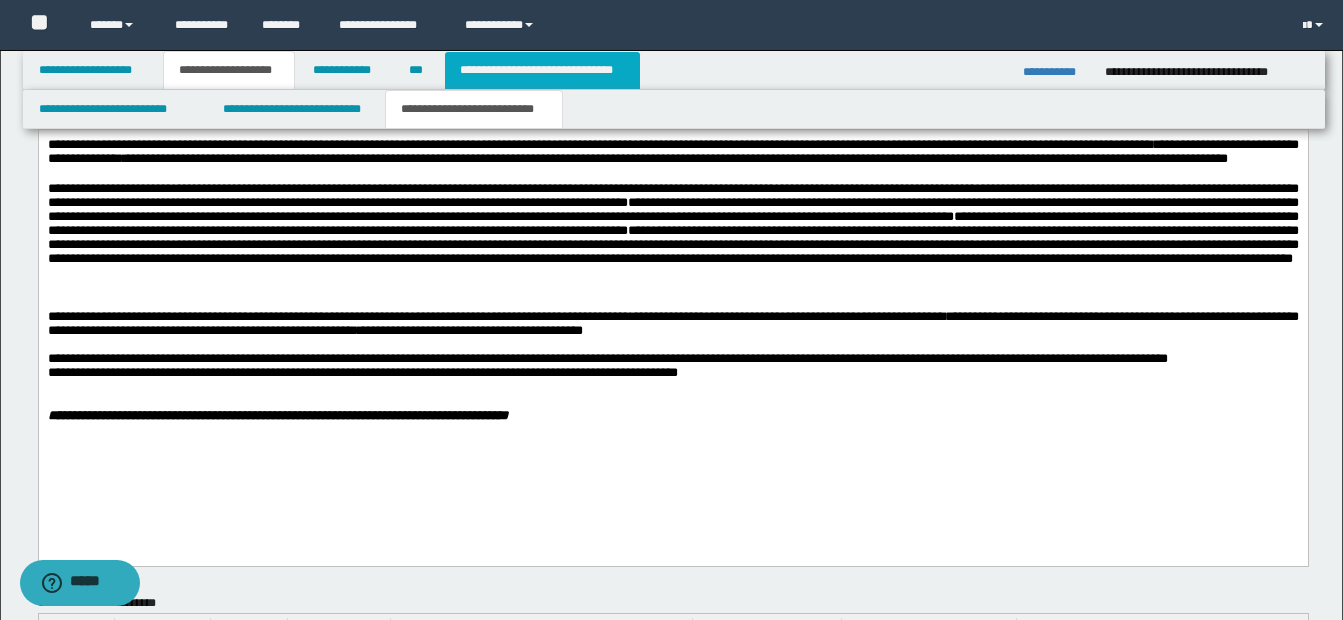 click on "**********" at bounding box center [542, 70] 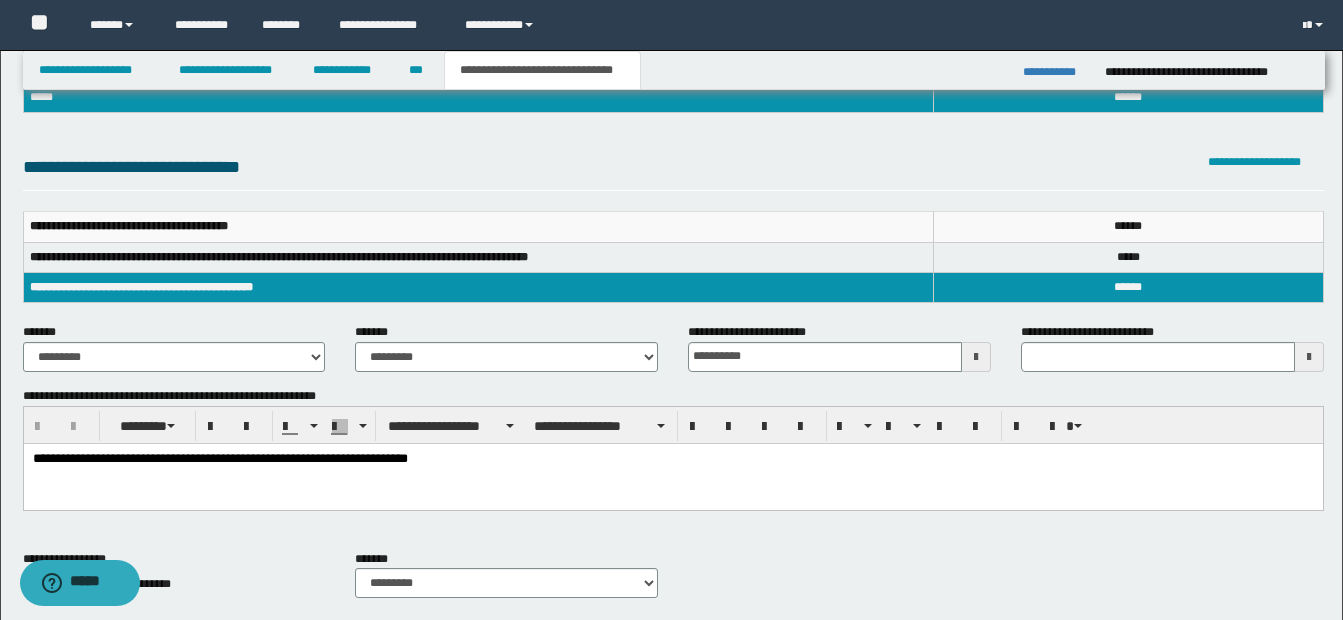 scroll, scrollTop: 300, scrollLeft: 0, axis: vertical 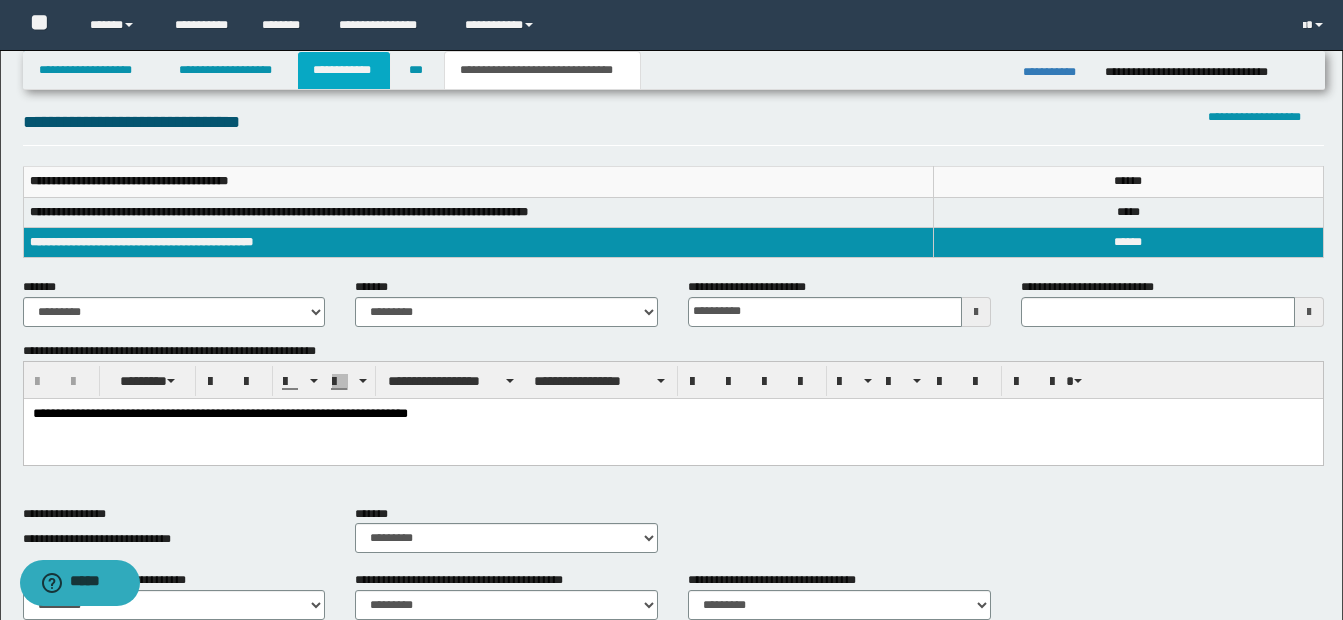 click on "**********" at bounding box center (344, 70) 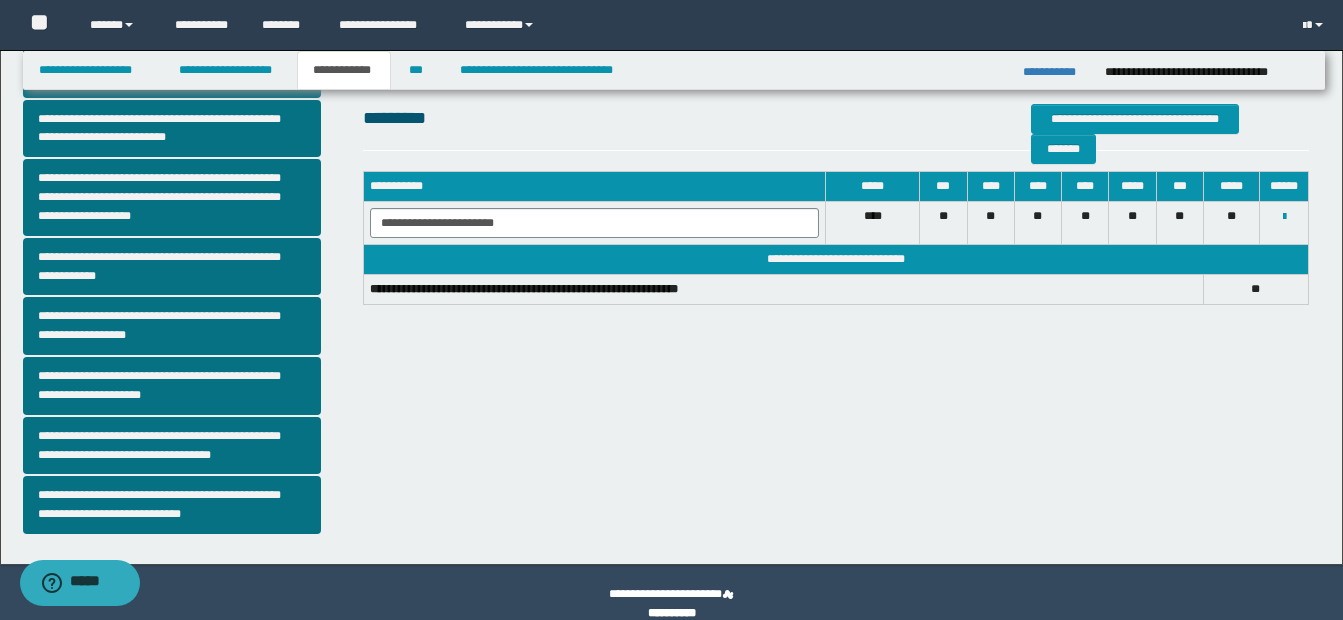scroll, scrollTop: 529, scrollLeft: 0, axis: vertical 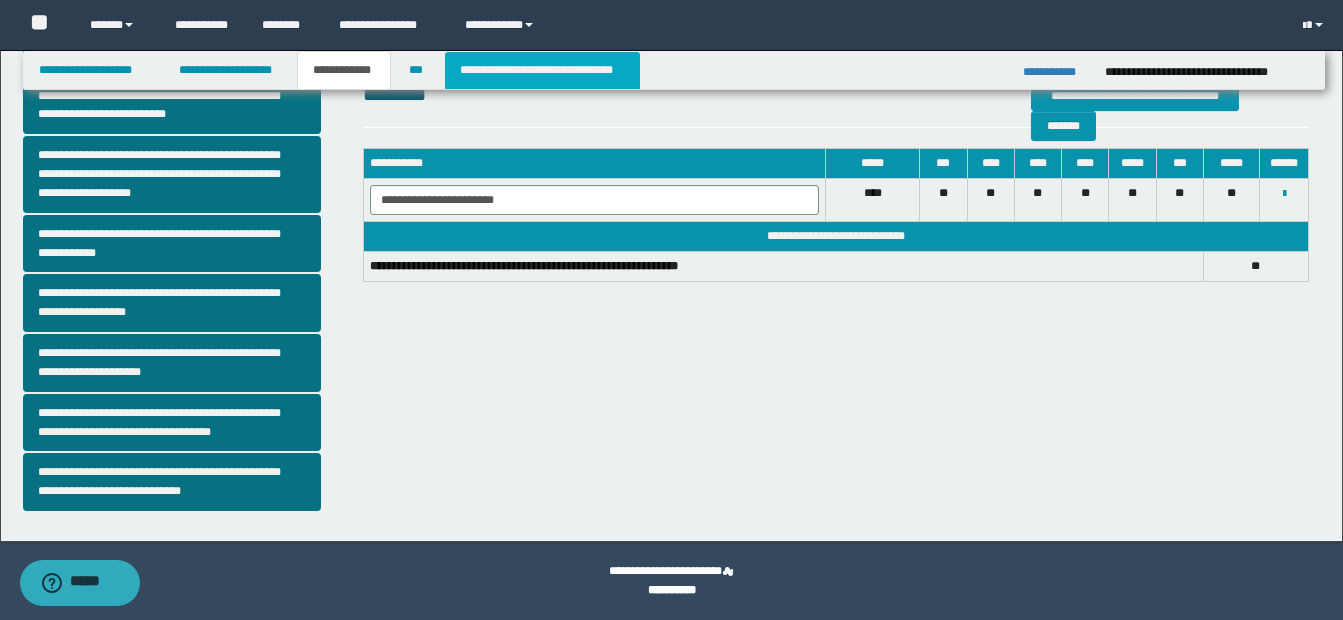 click on "**********" at bounding box center (542, 70) 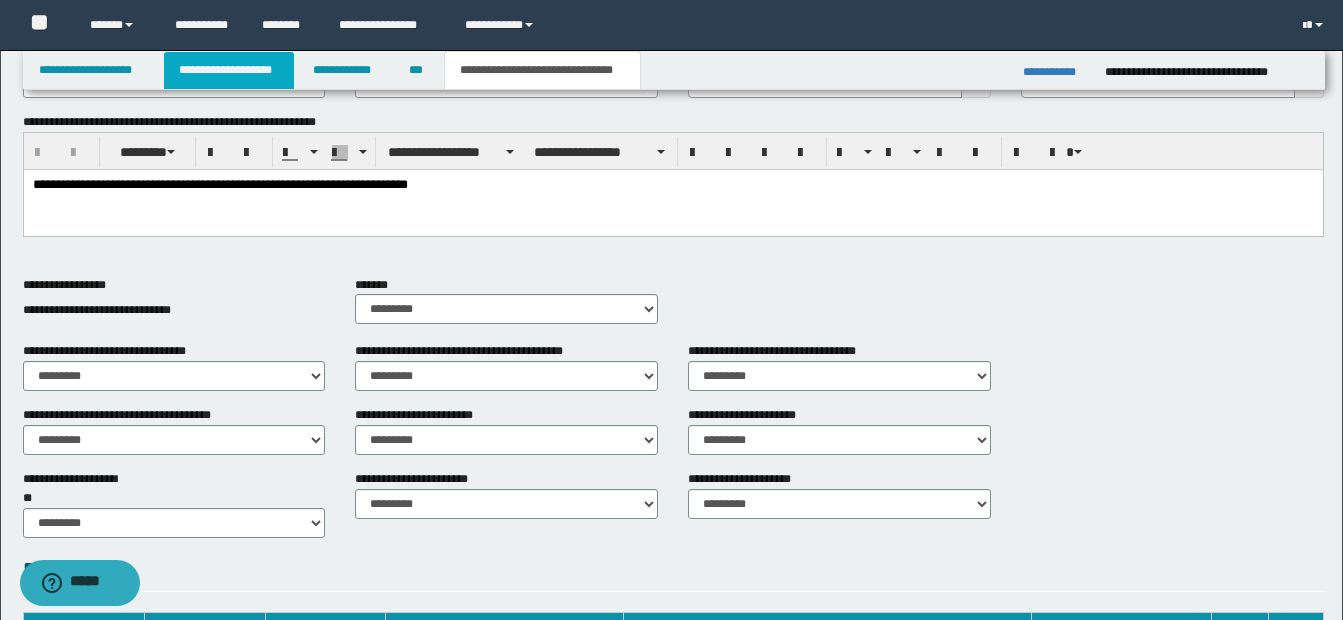 click on "**********" at bounding box center [229, 70] 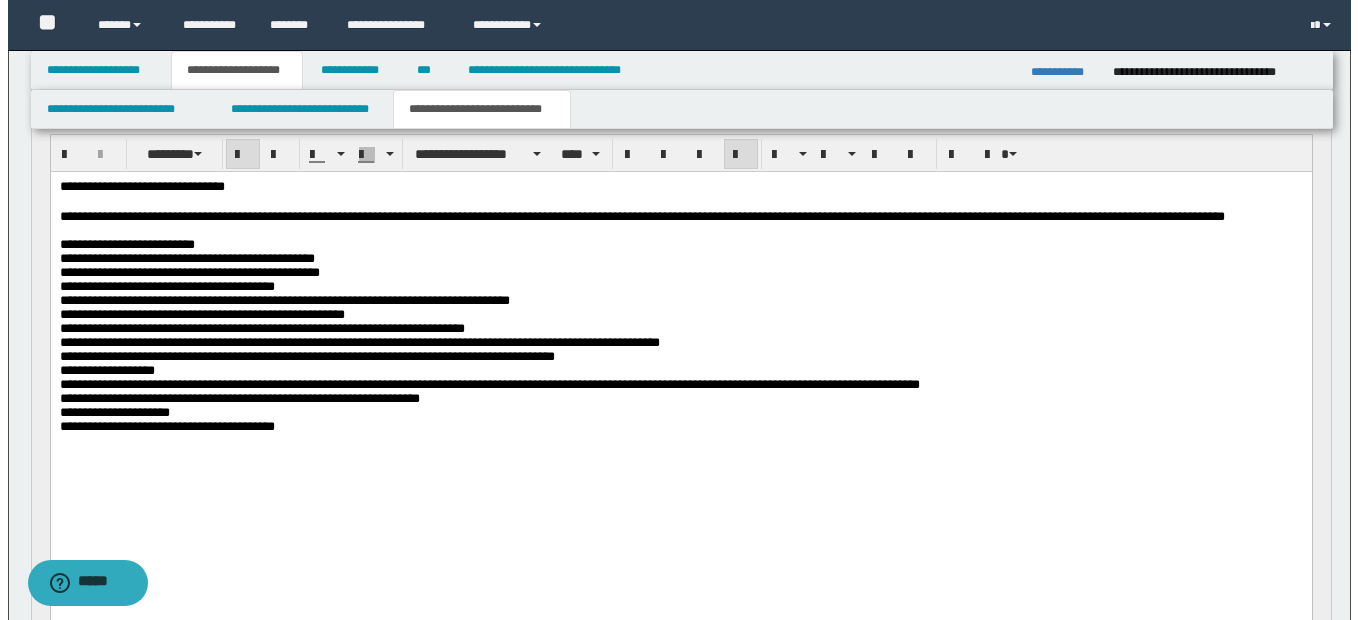 scroll, scrollTop: 200, scrollLeft: 0, axis: vertical 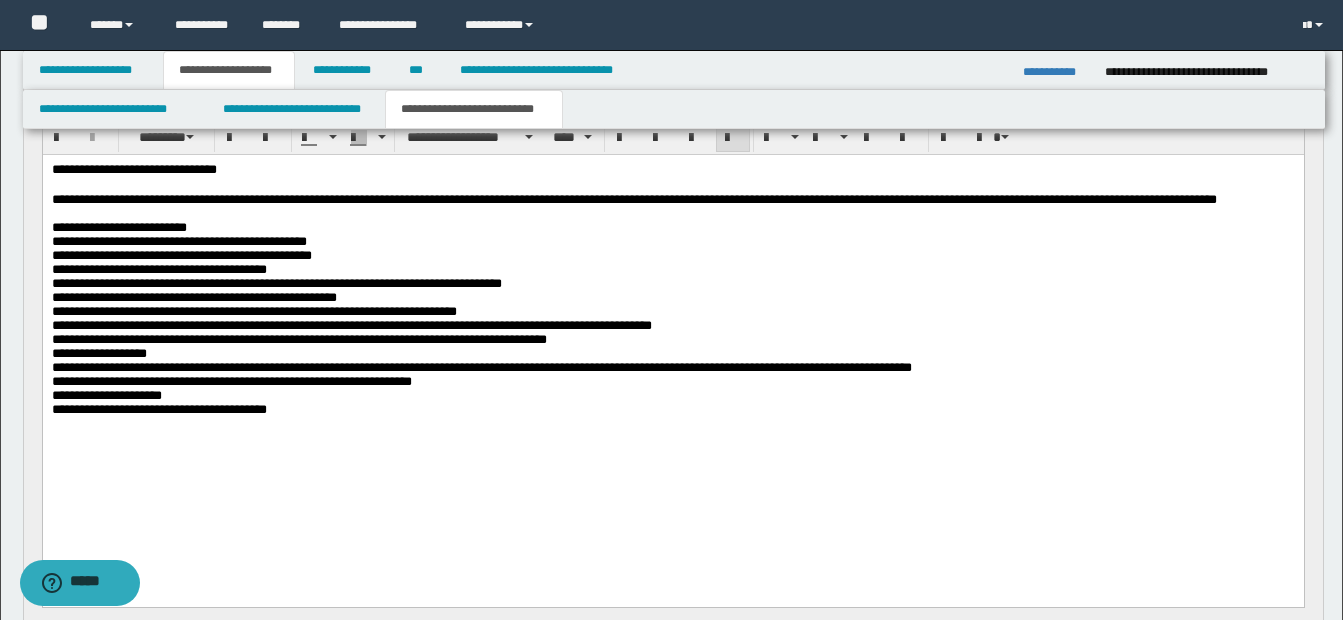 click on "**********" at bounding box center [672, 396] 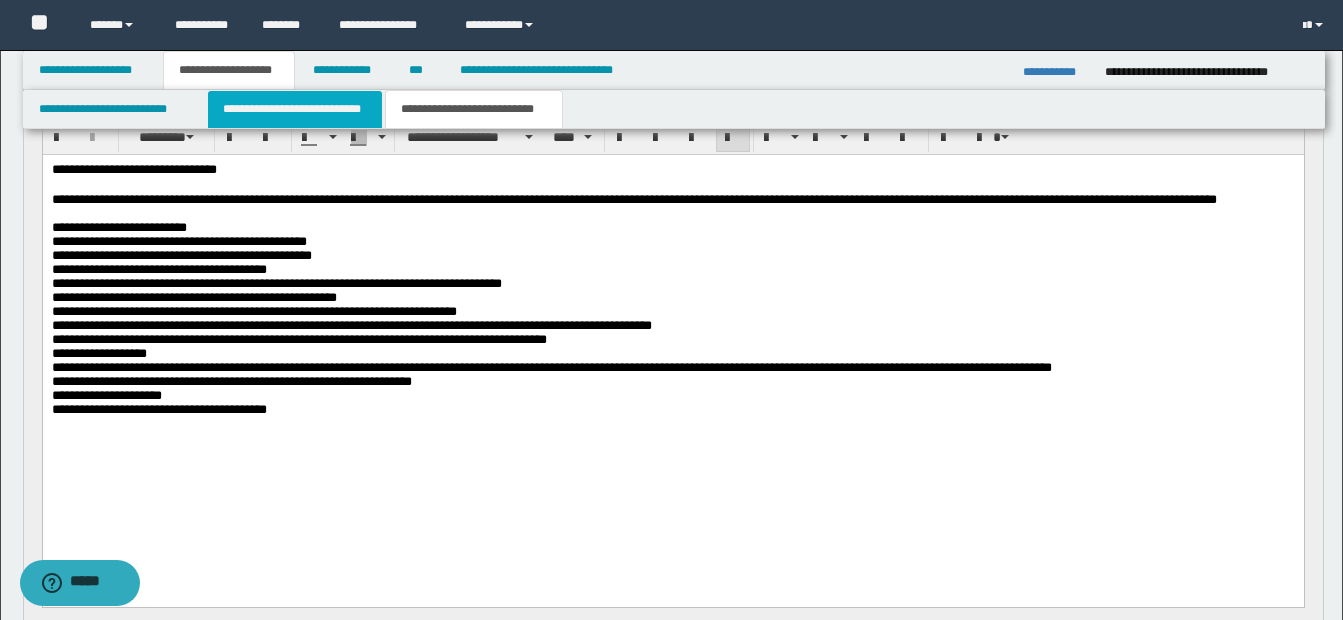 click on "**********" at bounding box center [295, 109] 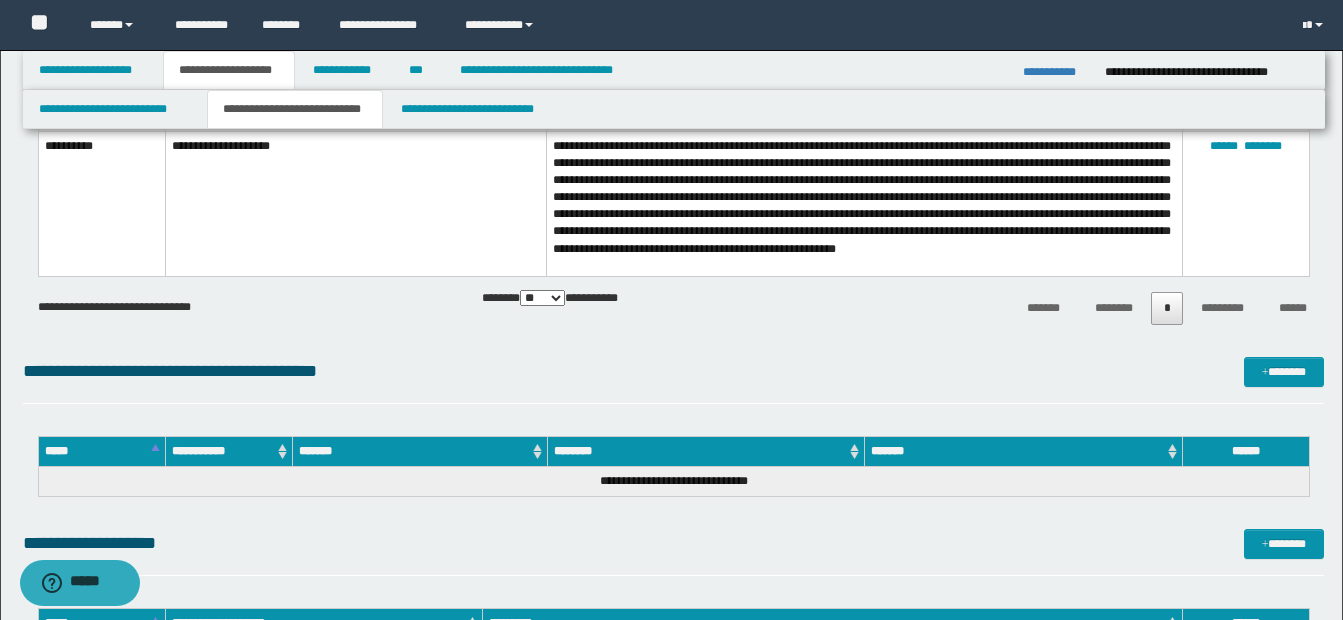 scroll, scrollTop: 2200, scrollLeft: 0, axis: vertical 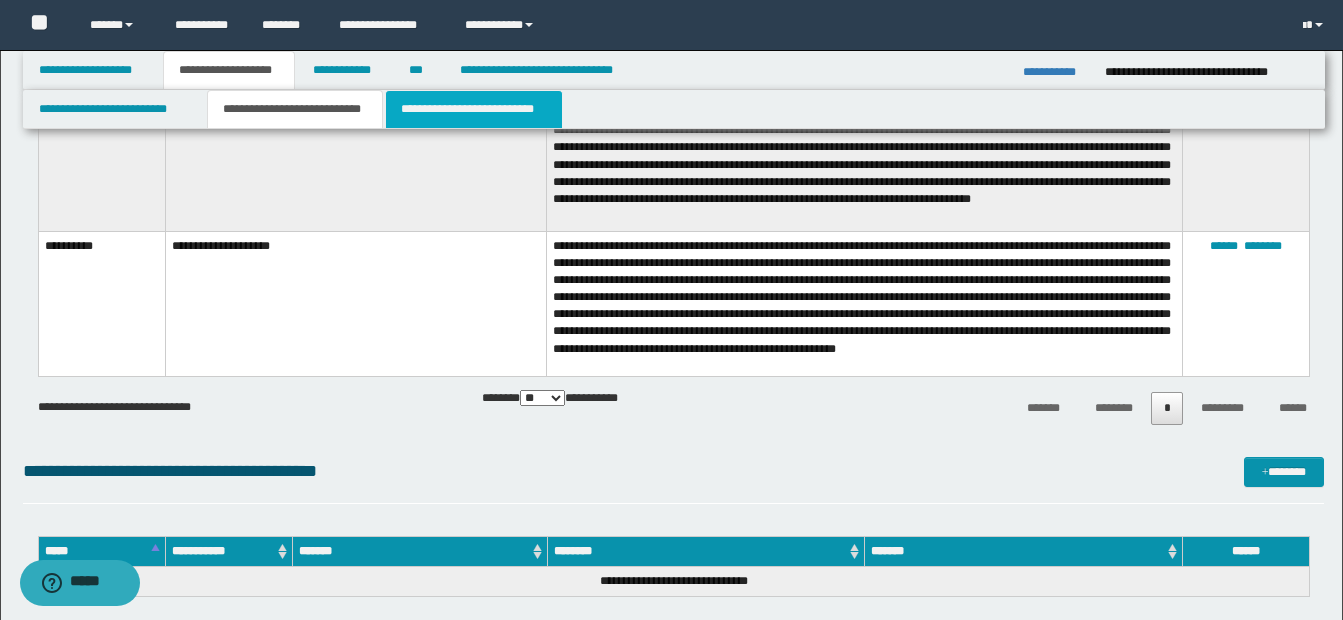 click on "**********" at bounding box center [474, 109] 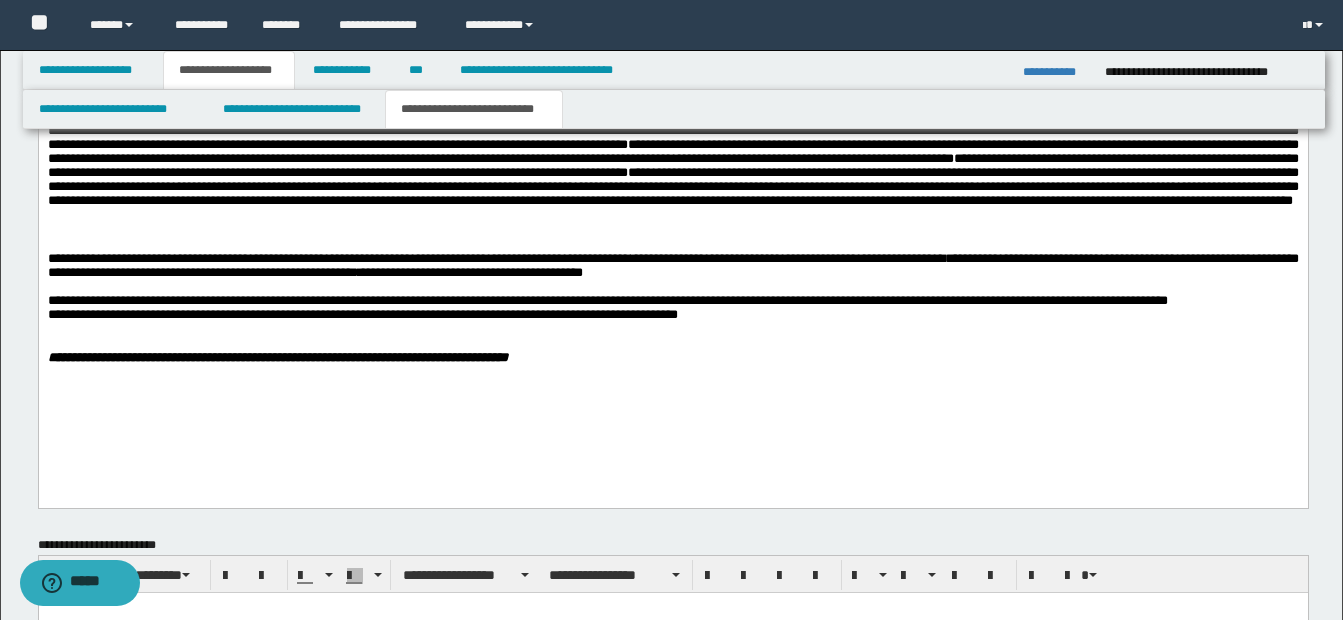 scroll, scrollTop: 1688, scrollLeft: 0, axis: vertical 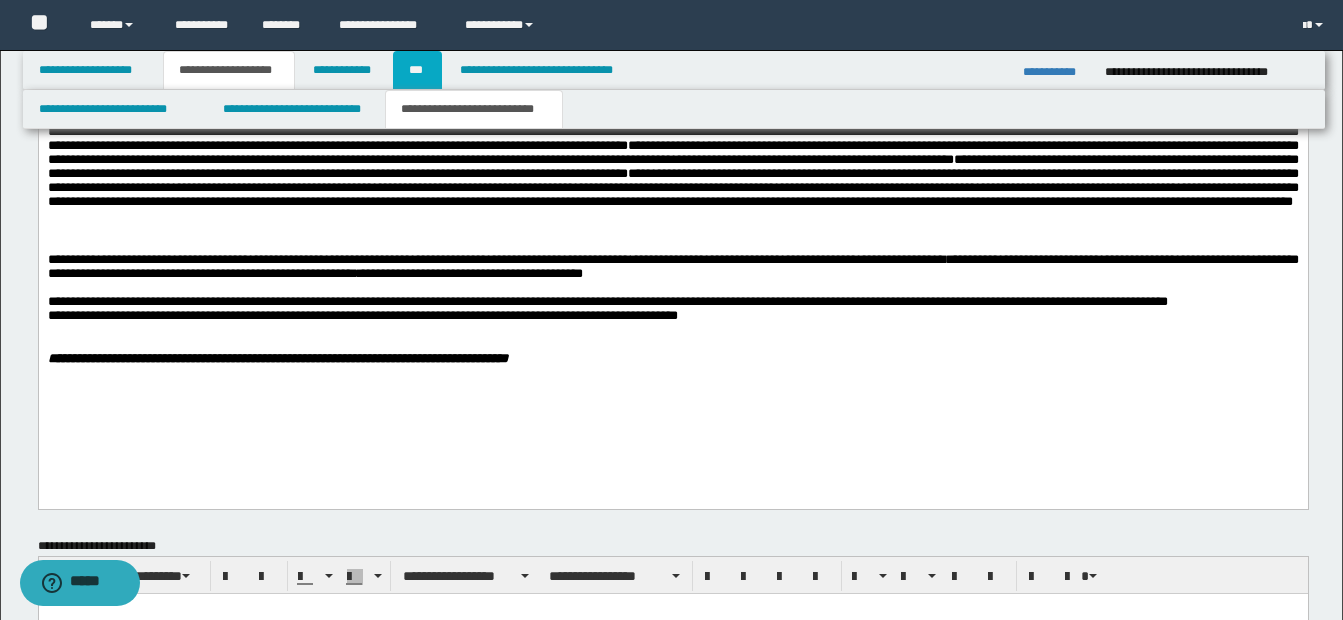drag, startPoint x: 427, startPoint y: 72, endPoint x: 648, endPoint y: 319, distance: 331.43628 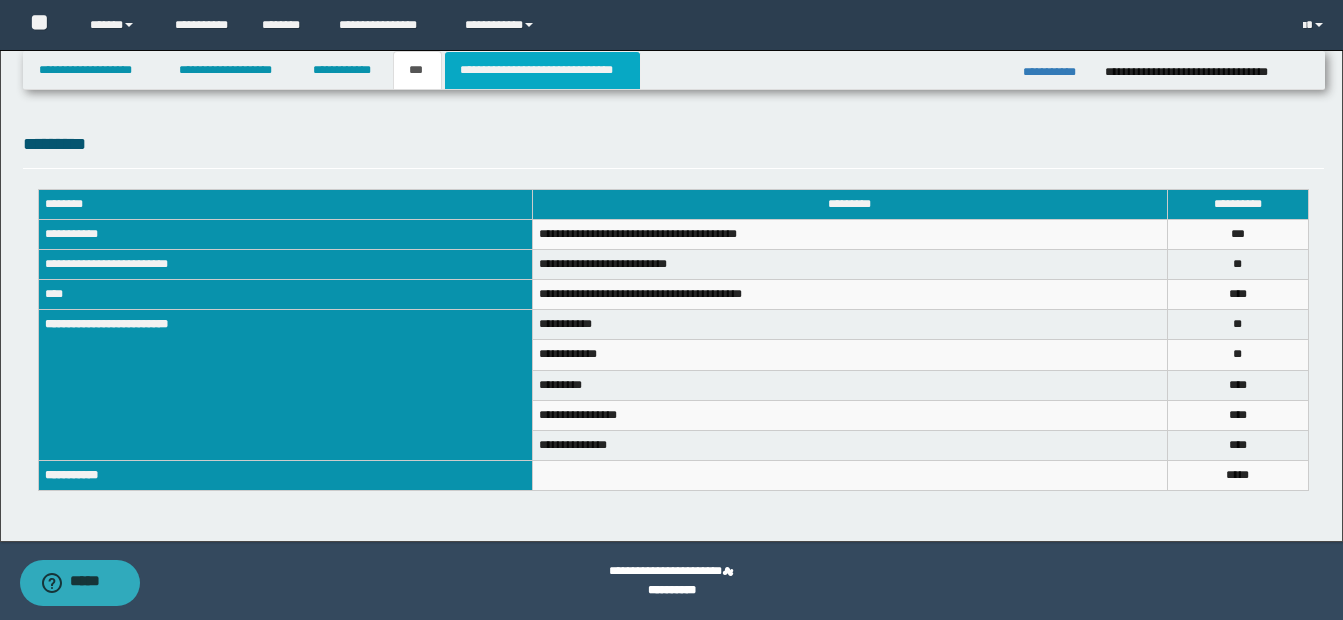 click on "**********" at bounding box center (542, 70) 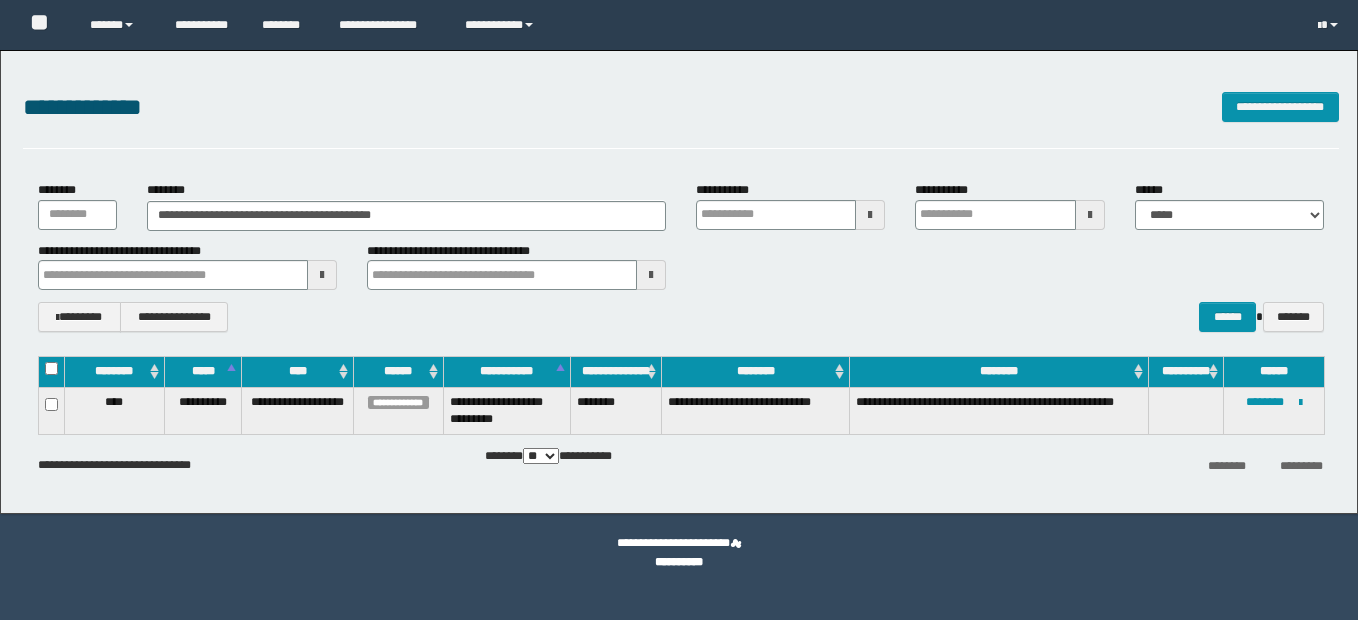 scroll, scrollTop: 0, scrollLeft: 0, axis: both 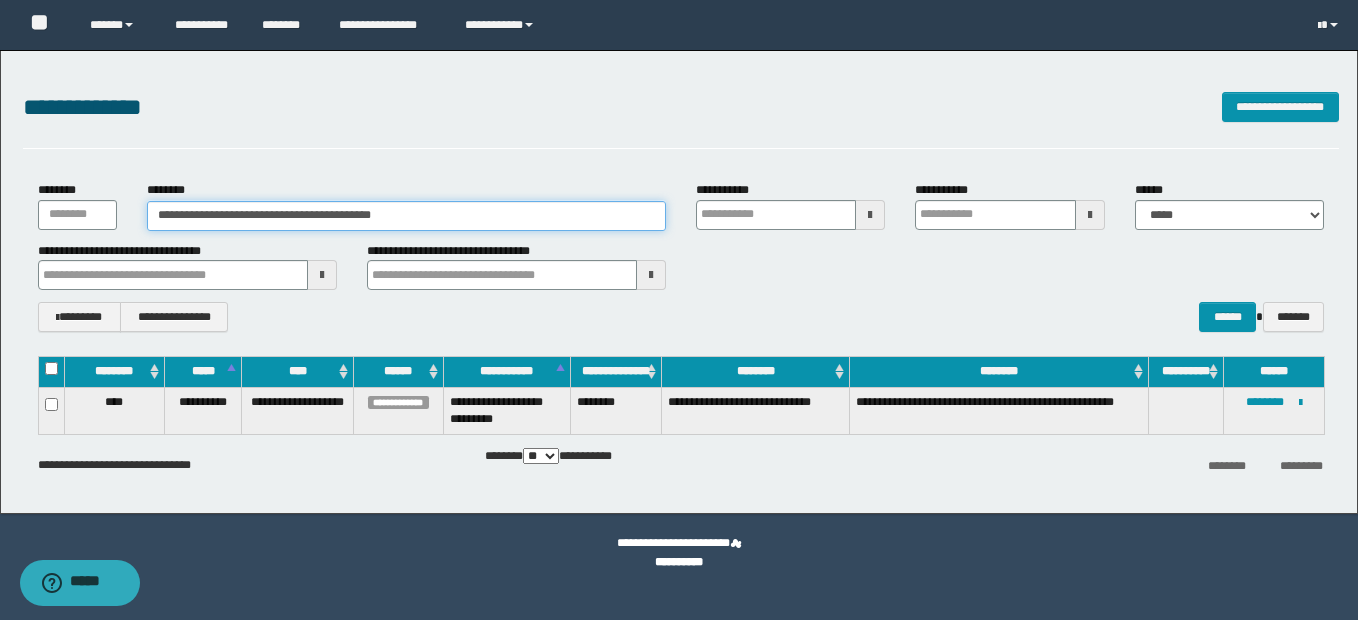 drag, startPoint x: 158, startPoint y: 213, endPoint x: 498, endPoint y: 213, distance: 340 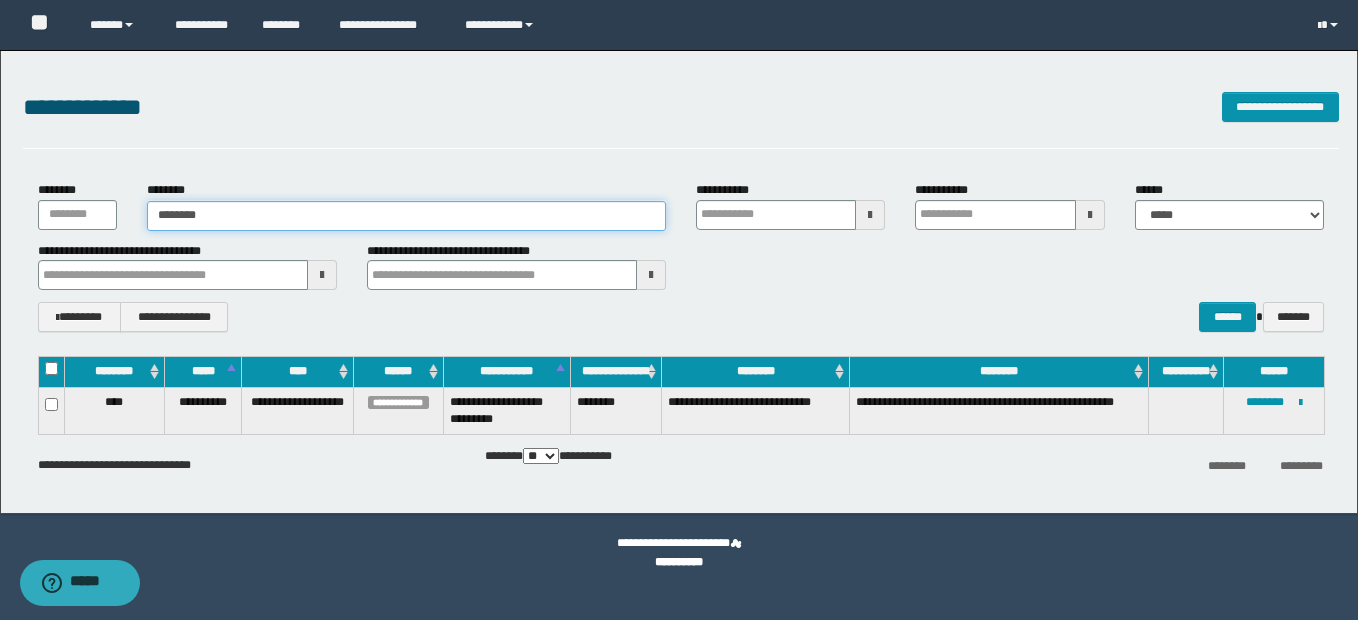 type on "********" 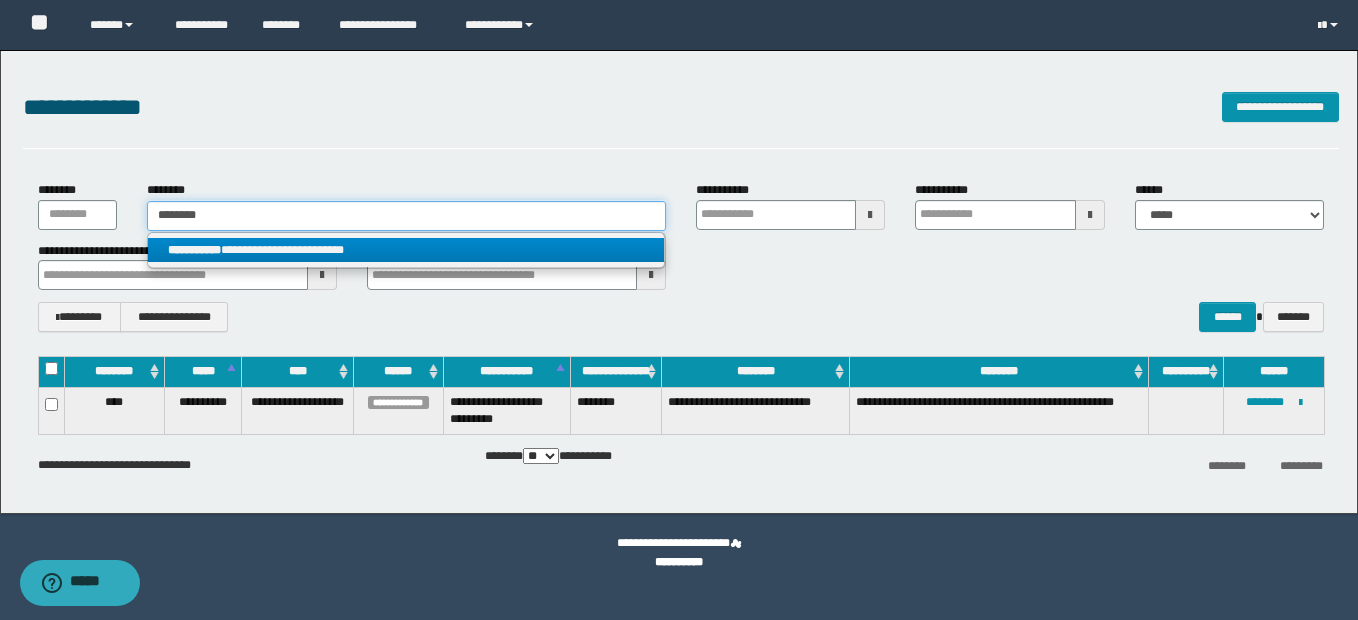 type on "********" 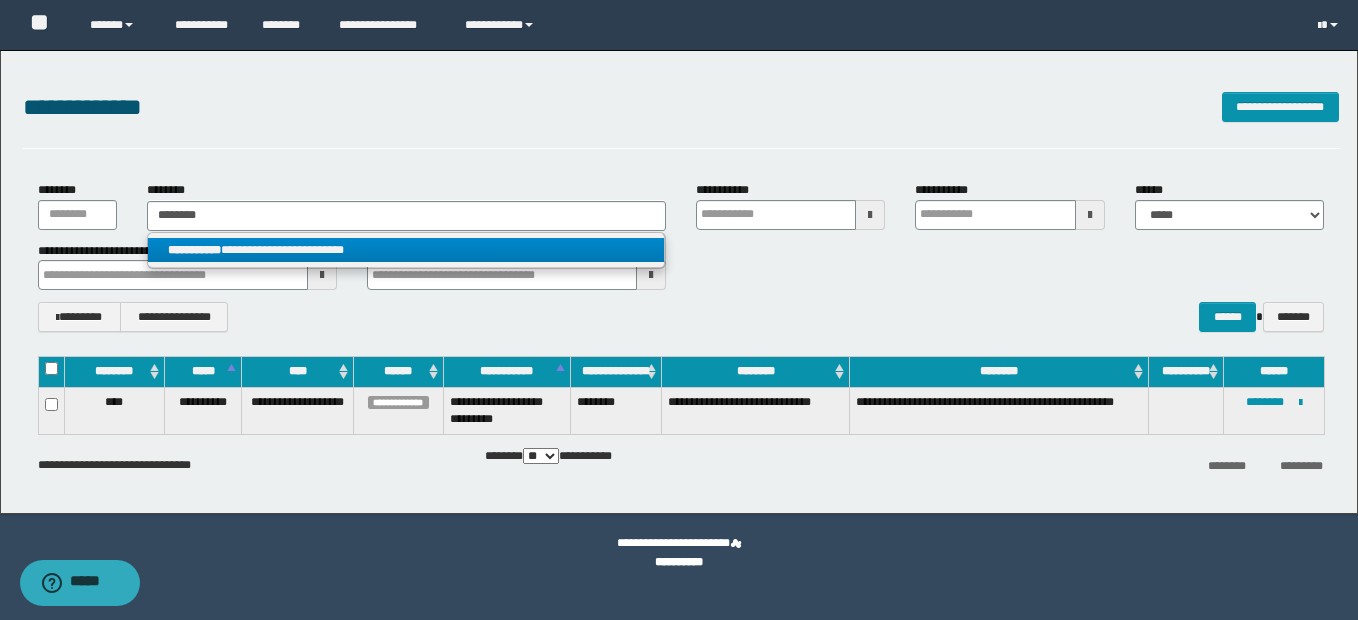 click on "**********" at bounding box center (194, 250) 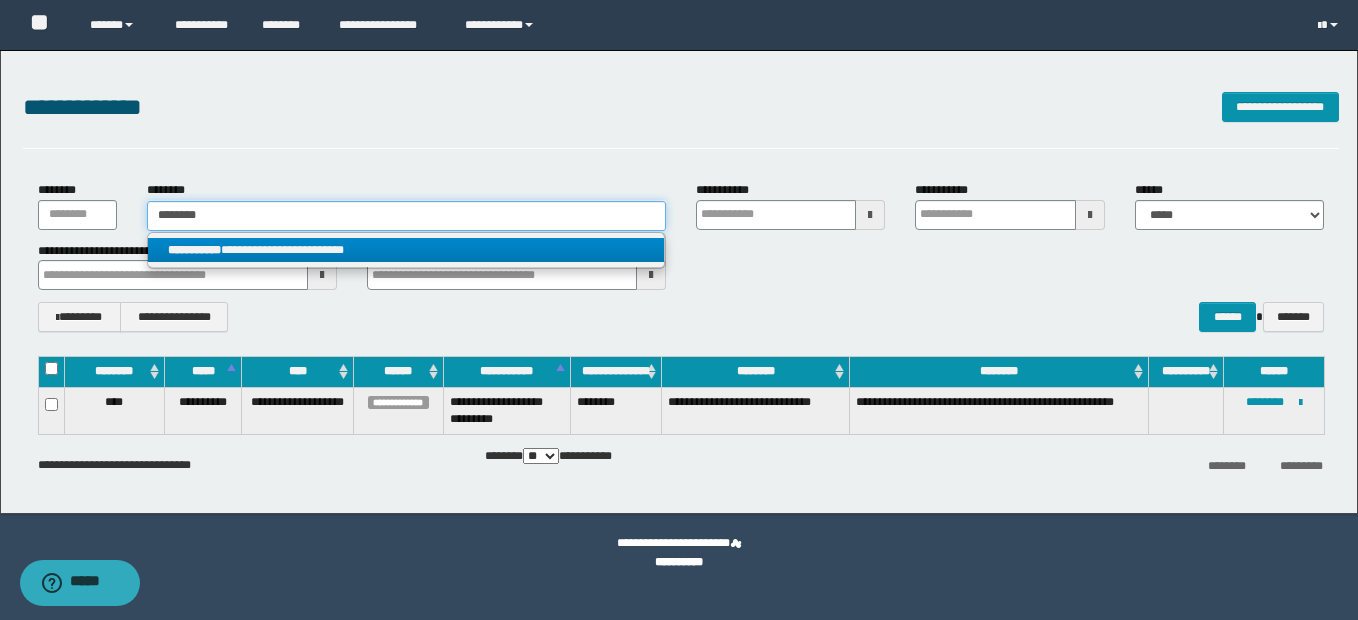 type 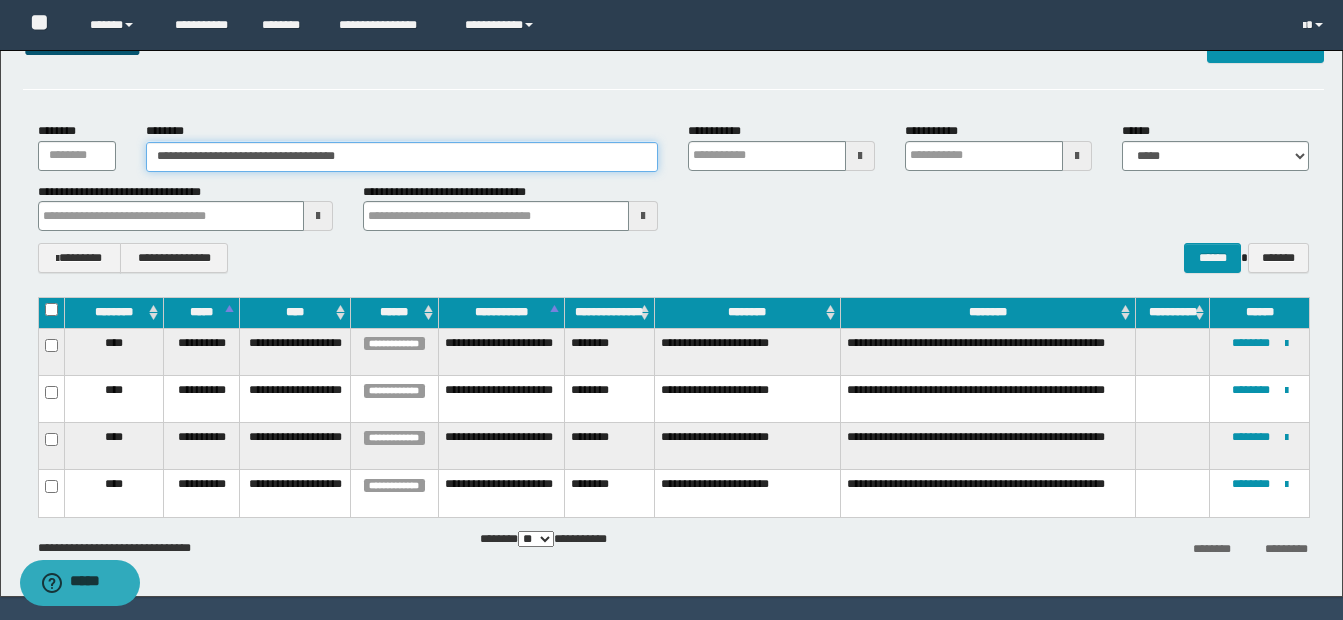 scroll, scrollTop: 113, scrollLeft: 0, axis: vertical 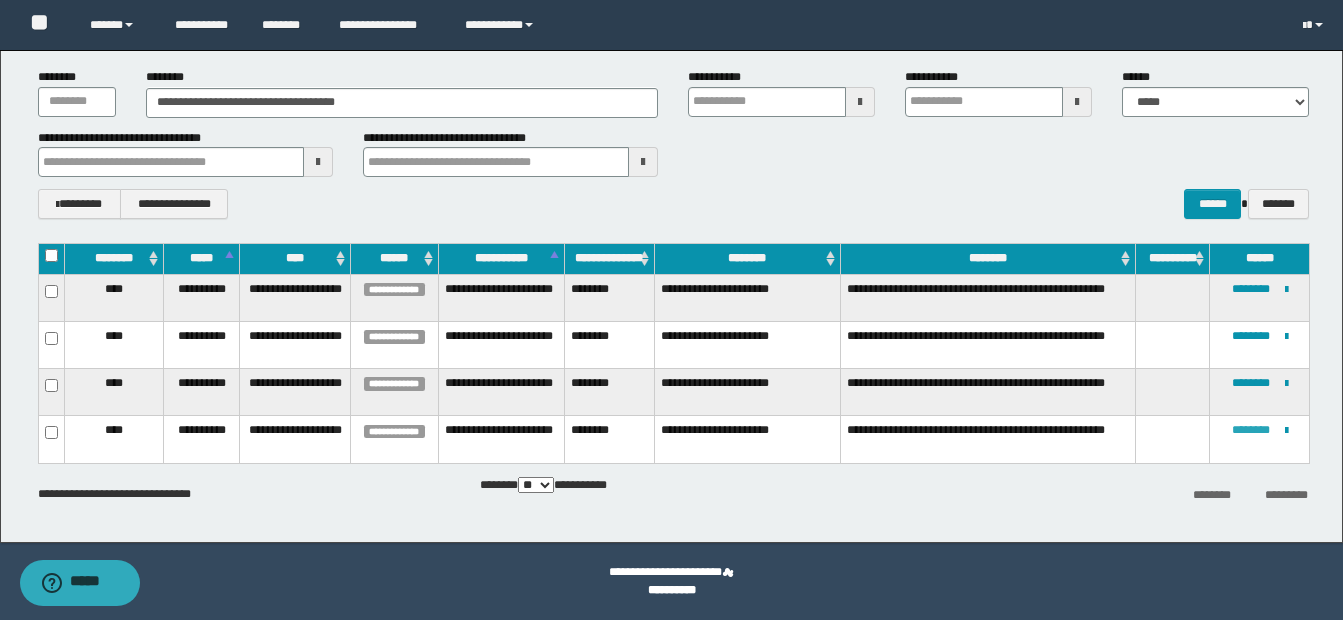 click on "********" at bounding box center (1251, 430) 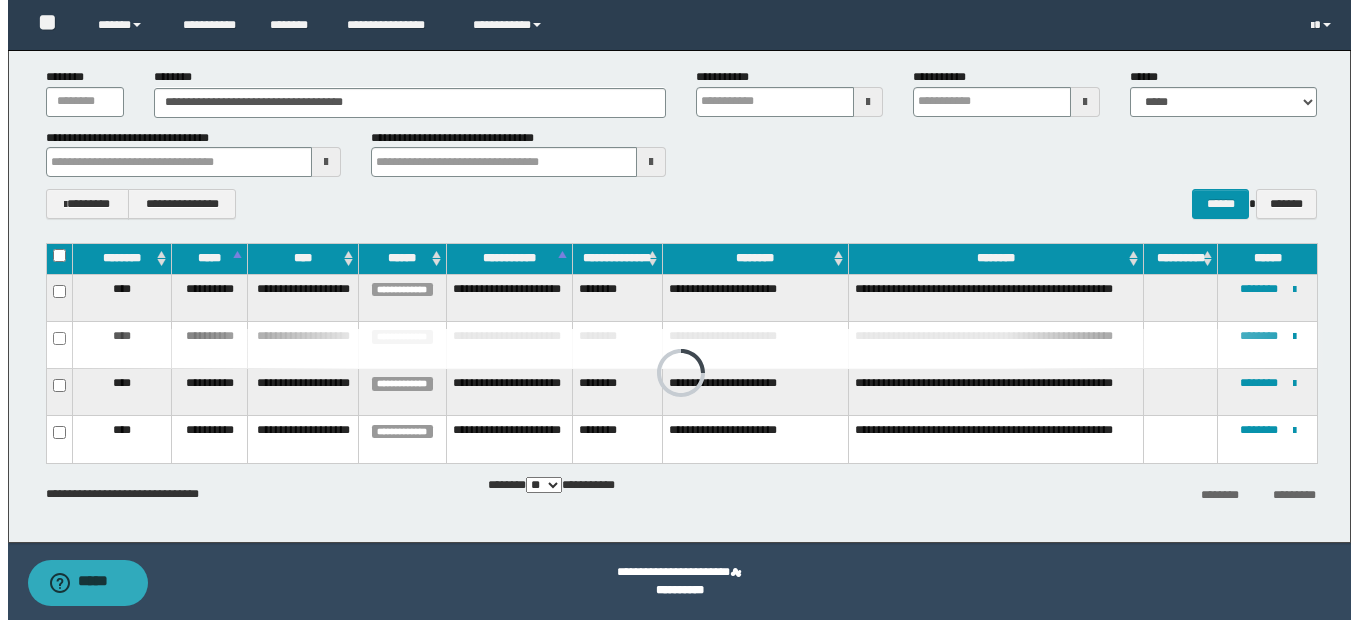 scroll, scrollTop: 0, scrollLeft: 0, axis: both 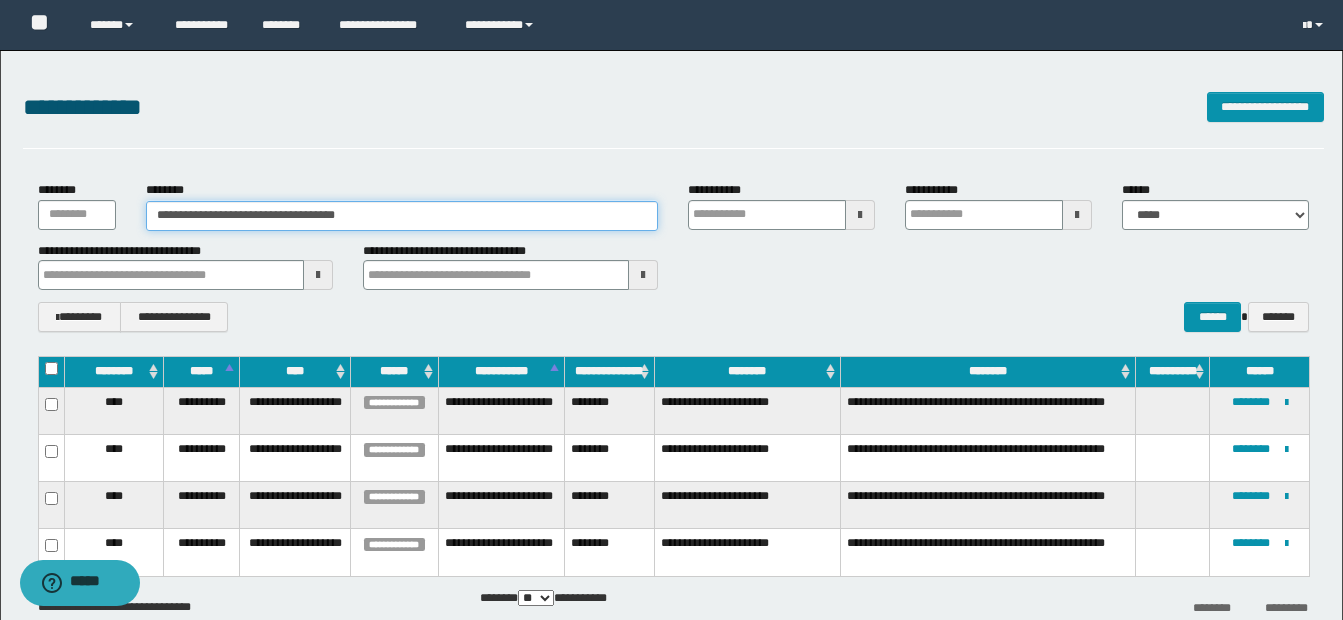 drag, startPoint x: 154, startPoint y: 209, endPoint x: 404, endPoint y: 214, distance: 250.04999 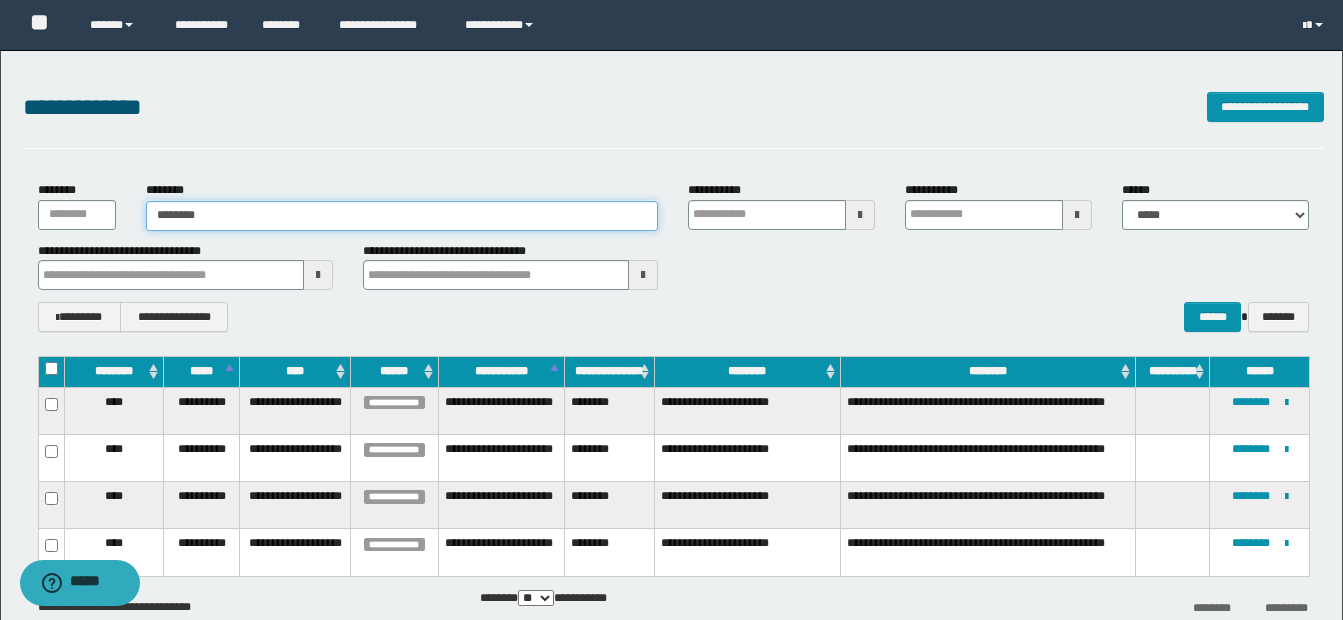 type on "********" 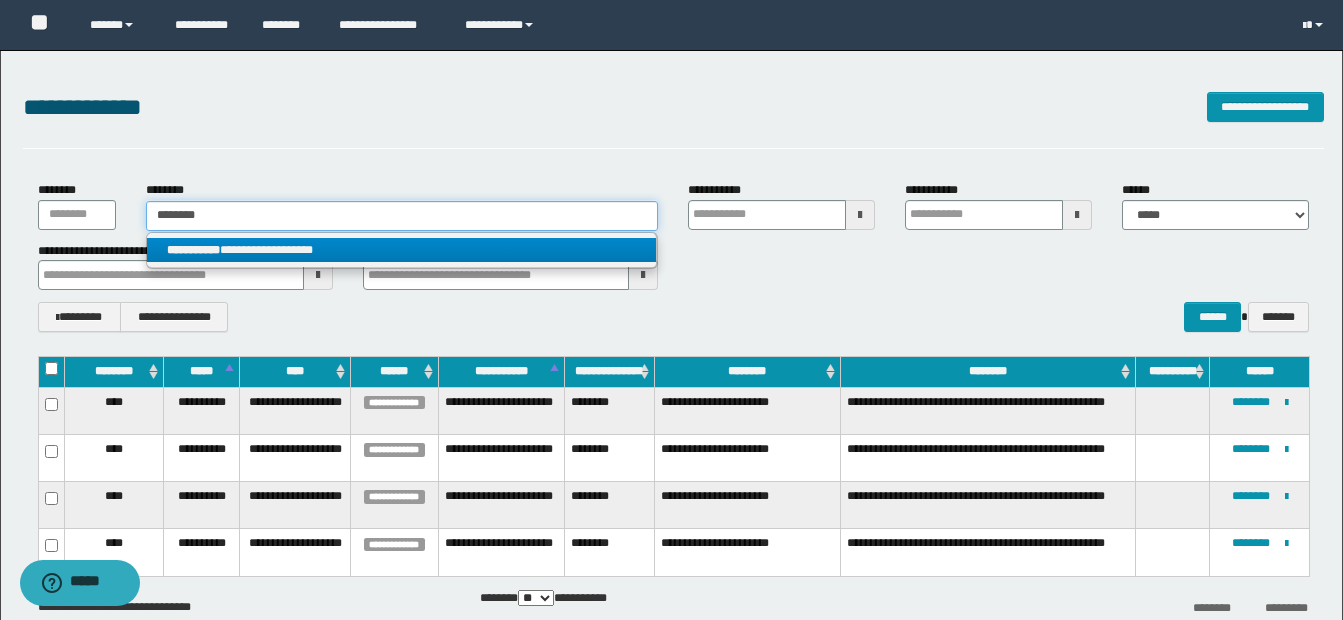 type on "********" 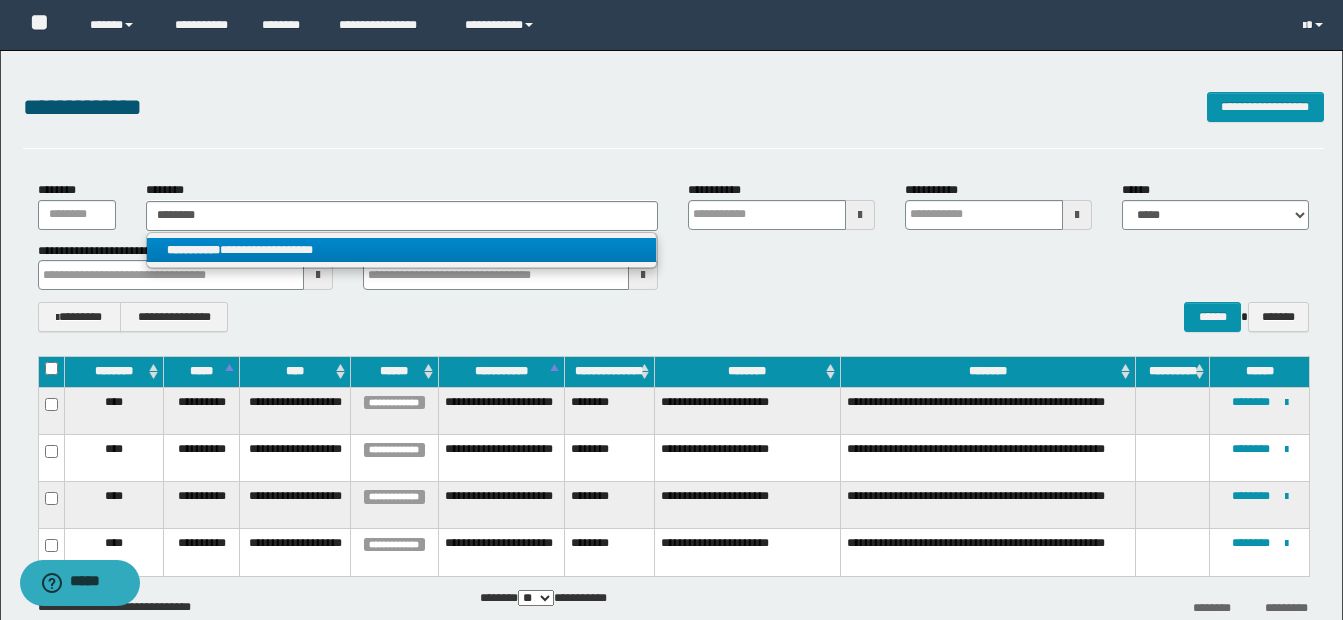 click on "**********" at bounding box center [193, 250] 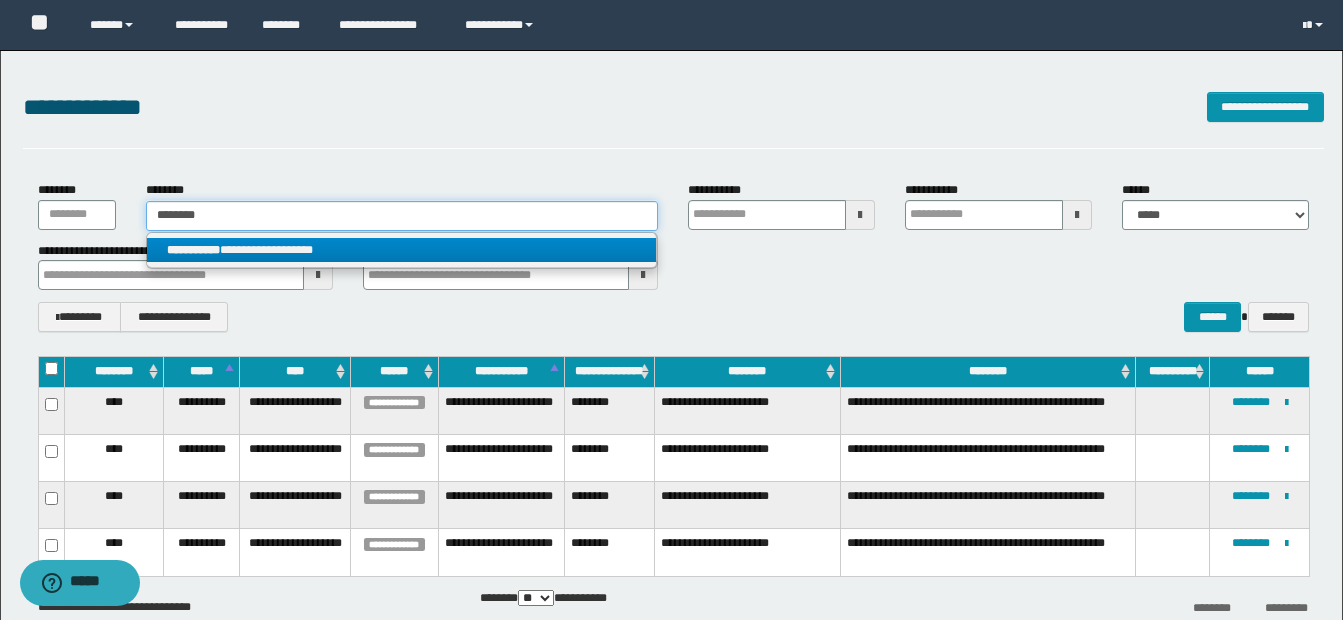 type 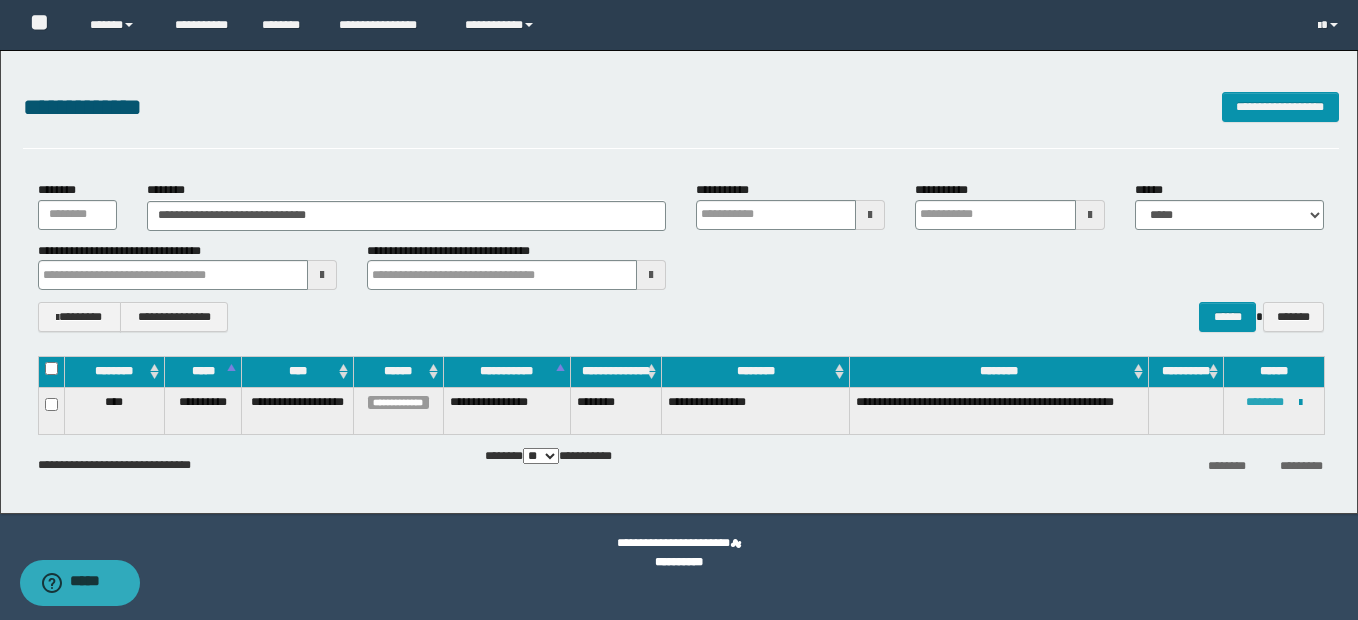 click on "********" at bounding box center [1265, 402] 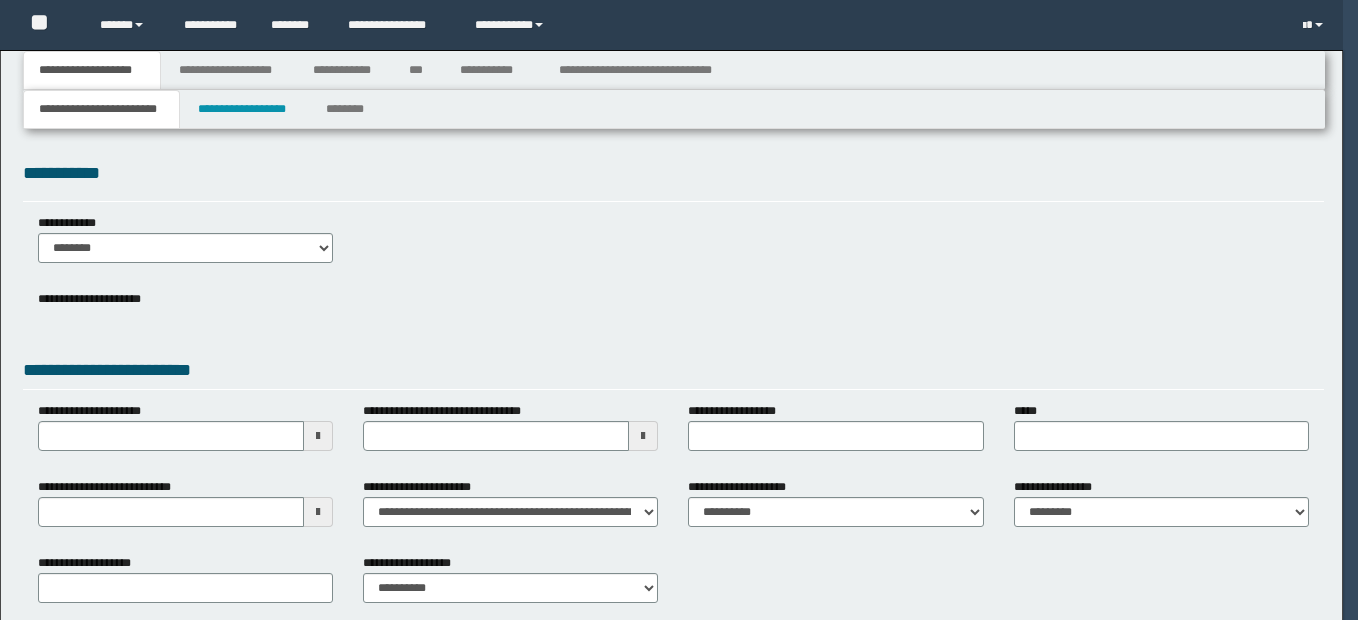 type 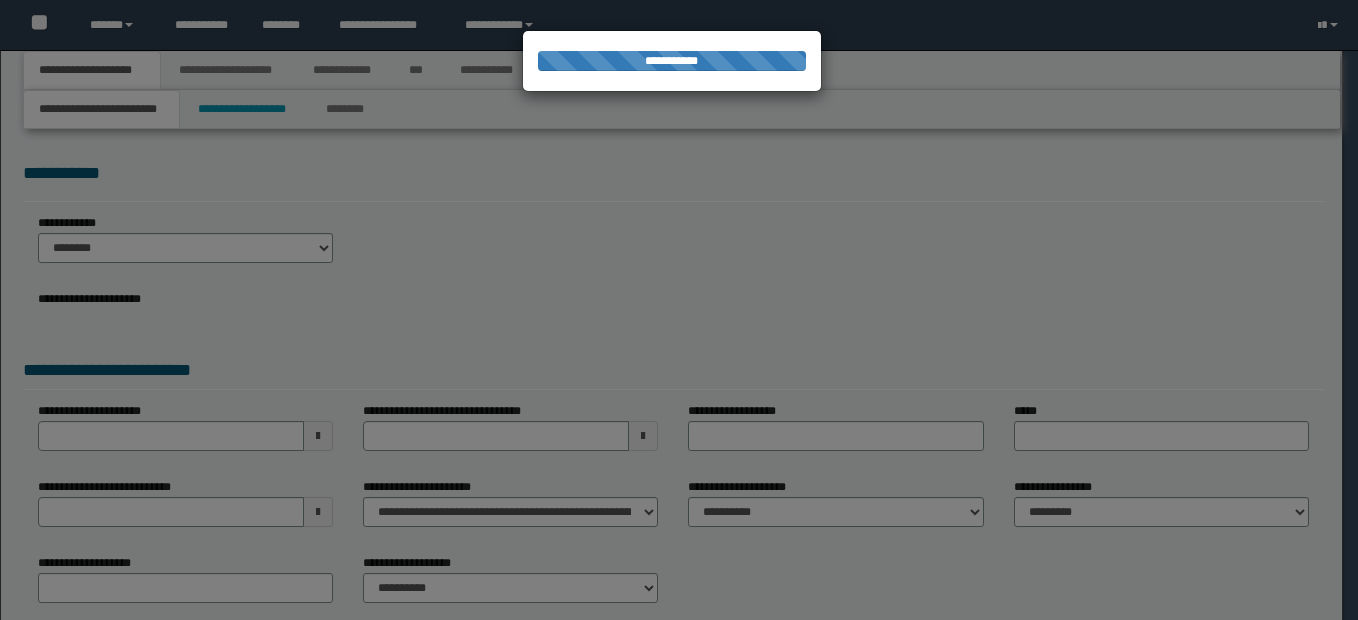 scroll, scrollTop: 0, scrollLeft: 0, axis: both 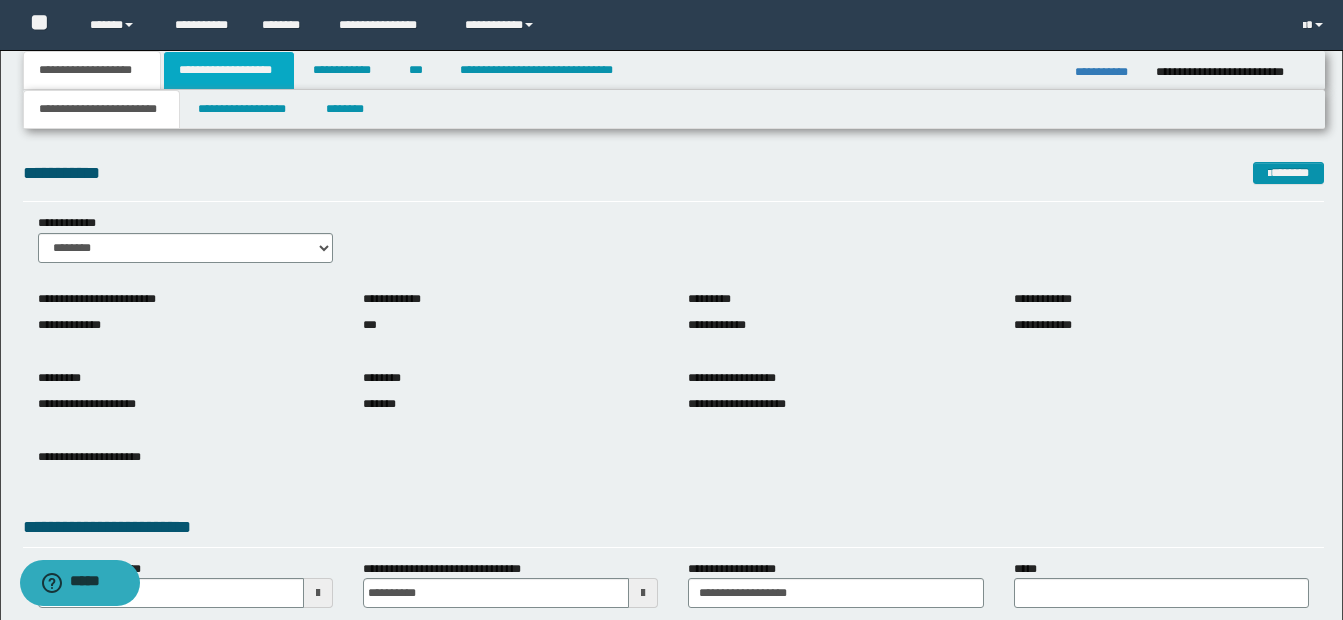 click on "**********" at bounding box center (229, 70) 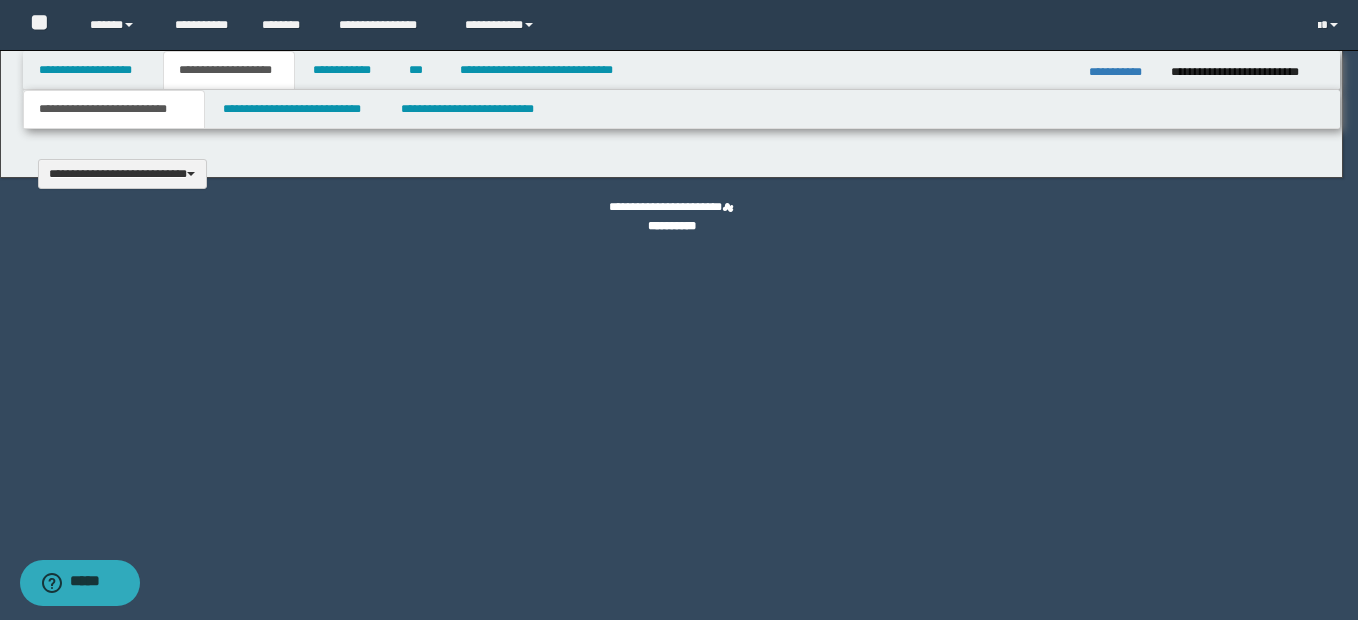 type 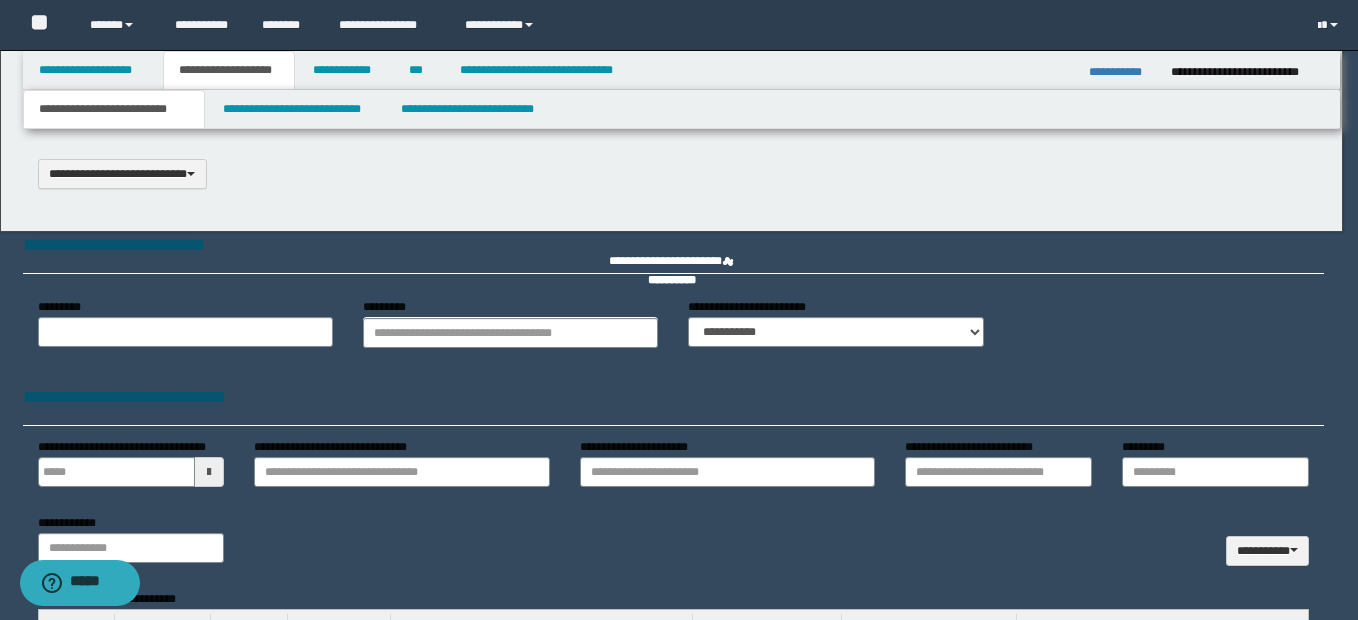 scroll, scrollTop: 0, scrollLeft: 0, axis: both 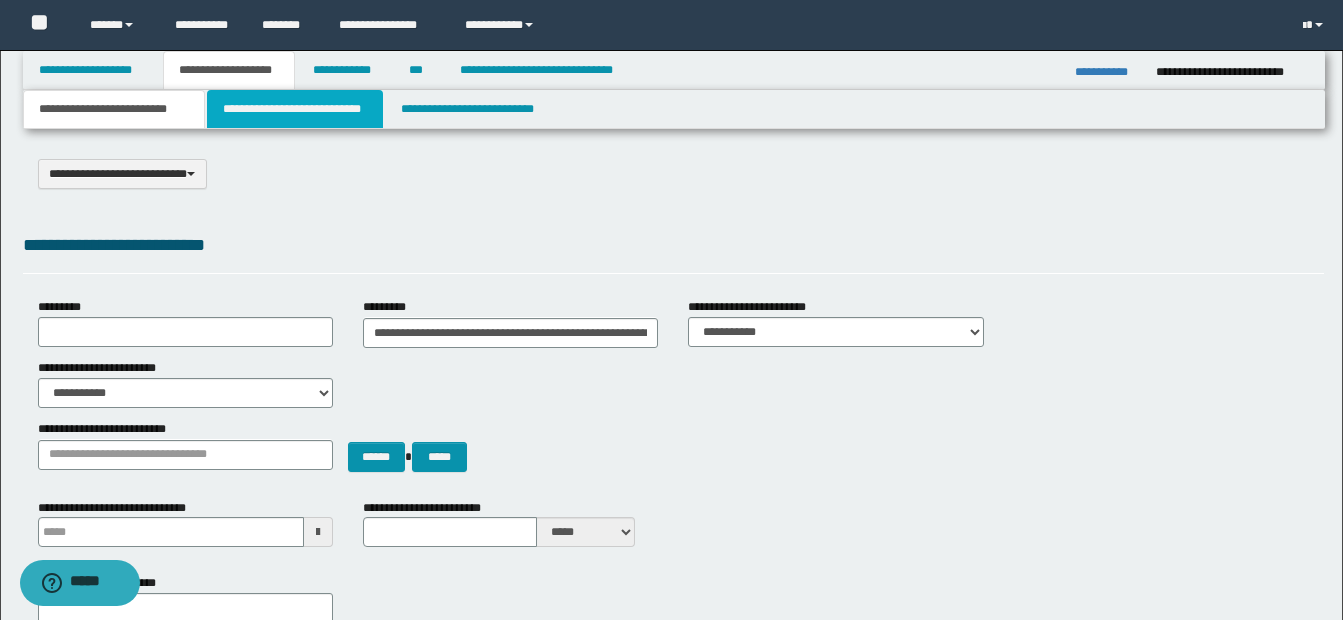 click on "**********" at bounding box center (295, 109) 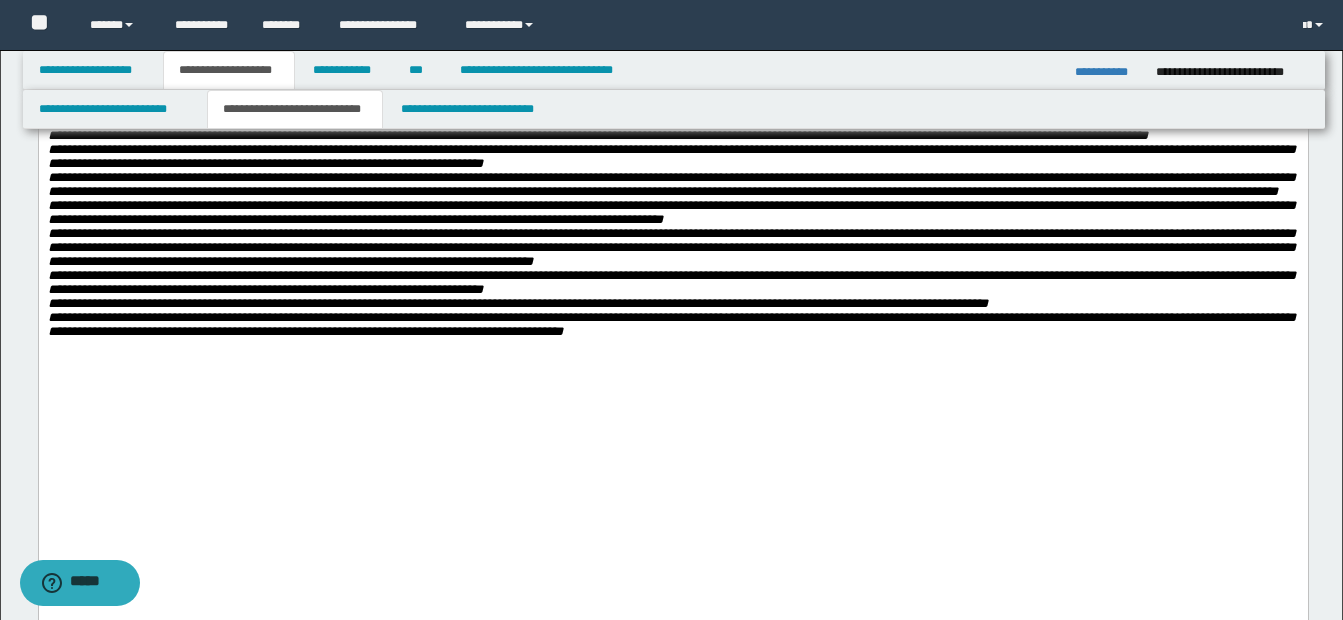 scroll, scrollTop: 900, scrollLeft: 0, axis: vertical 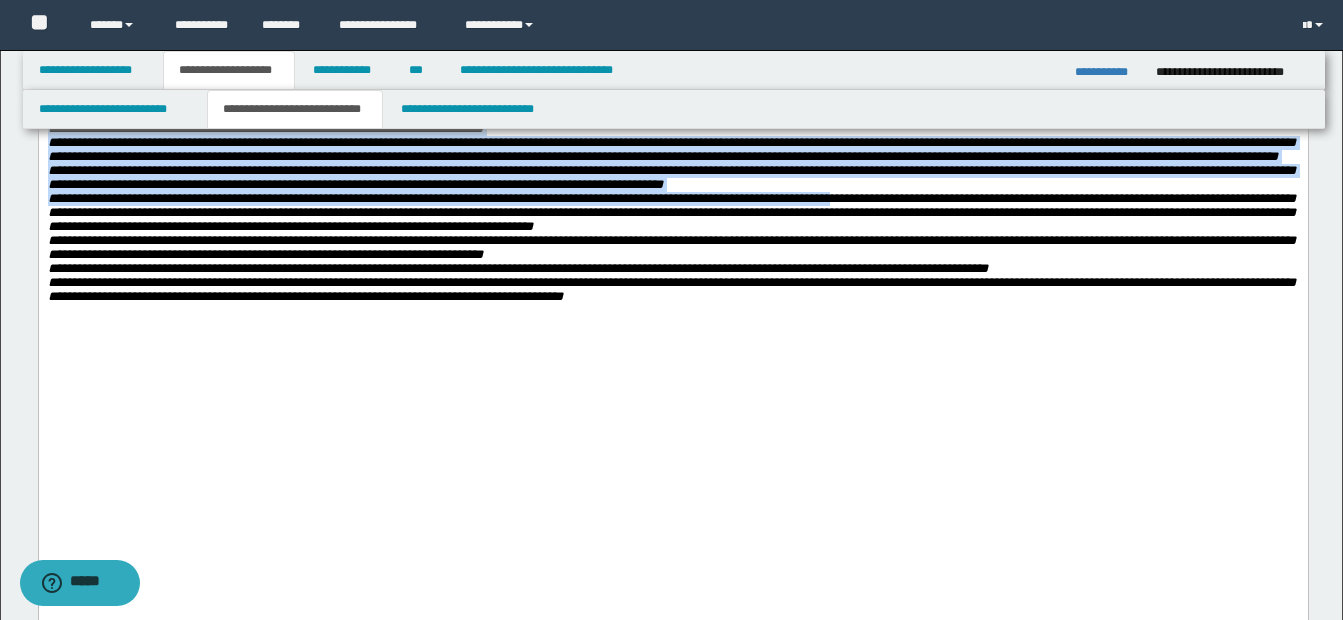 drag, startPoint x: 49, startPoint y: 213, endPoint x: 908, endPoint y: 380, distance: 875.0828 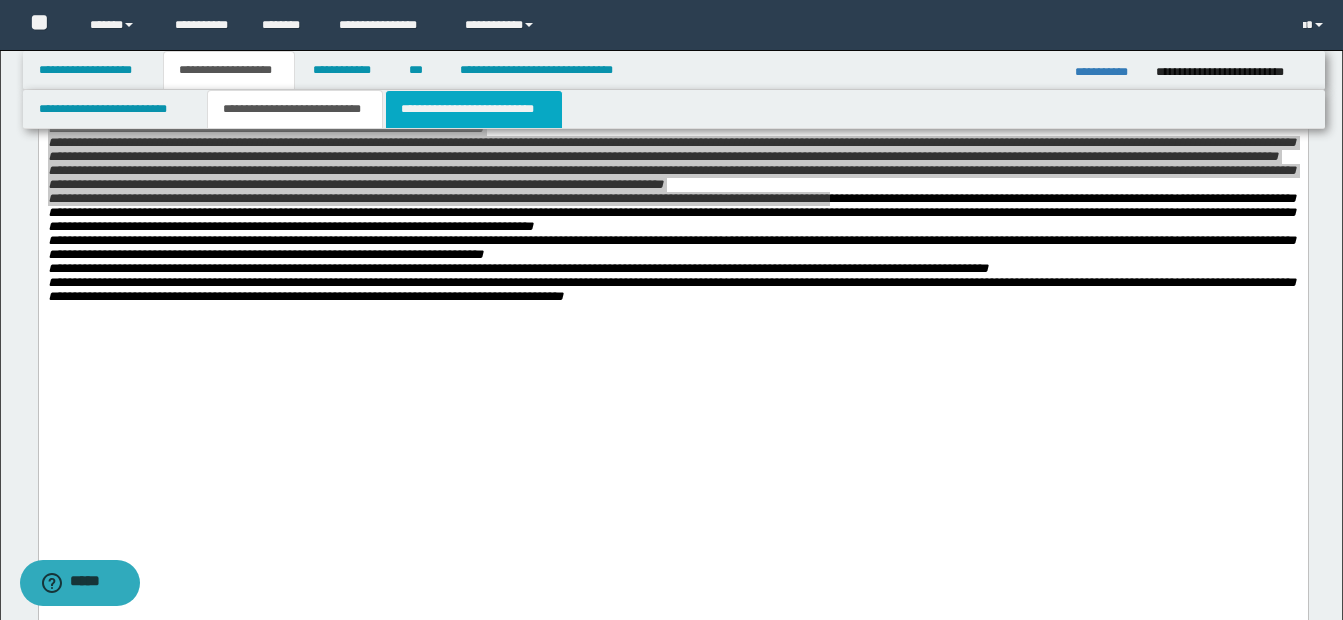click on "**********" at bounding box center (474, 109) 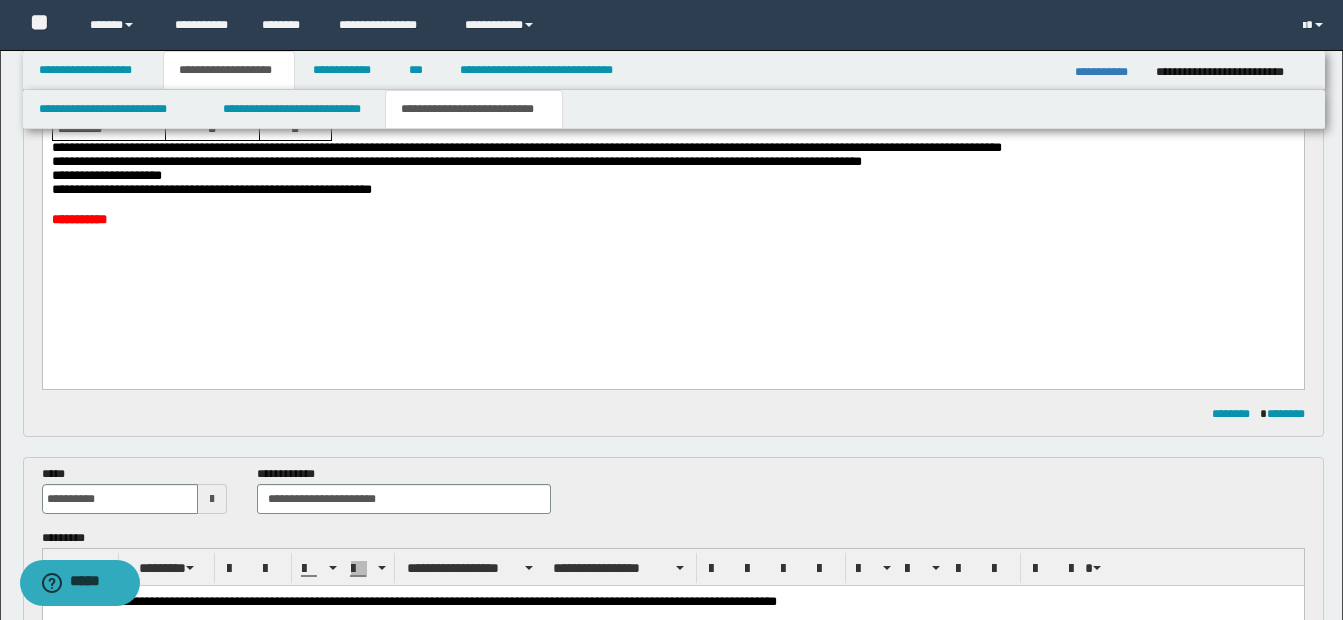 scroll, scrollTop: 600, scrollLeft: 0, axis: vertical 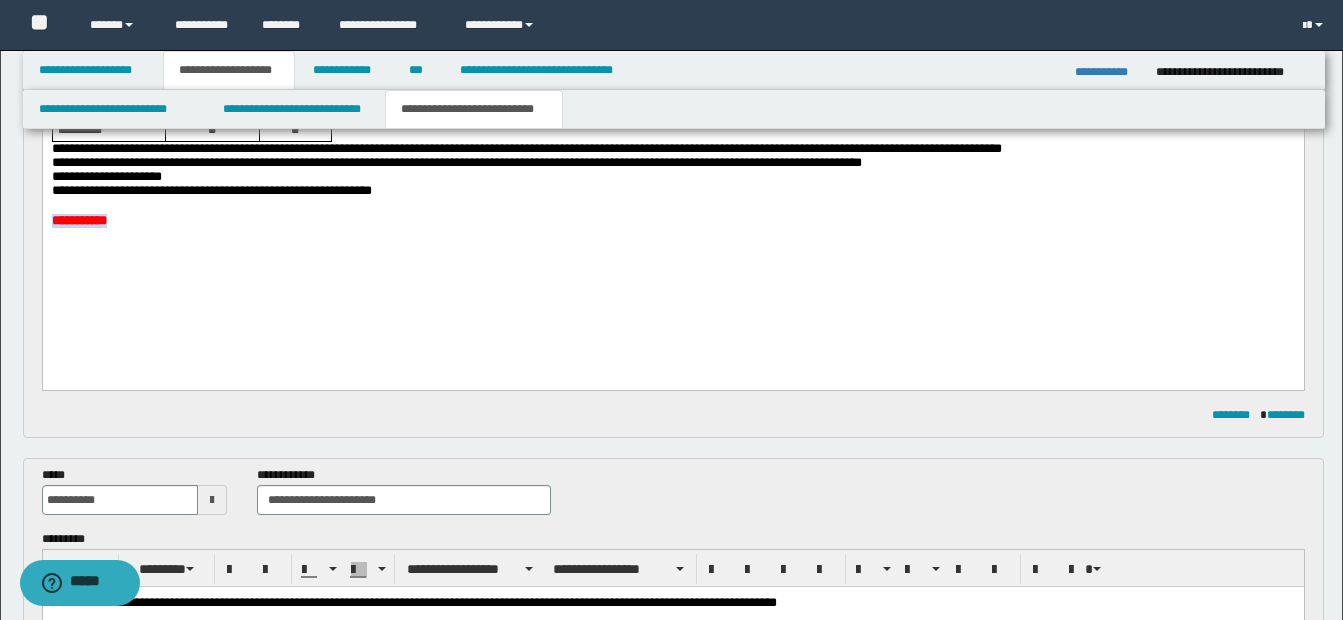 drag, startPoint x: 217, startPoint y: 288, endPoint x: 1, endPoint y: 290, distance: 216.00926 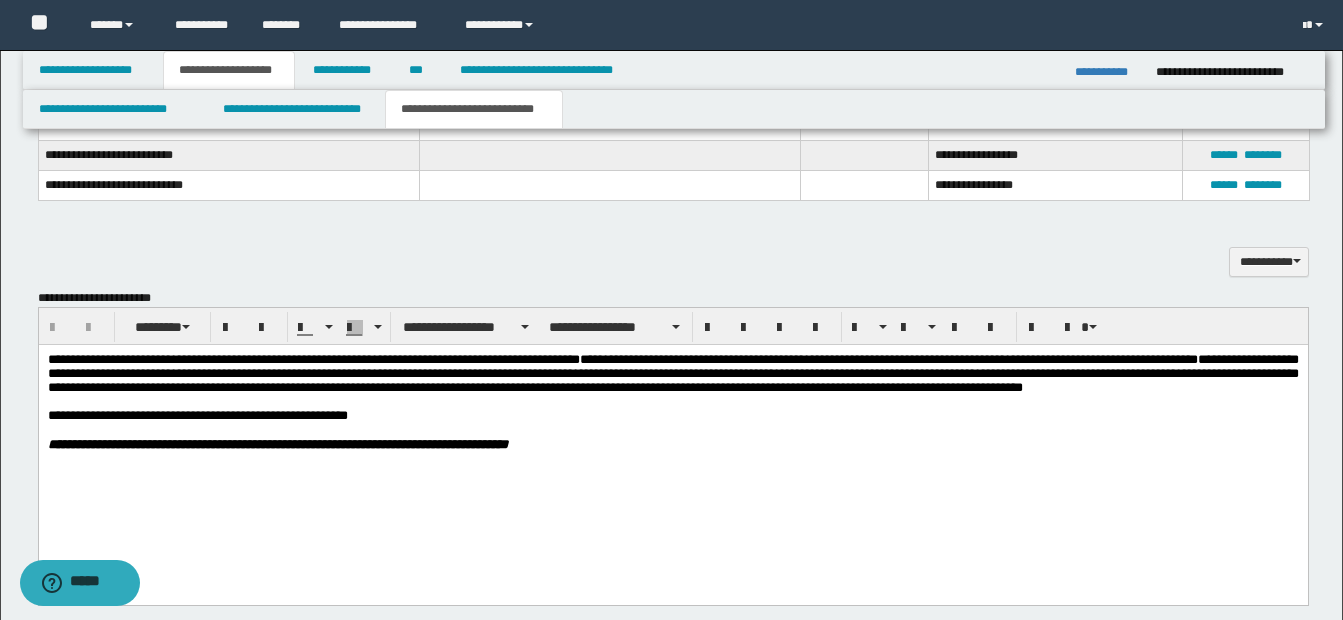 scroll, scrollTop: 2000, scrollLeft: 0, axis: vertical 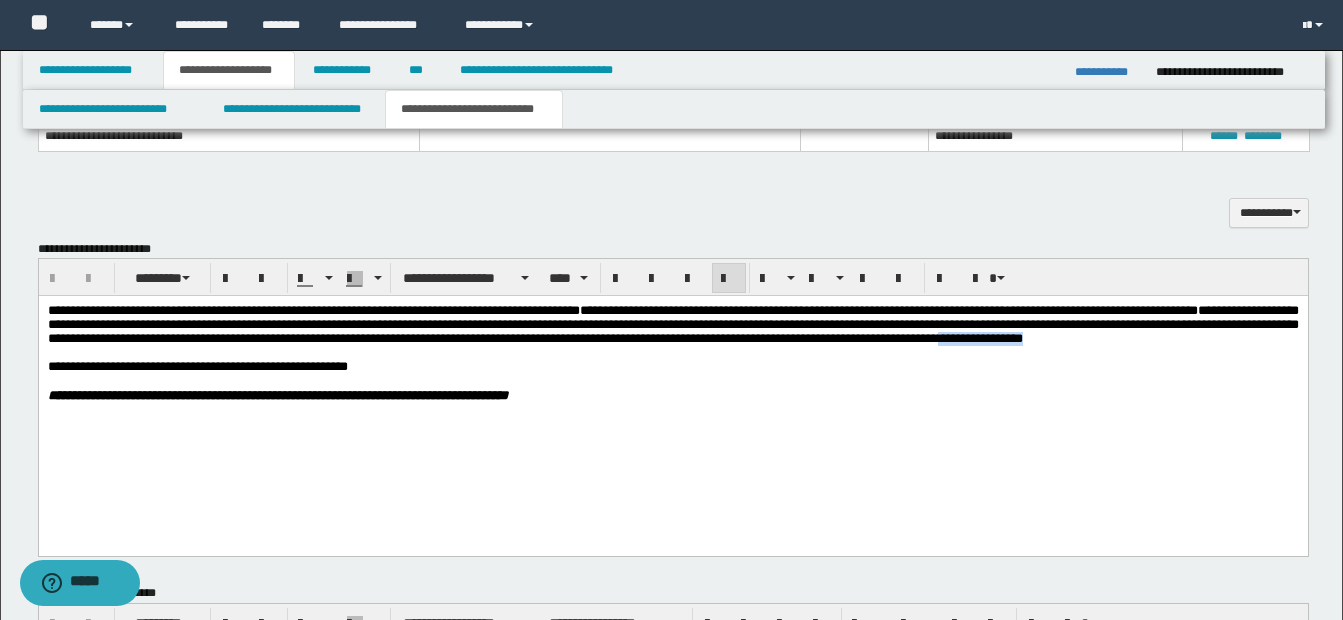 drag, startPoint x: 197, startPoint y: 359, endPoint x: -5, endPoint y: 366, distance: 202.12125 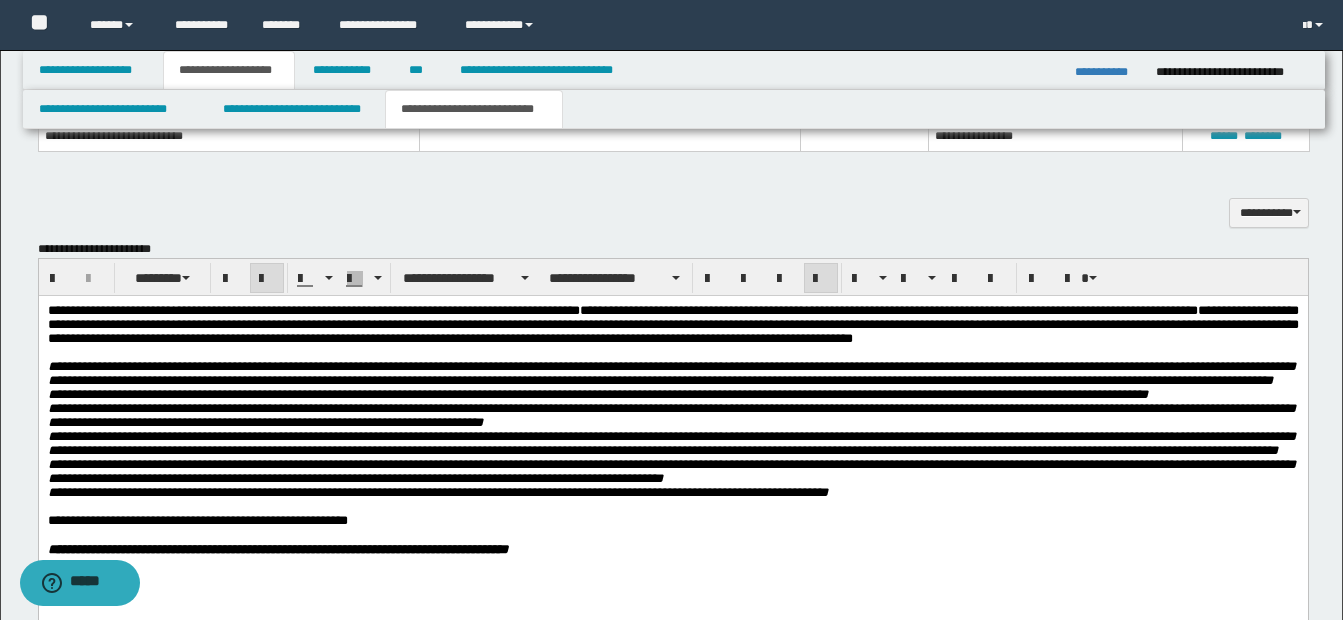 scroll, scrollTop: 1500, scrollLeft: 0, axis: vertical 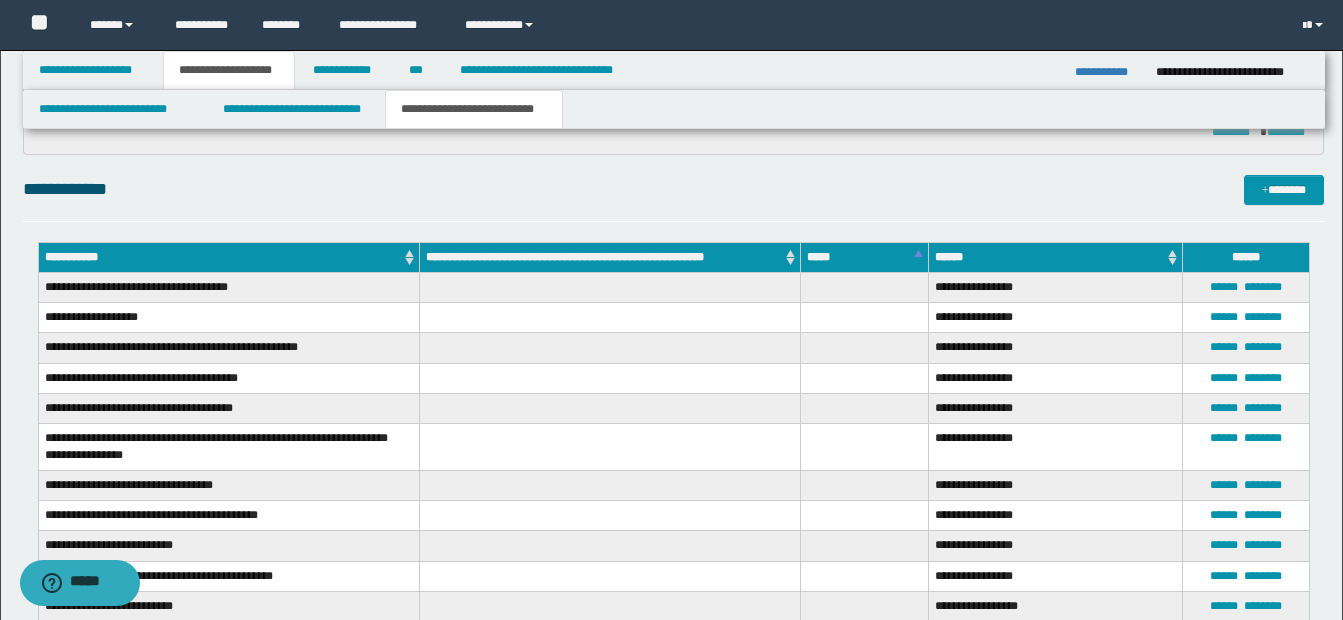 click on "**********" at bounding box center (1108, 72) 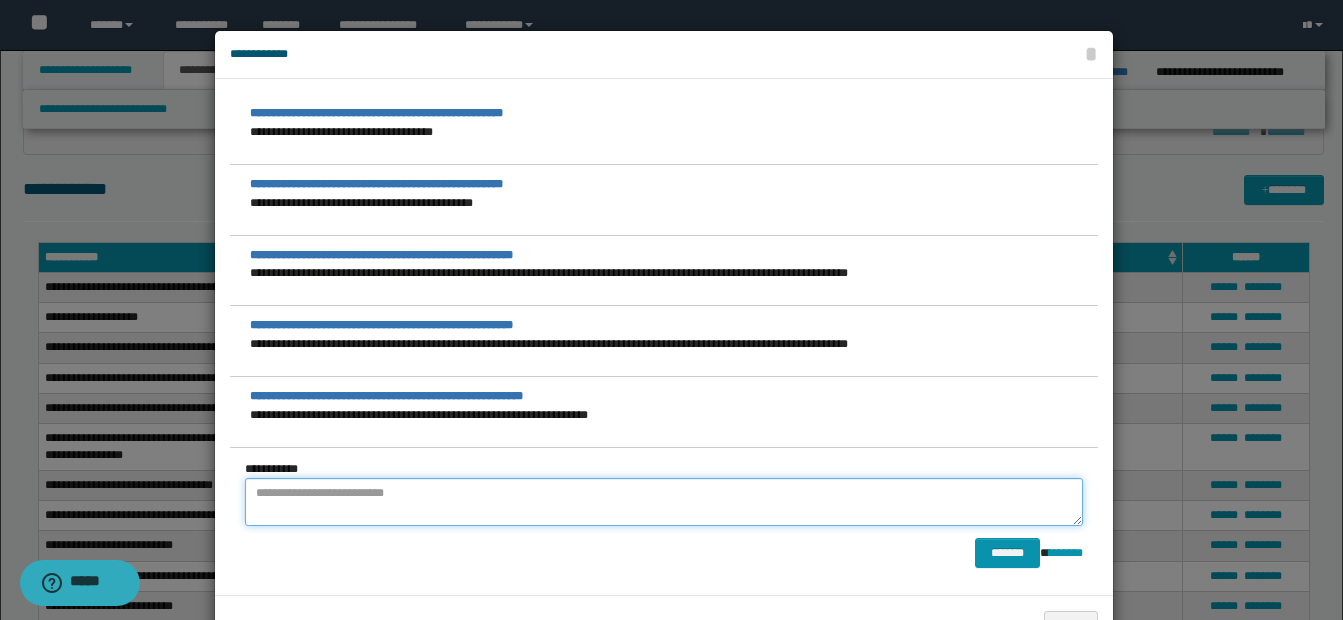 click at bounding box center [664, 502] 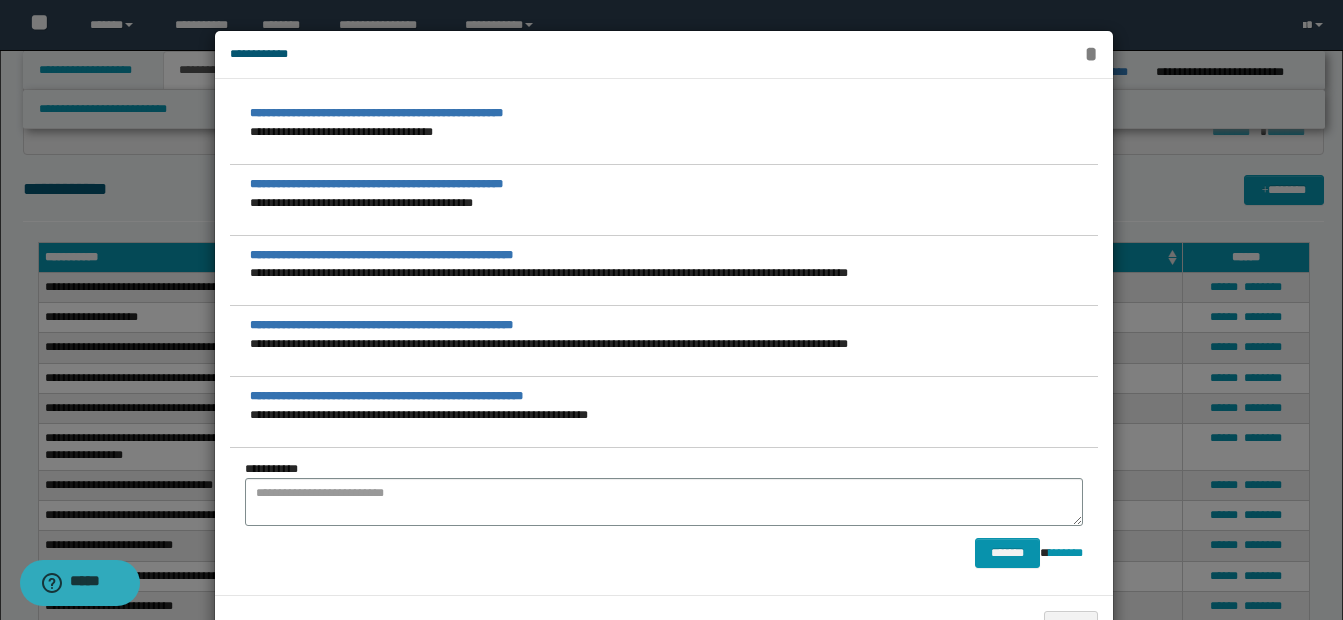 click on "*" at bounding box center [1090, 54] 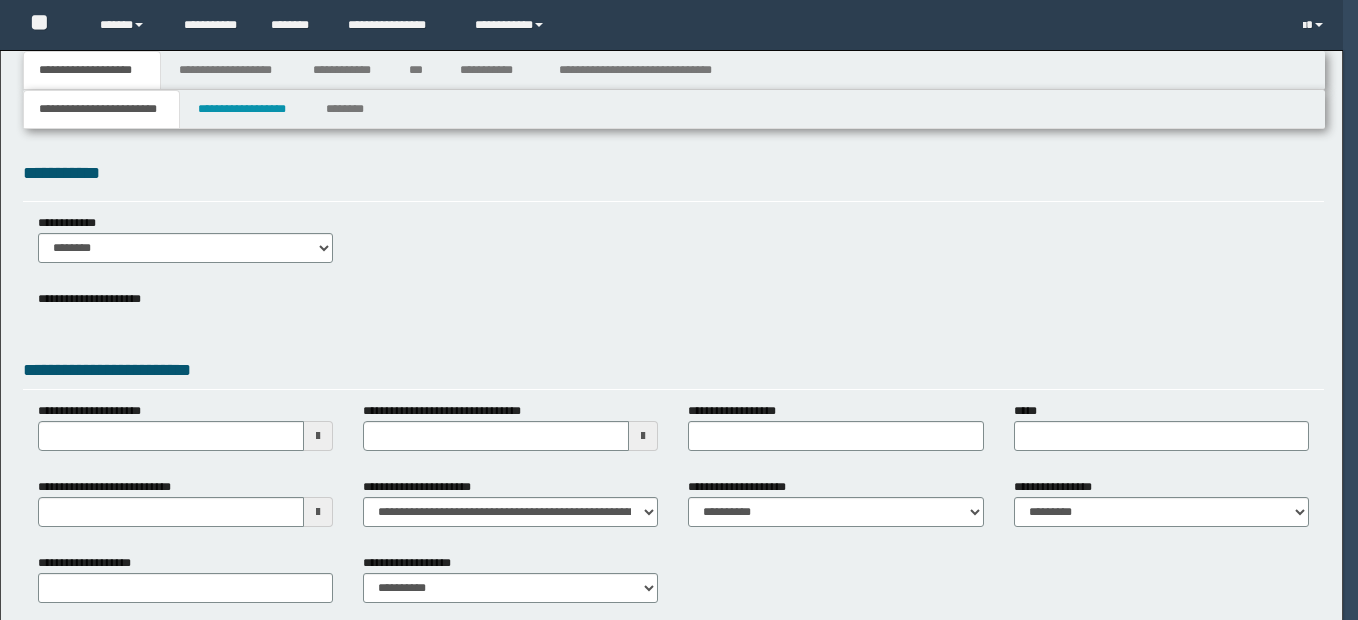 type 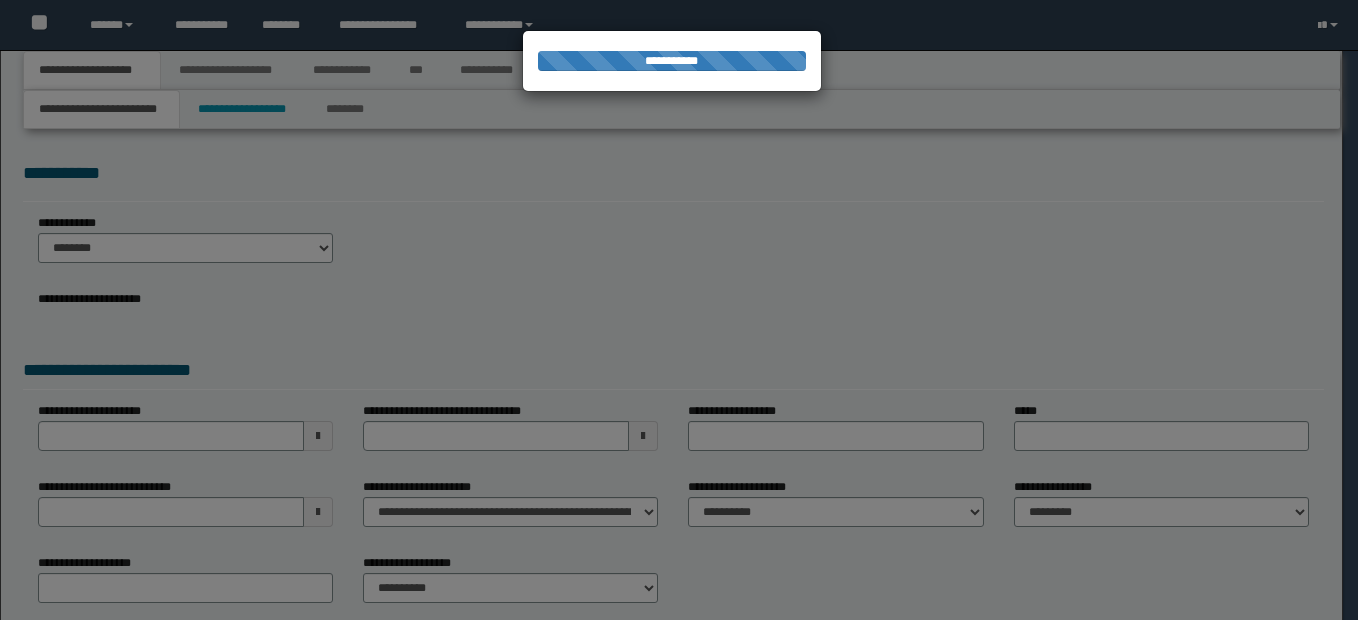 scroll, scrollTop: 0, scrollLeft: 0, axis: both 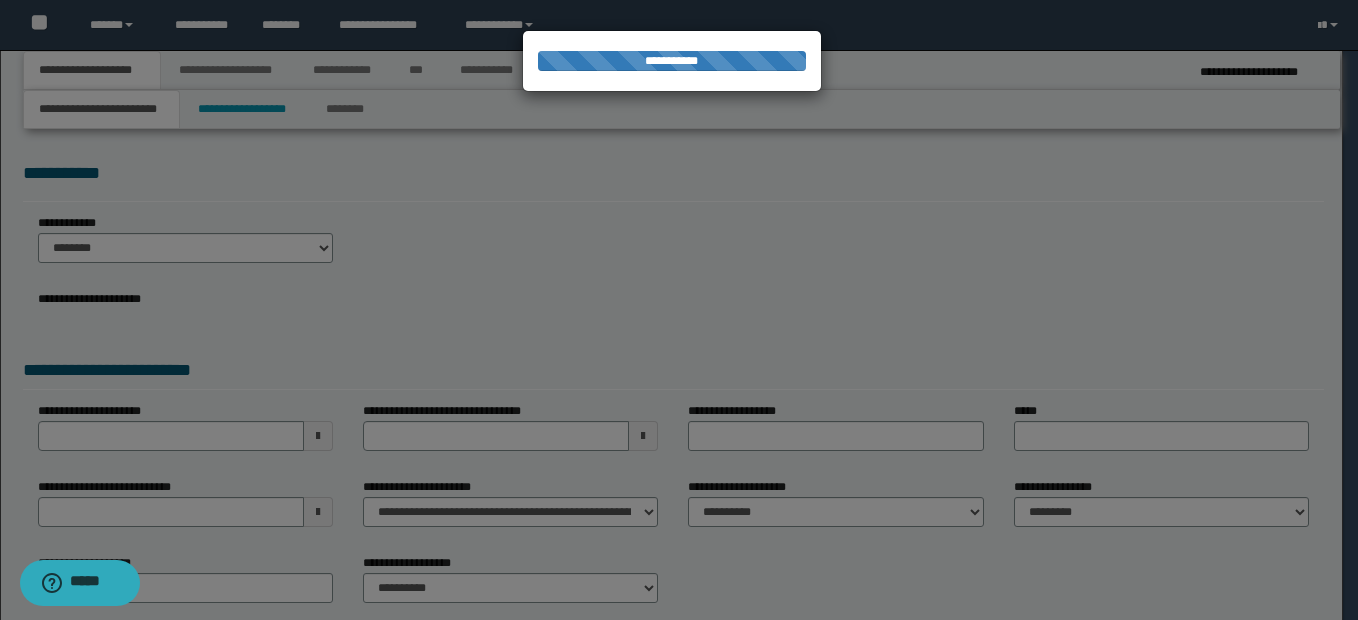 type on "**********" 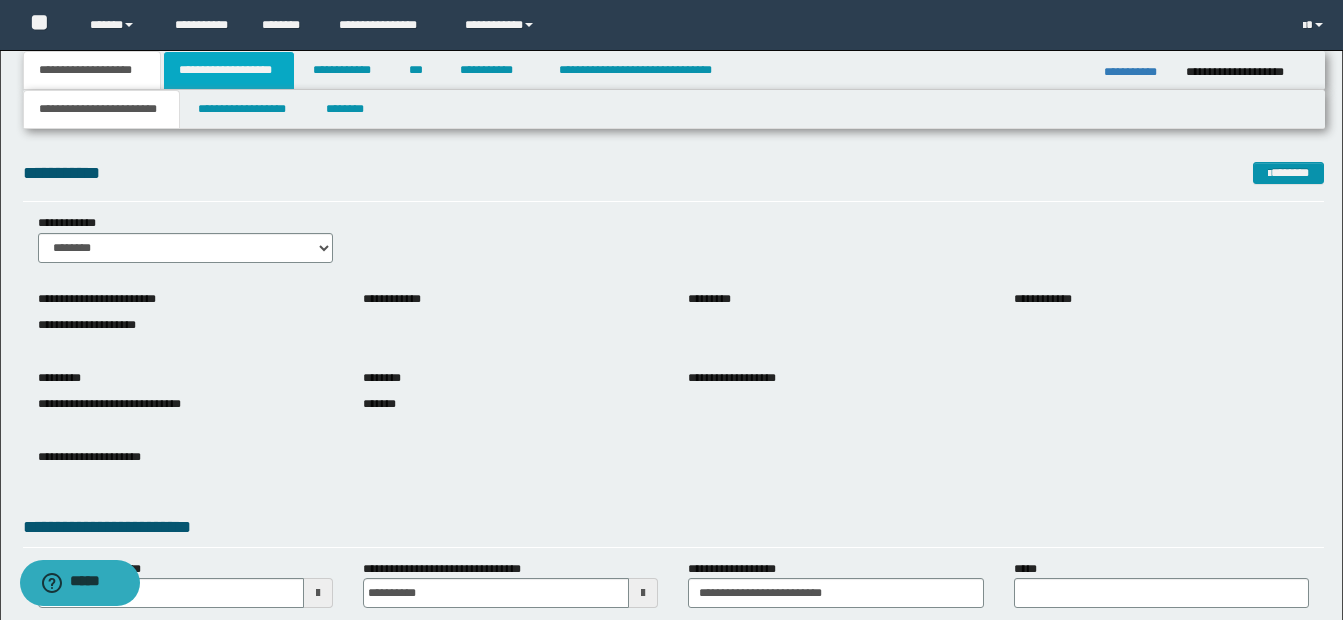 click on "**********" at bounding box center (229, 70) 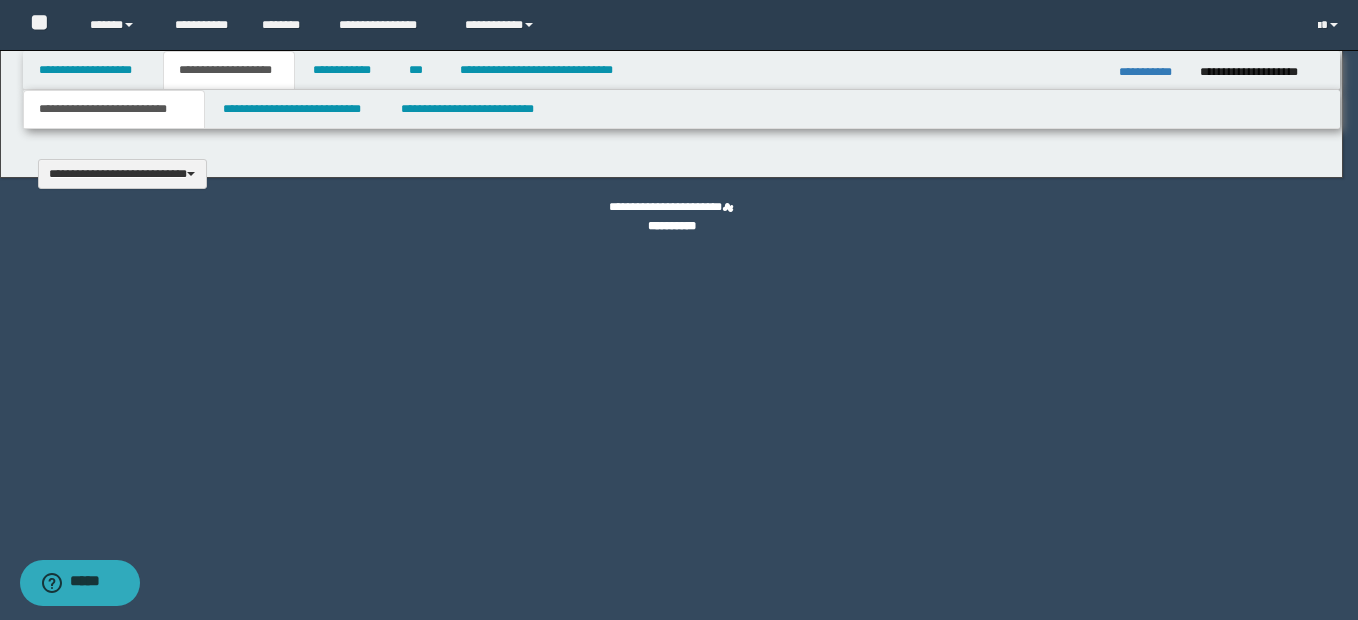 type 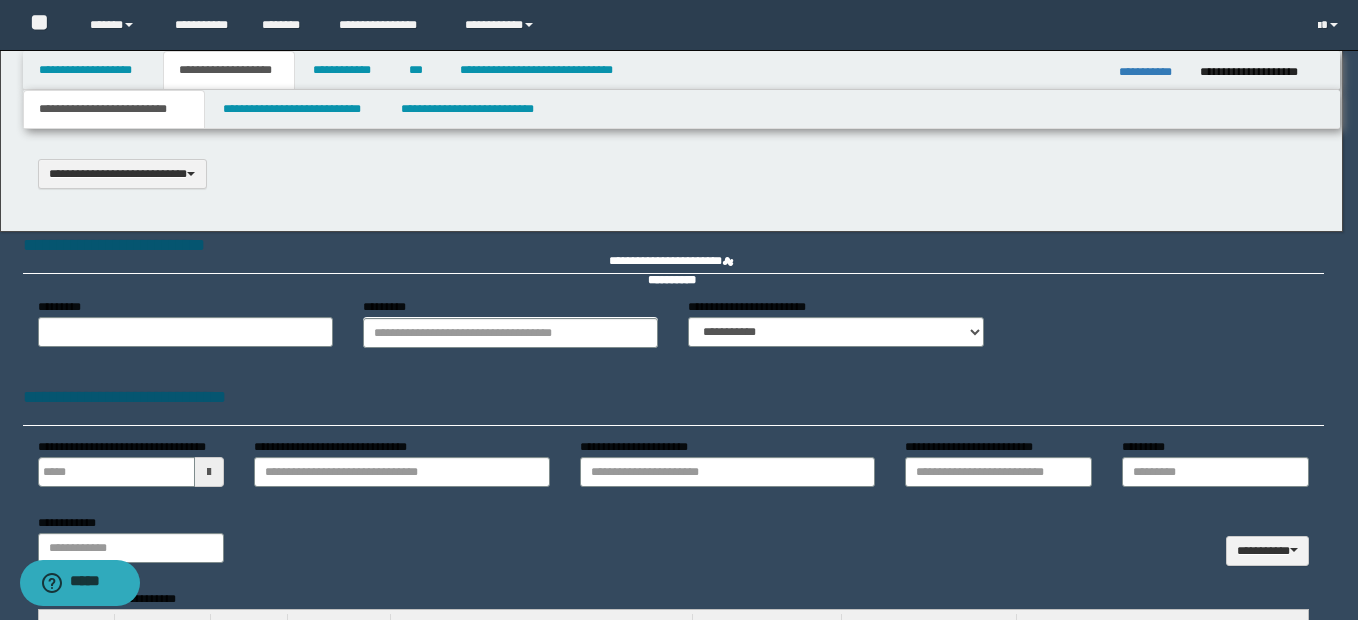 scroll, scrollTop: 0, scrollLeft: 0, axis: both 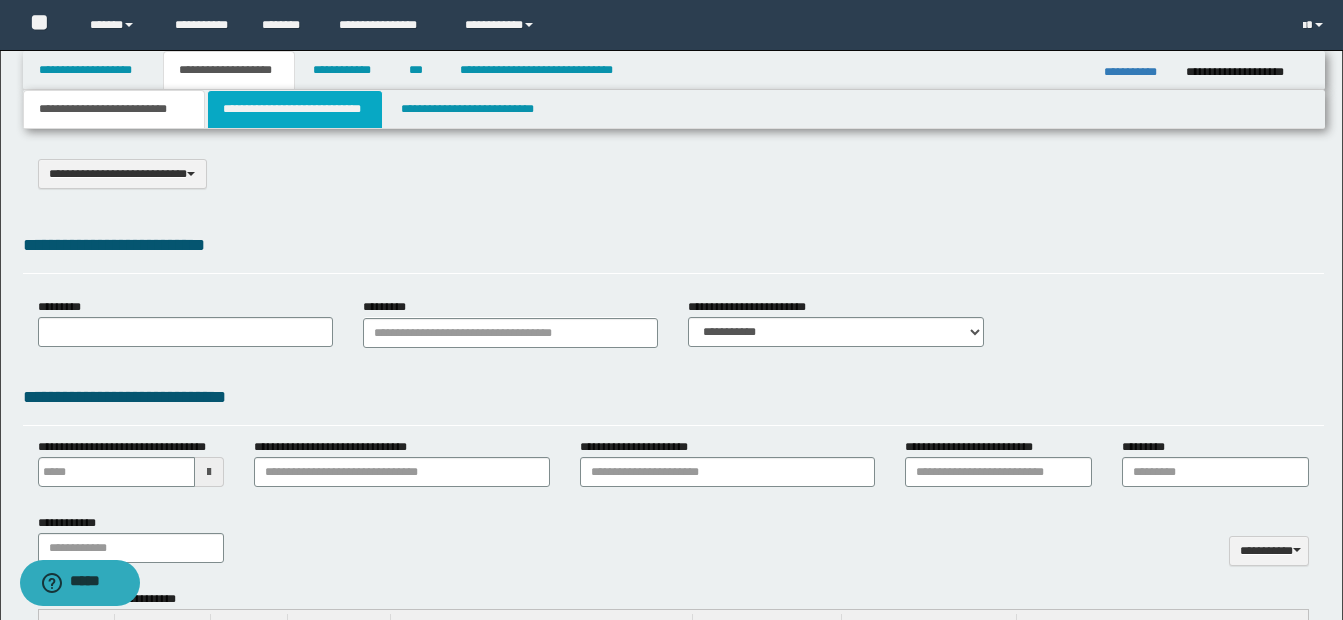 select on "*" 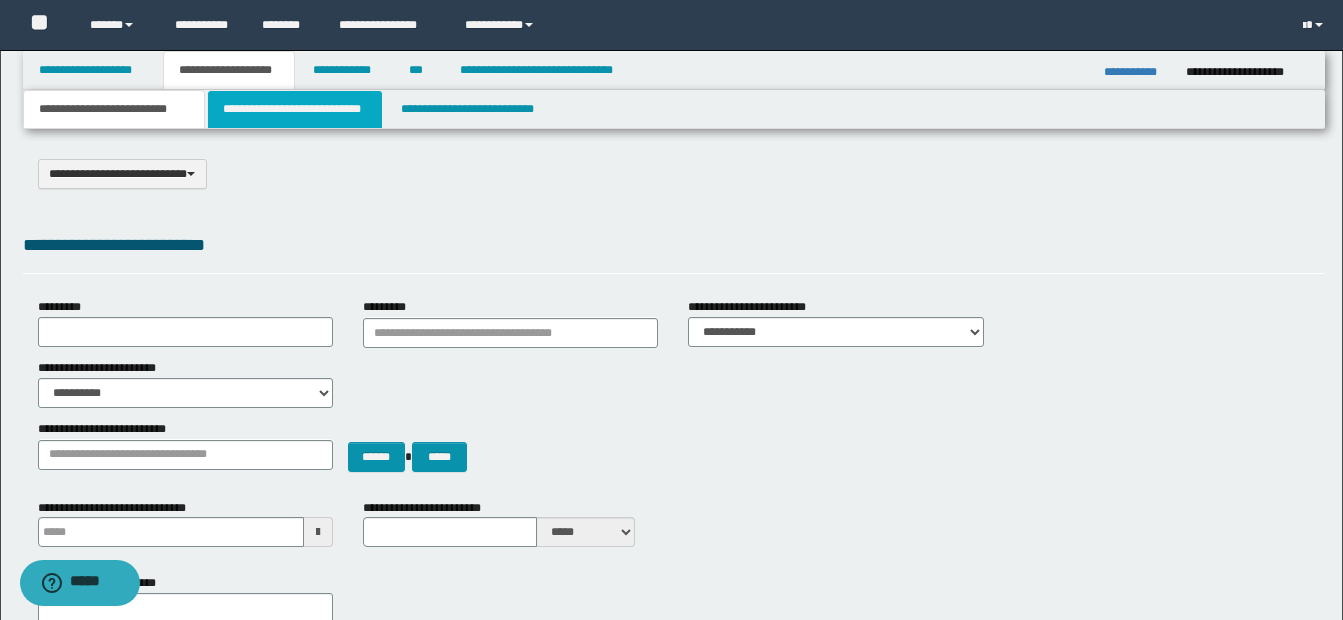 click on "**********" at bounding box center [295, 109] 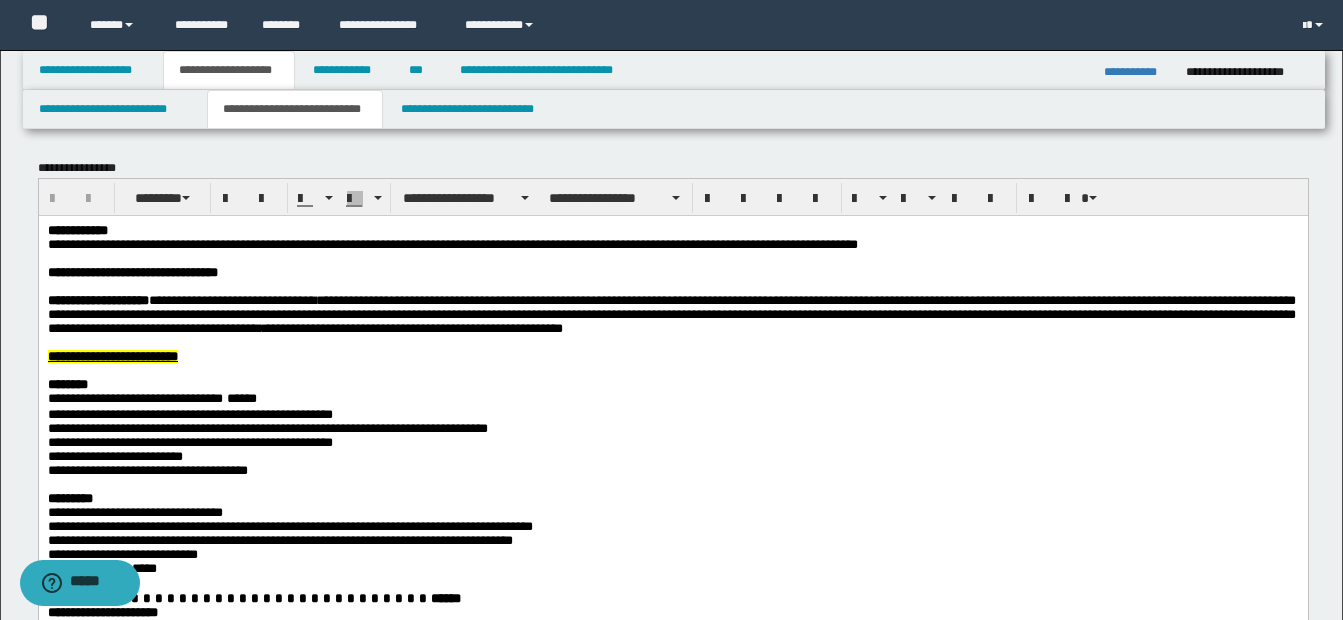 scroll, scrollTop: 100, scrollLeft: 0, axis: vertical 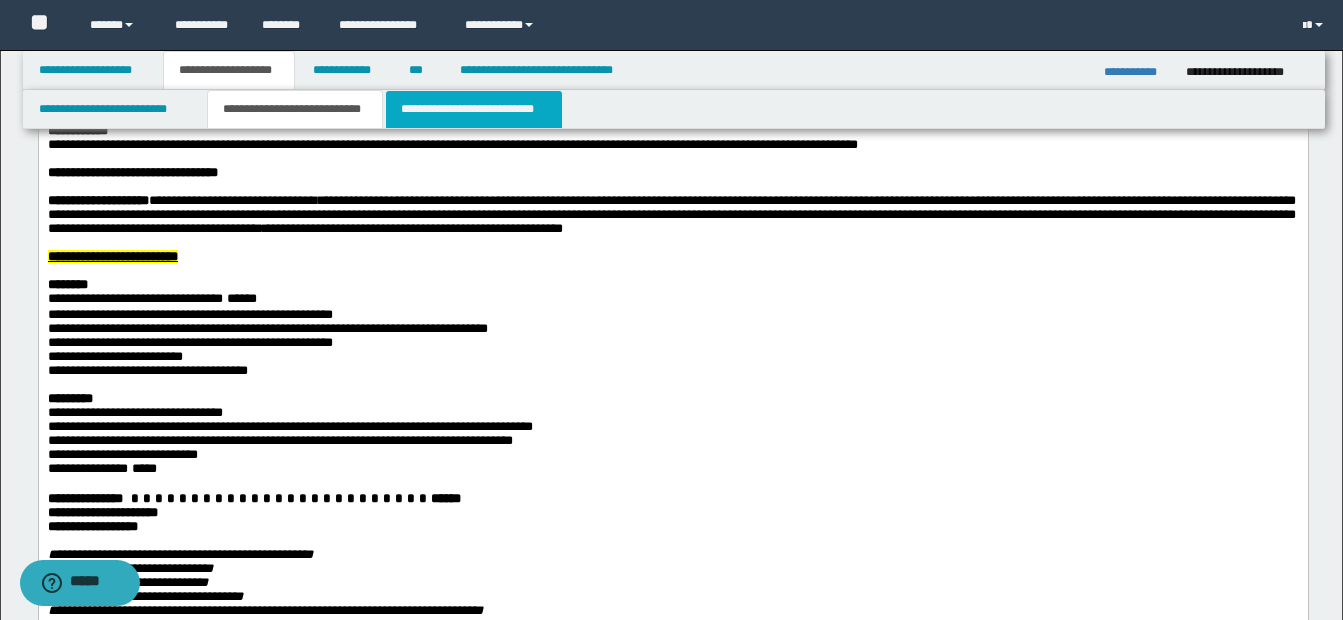click on "**********" at bounding box center [474, 109] 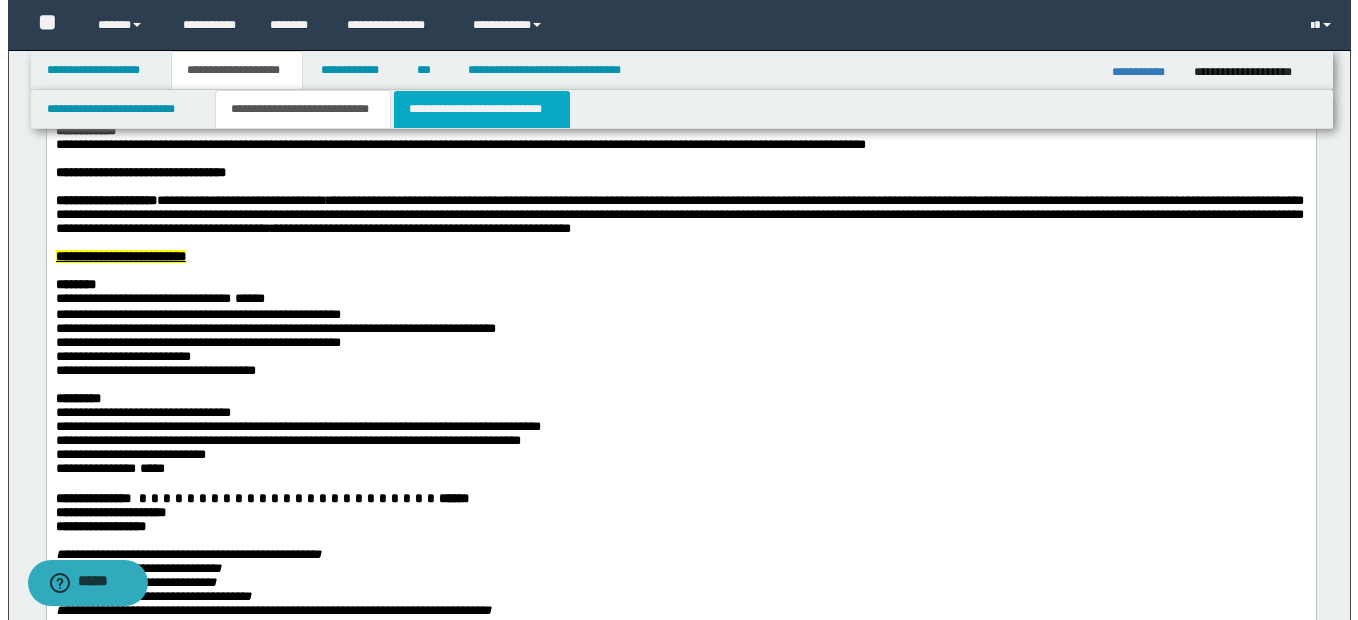 scroll, scrollTop: 0, scrollLeft: 0, axis: both 